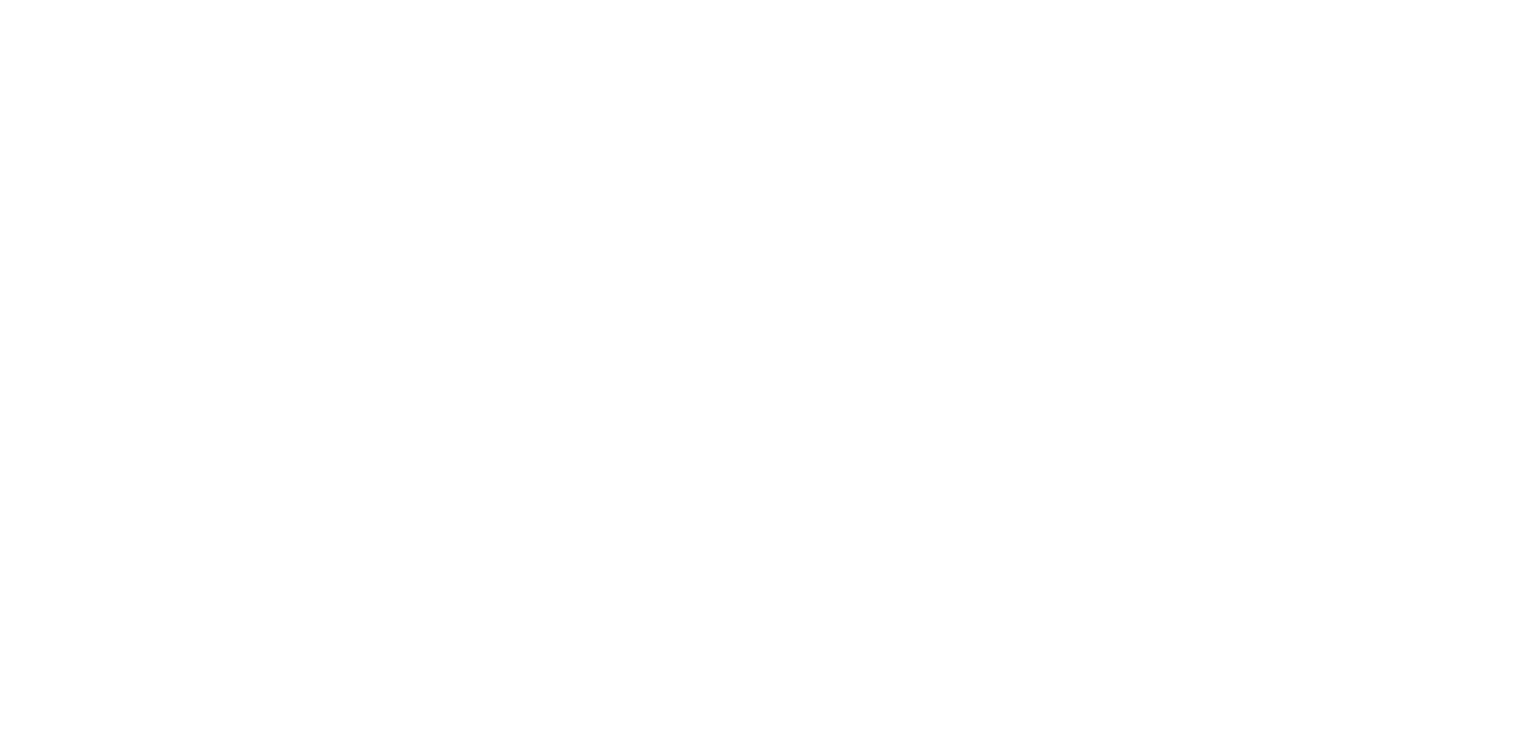 scroll, scrollTop: 0, scrollLeft: 0, axis: both 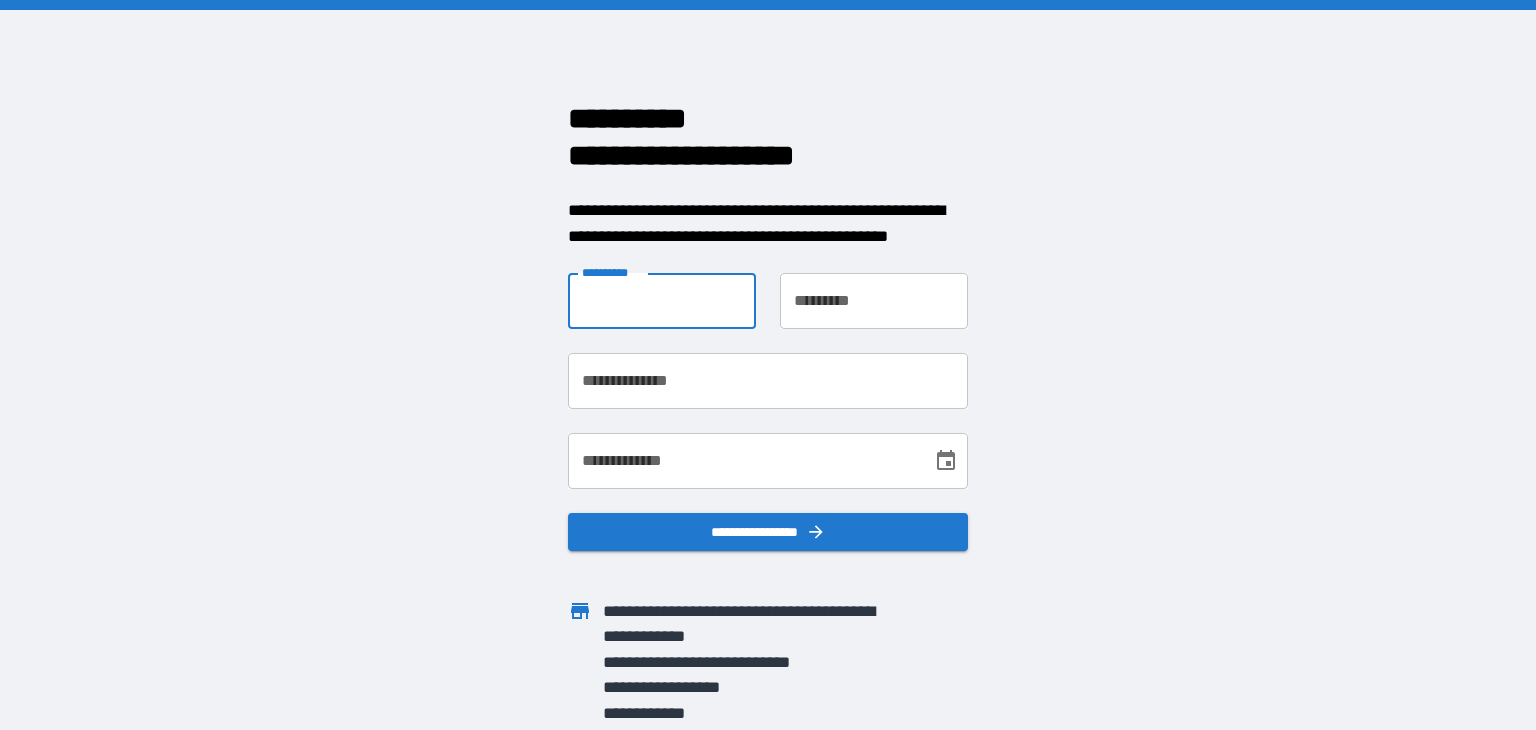 click on "**********" at bounding box center (662, 301) 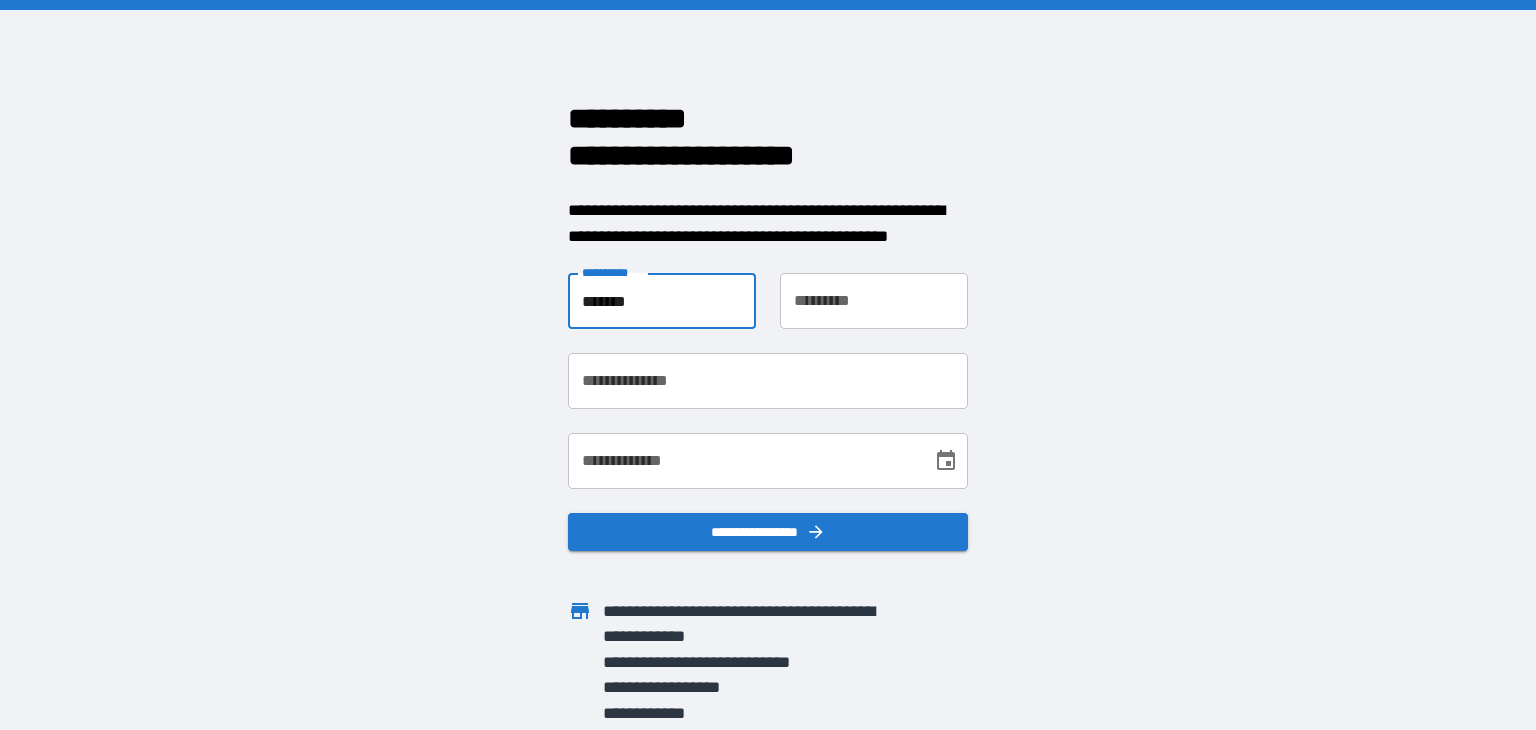 type on "*****" 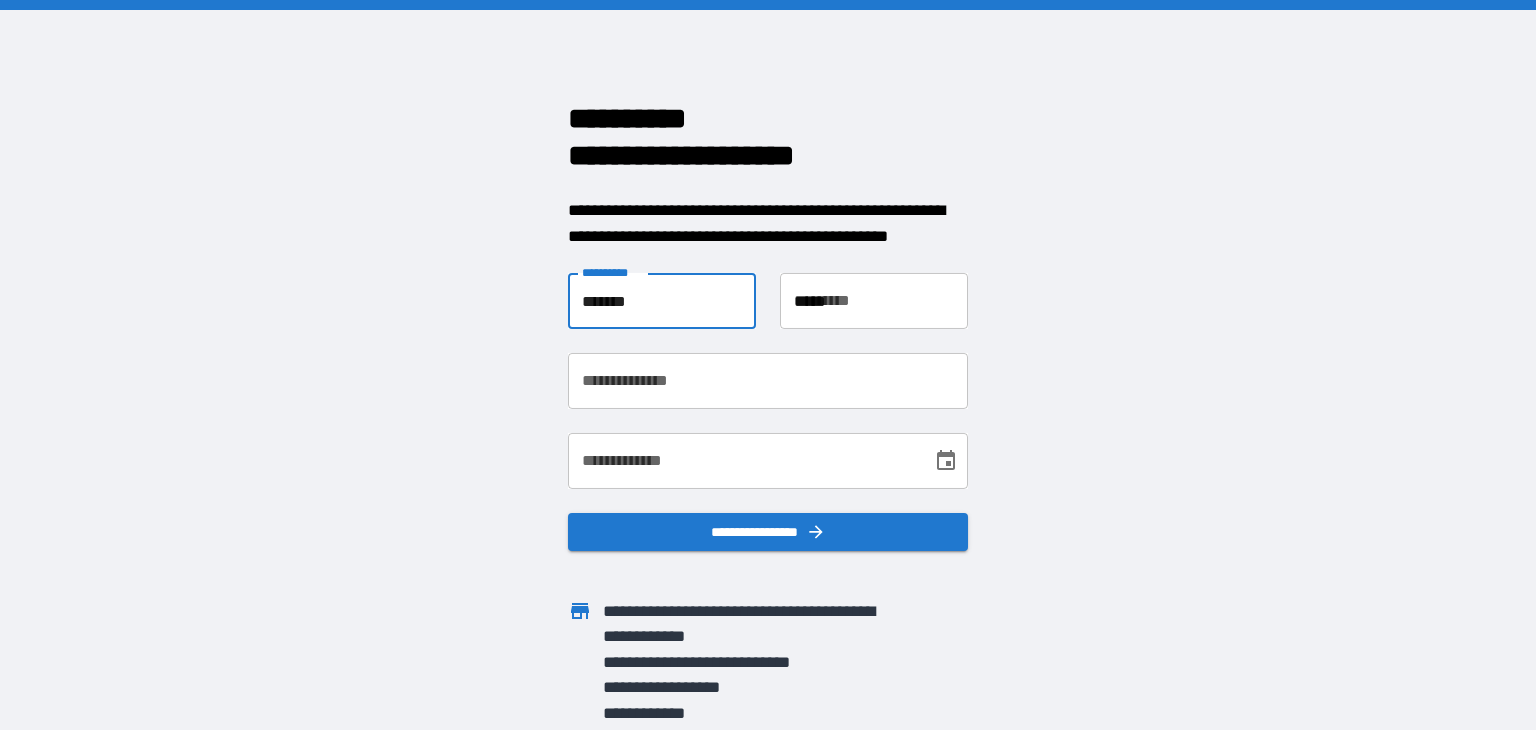 type on "**********" 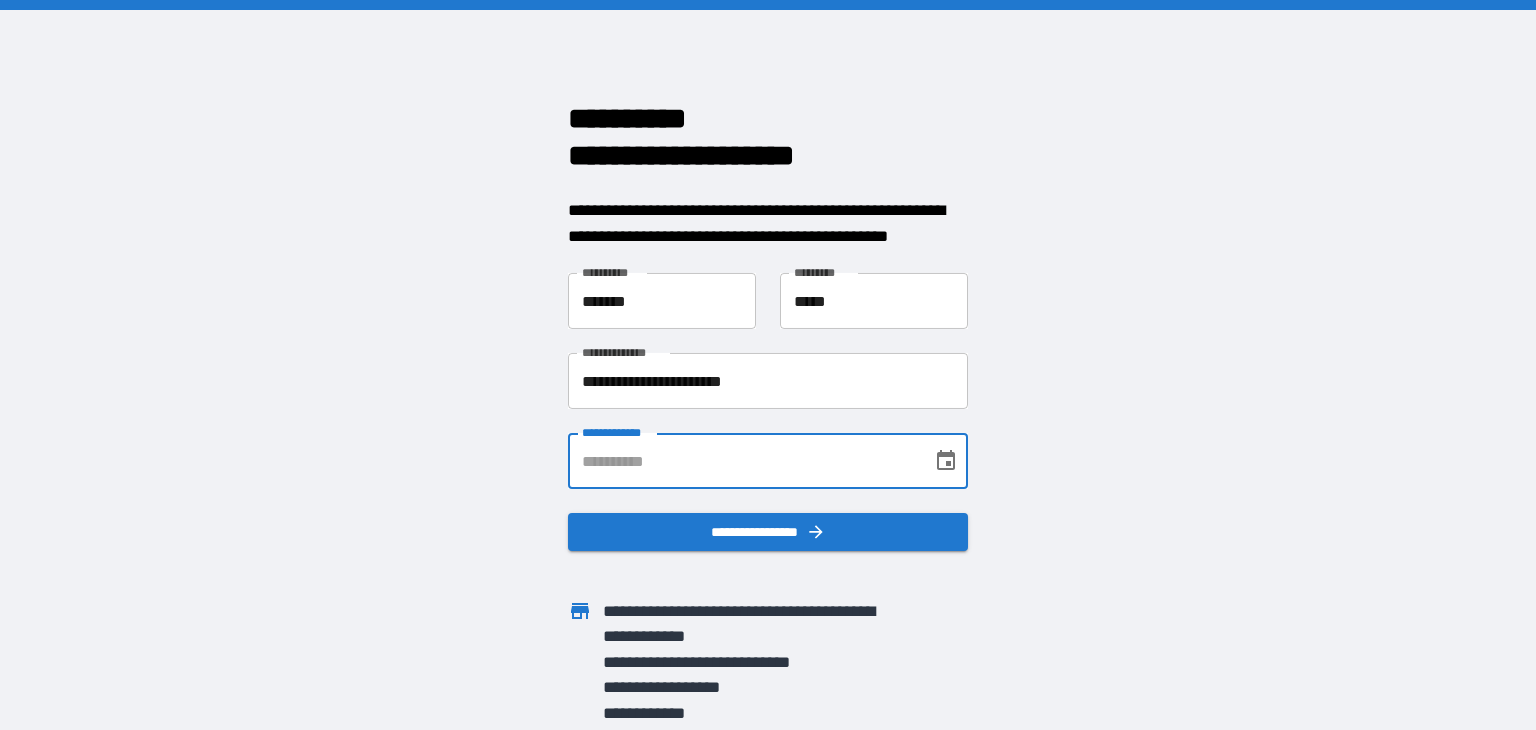 click on "**********" at bounding box center (743, 461) 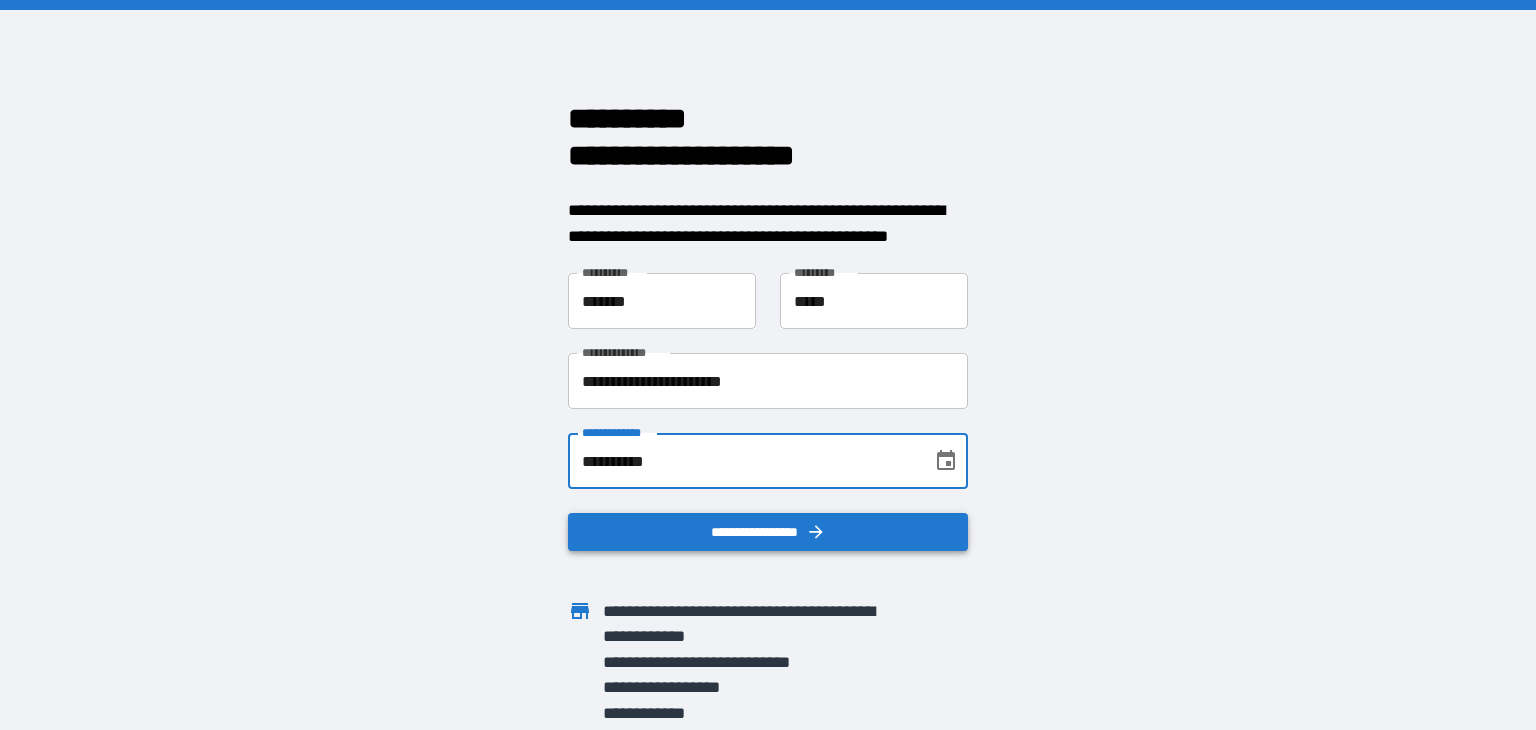 type on "**********" 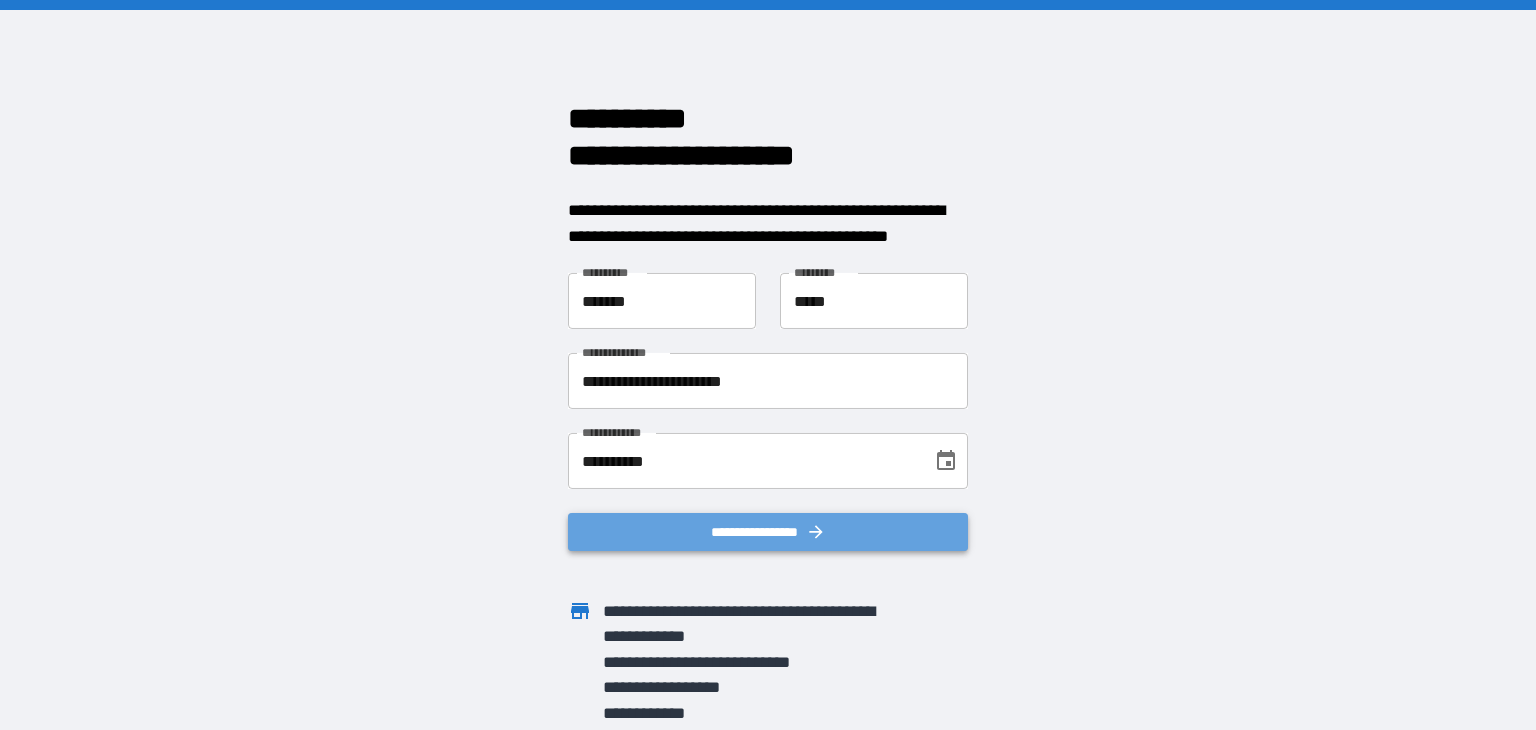 click on "**********" at bounding box center (768, 532) 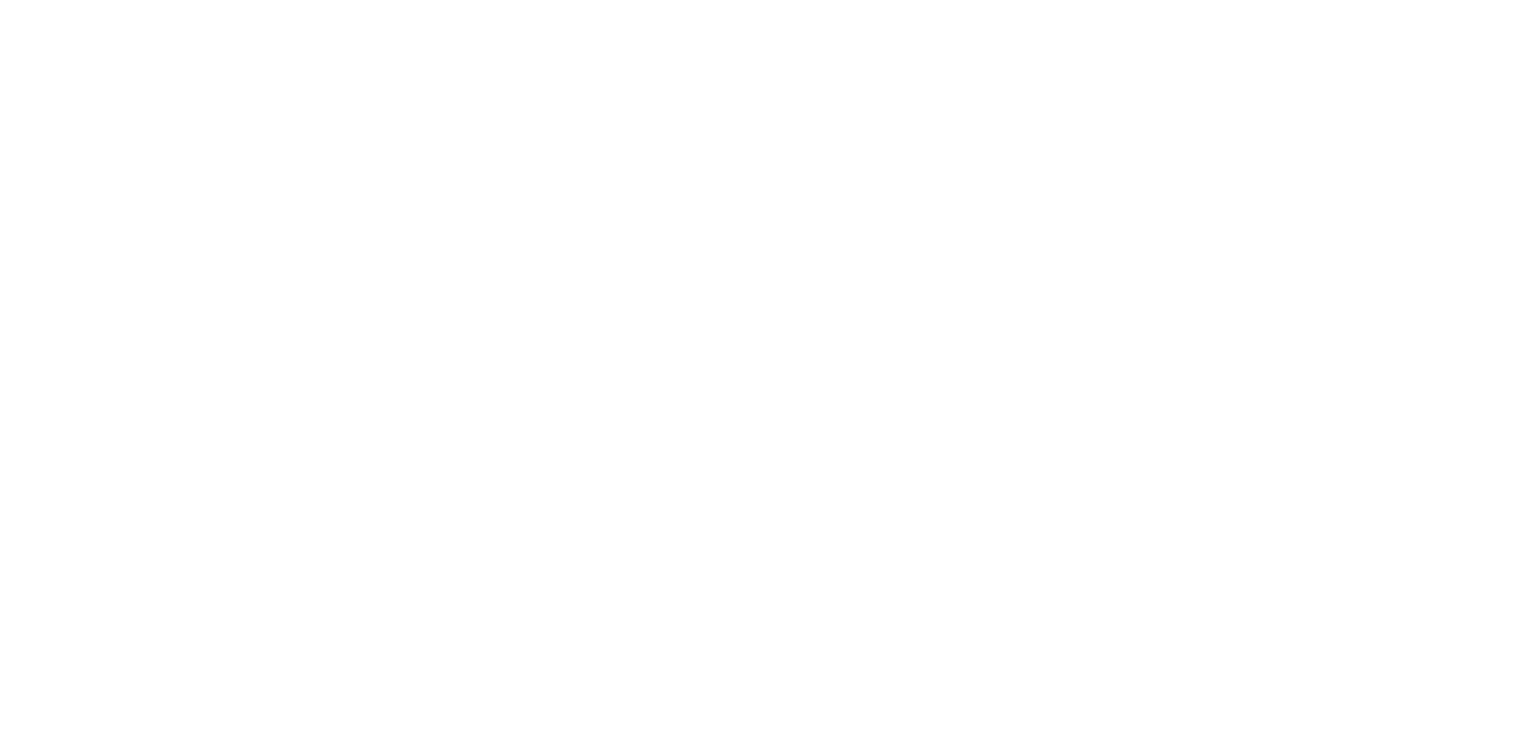 scroll, scrollTop: 0, scrollLeft: 0, axis: both 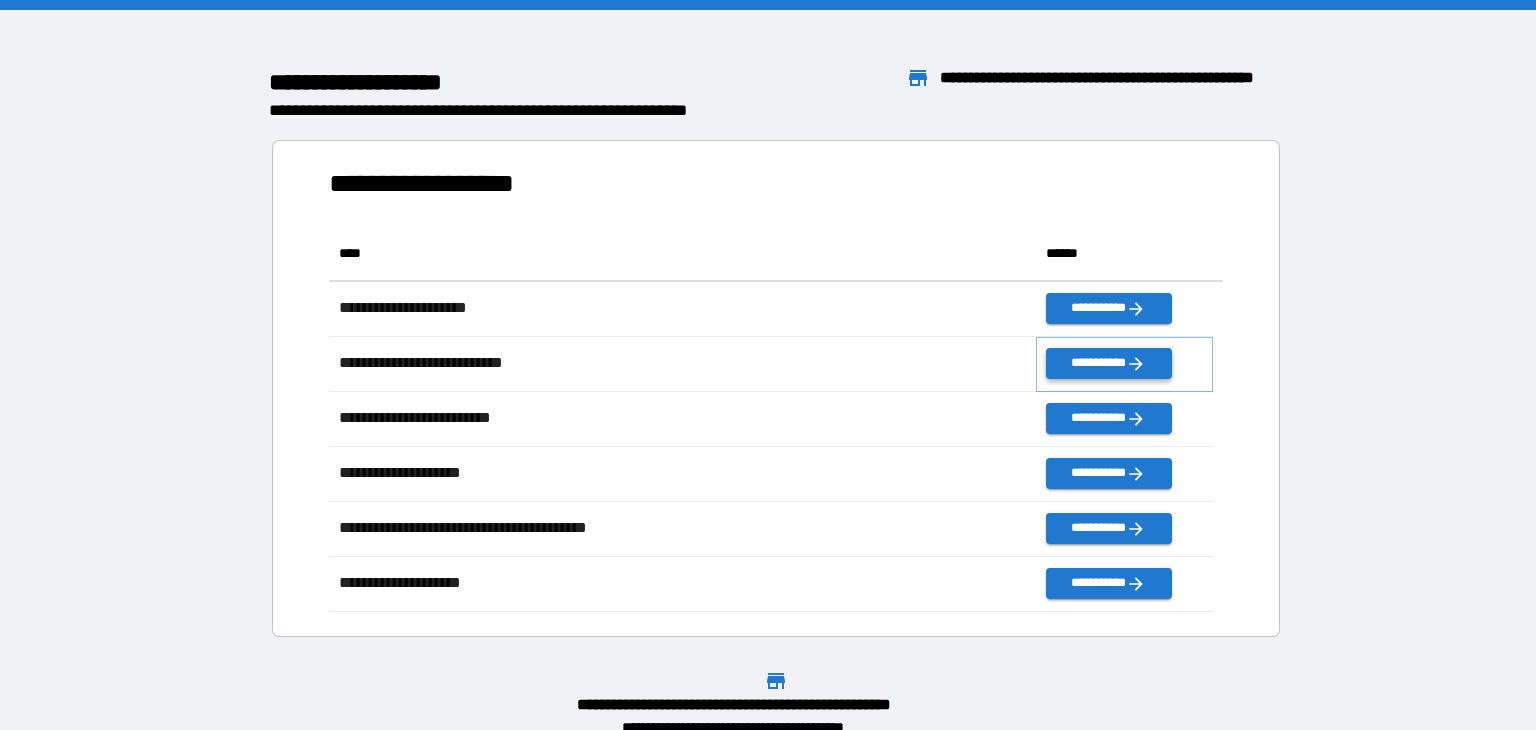 click on "**********" at bounding box center (1108, 363) 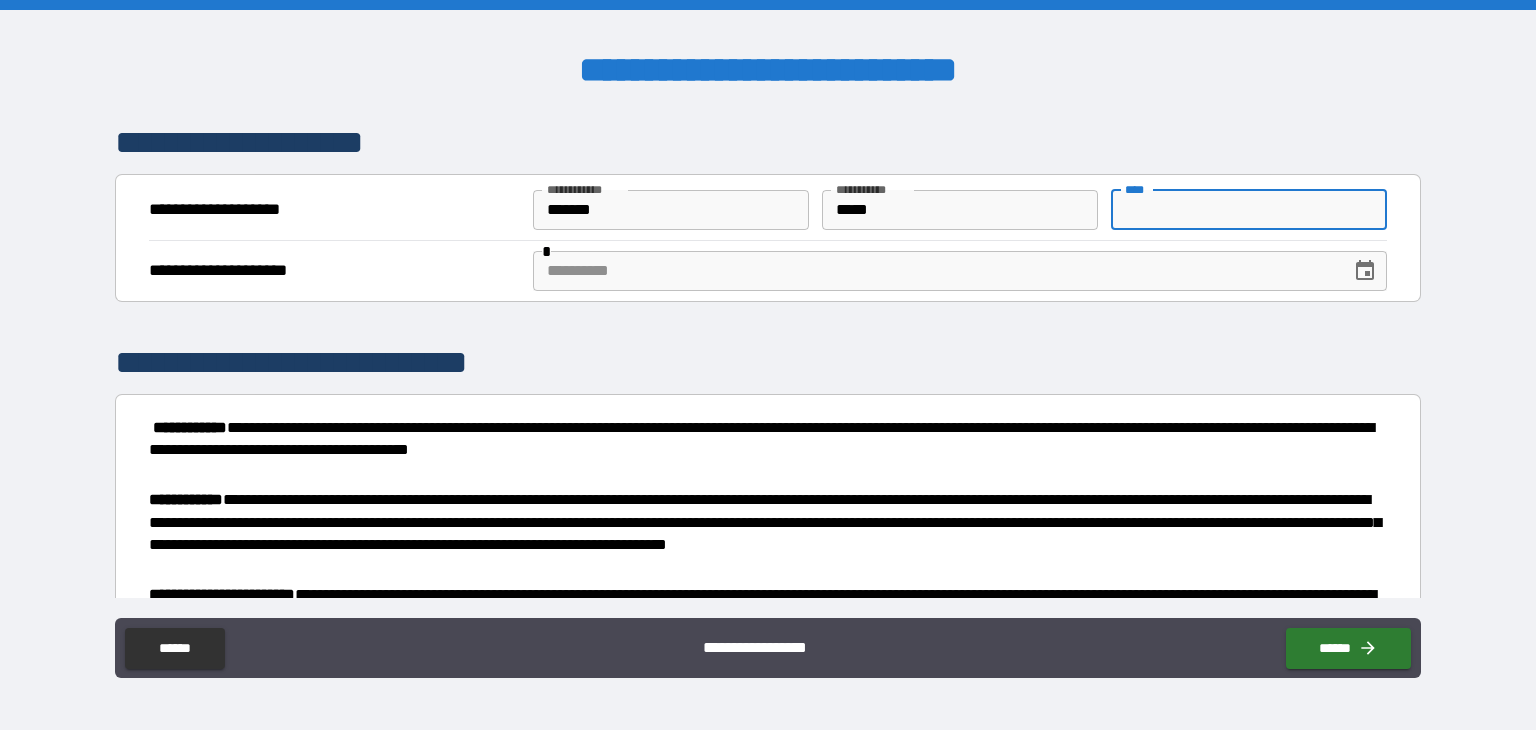 click on "**   *" at bounding box center [1249, 210] 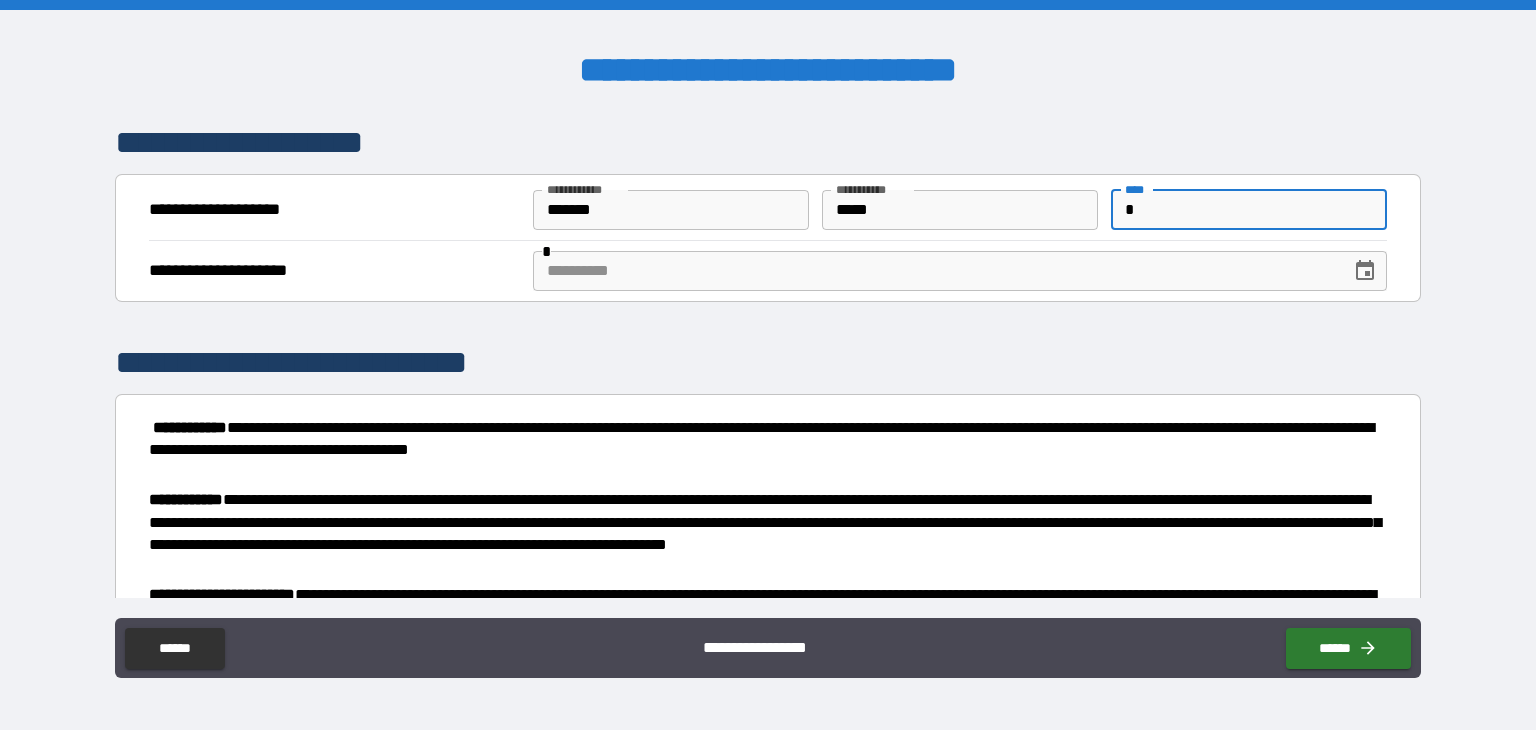 type on "*" 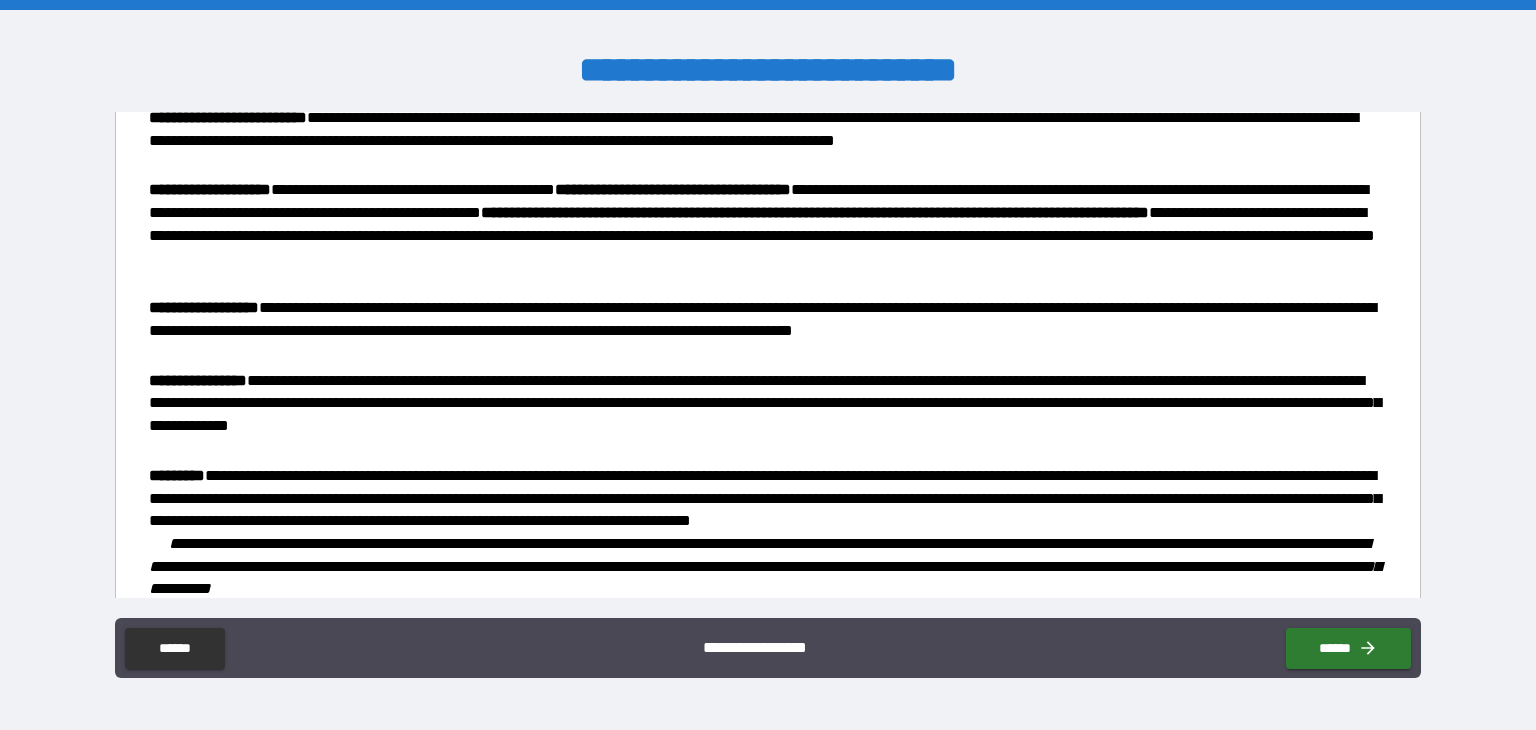scroll, scrollTop: 878, scrollLeft: 0, axis: vertical 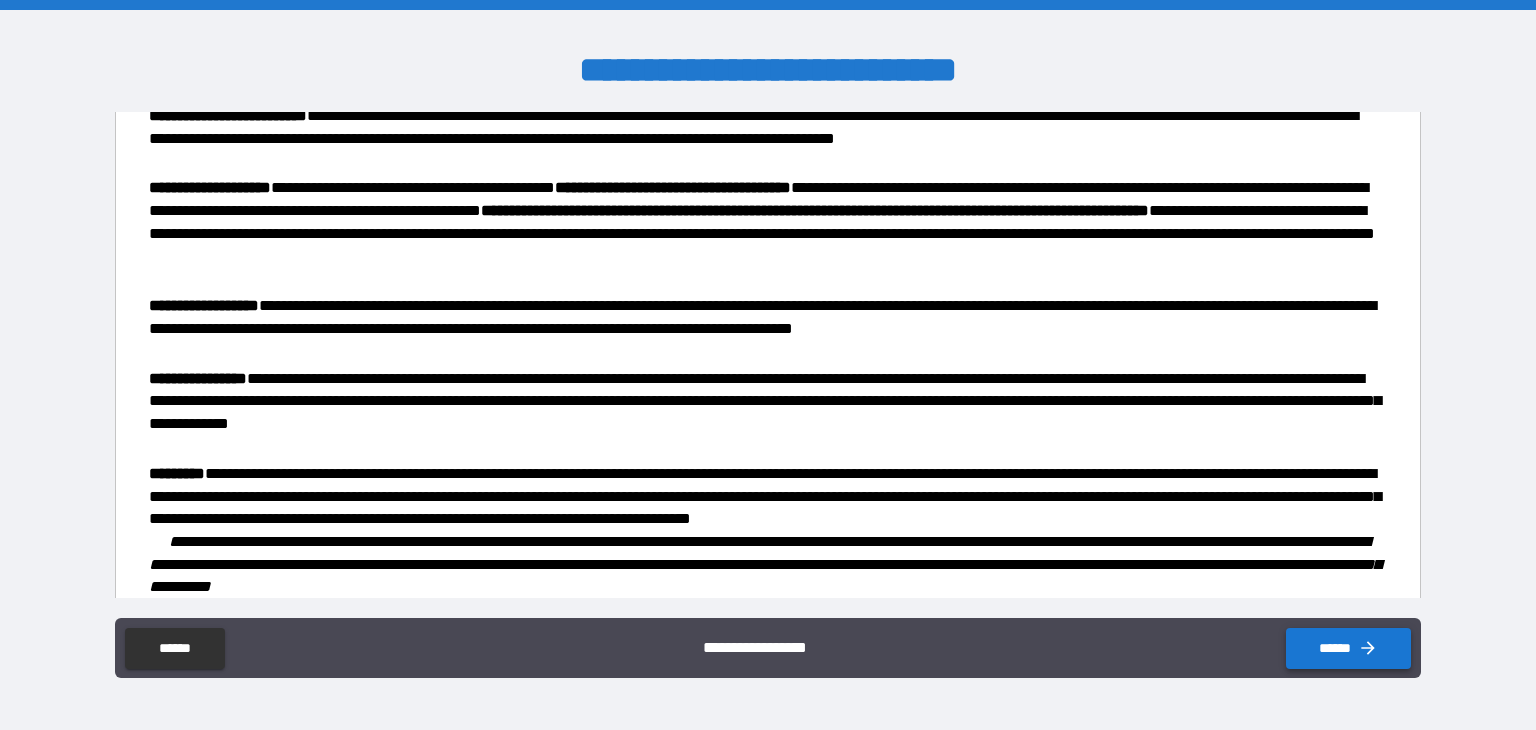 type on "**********" 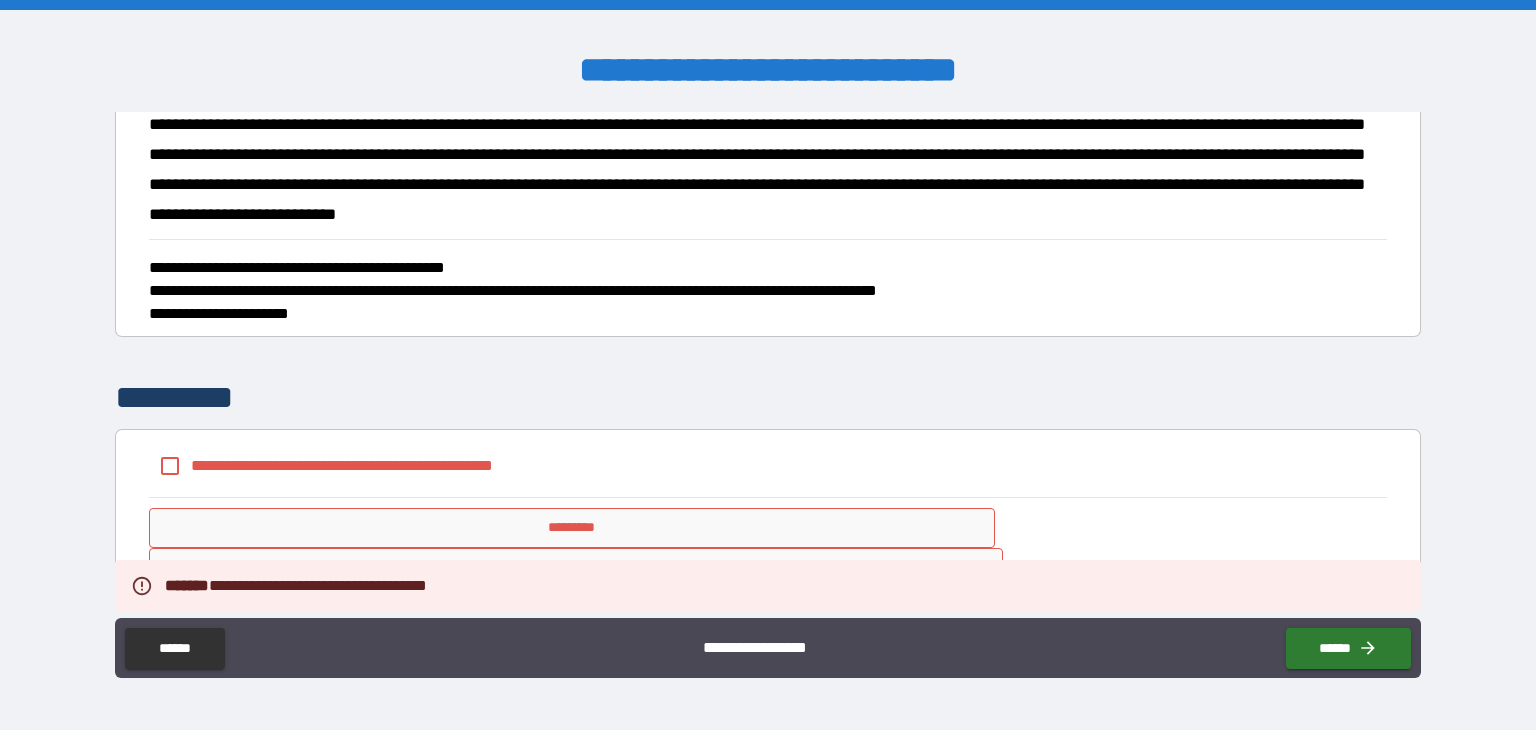 scroll, scrollTop: 1515, scrollLeft: 0, axis: vertical 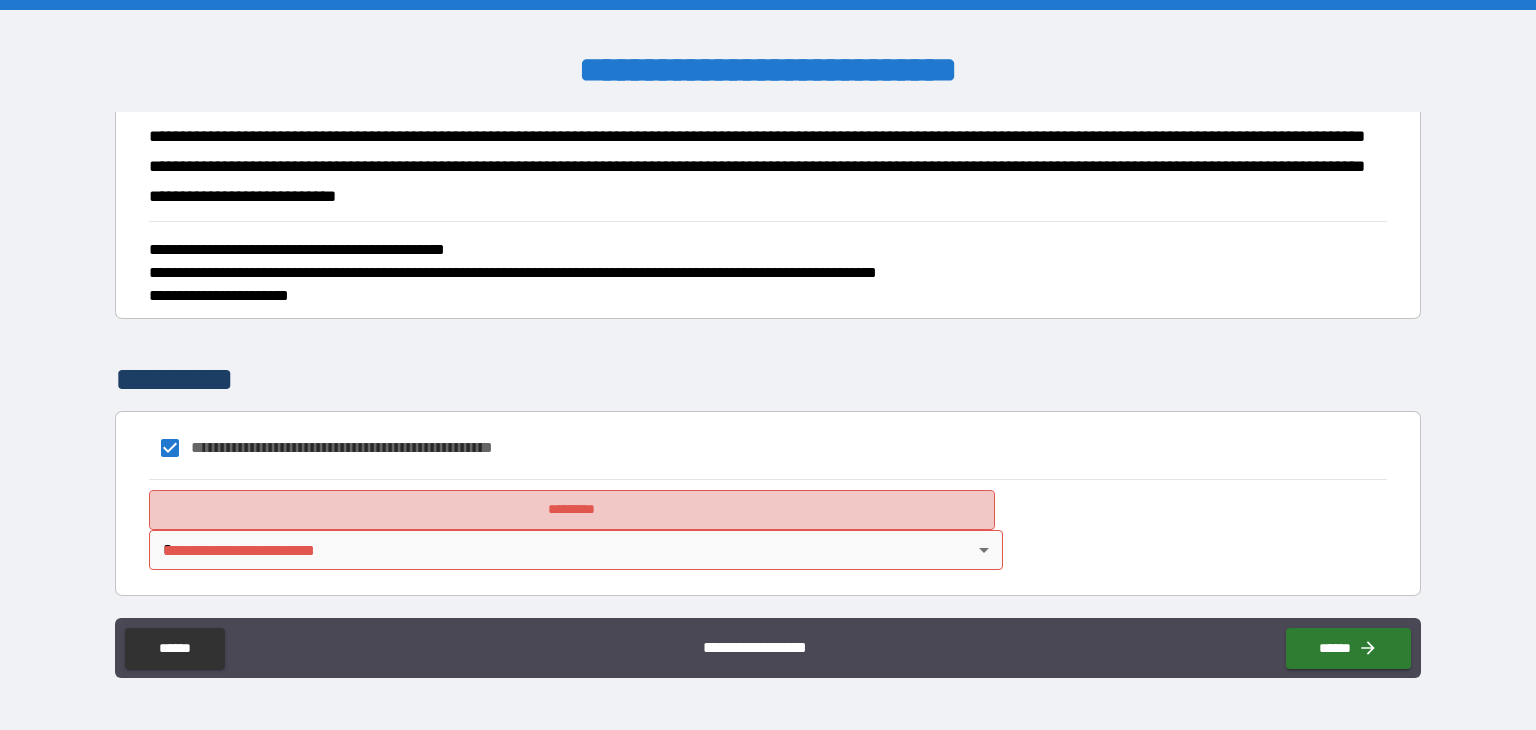 click on "*********" at bounding box center (572, 510) 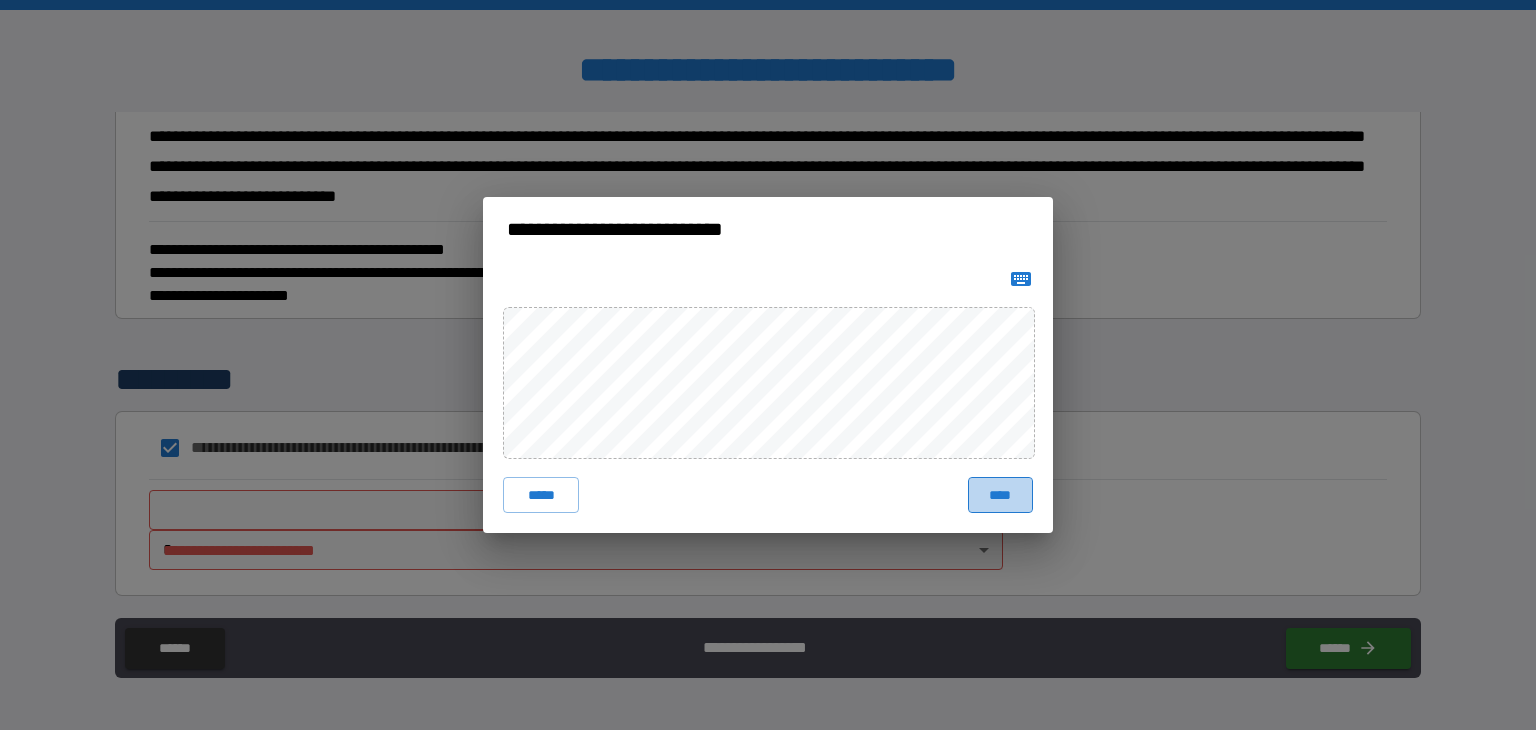click on "****" at bounding box center [1000, 495] 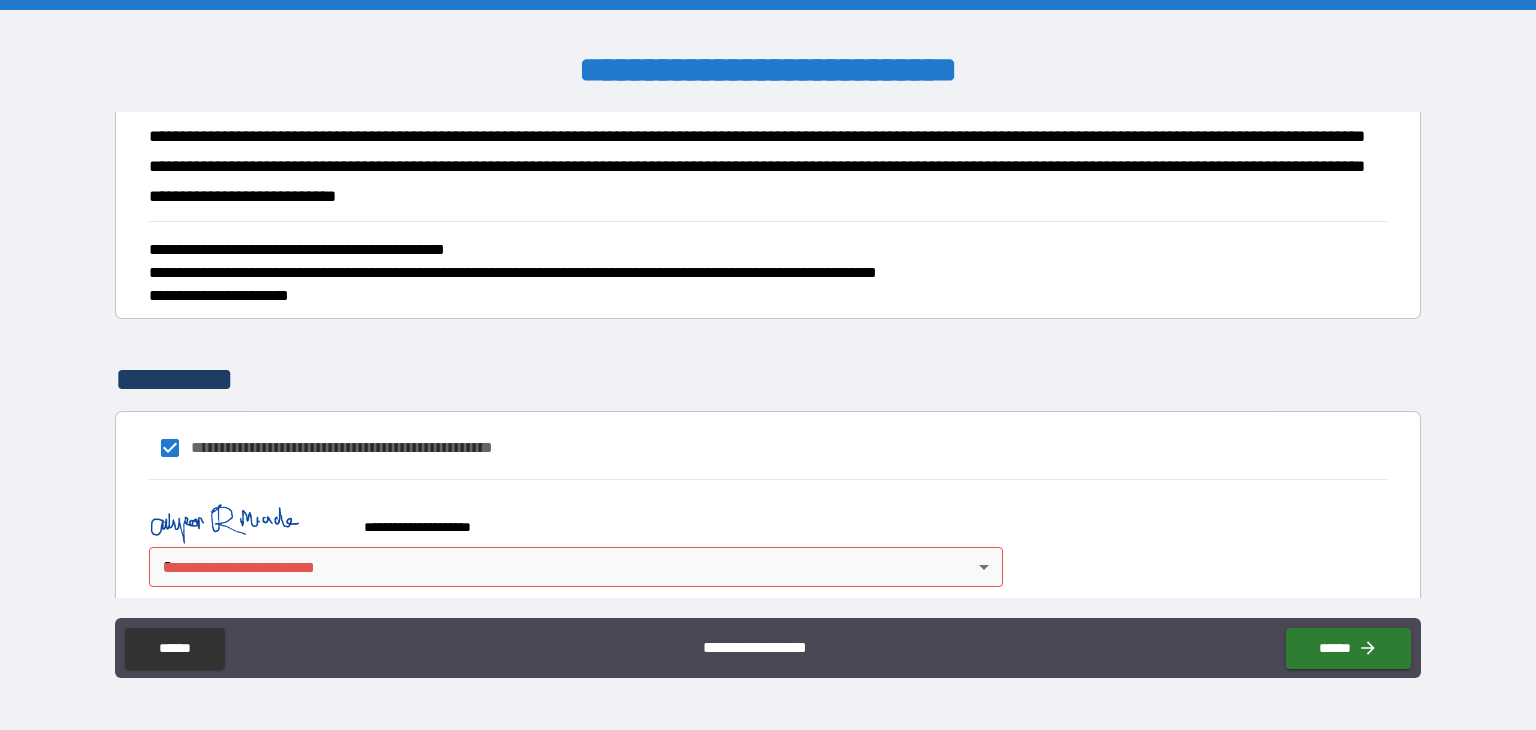 click on "**********" at bounding box center [768, 365] 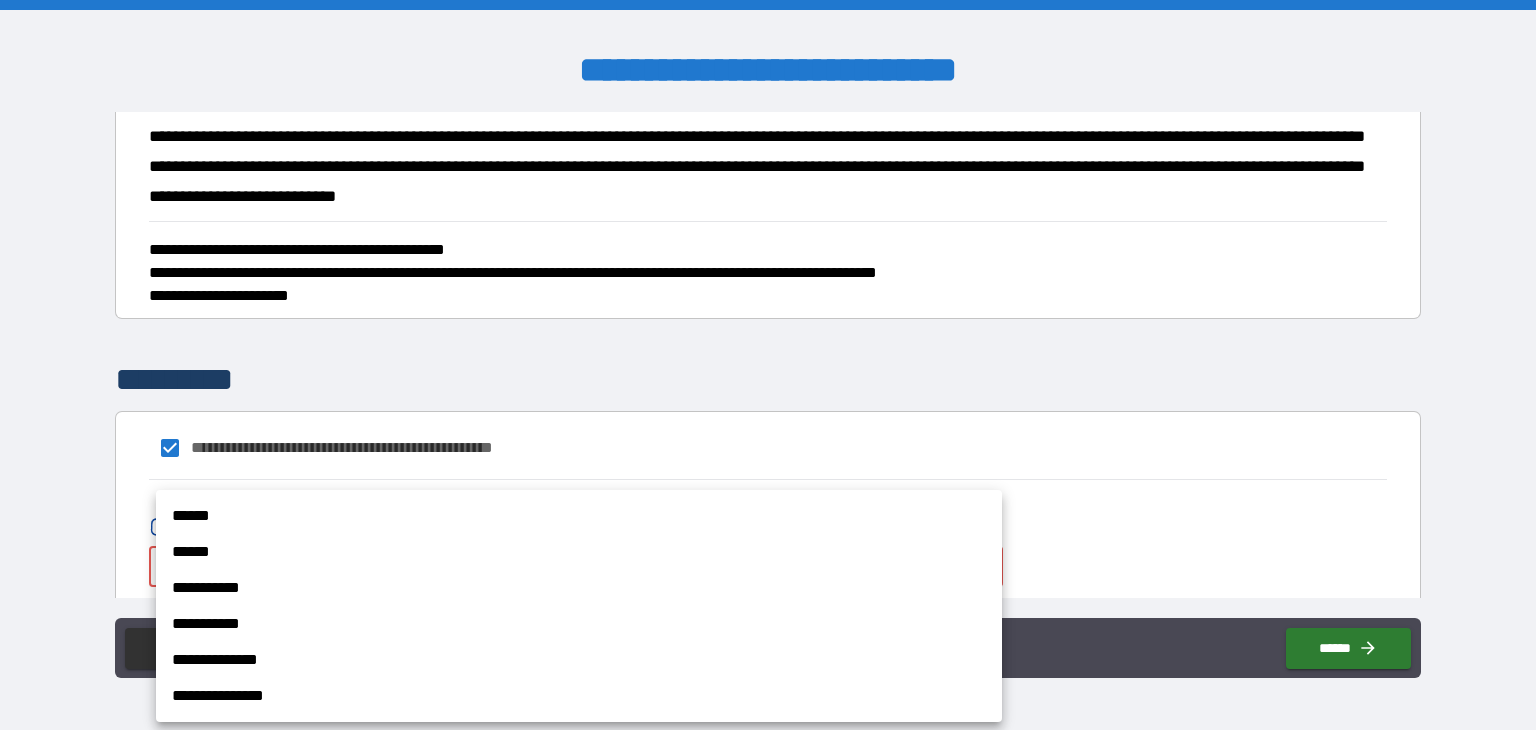 click on "**********" at bounding box center [579, 696] 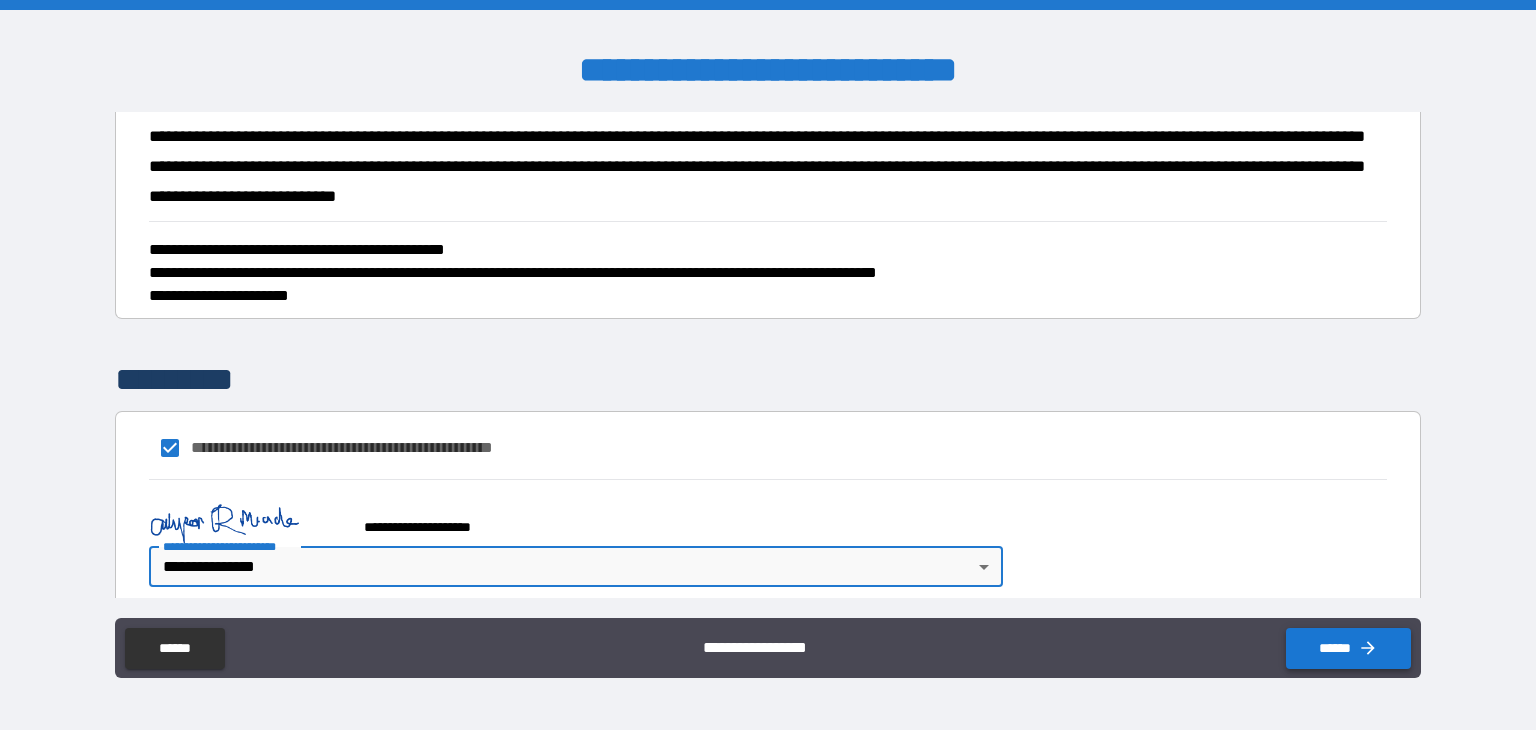 click on "******" at bounding box center (1348, 648) 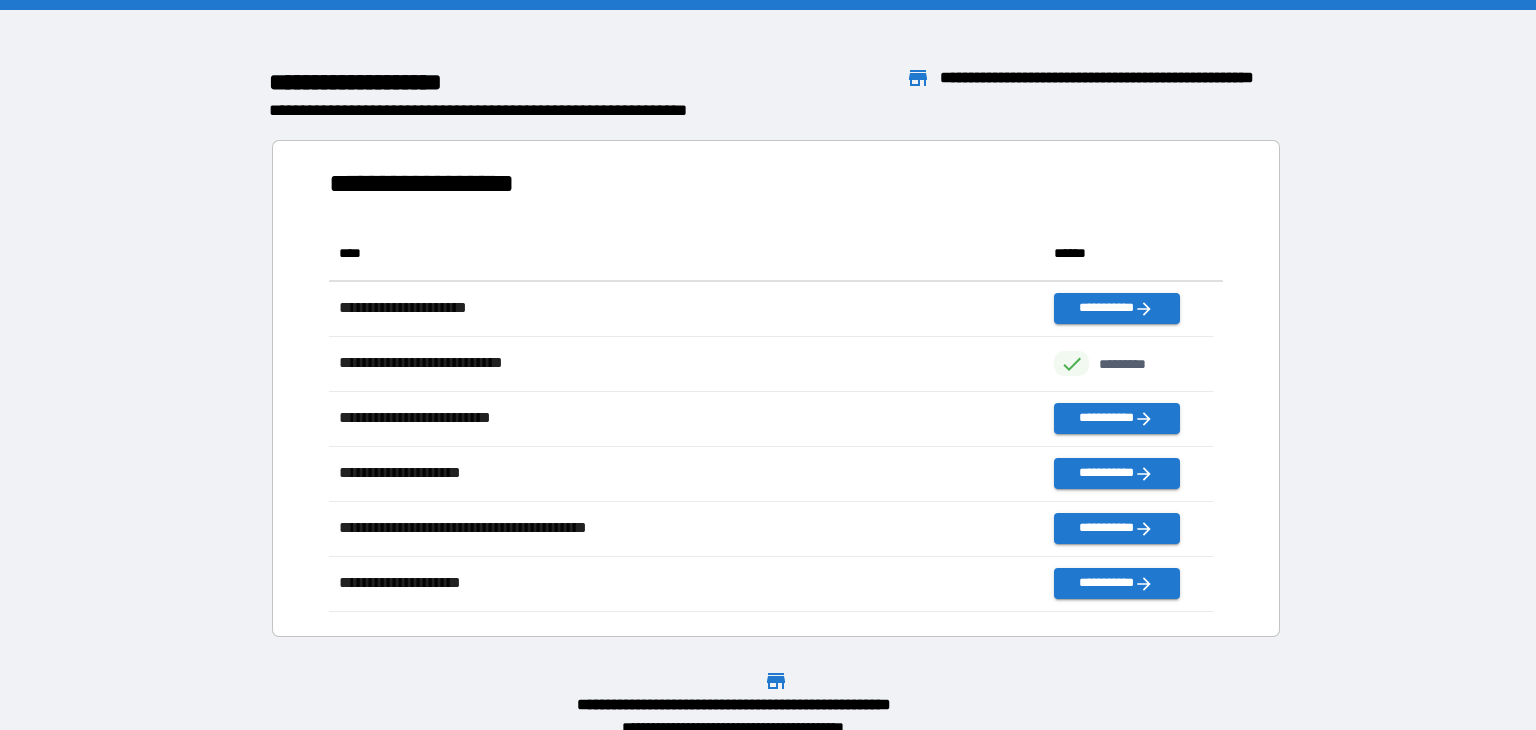 scroll, scrollTop: 16, scrollLeft: 16, axis: both 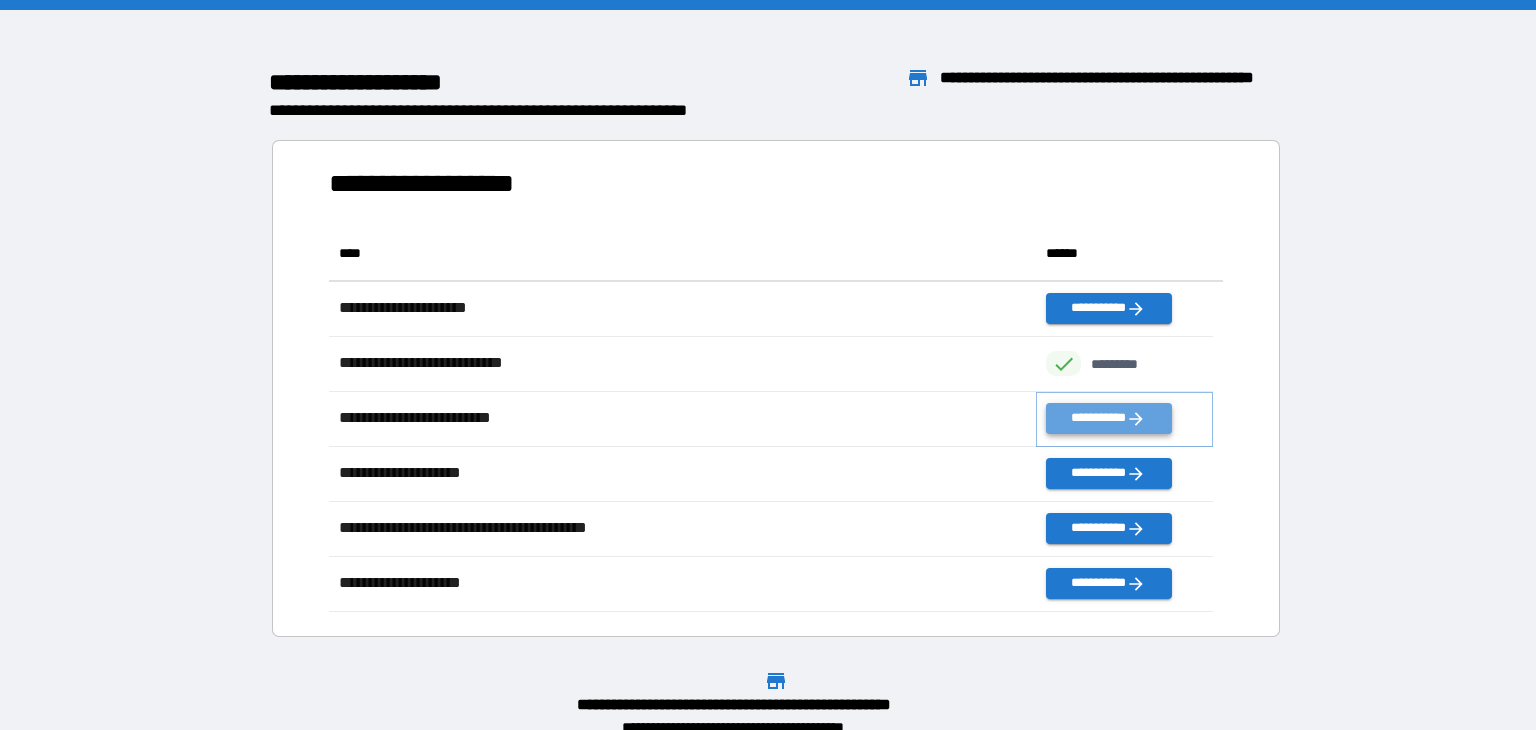 click on "**********" at bounding box center (1108, 418) 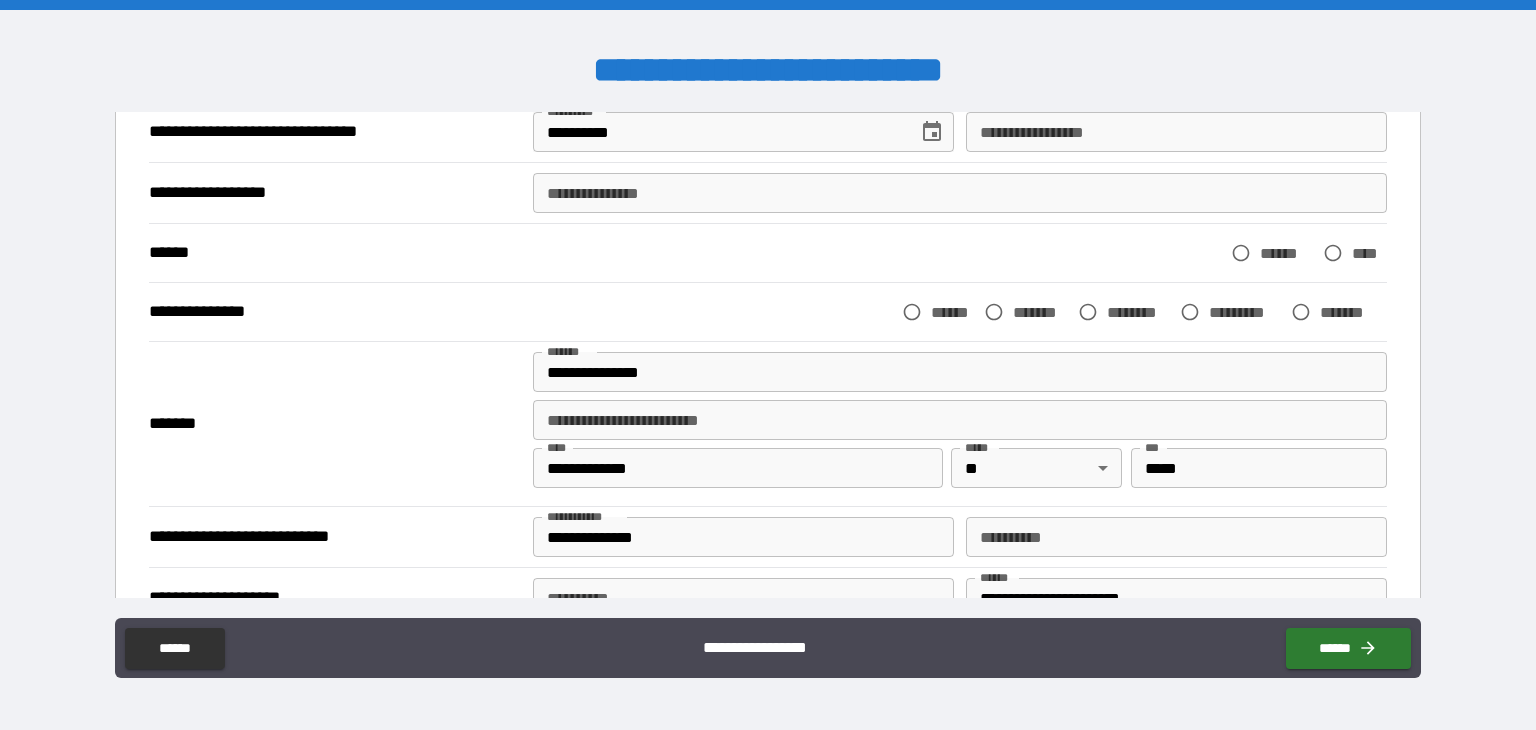 scroll, scrollTop: 220, scrollLeft: 0, axis: vertical 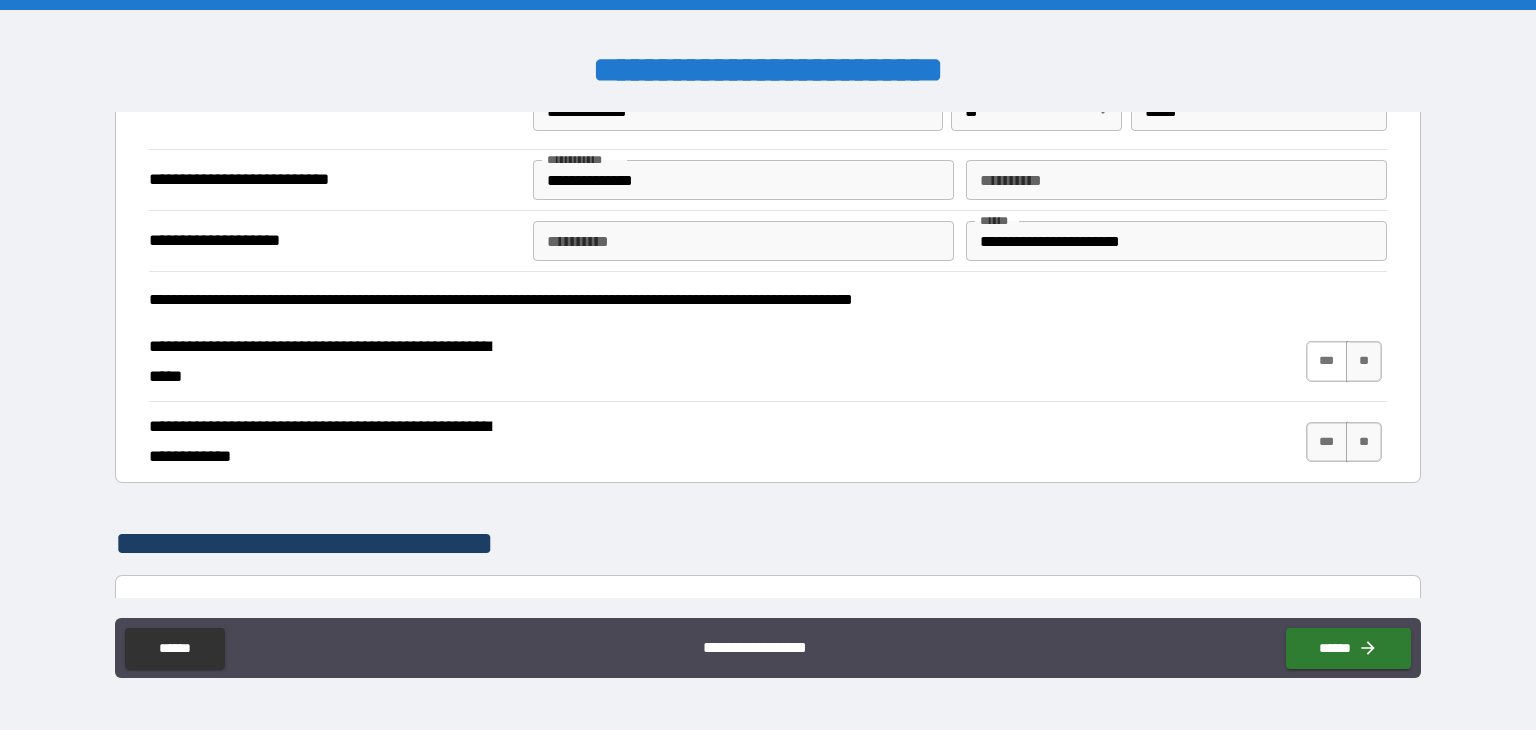 click on "***" at bounding box center (1327, 361) 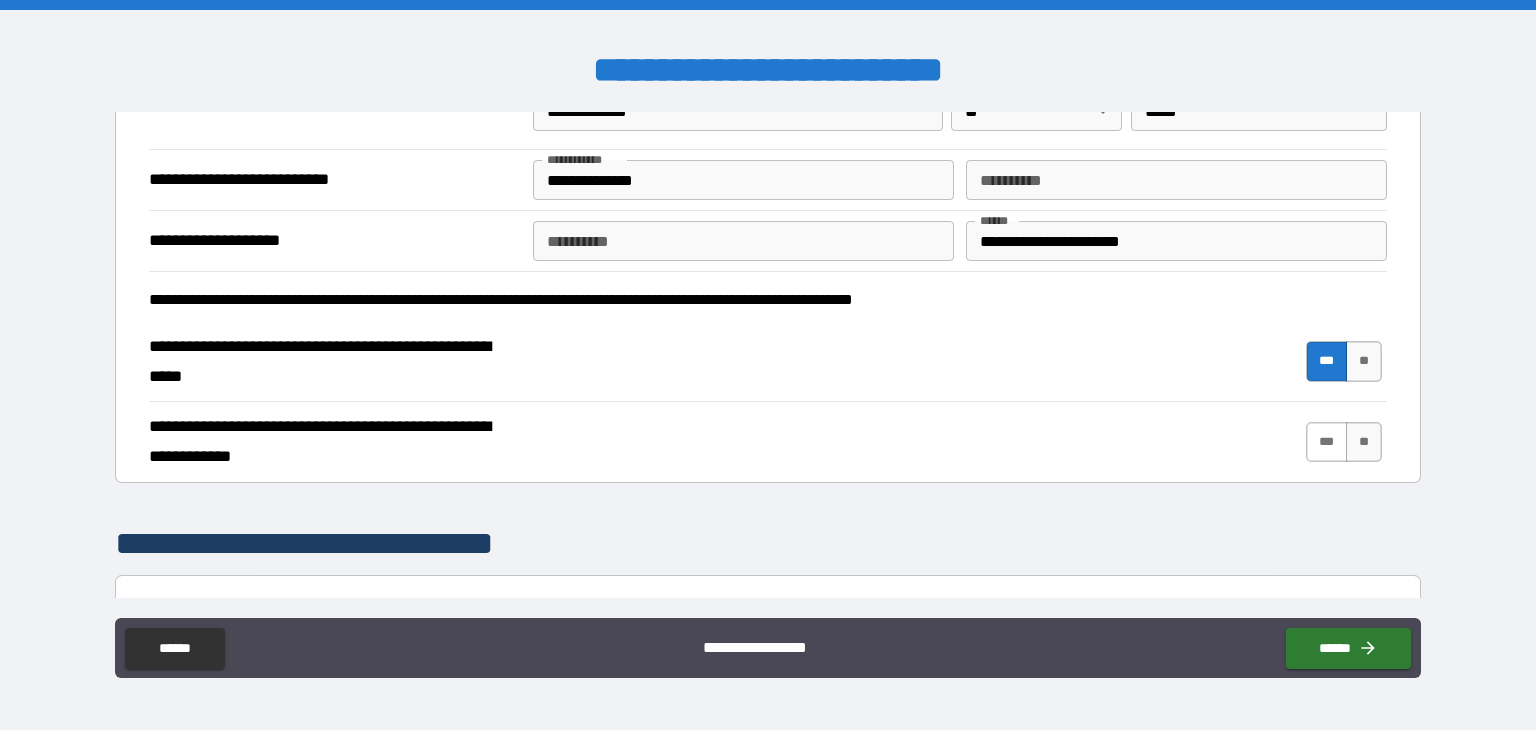 click on "***" at bounding box center (1327, 442) 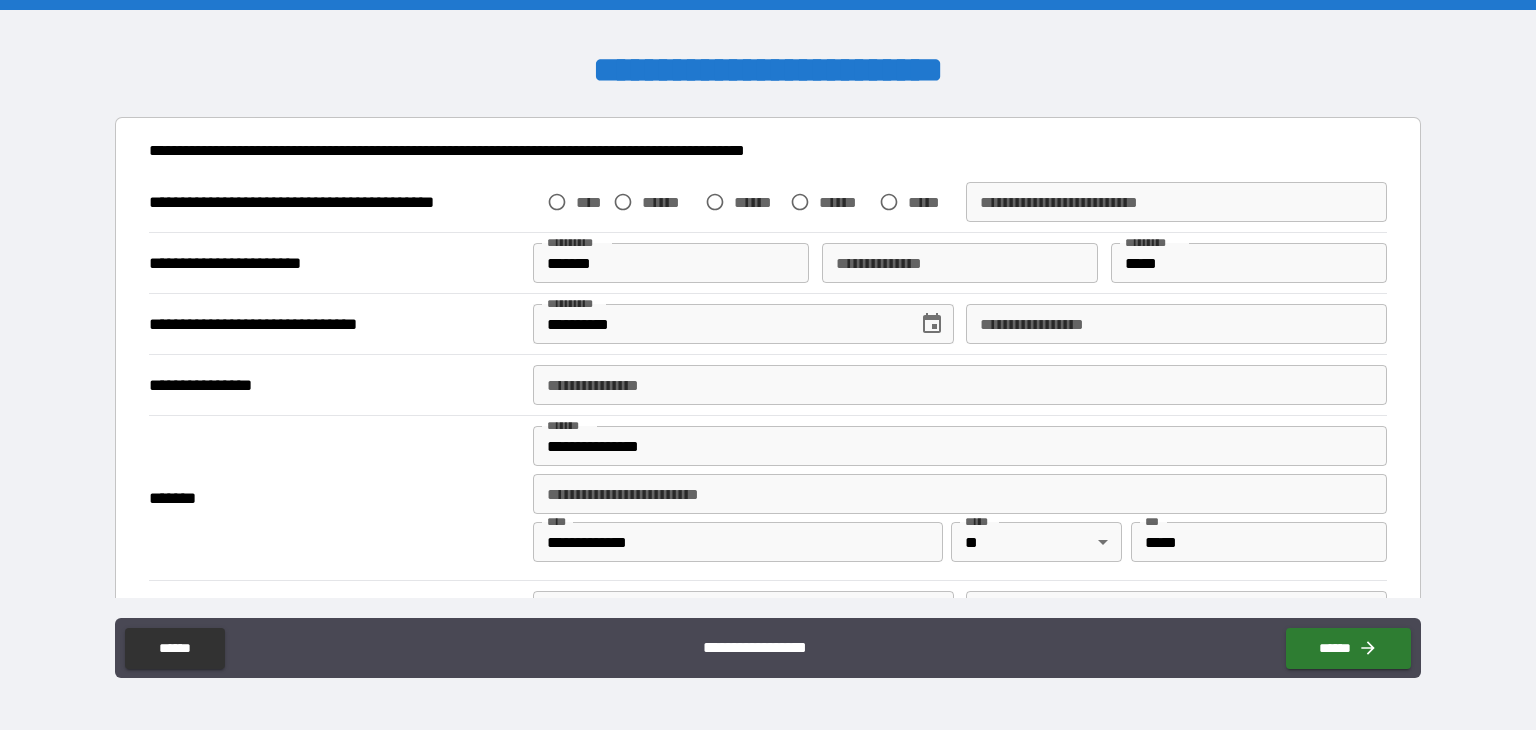 scroll, scrollTop: 1035, scrollLeft: 0, axis: vertical 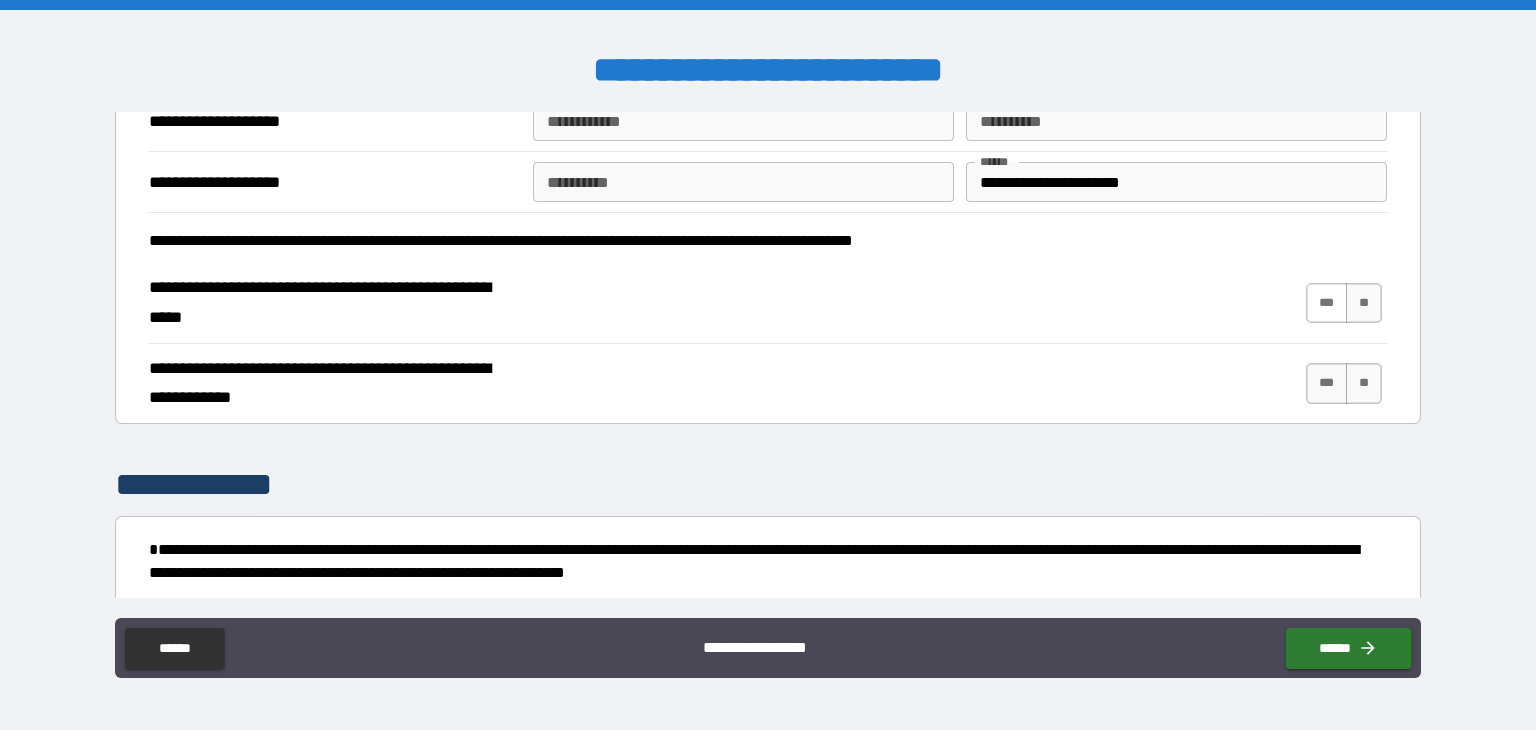 click on "***" at bounding box center [1327, 303] 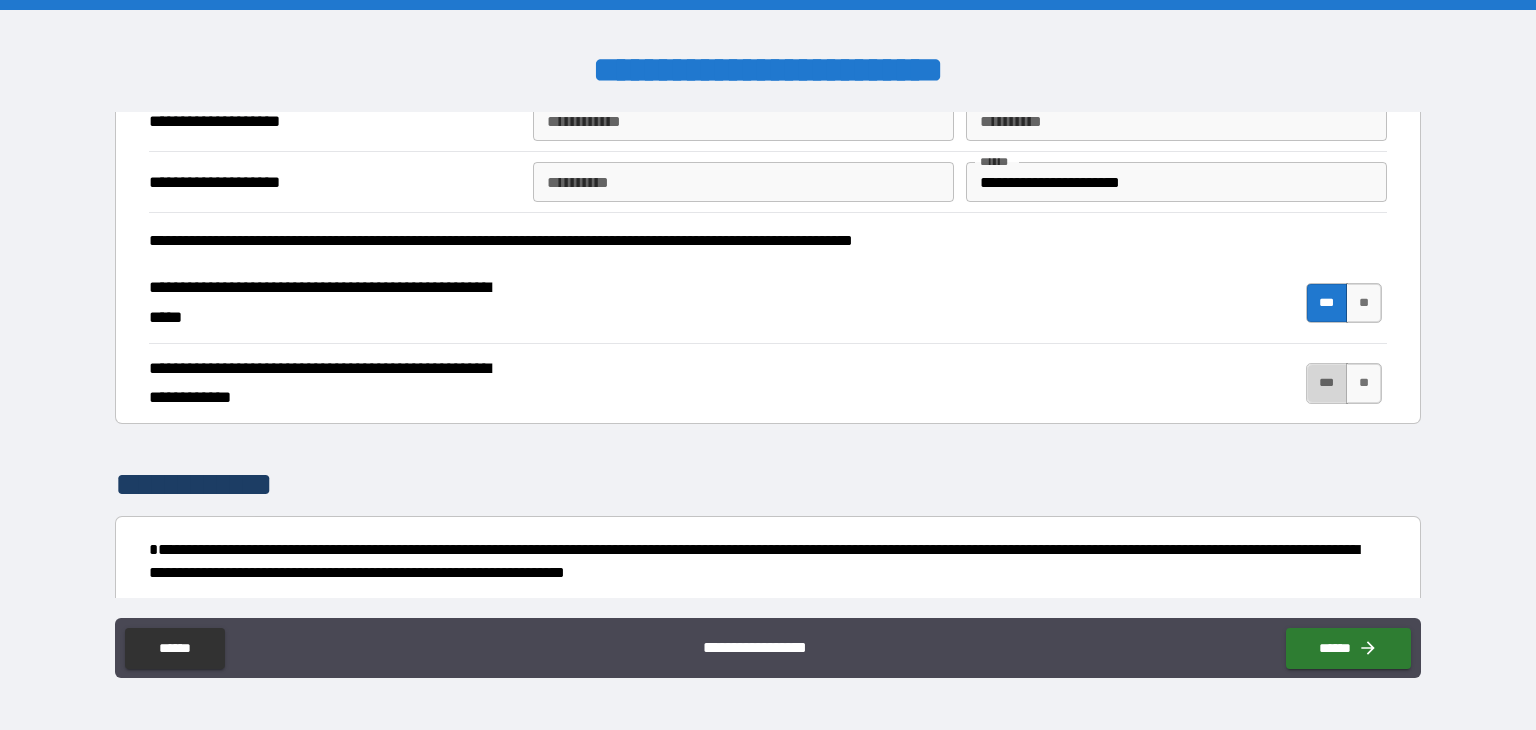 click on "***" at bounding box center [1327, 383] 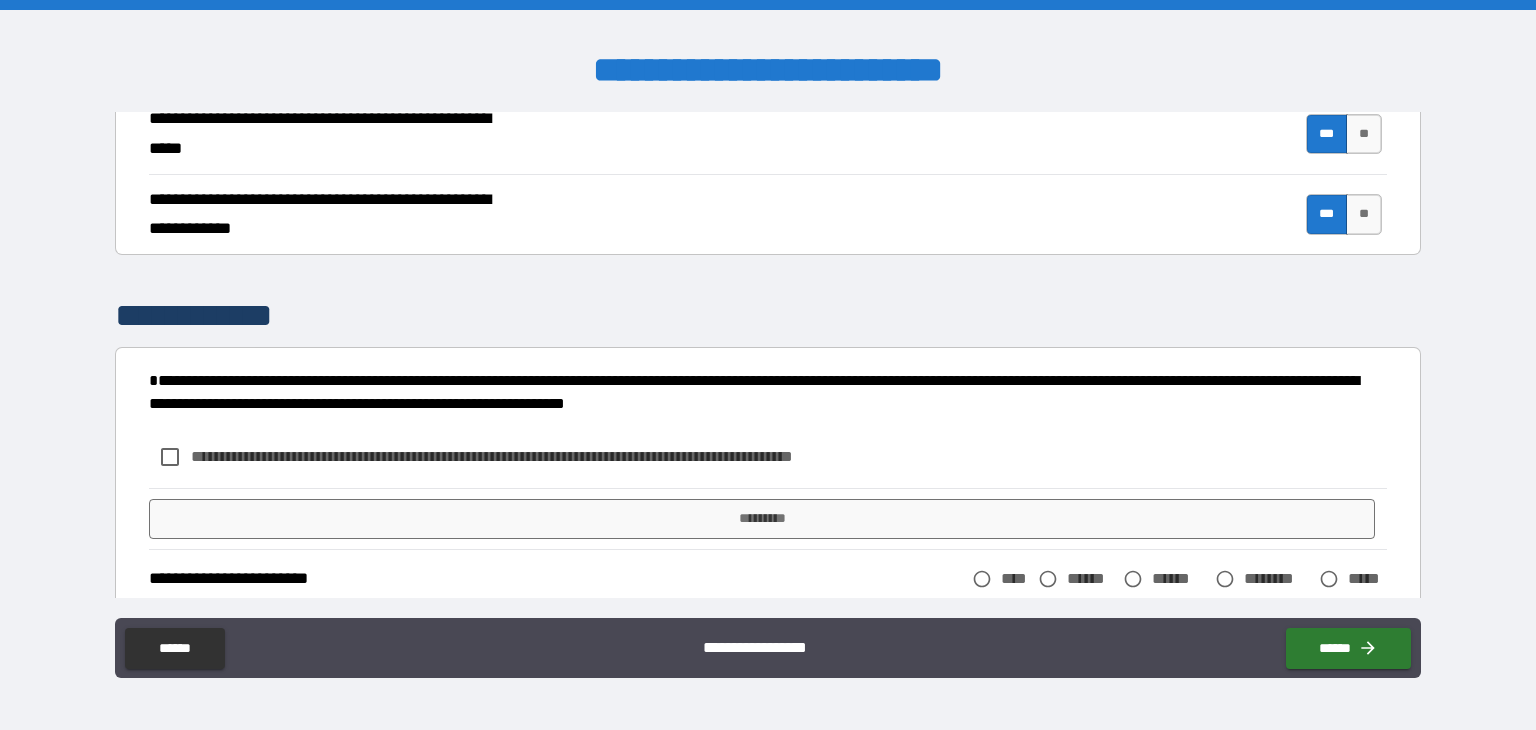 scroll, scrollTop: 1718, scrollLeft: 0, axis: vertical 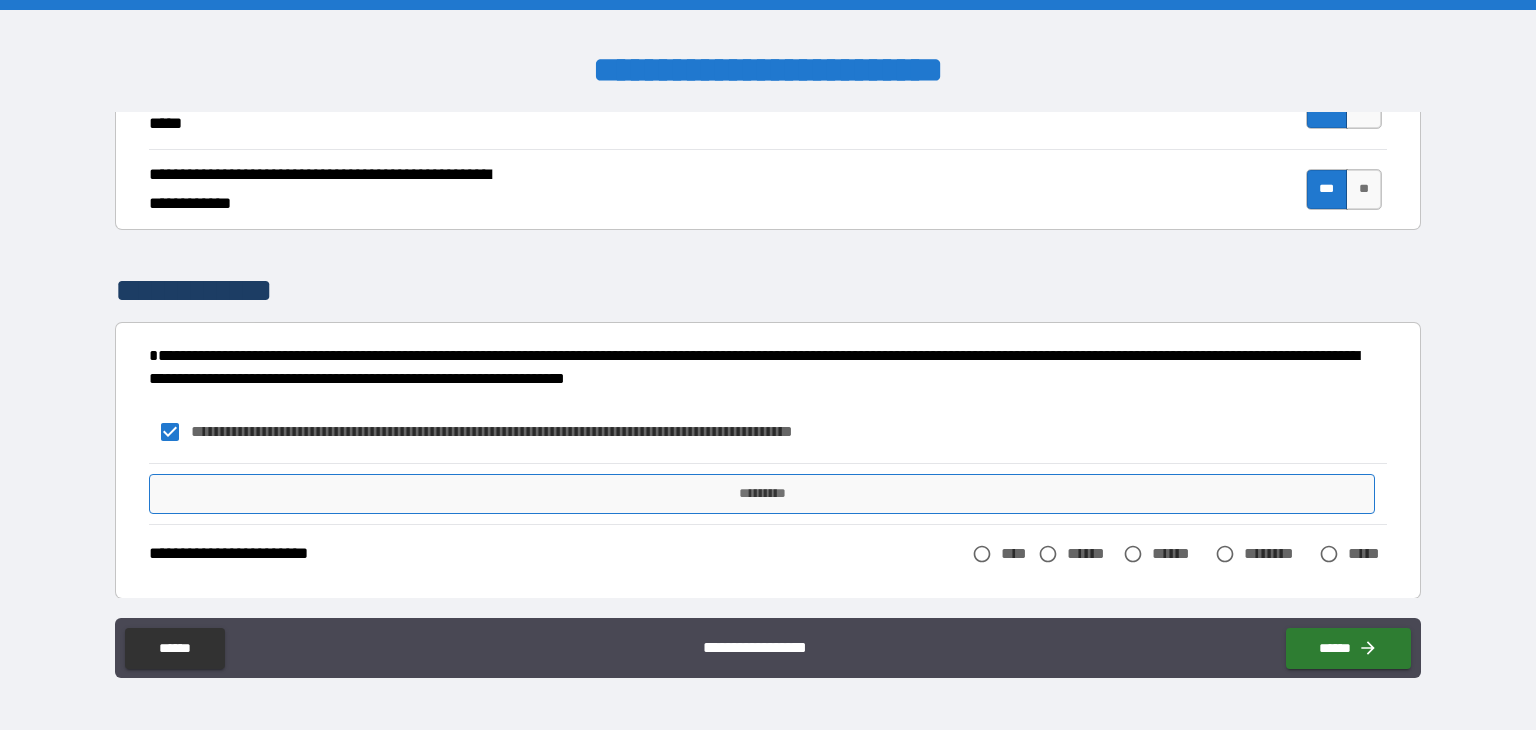 click on "*********" at bounding box center (762, 494) 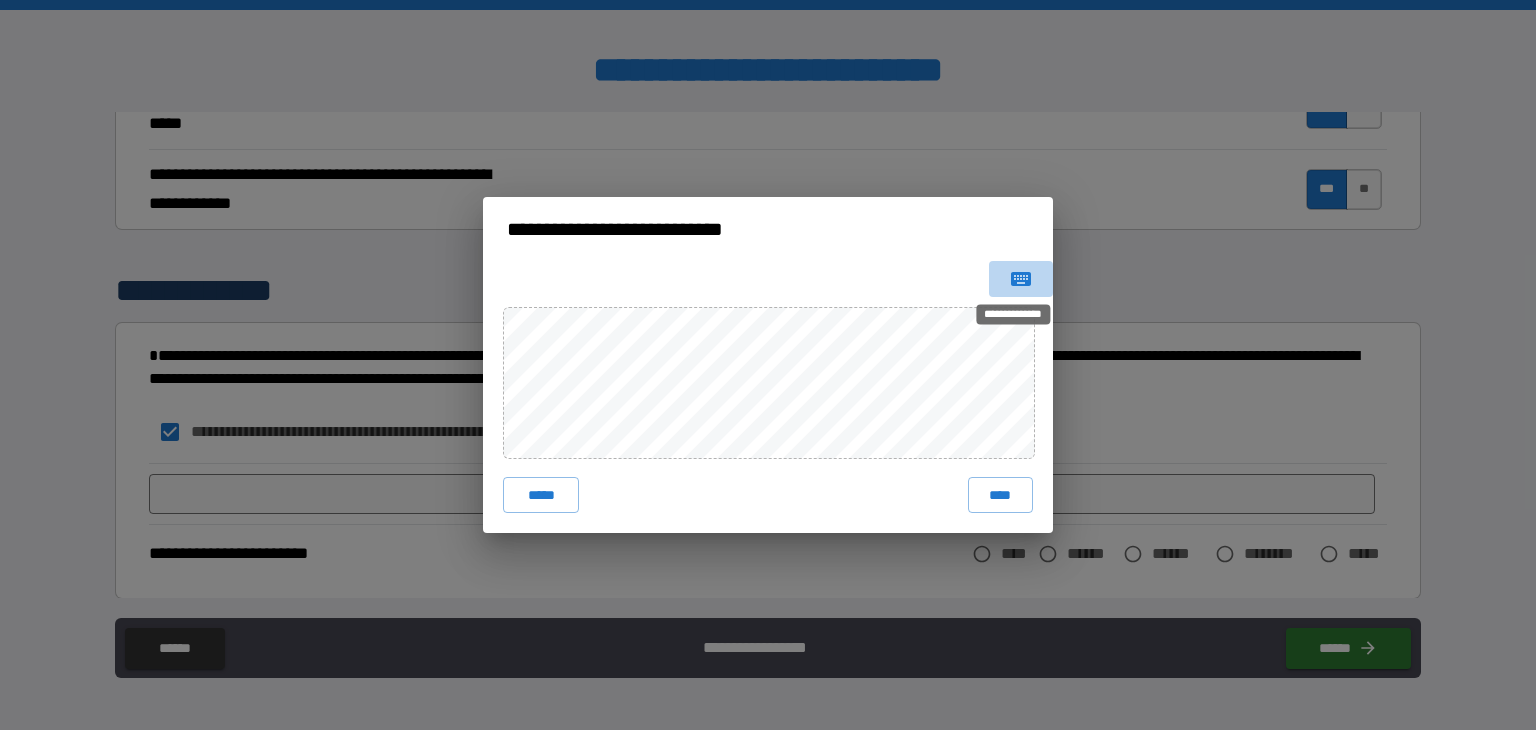 click 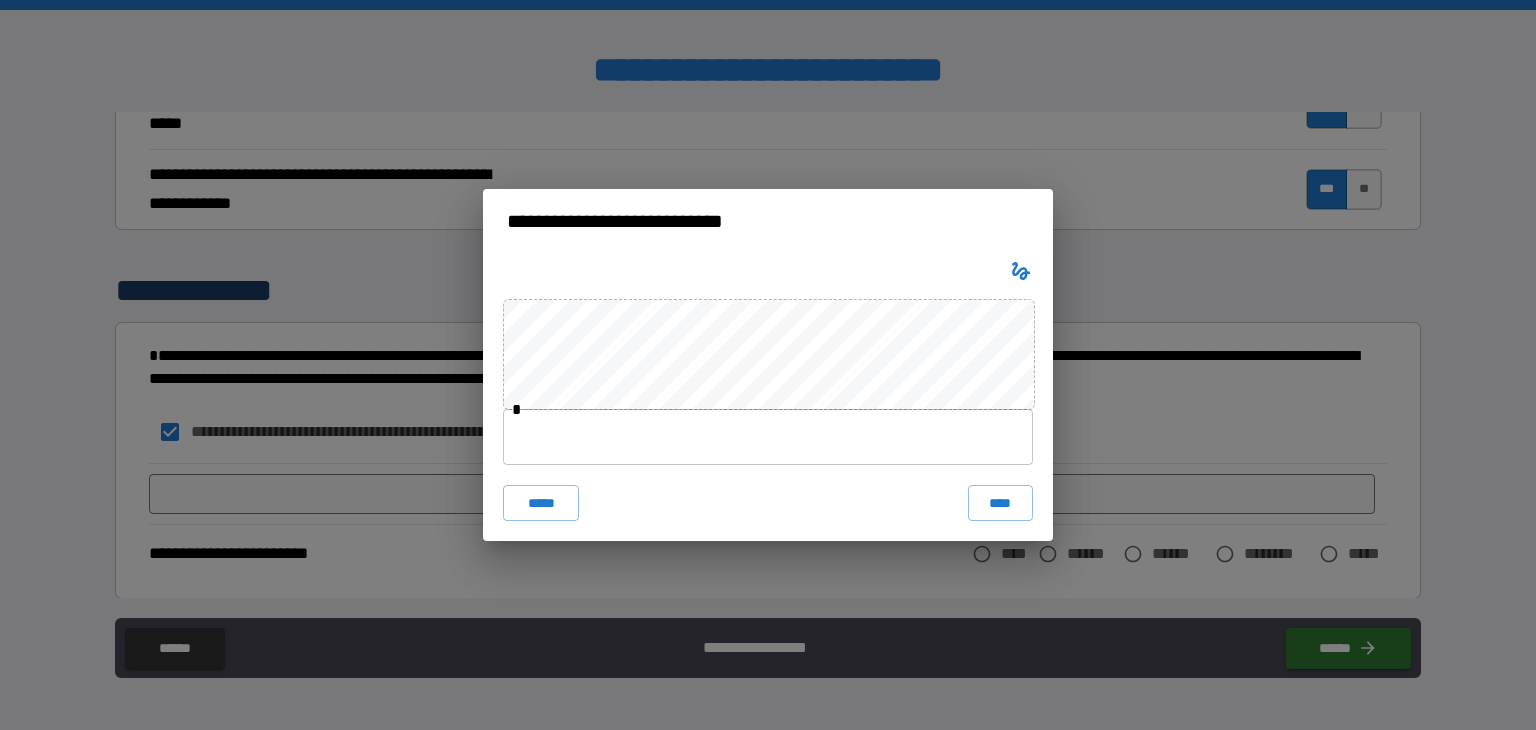 type 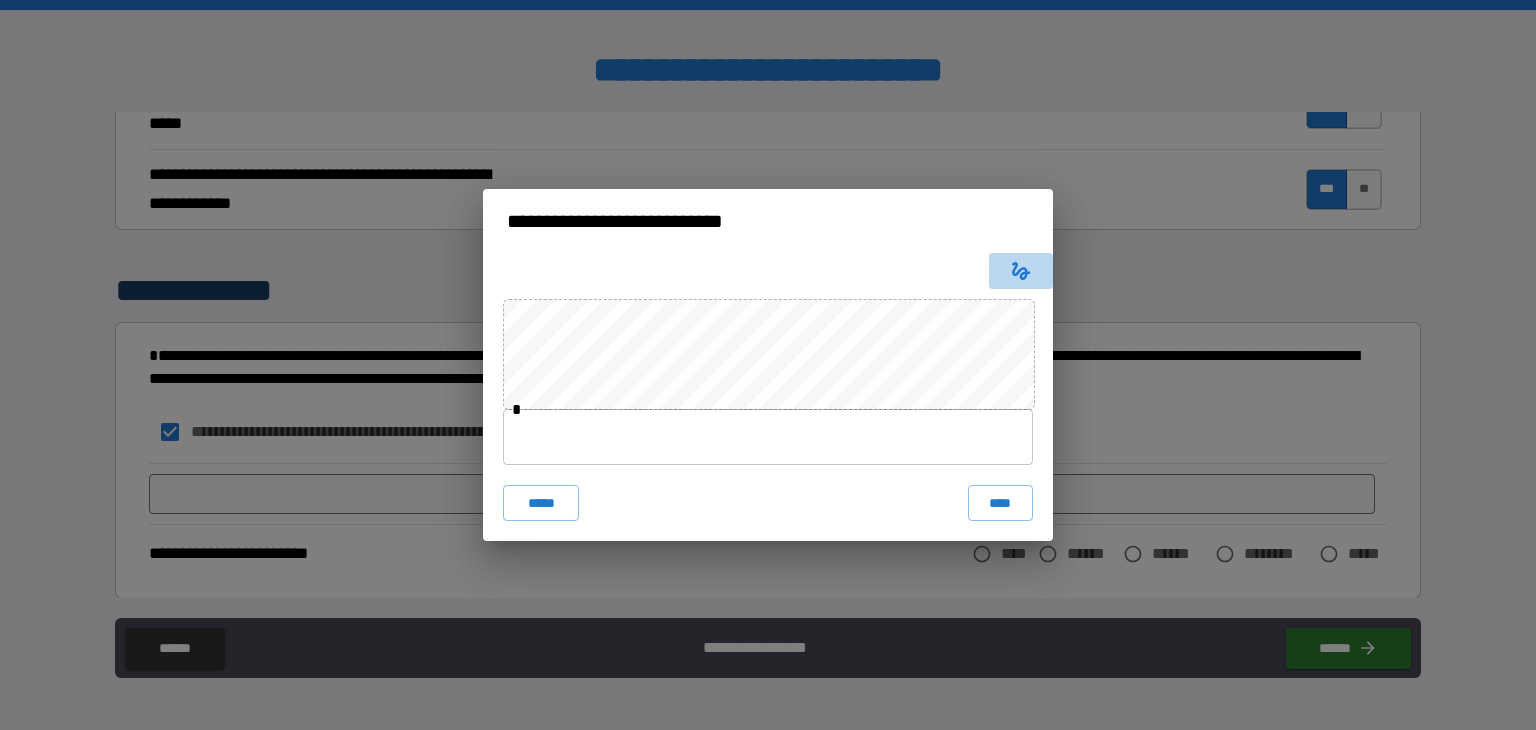 click 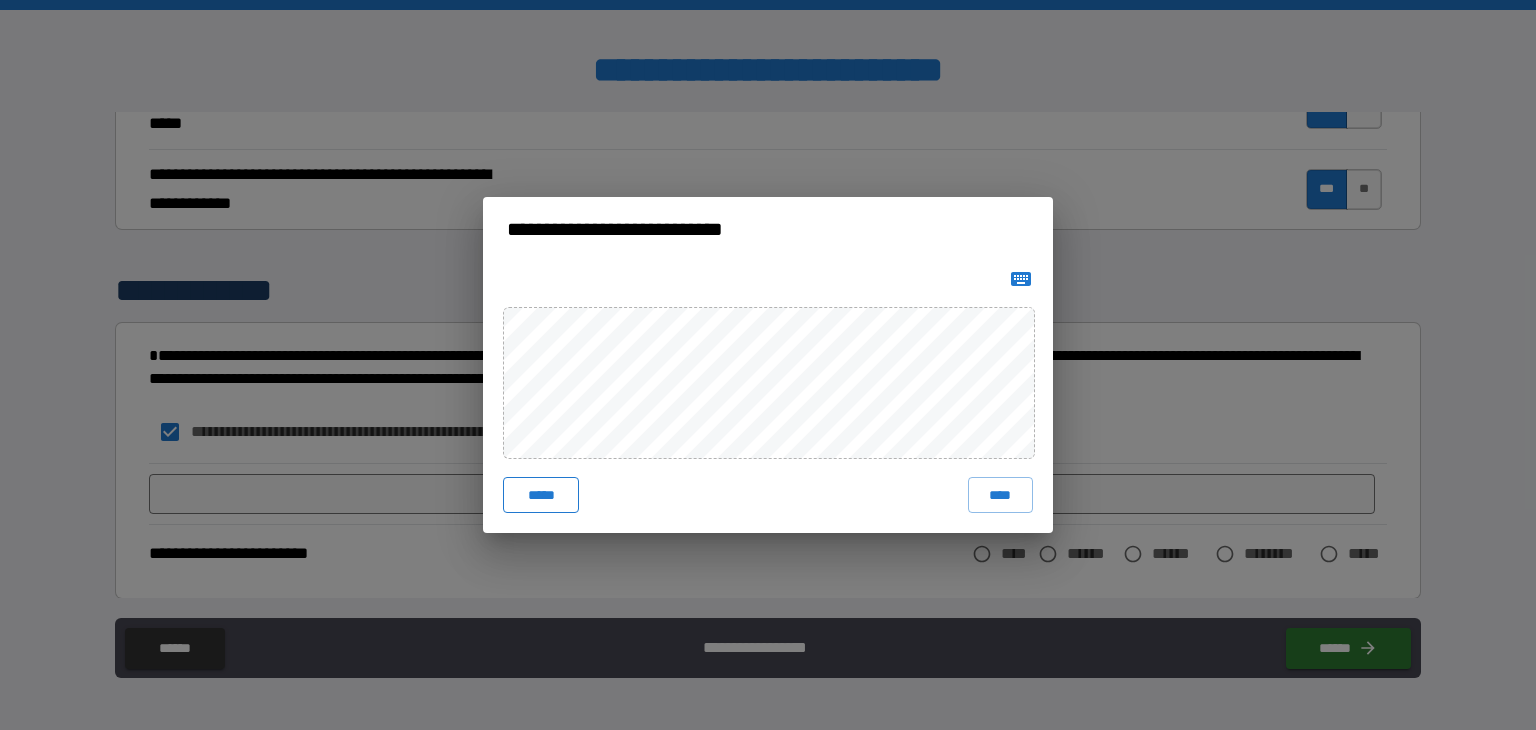 click on "*****" at bounding box center (541, 495) 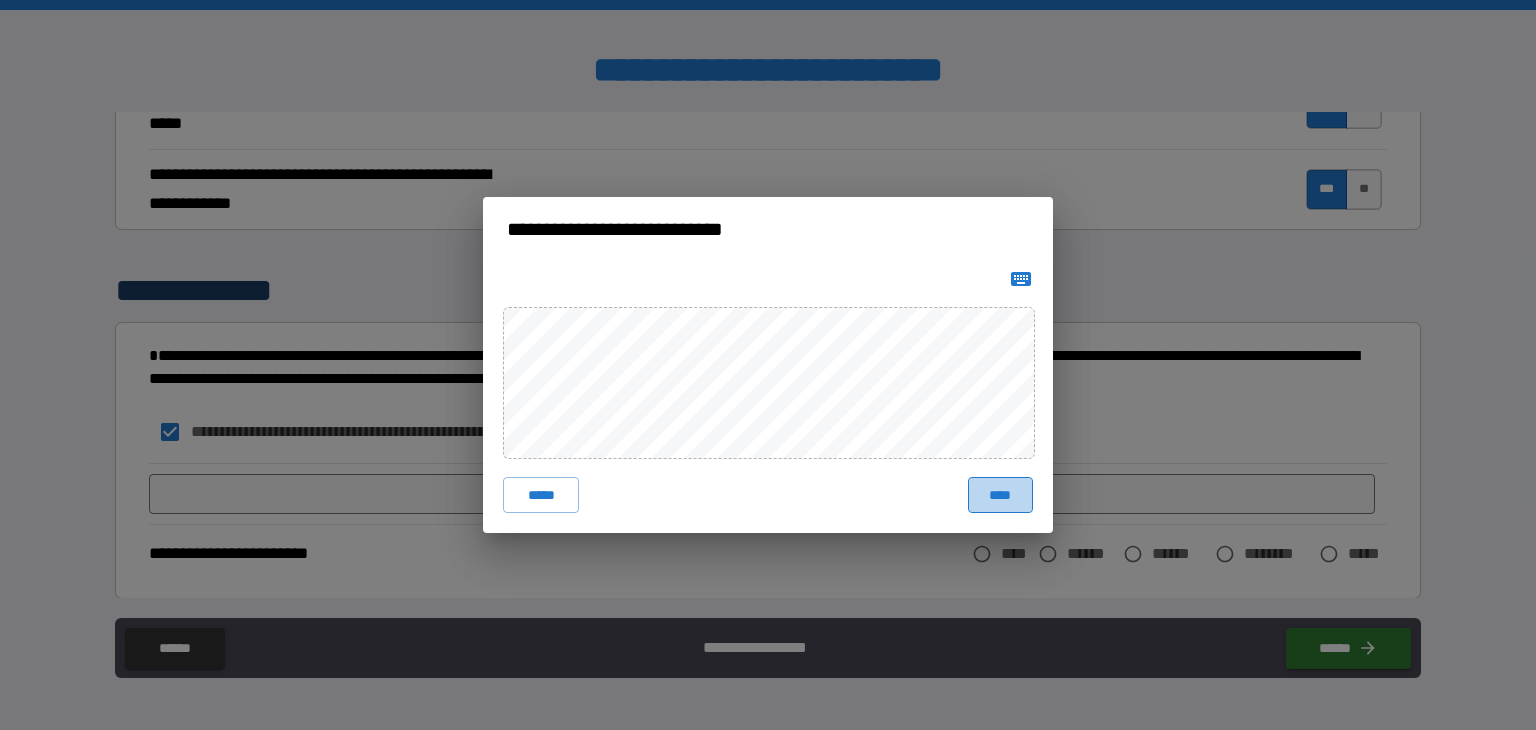 click on "****" at bounding box center (1000, 495) 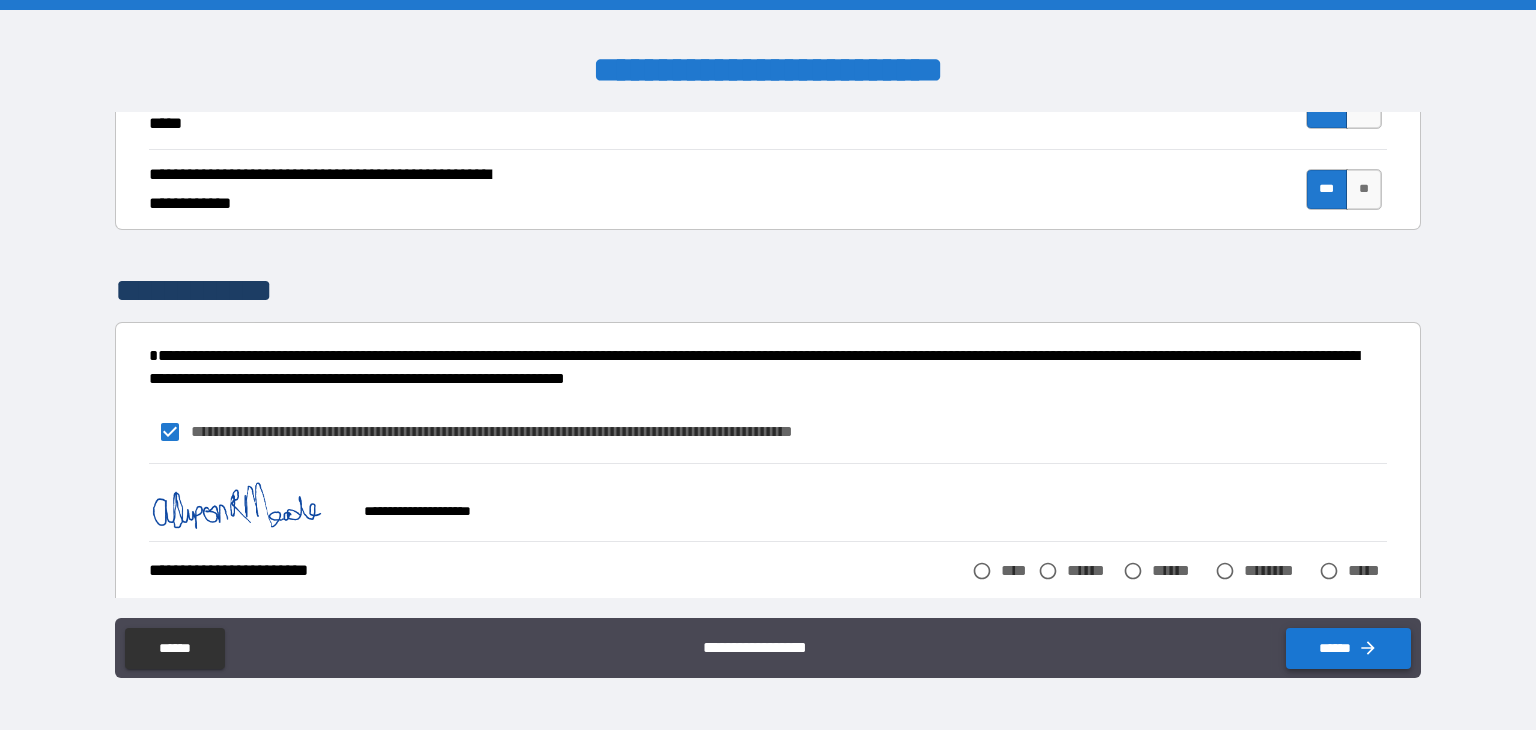 click on "******" at bounding box center [1348, 648] 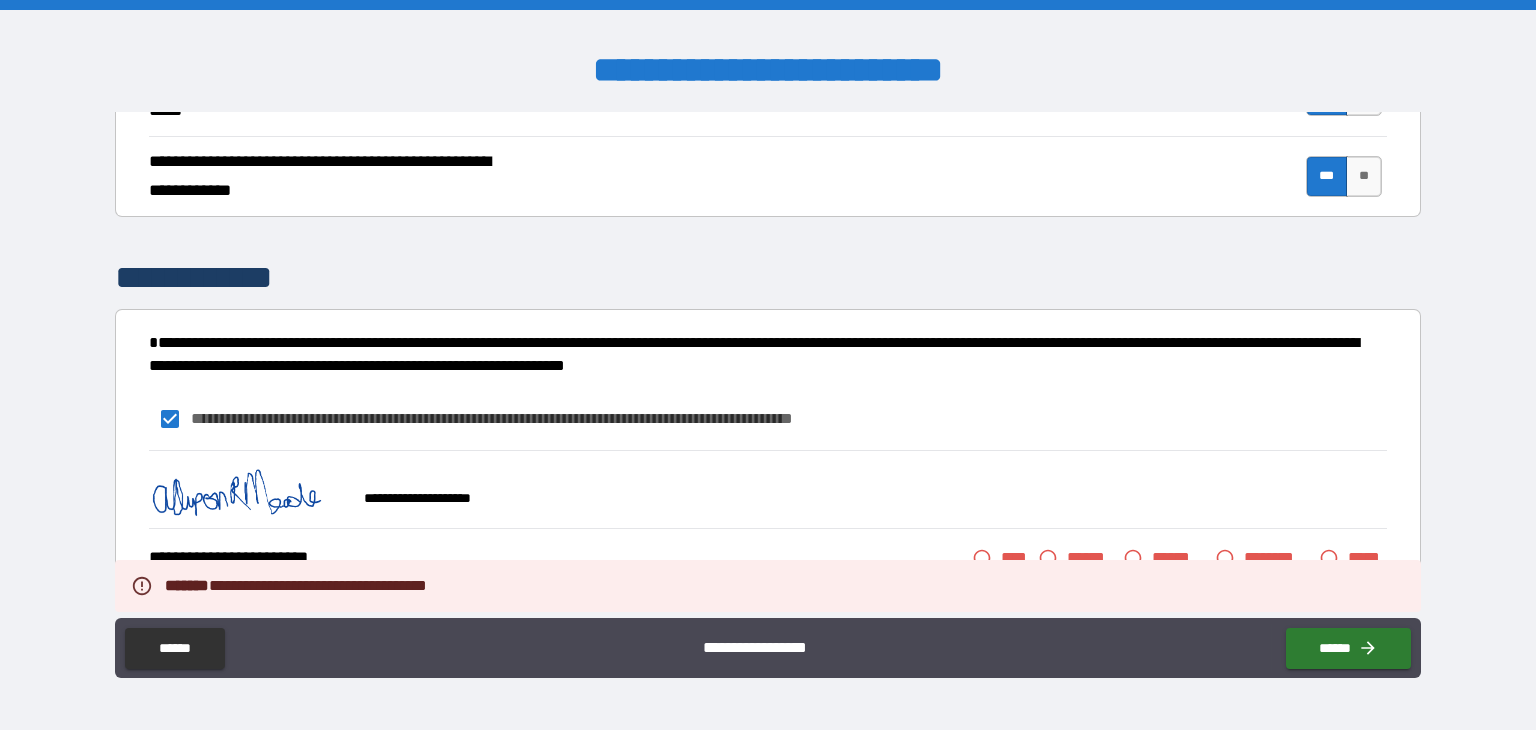 scroll, scrollTop: 1735, scrollLeft: 0, axis: vertical 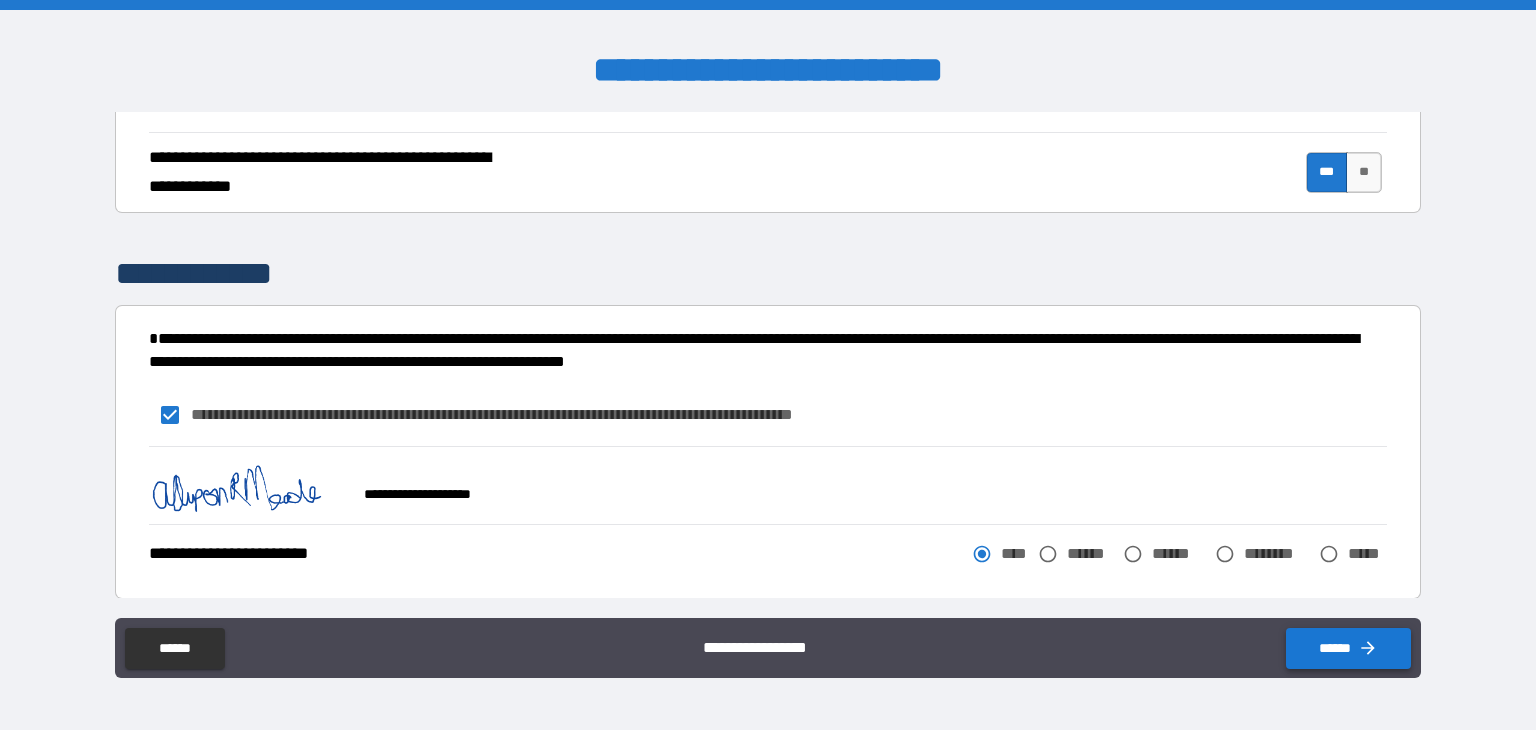 click on "******" at bounding box center [1348, 648] 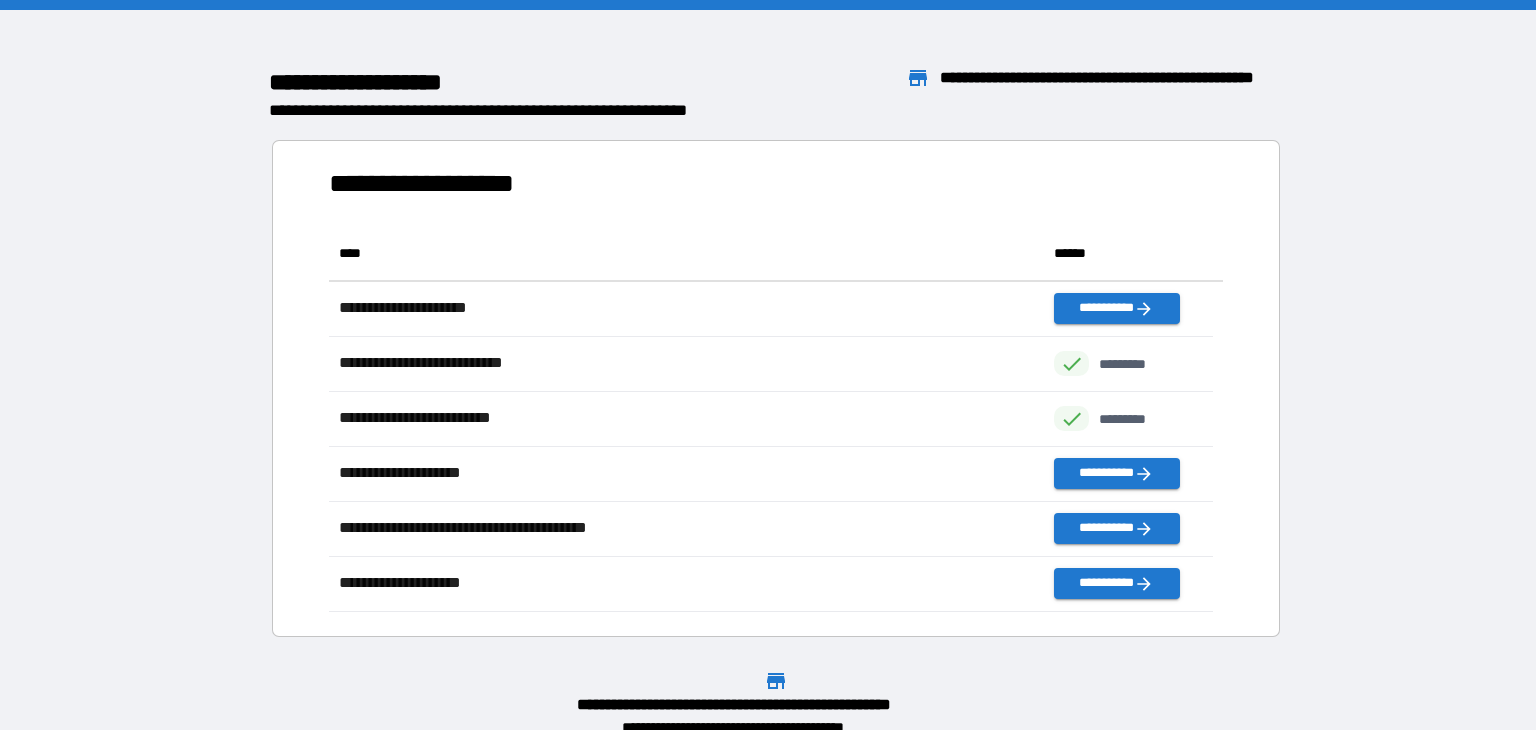 scroll, scrollTop: 16, scrollLeft: 16, axis: both 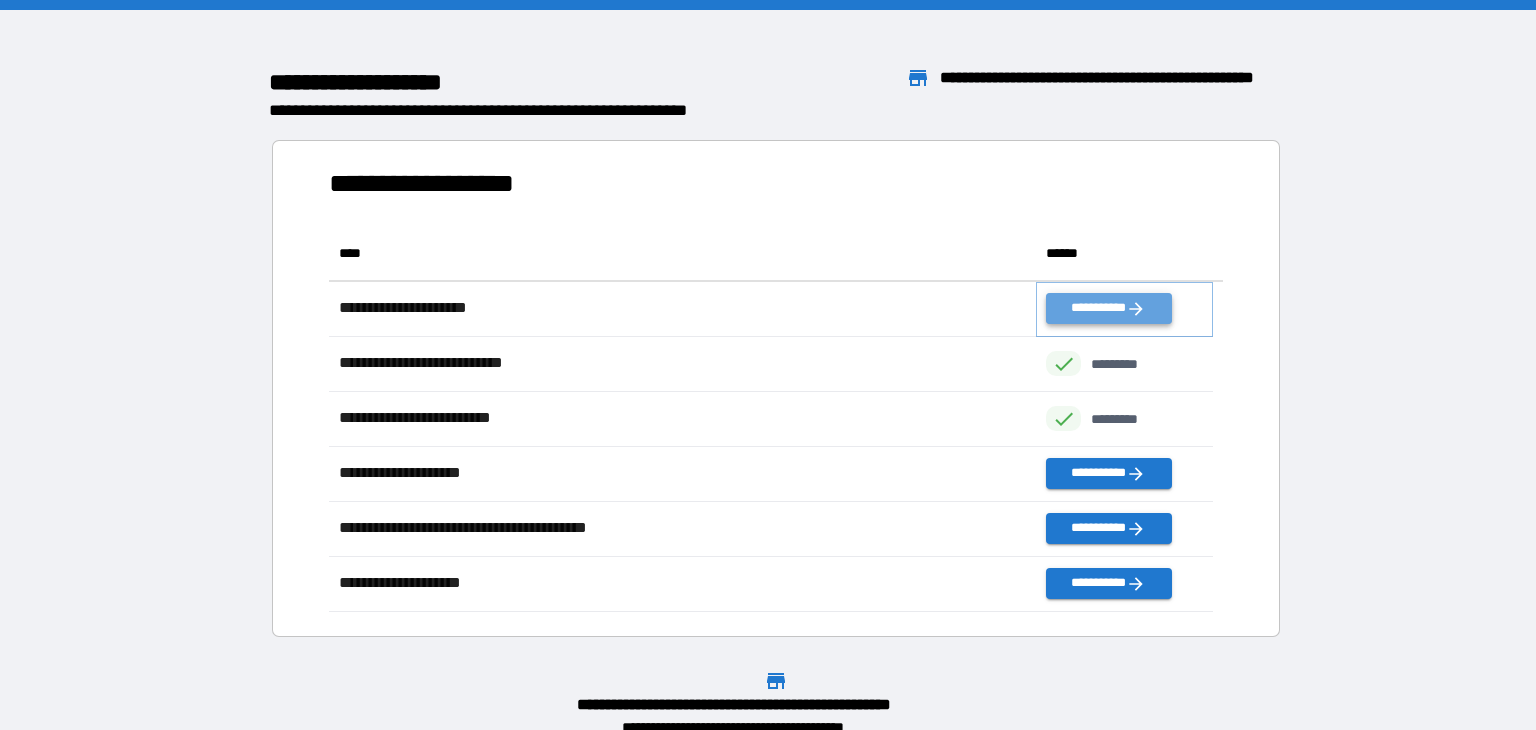 click on "**********" at bounding box center (1108, 308) 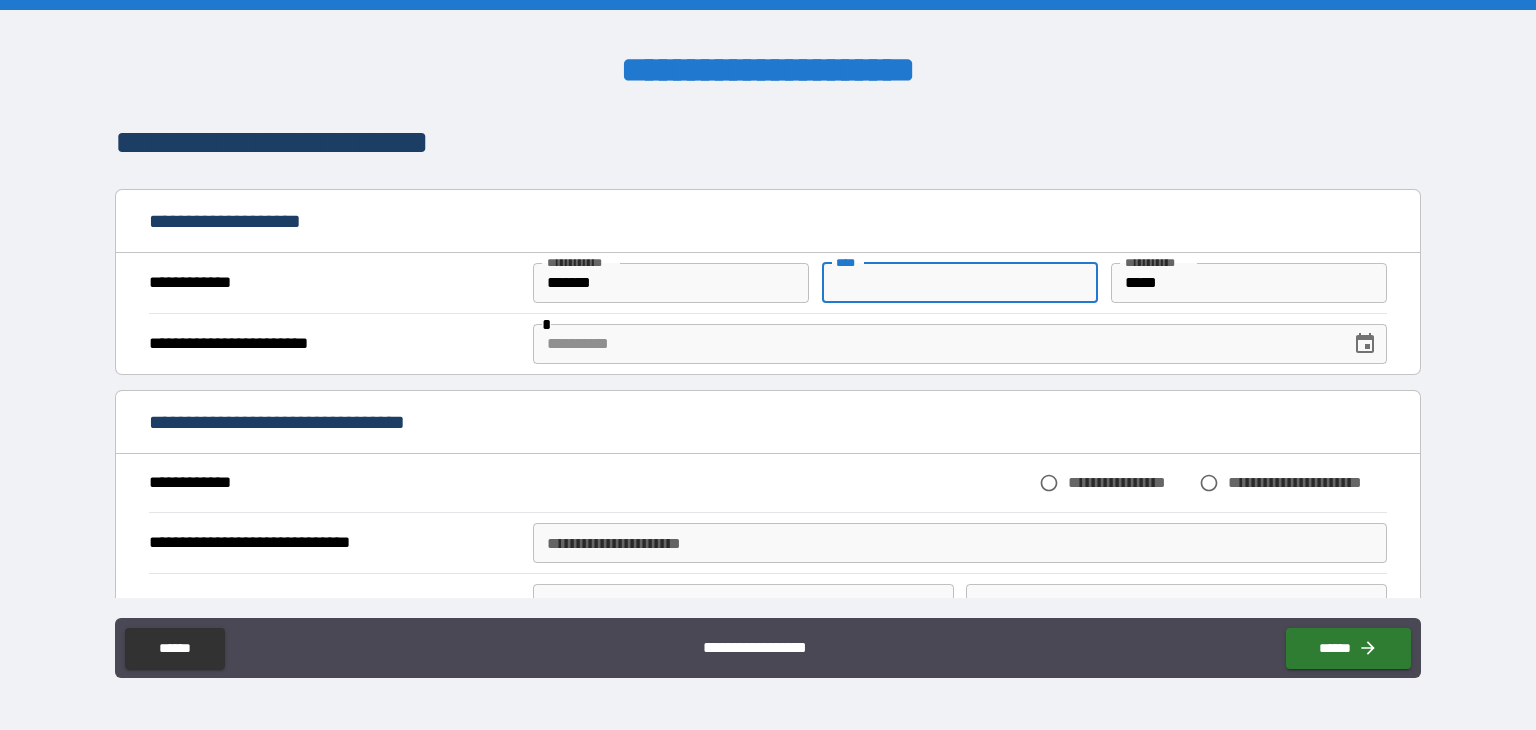 click on "**   *" at bounding box center [960, 283] 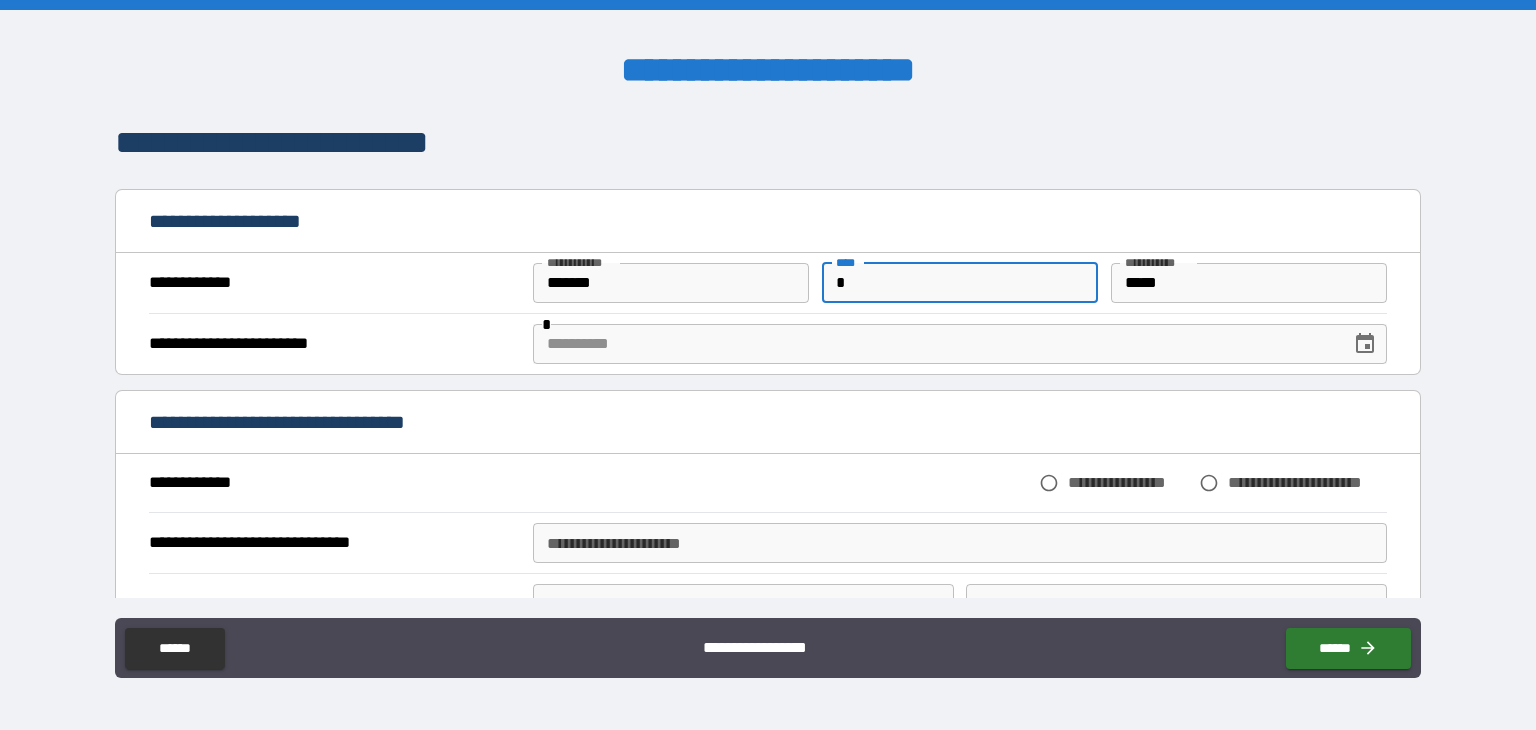 type on "*" 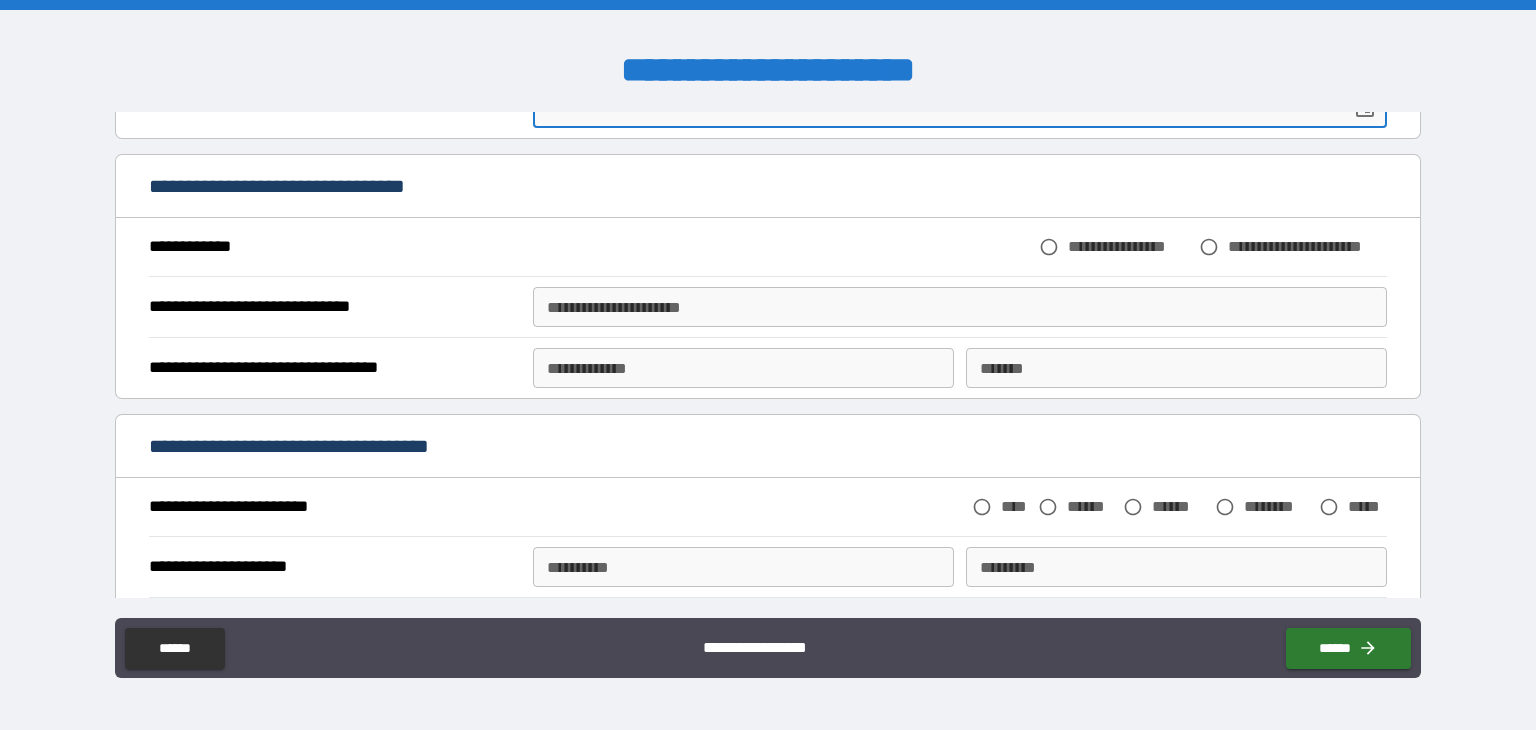 scroll, scrollTop: 273, scrollLeft: 0, axis: vertical 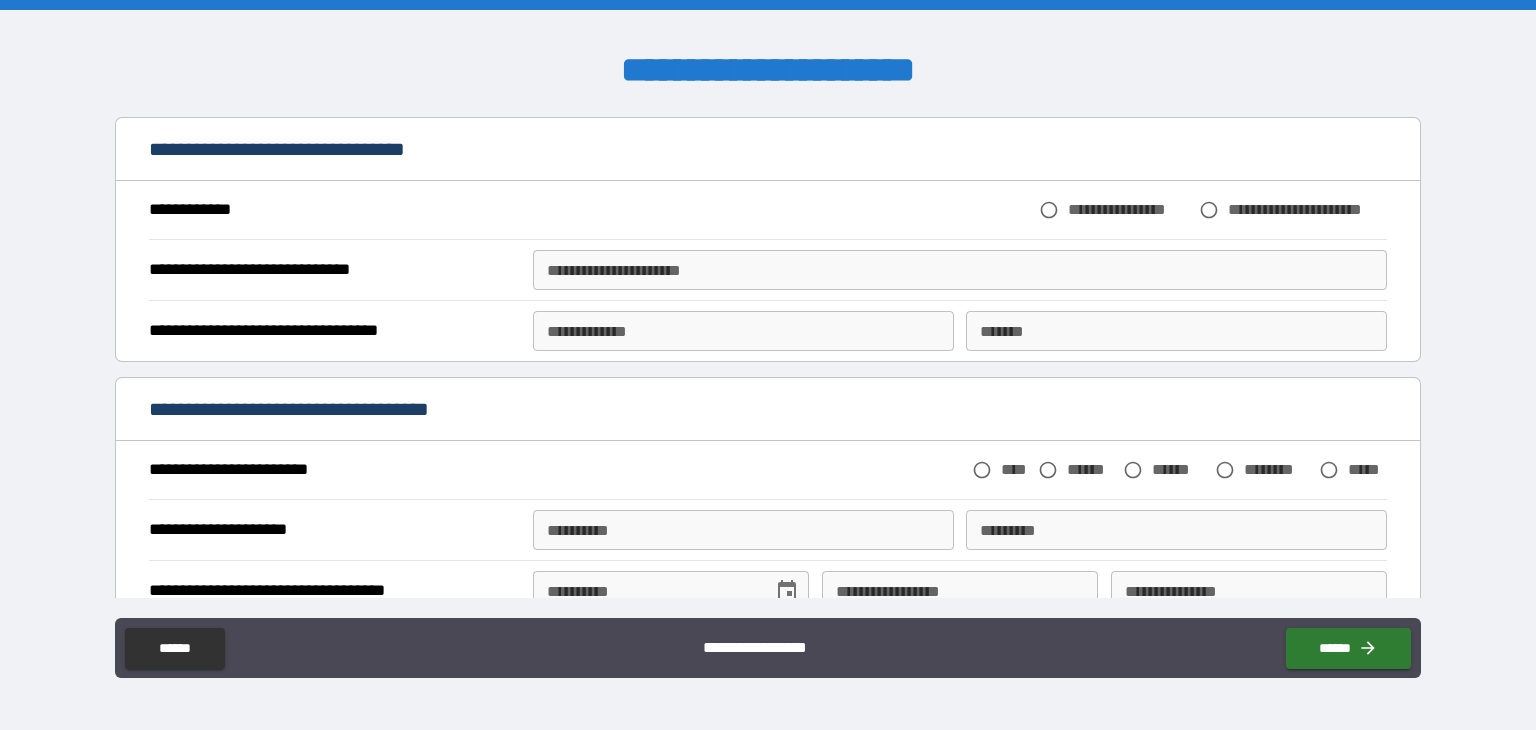 type on "**********" 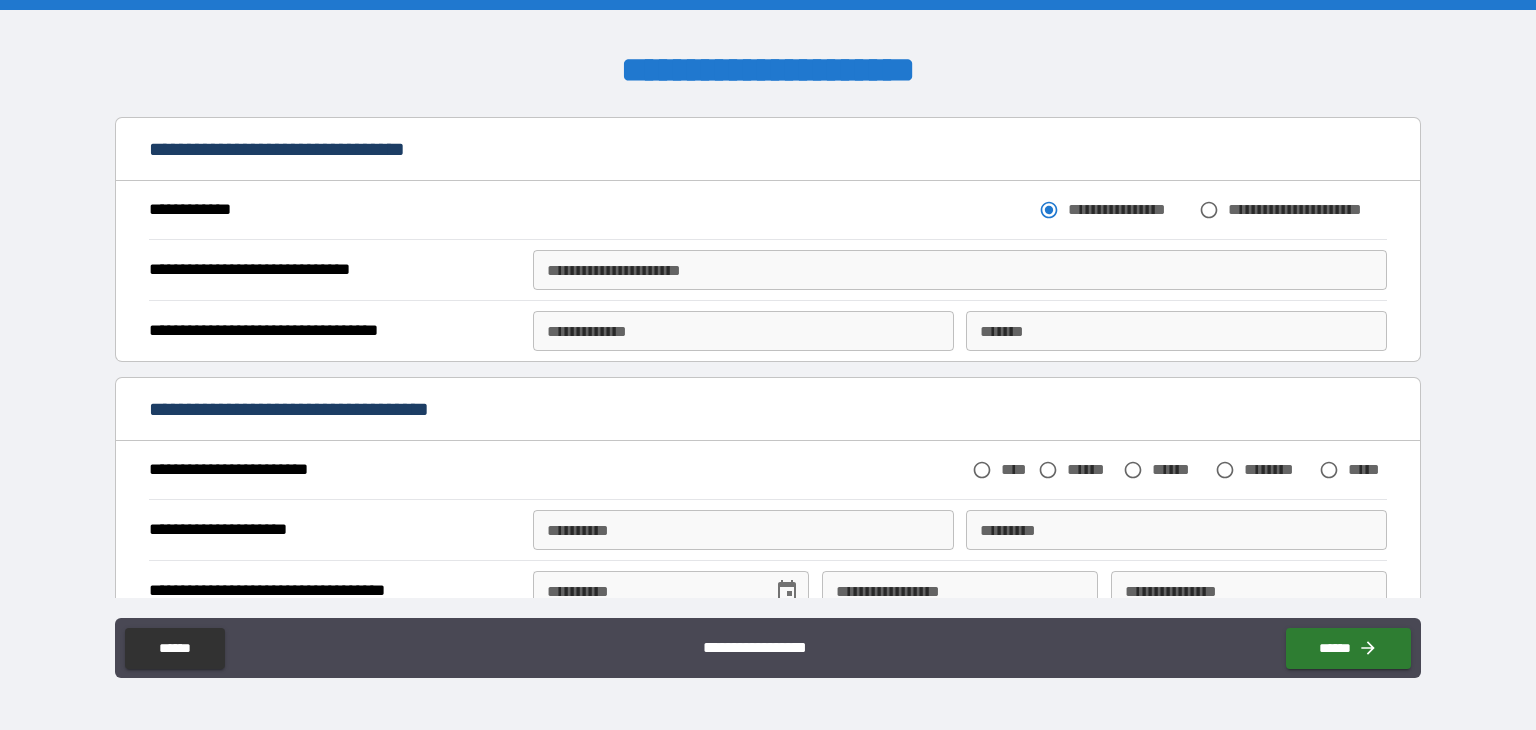 click on "**********" at bounding box center [960, 270] 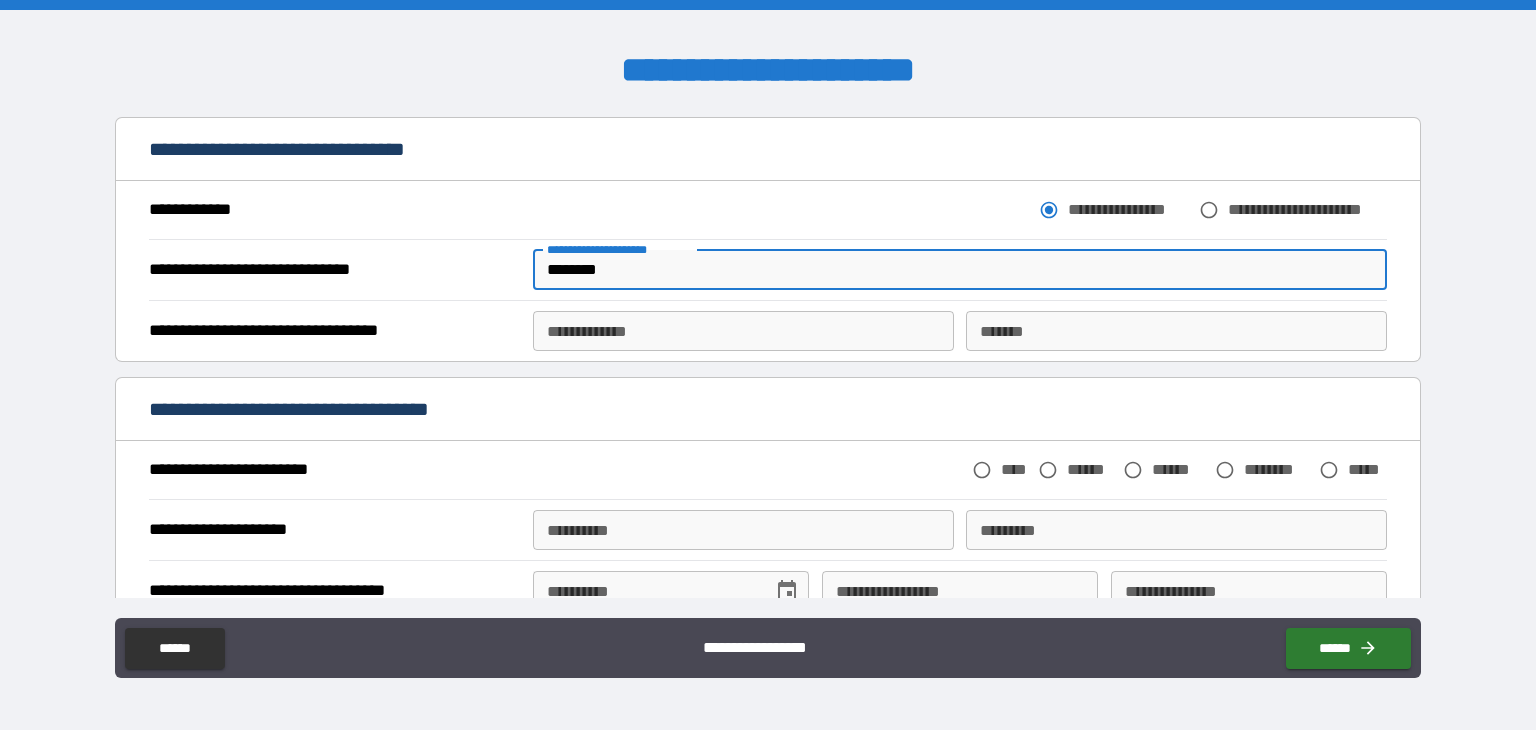 type on "********" 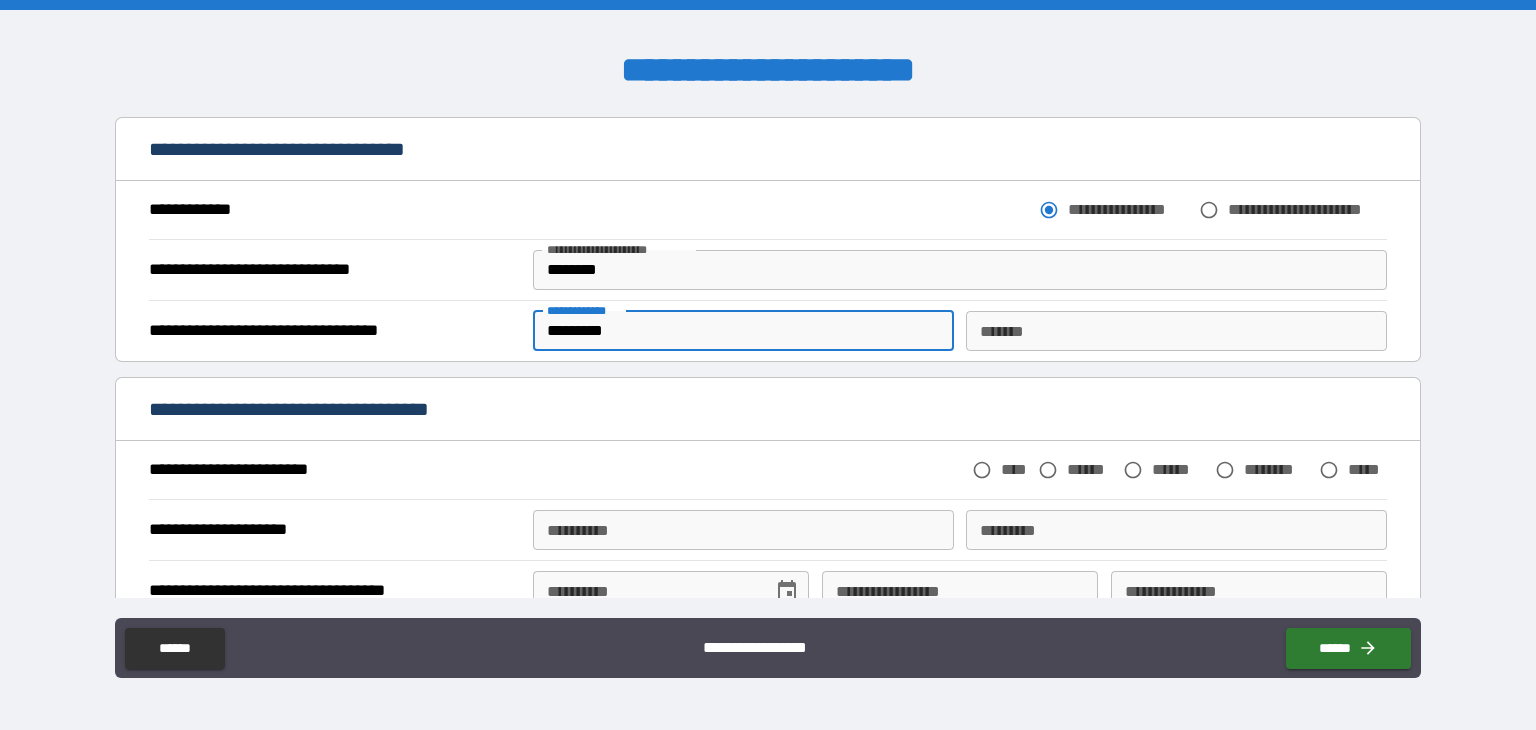 type on "*********" 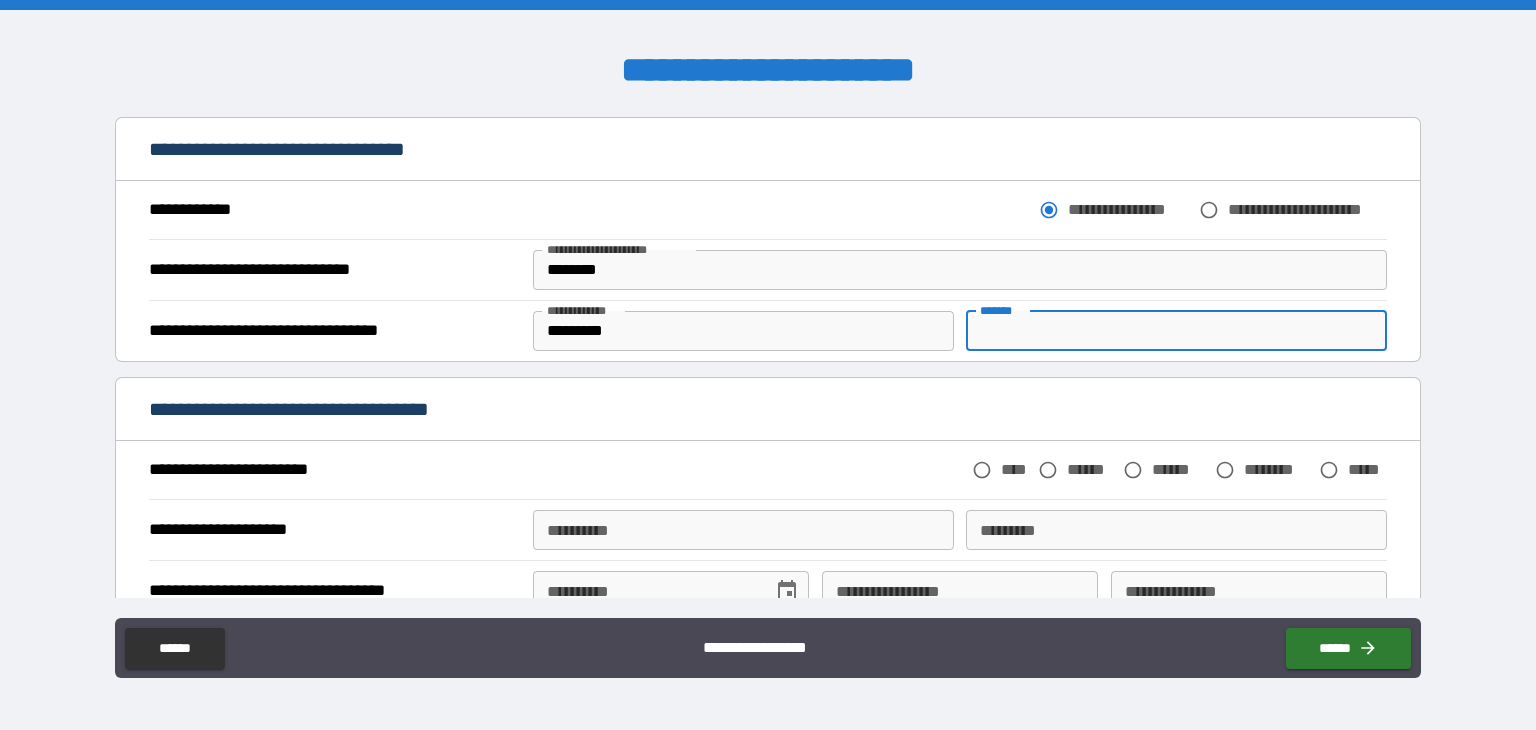 click on "*******" at bounding box center [1176, 331] 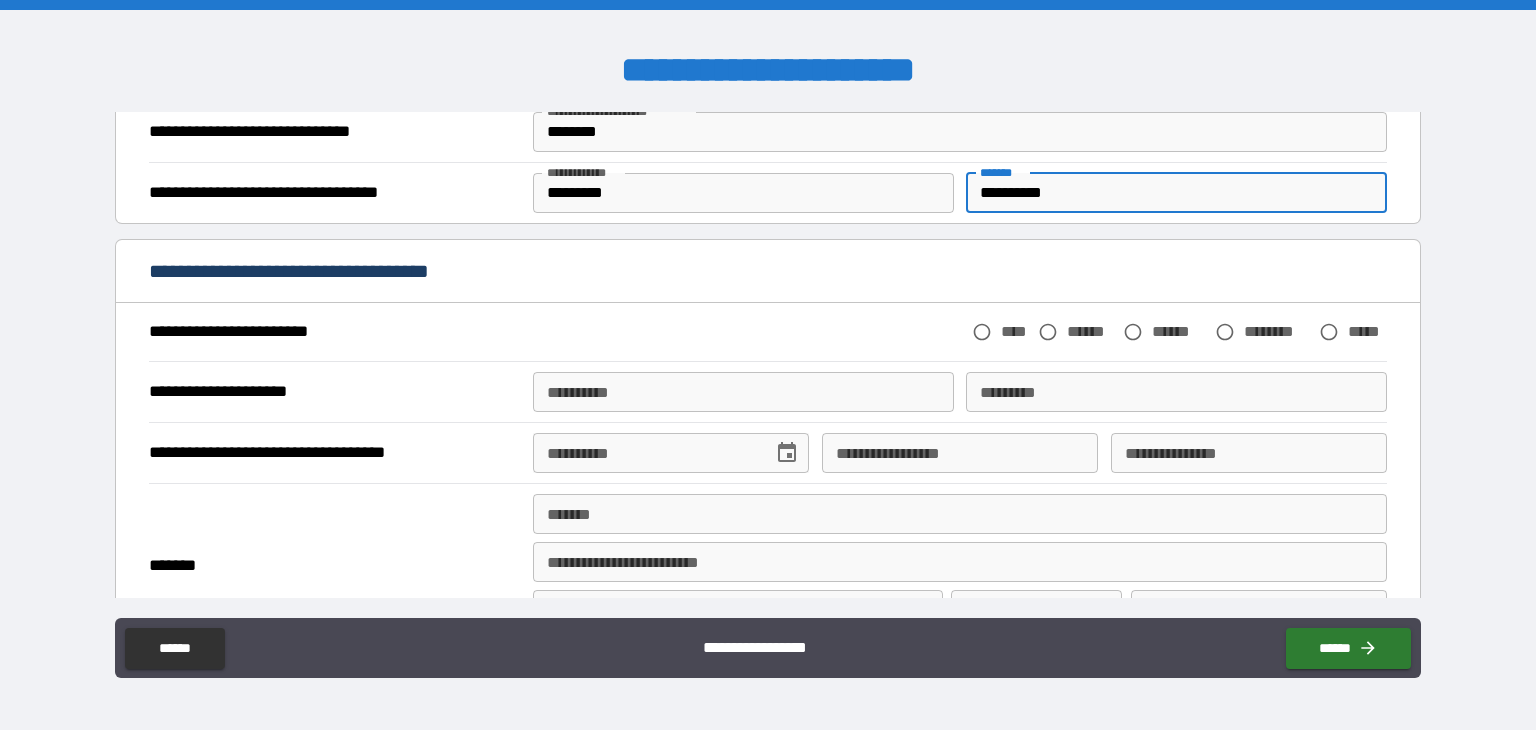 scroll, scrollTop: 414, scrollLeft: 0, axis: vertical 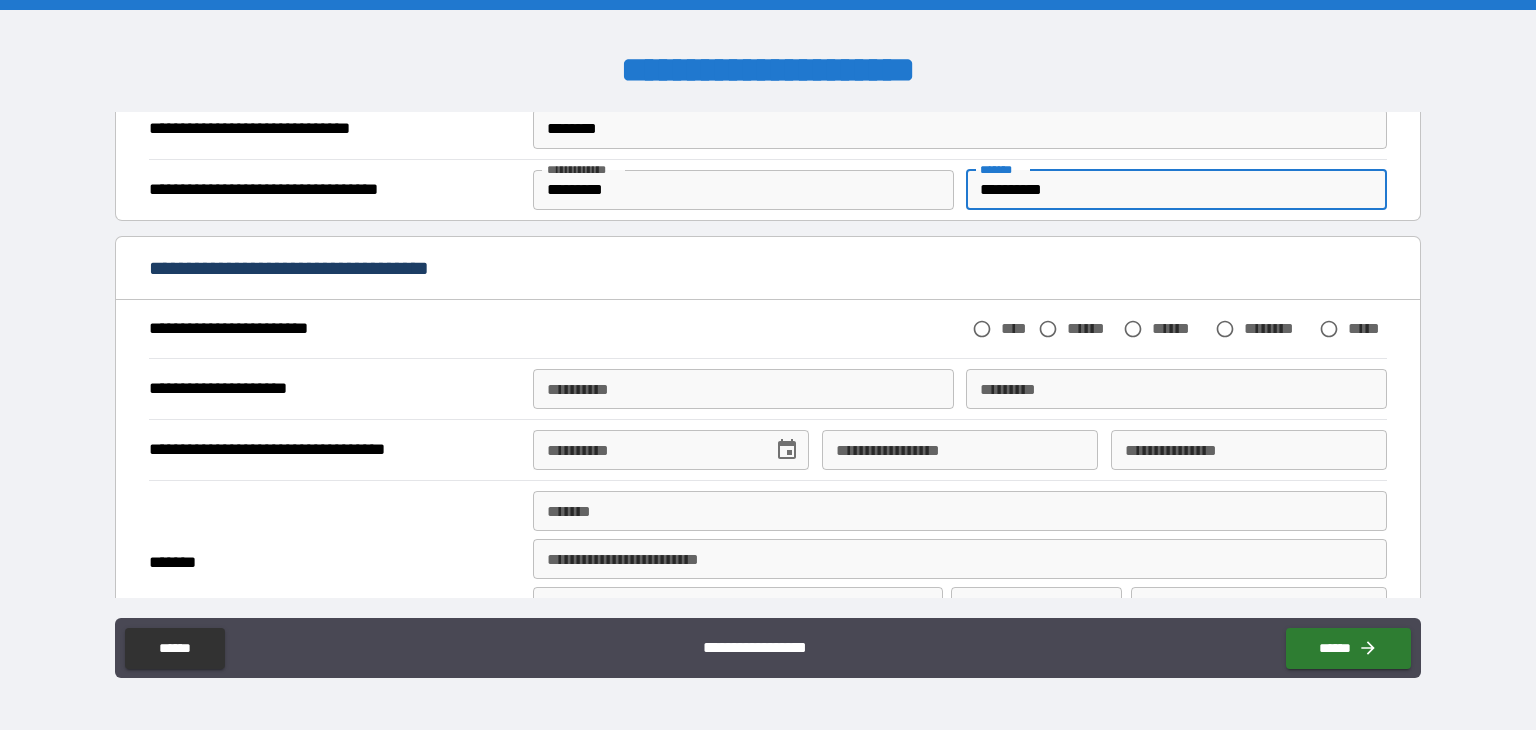 type on "**********" 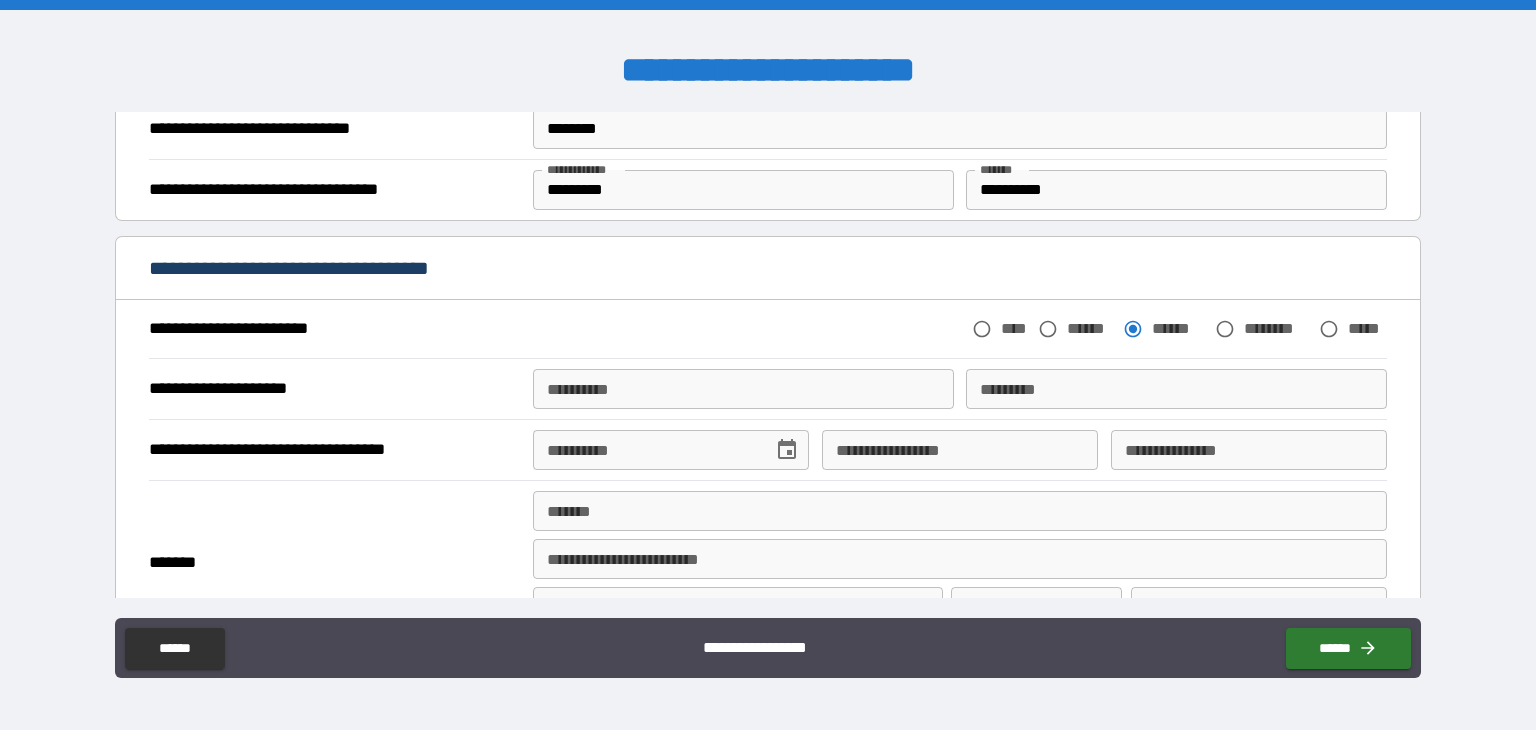 click on "**********" at bounding box center [743, 389] 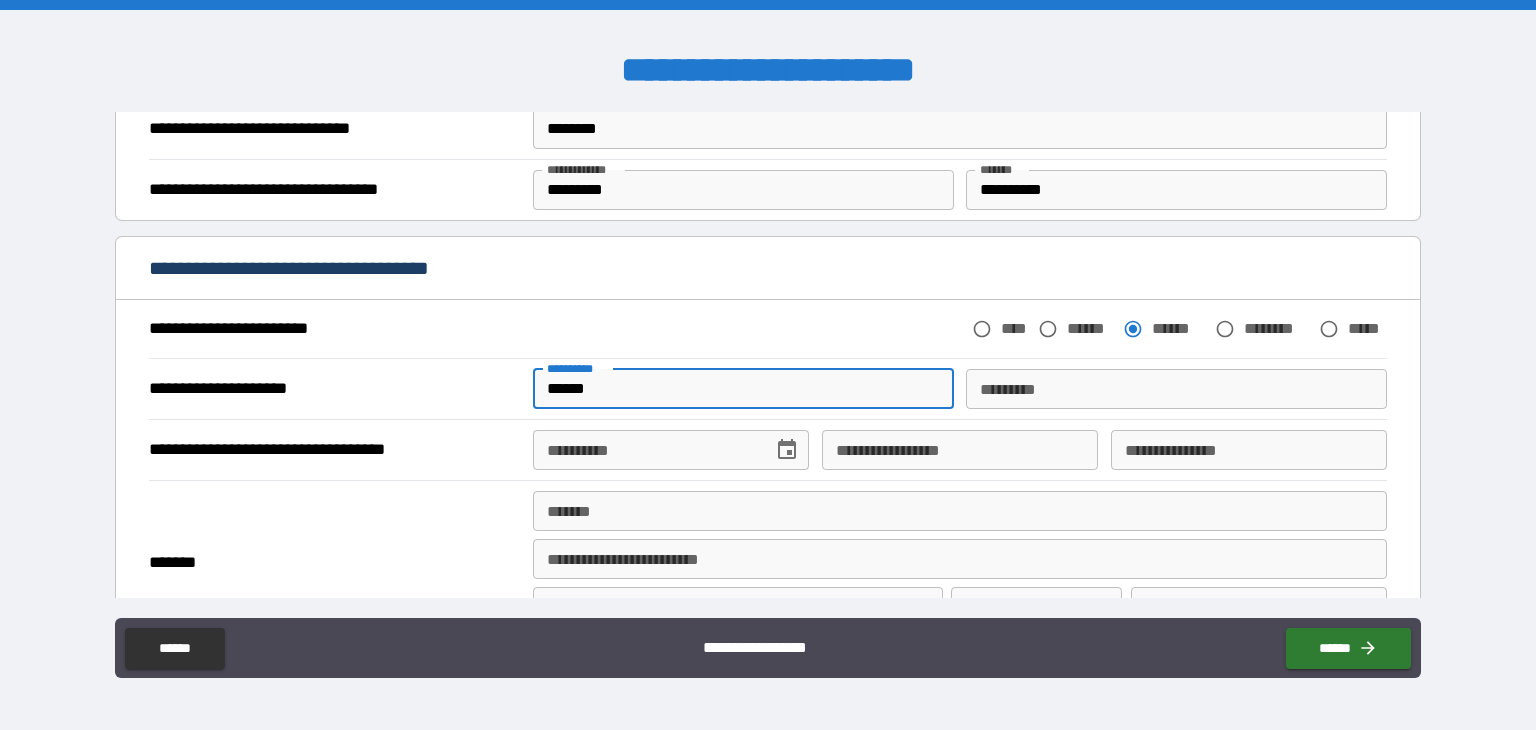 type on "******" 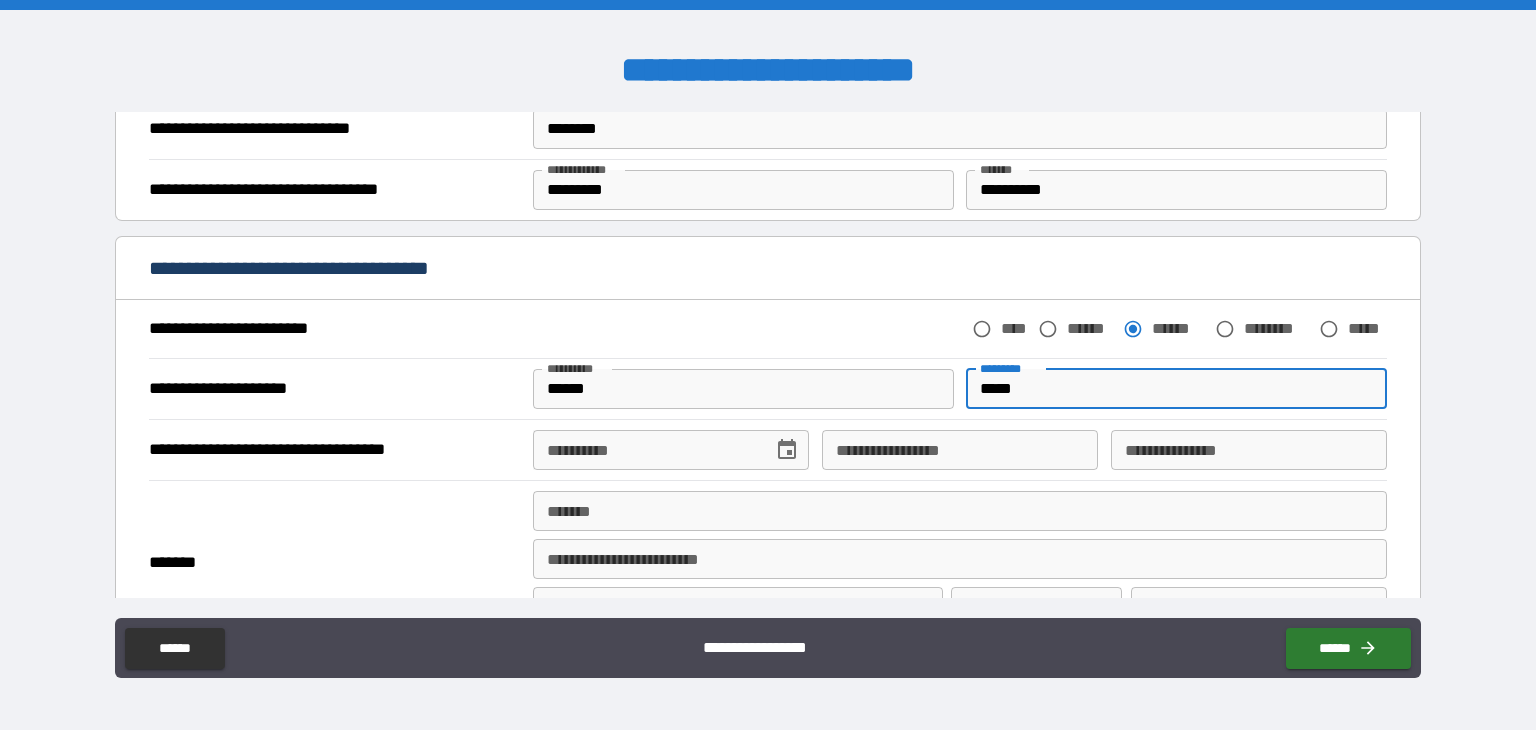 type on "*****" 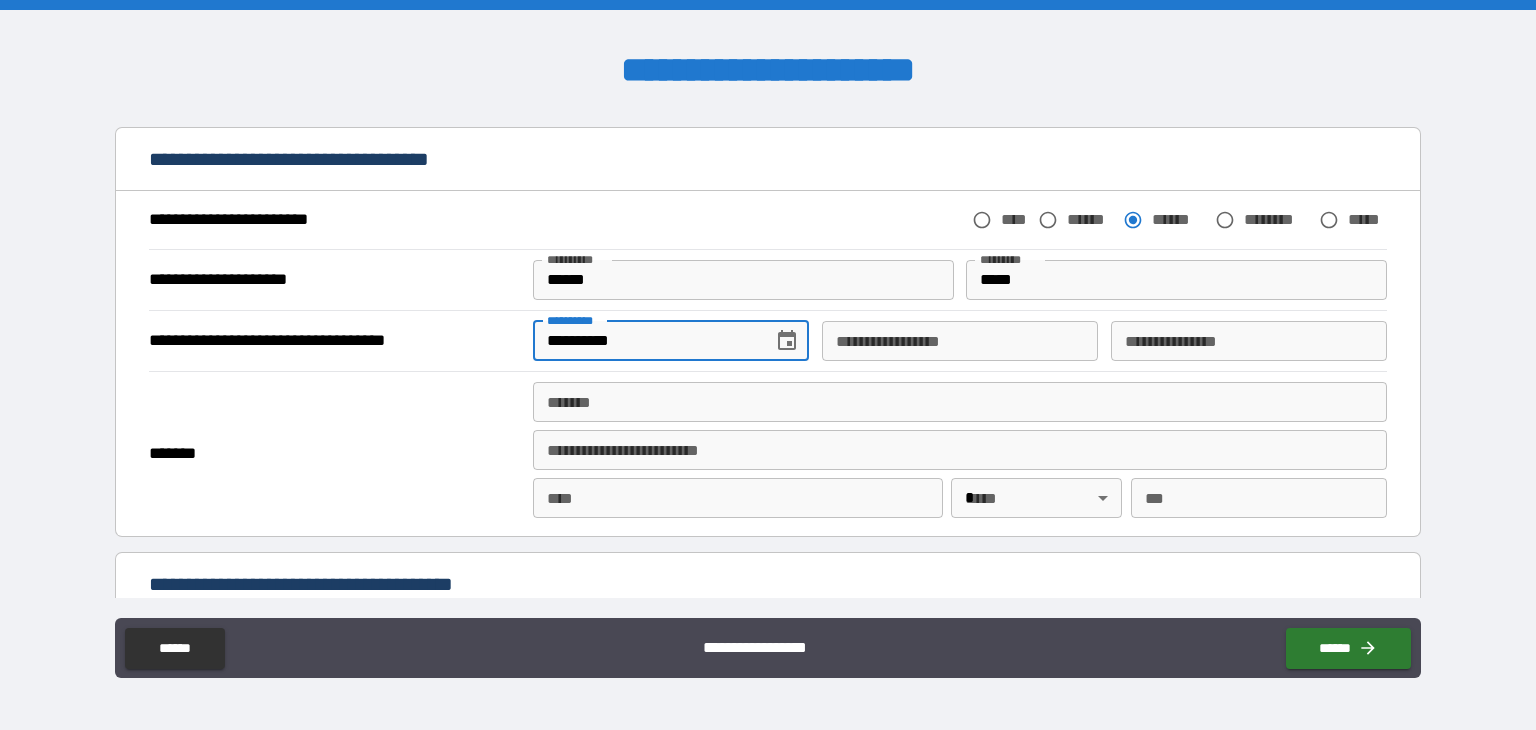 scroll, scrollTop: 551, scrollLeft: 0, axis: vertical 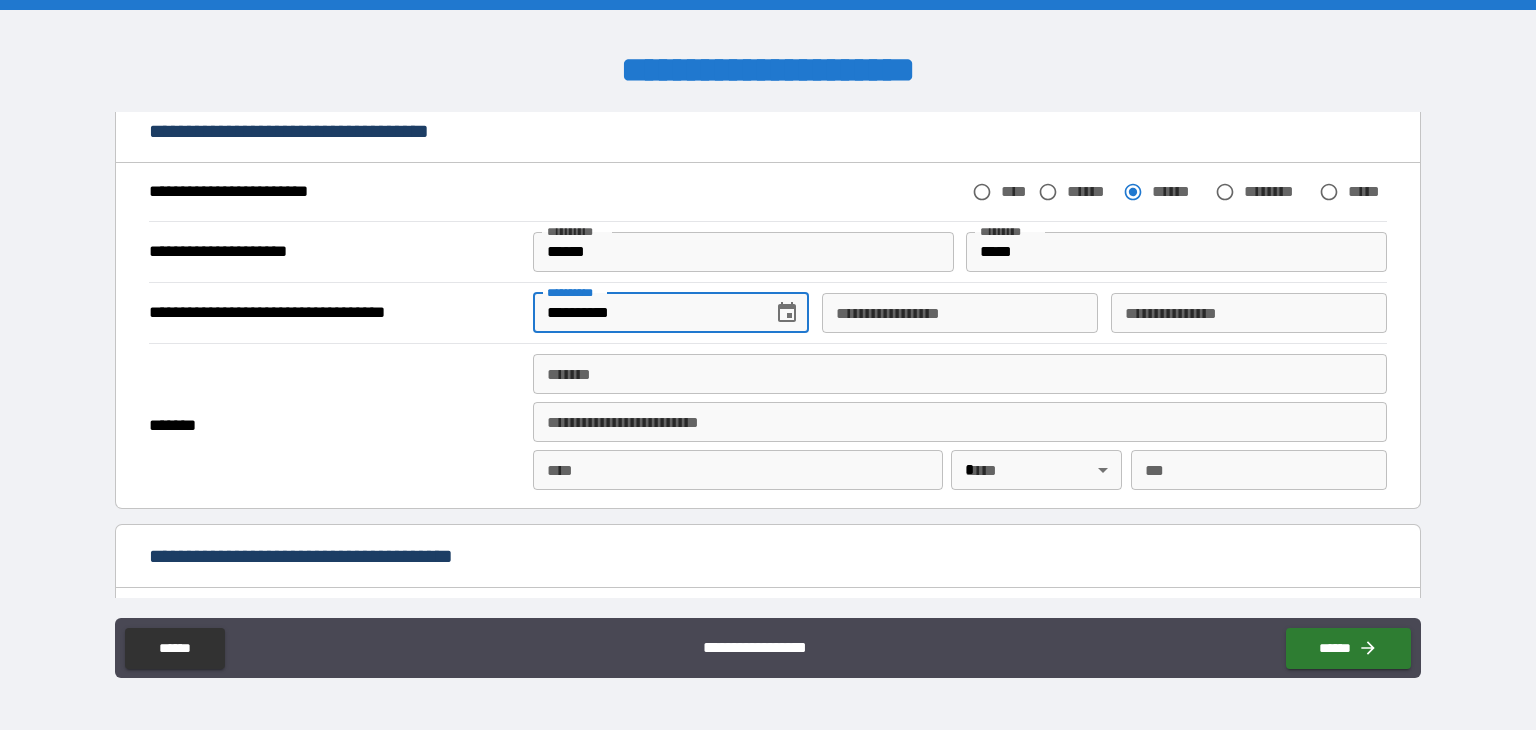 type on "**********" 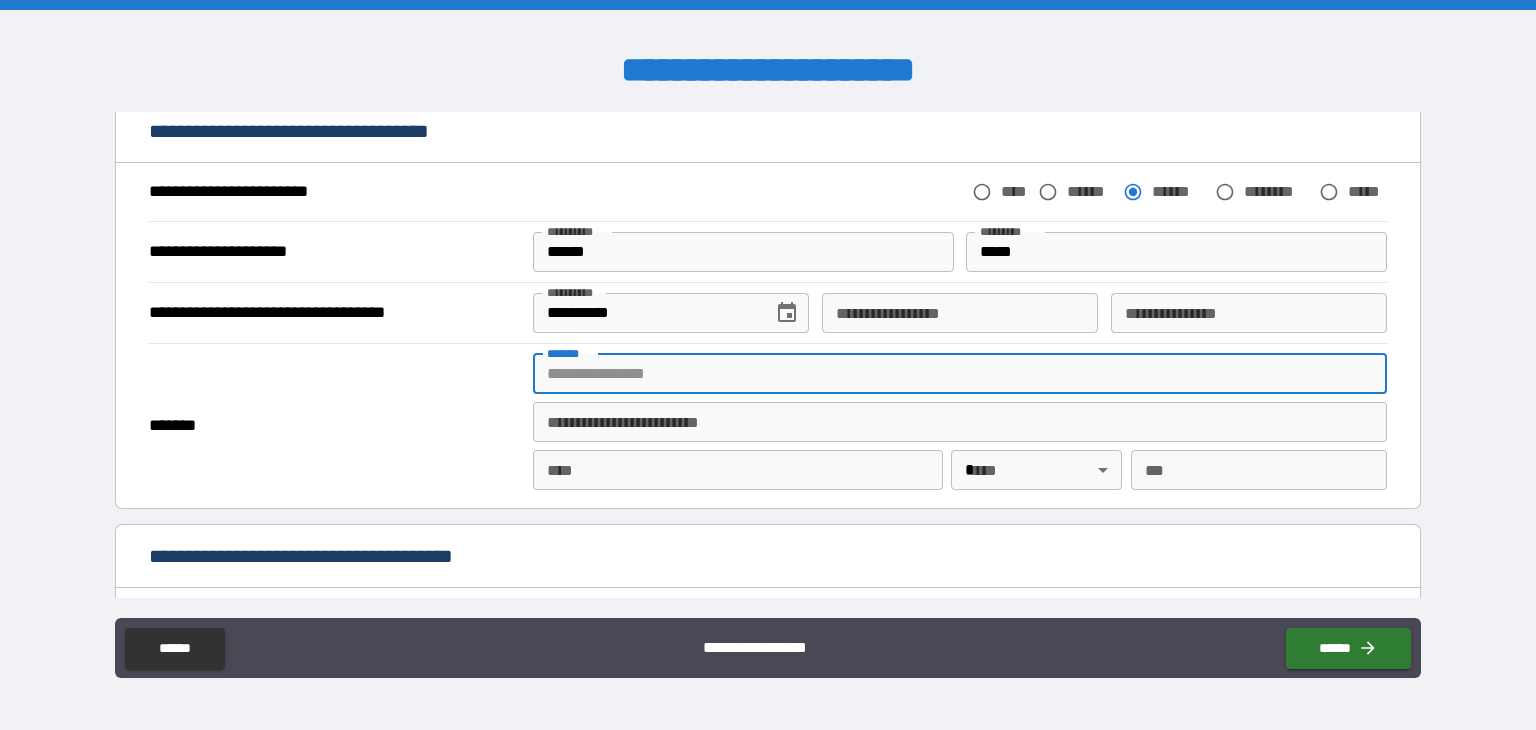 click on "*******" at bounding box center [960, 374] 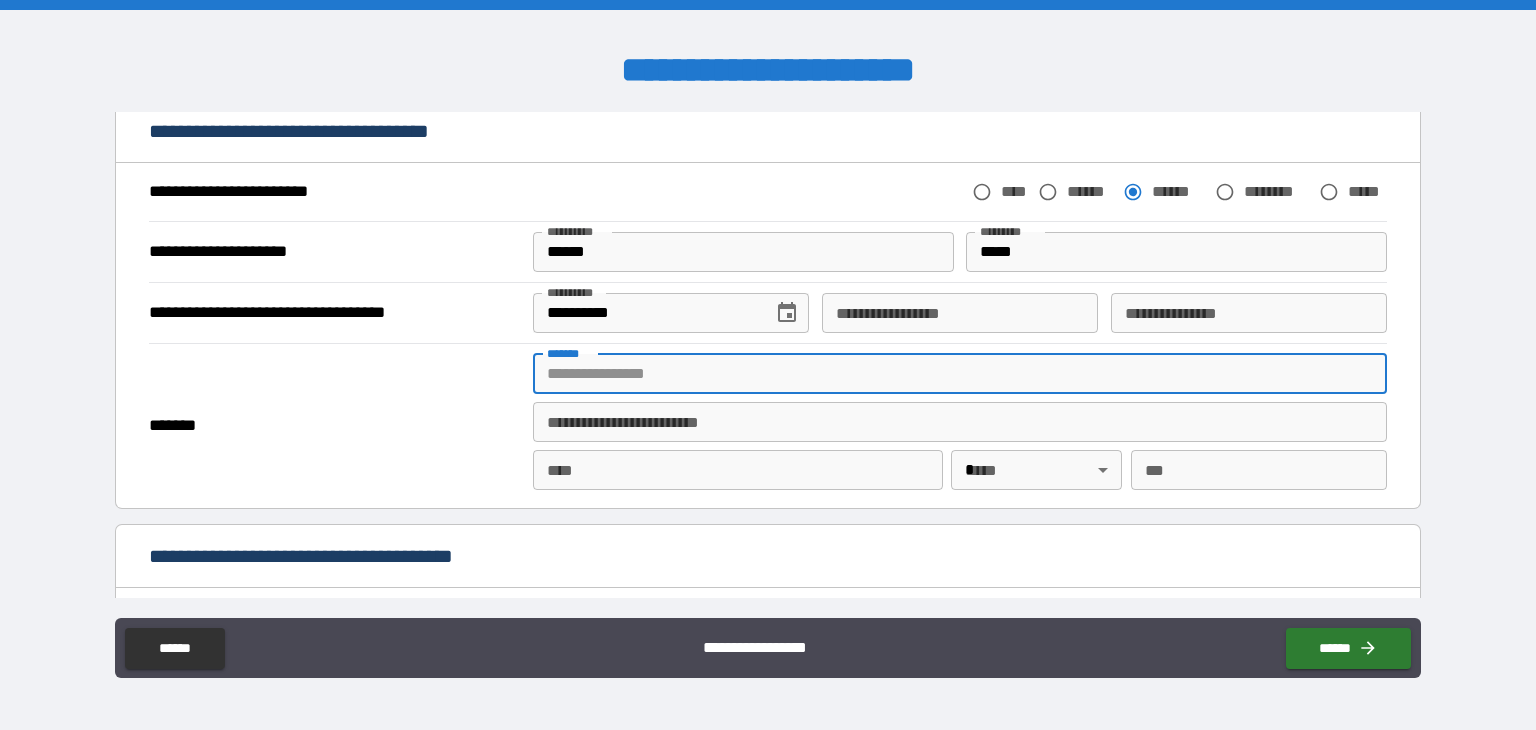 type on "**********" 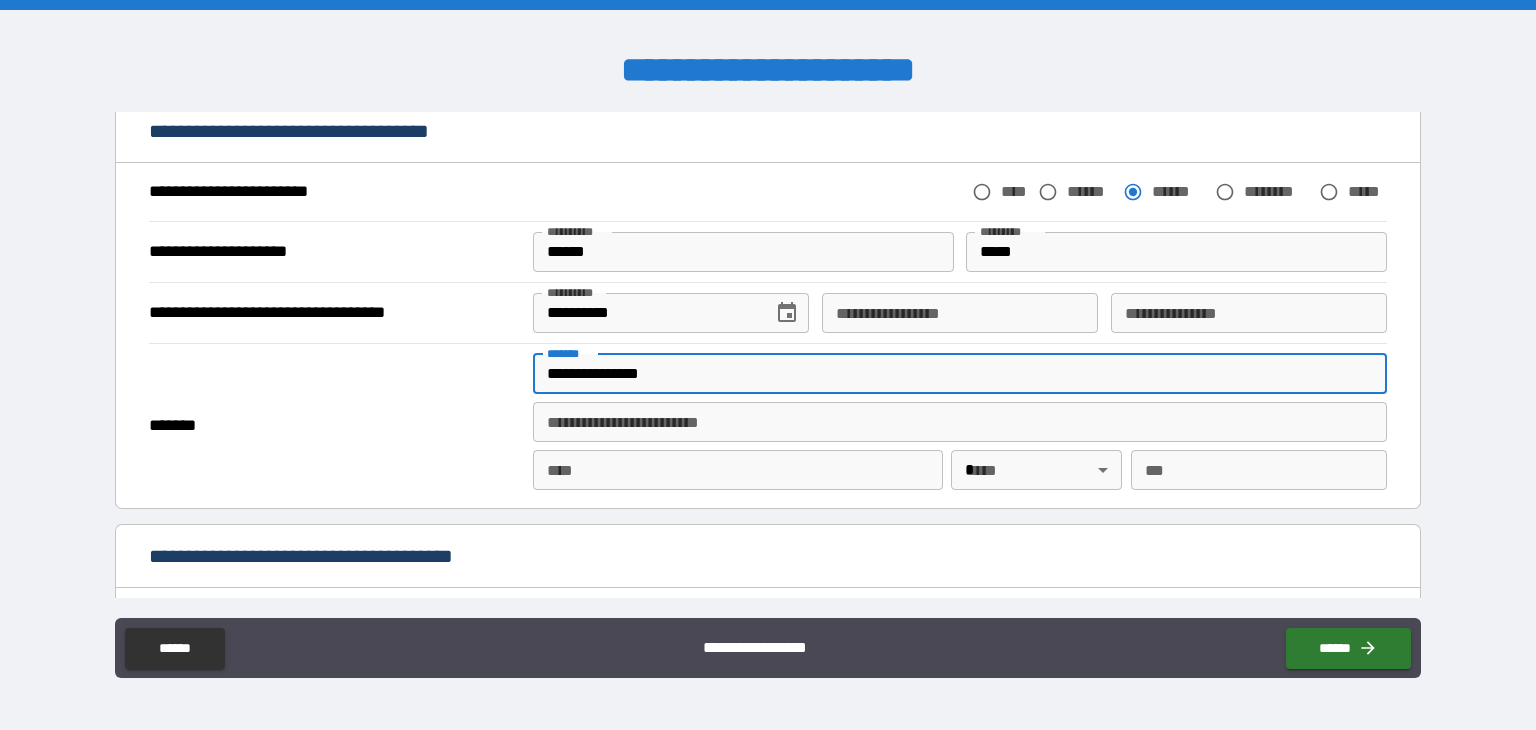 type on "**********" 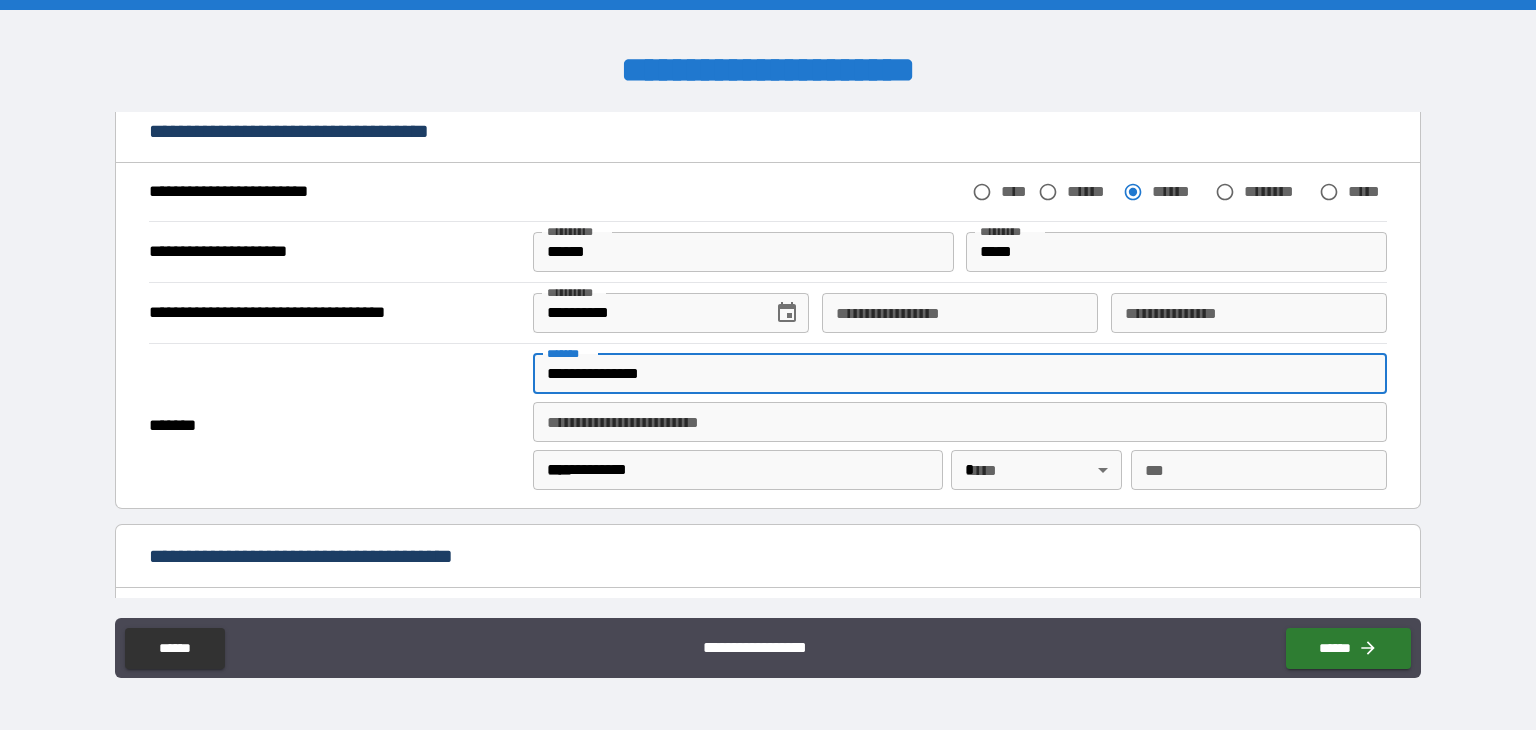 type on "**" 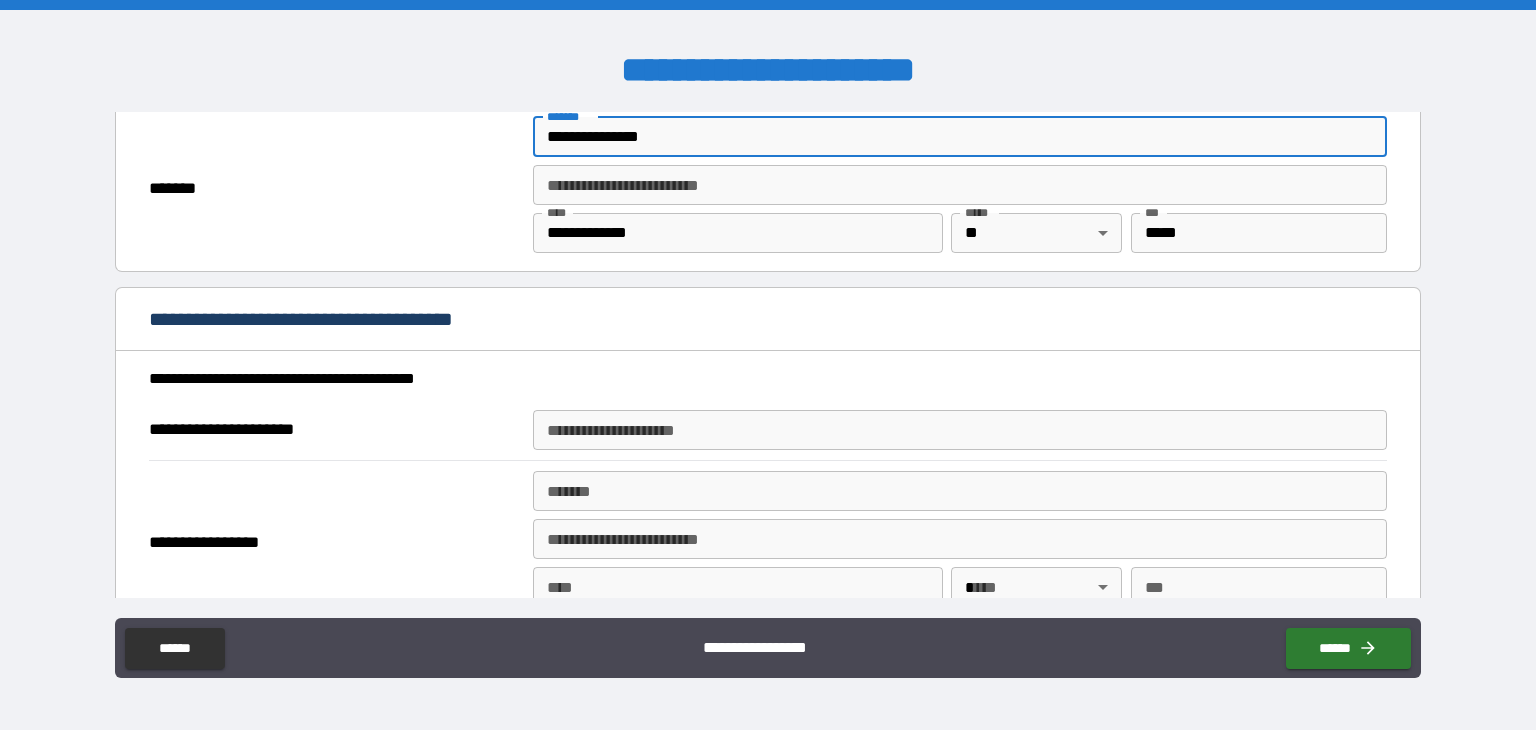scroll, scrollTop: 832, scrollLeft: 0, axis: vertical 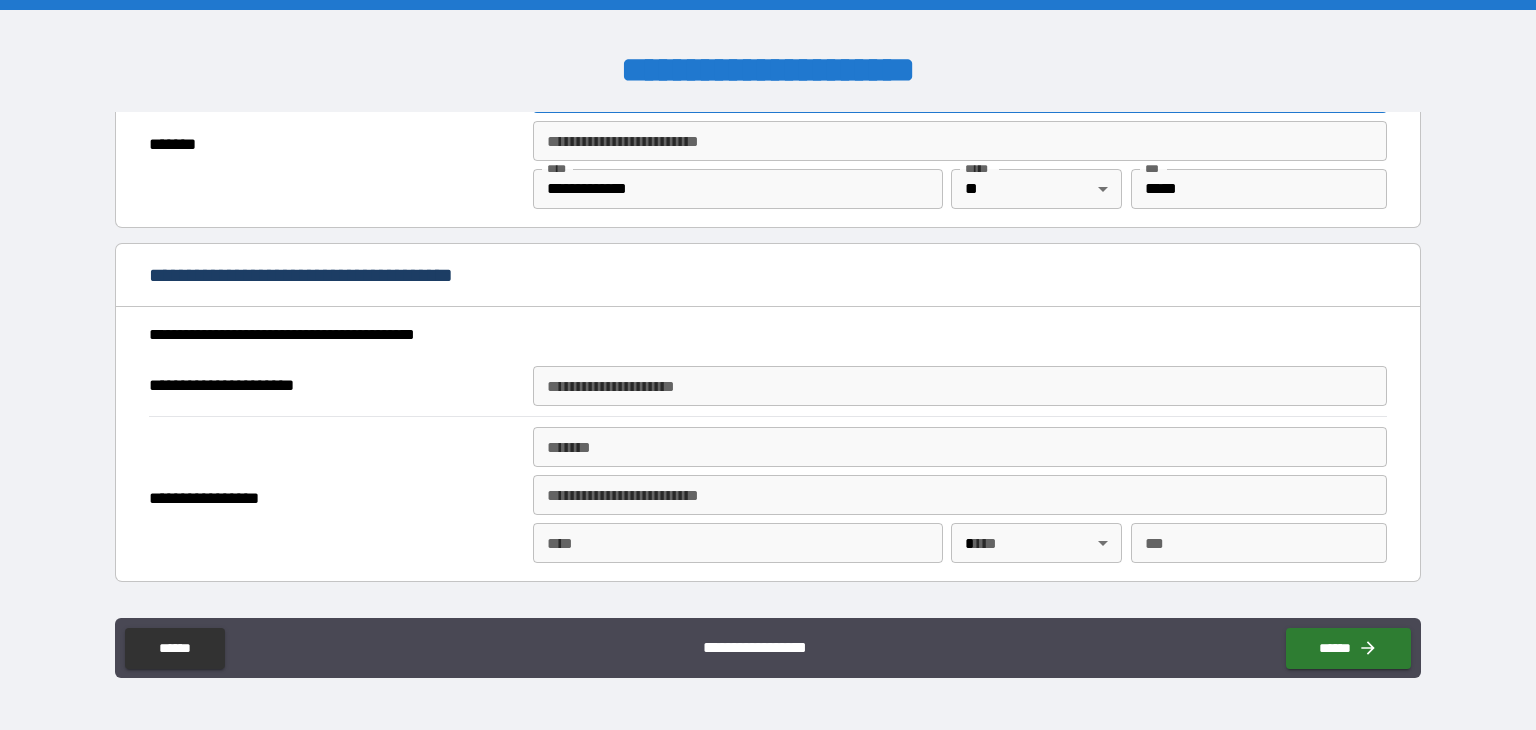 click on "**********" at bounding box center [960, 386] 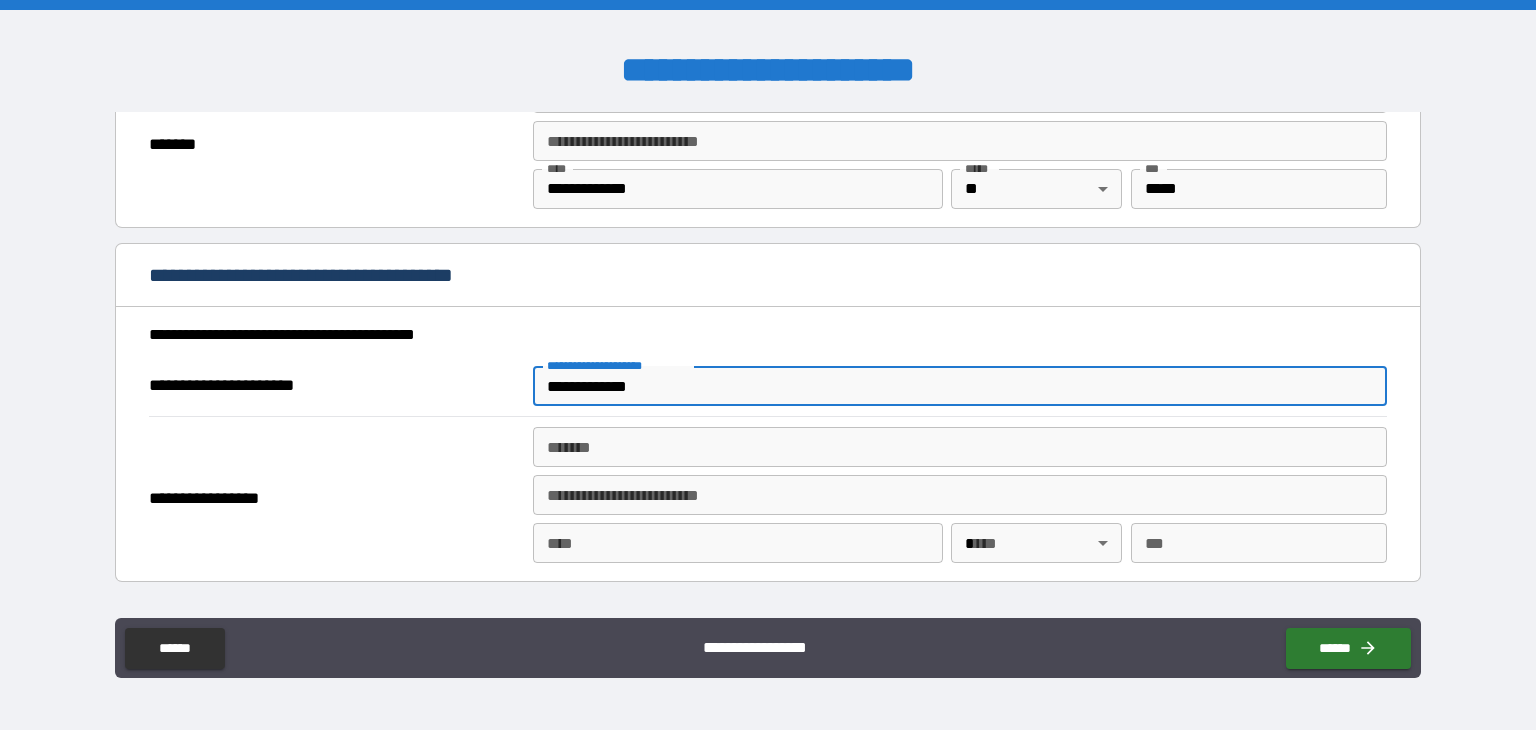 type on "**********" 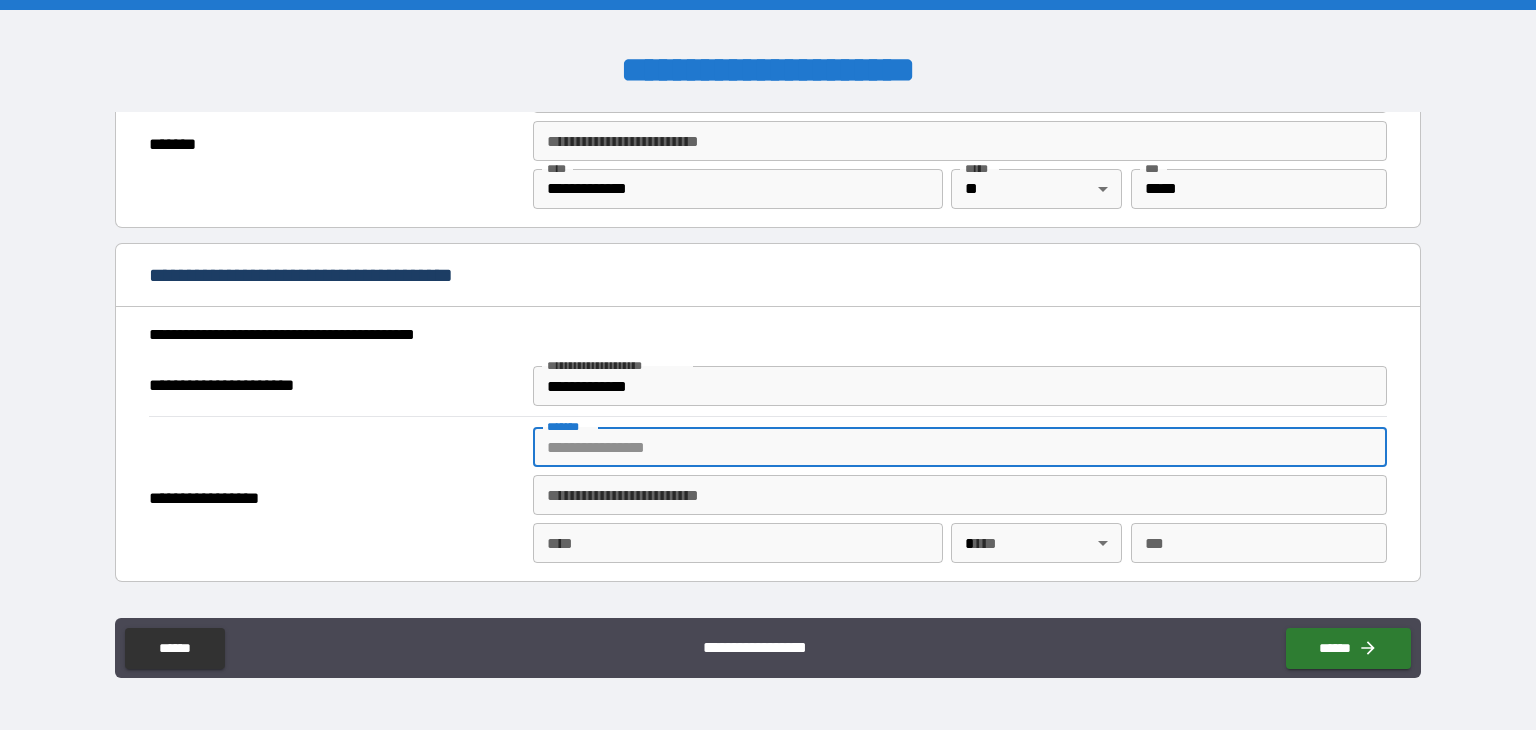click on "*******" at bounding box center [960, 447] 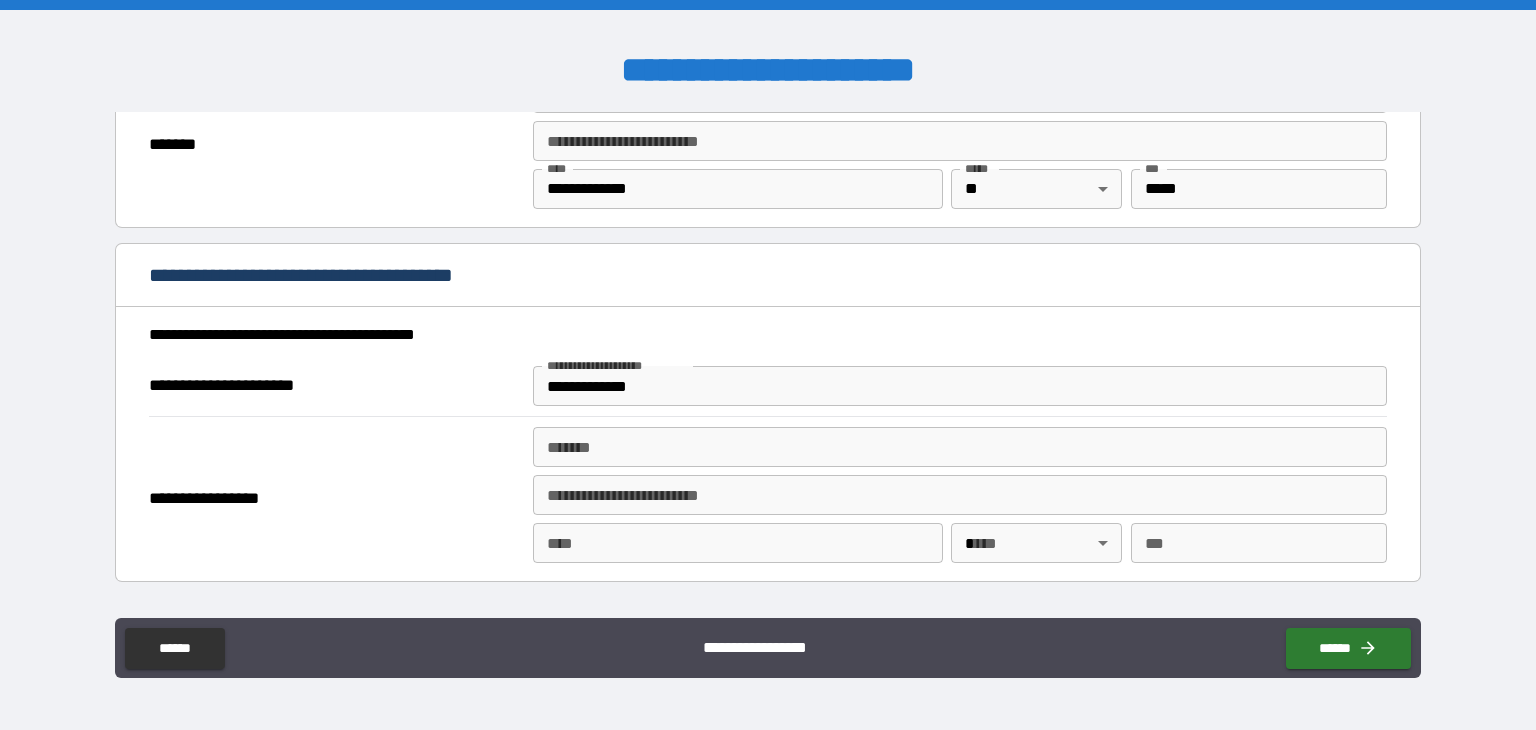 click on "**********" at bounding box center (768, 367) 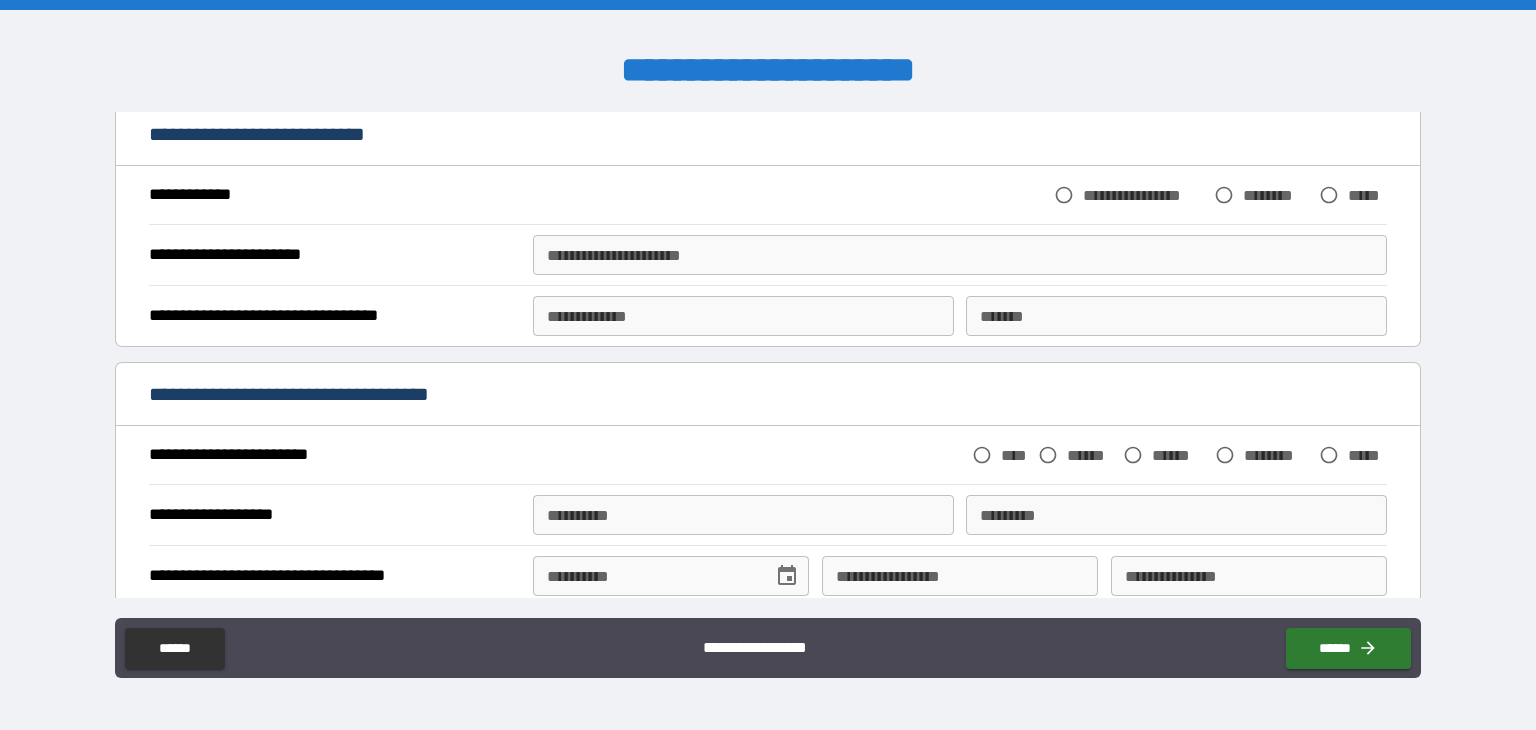 scroll, scrollTop: 1411, scrollLeft: 0, axis: vertical 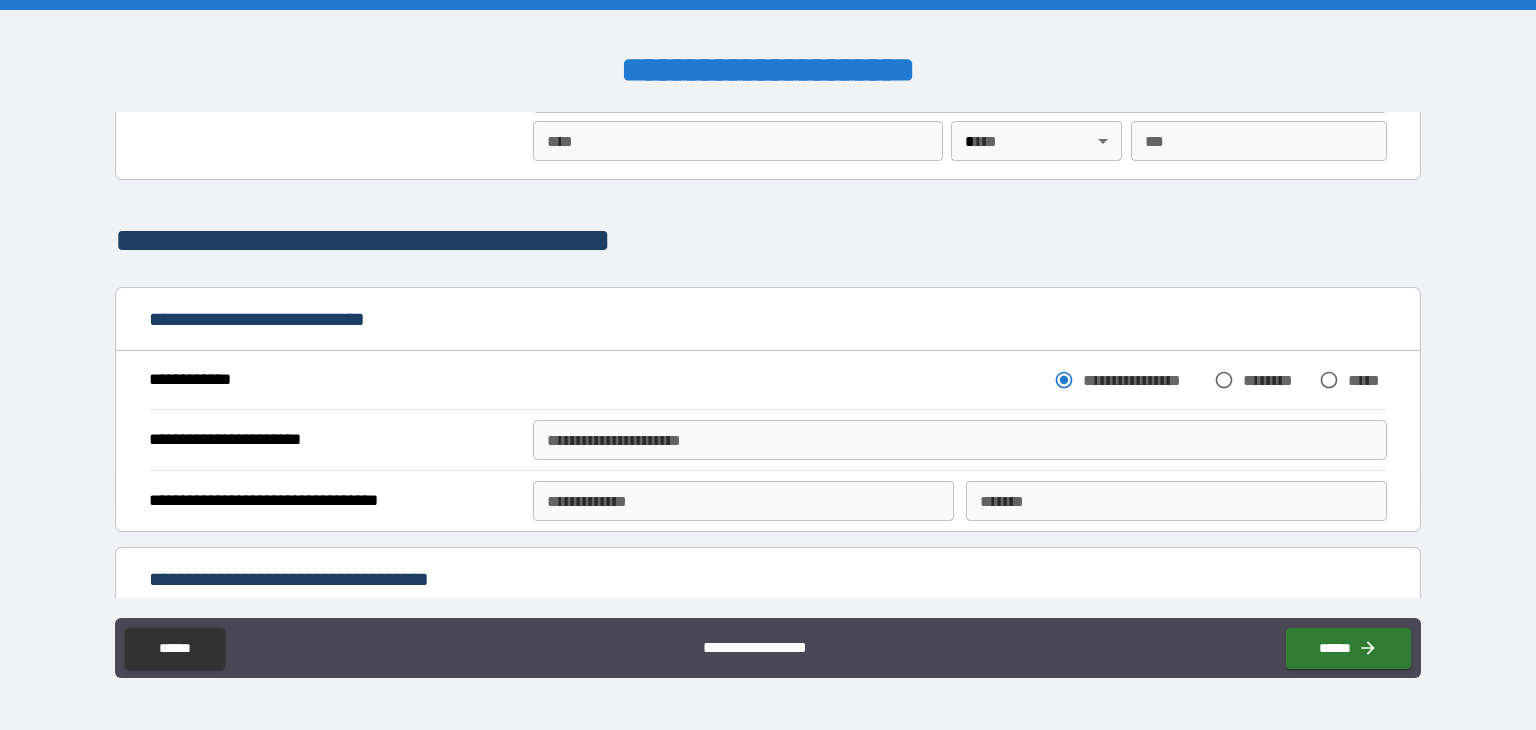 click on "**********" at bounding box center (768, 241) 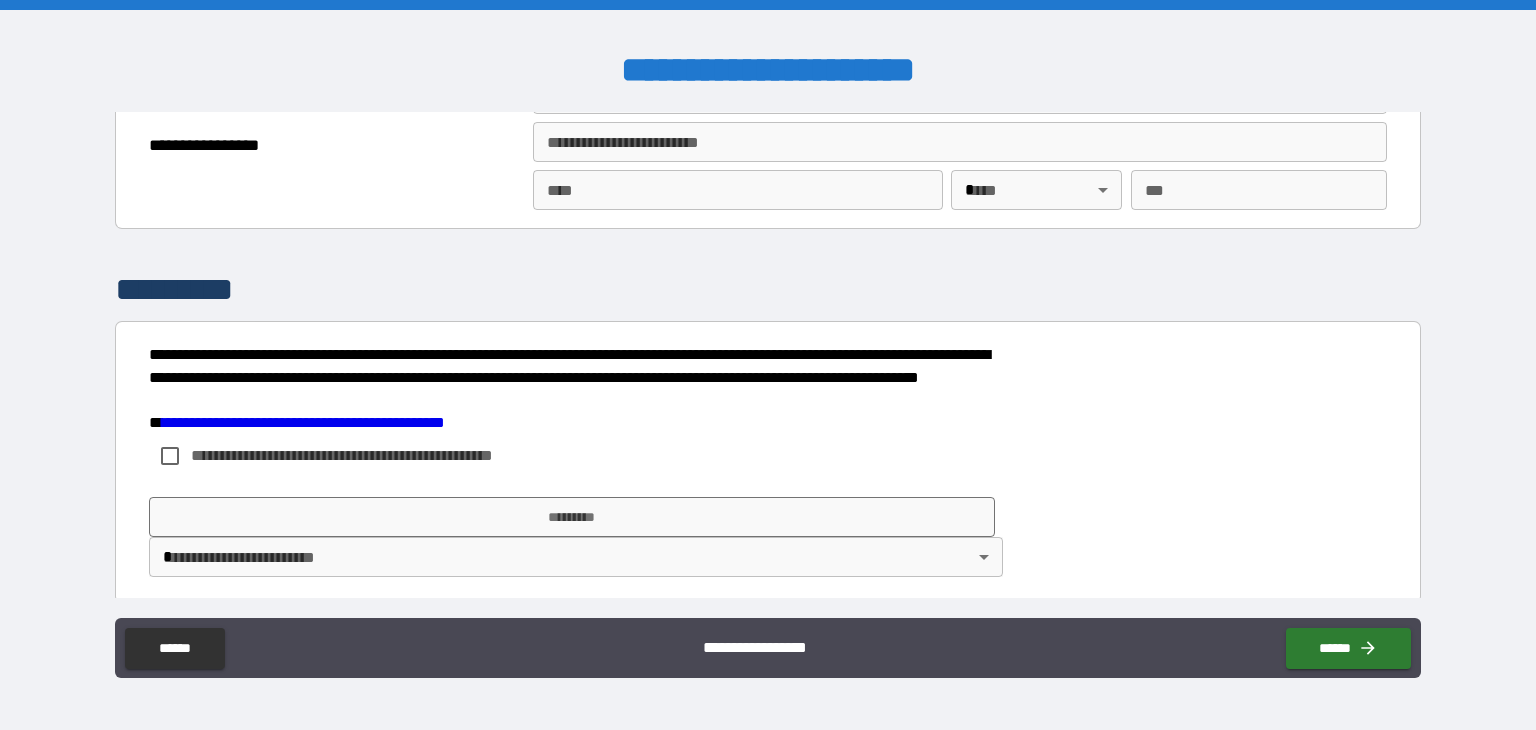 scroll, scrollTop: 2319, scrollLeft: 0, axis: vertical 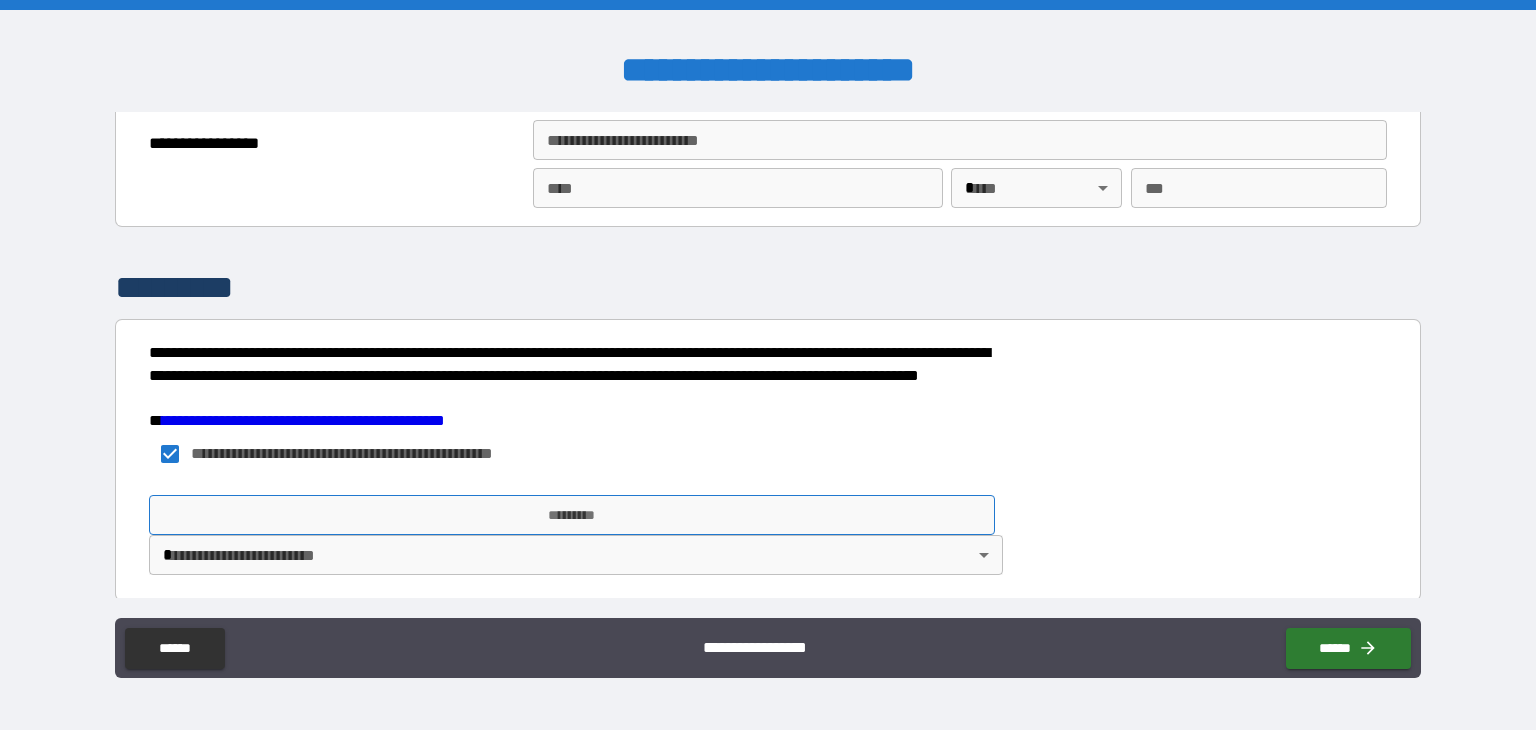 click on "*********" at bounding box center (572, 515) 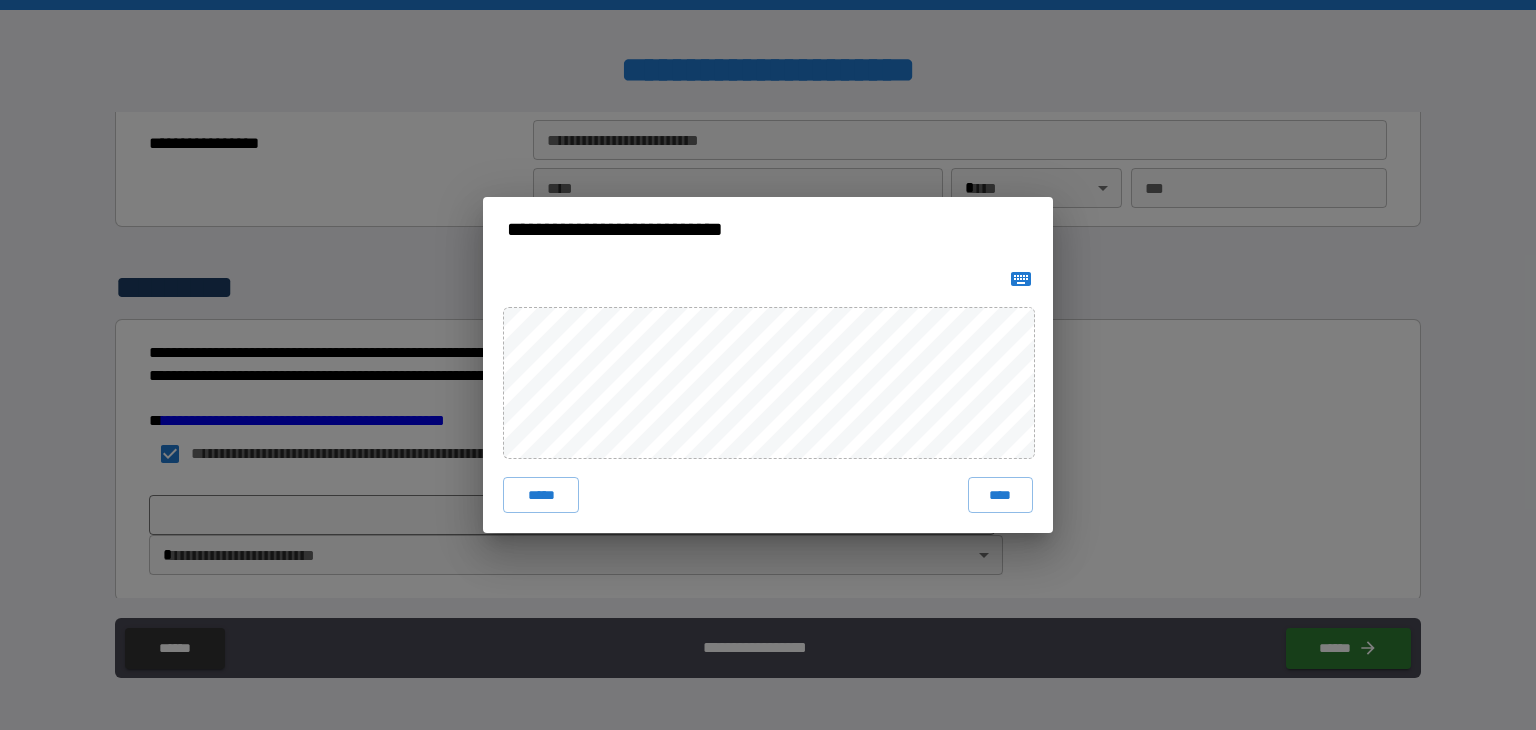 click on "***** ****" at bounding box center (768, 397) 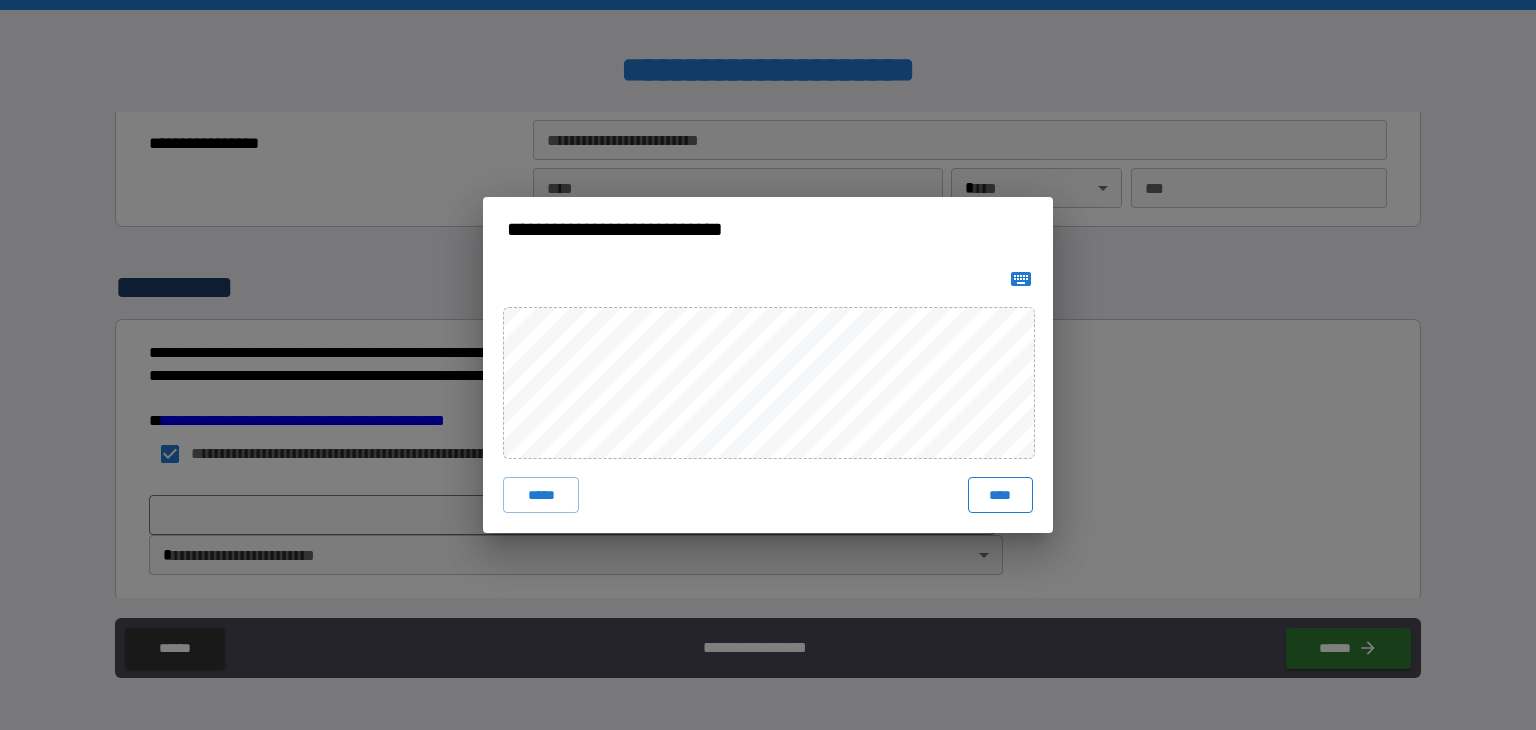 click on "****" at bounding box center [1000, 495] 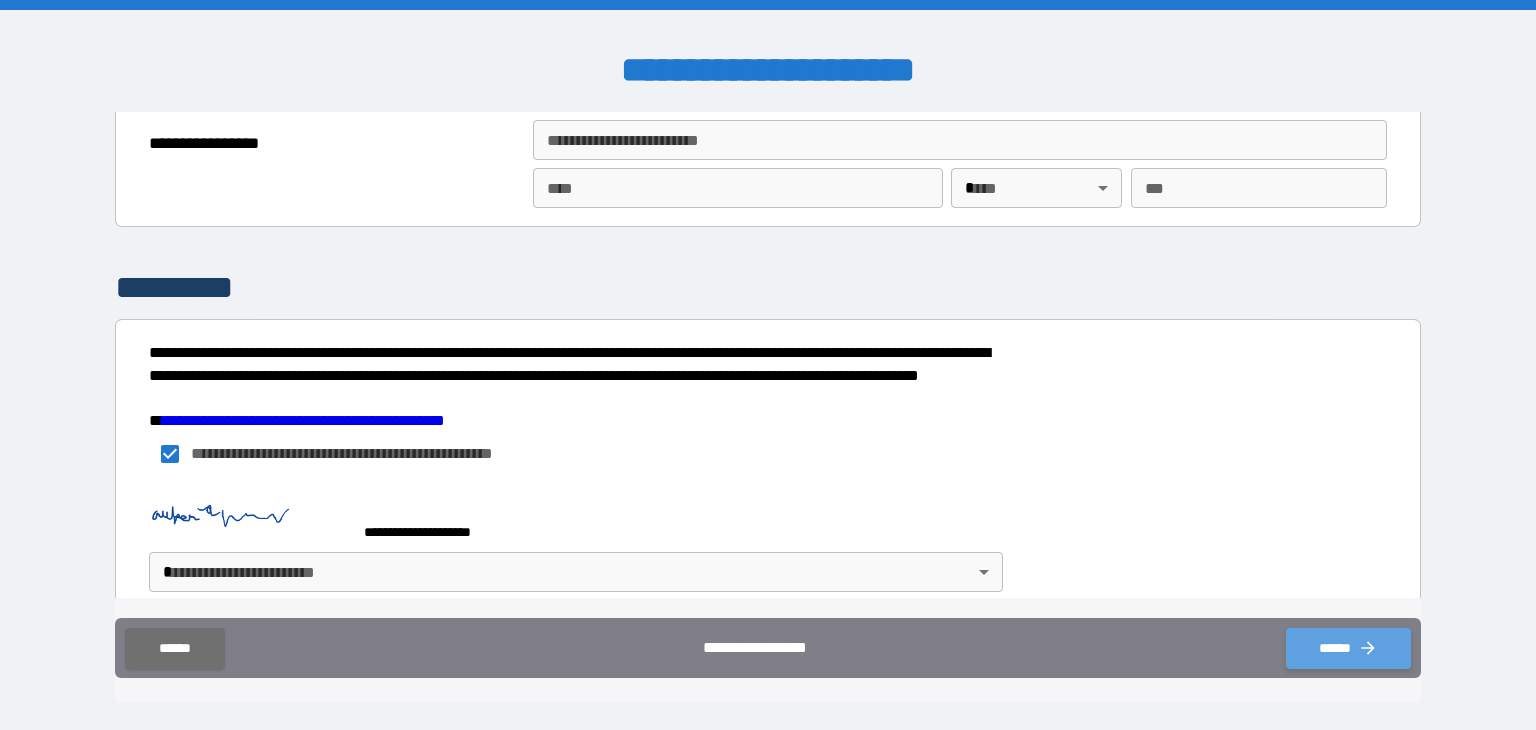 click 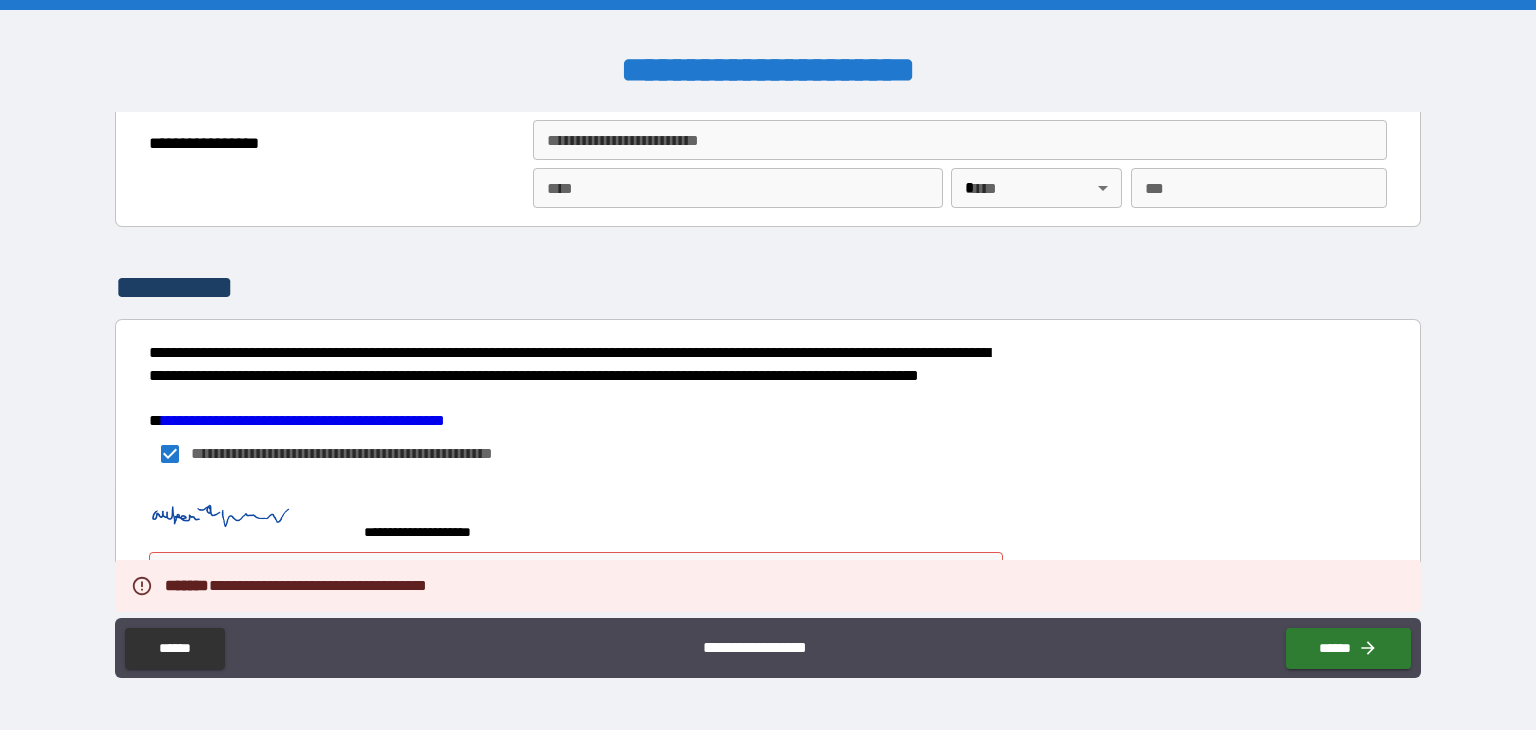 scroll, scrollTop: 2336, scrollLeft: 0, axis: vertical 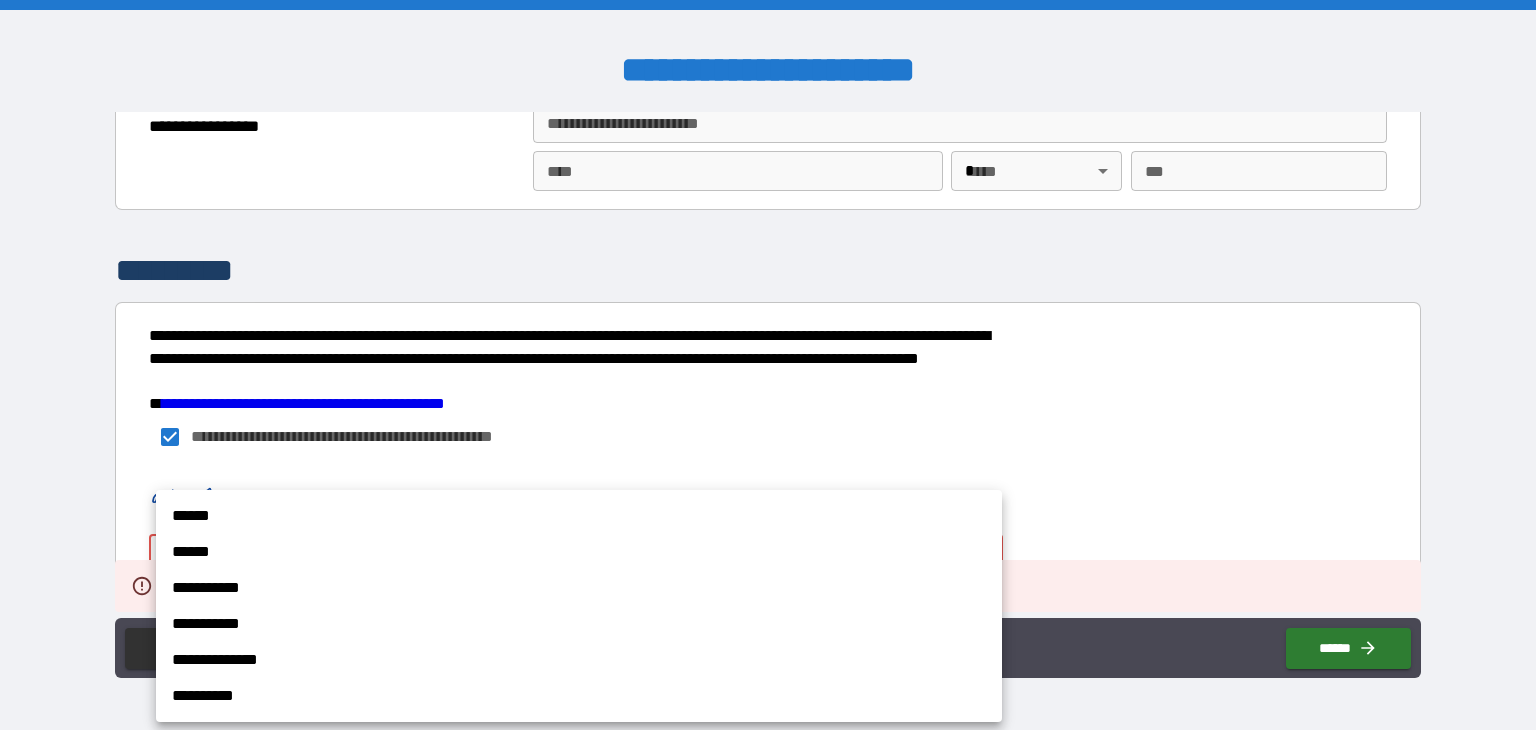 click on "**********" at bounding box center (768, 365) 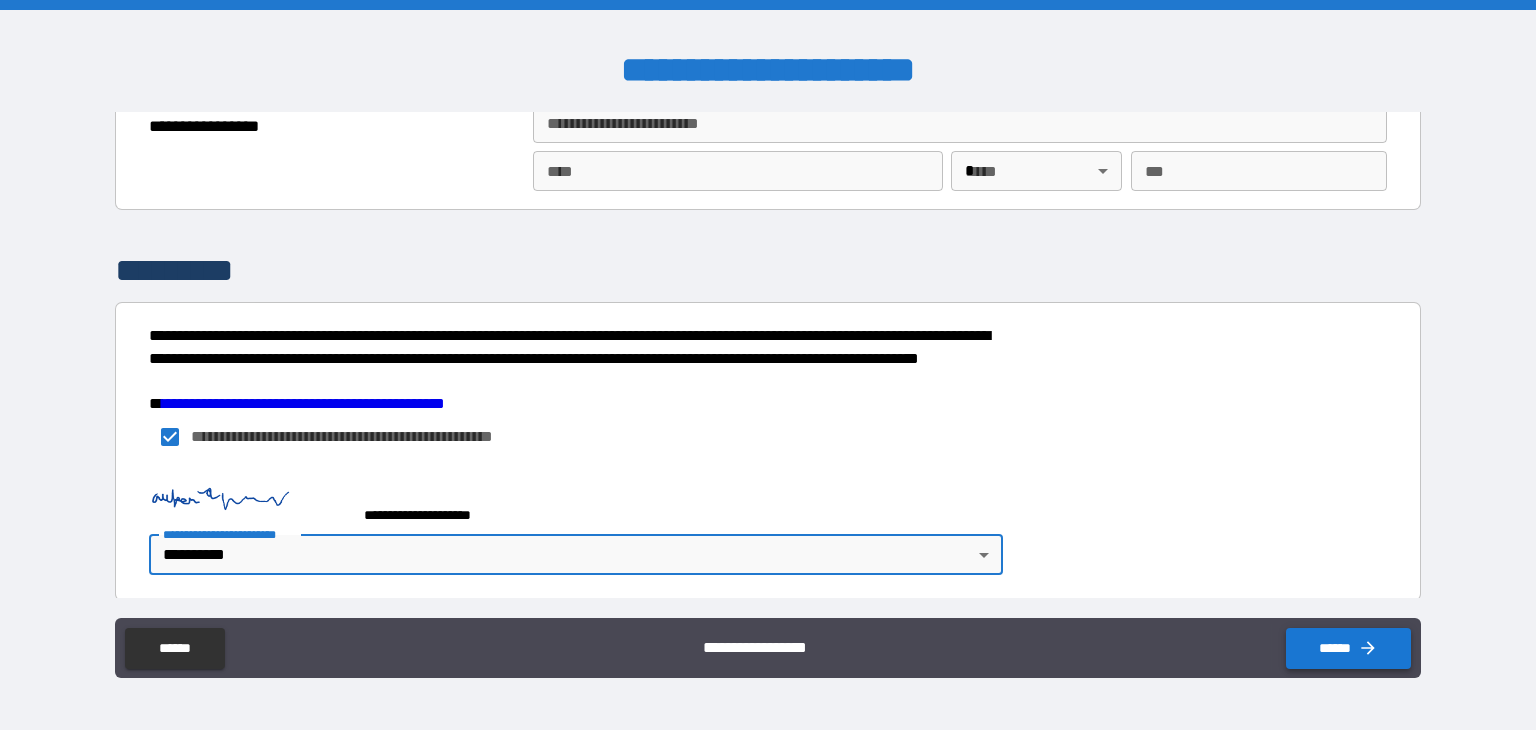 click on "******" at bounding box center [1348, 648] 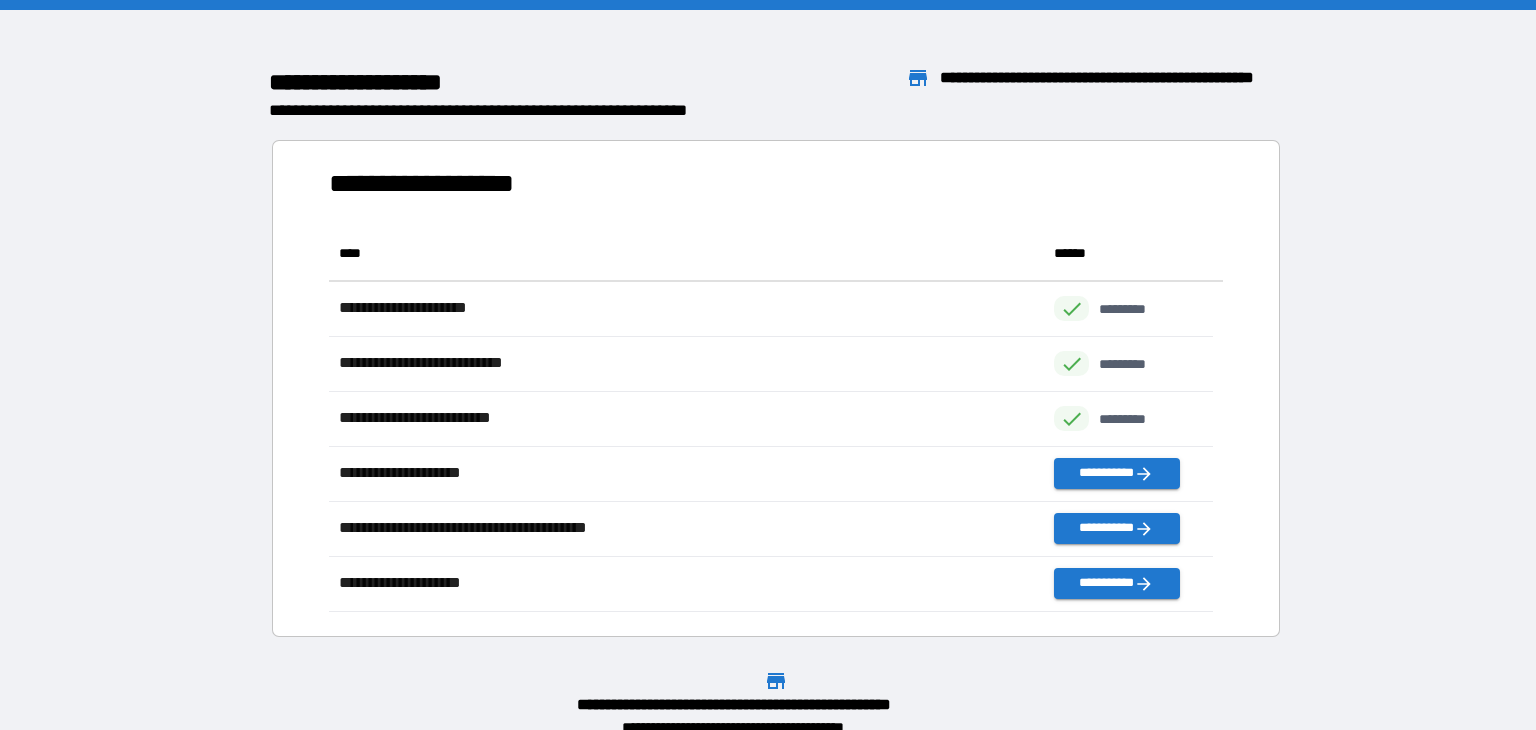 scroll, scrollTop: 370, scrollLeft: 869, axis: both 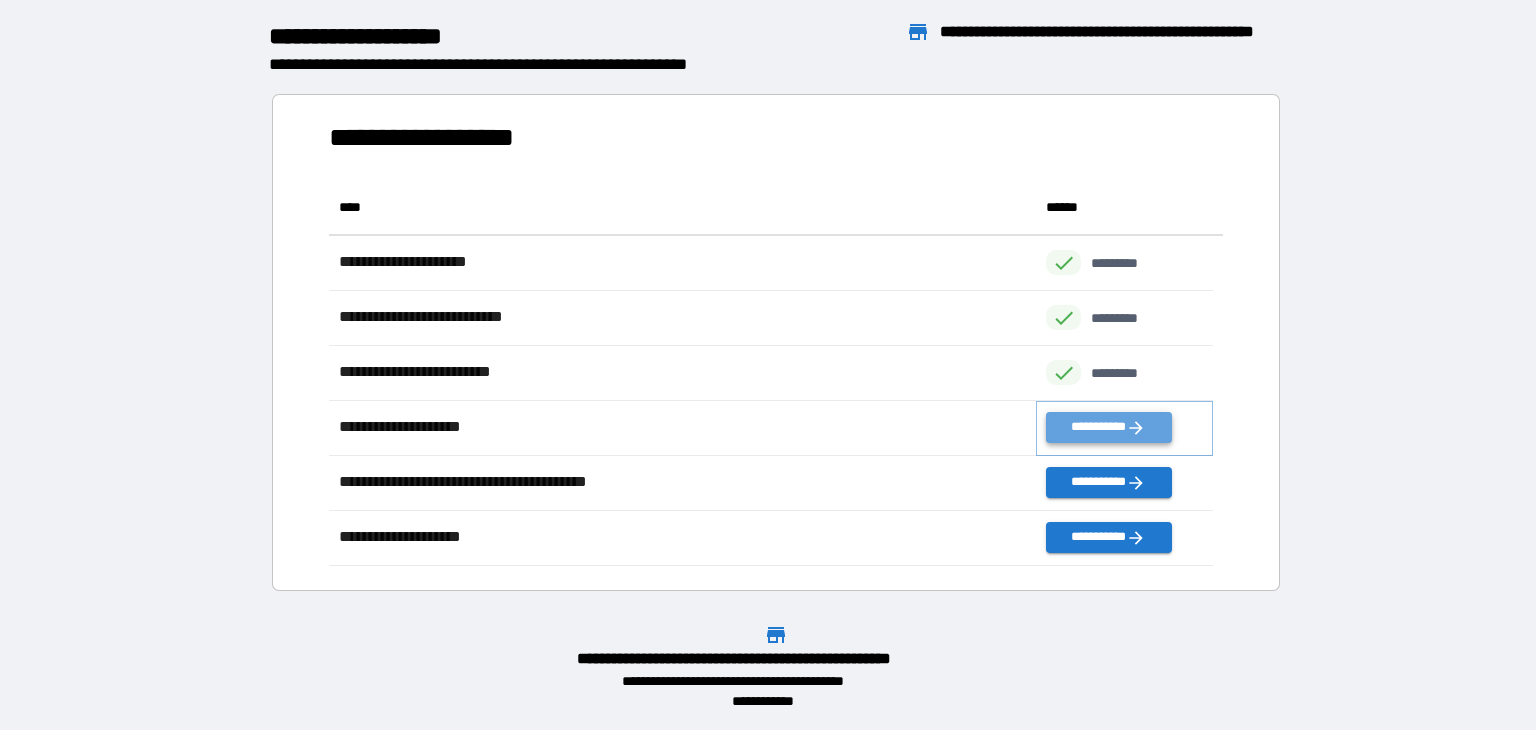 click on "**********" at bounding box center (1108, 427) 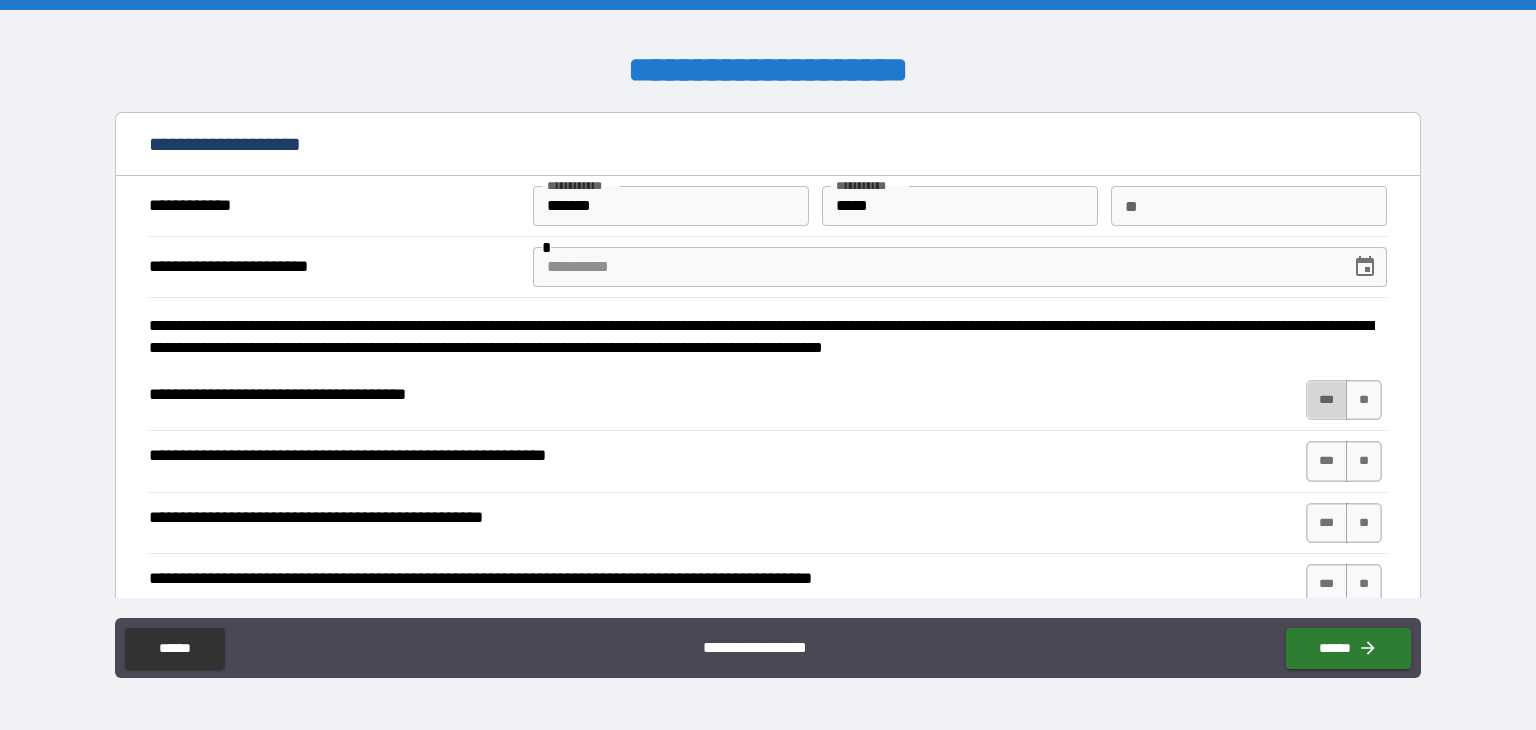click on "***" at bounding box center (1327, 400) 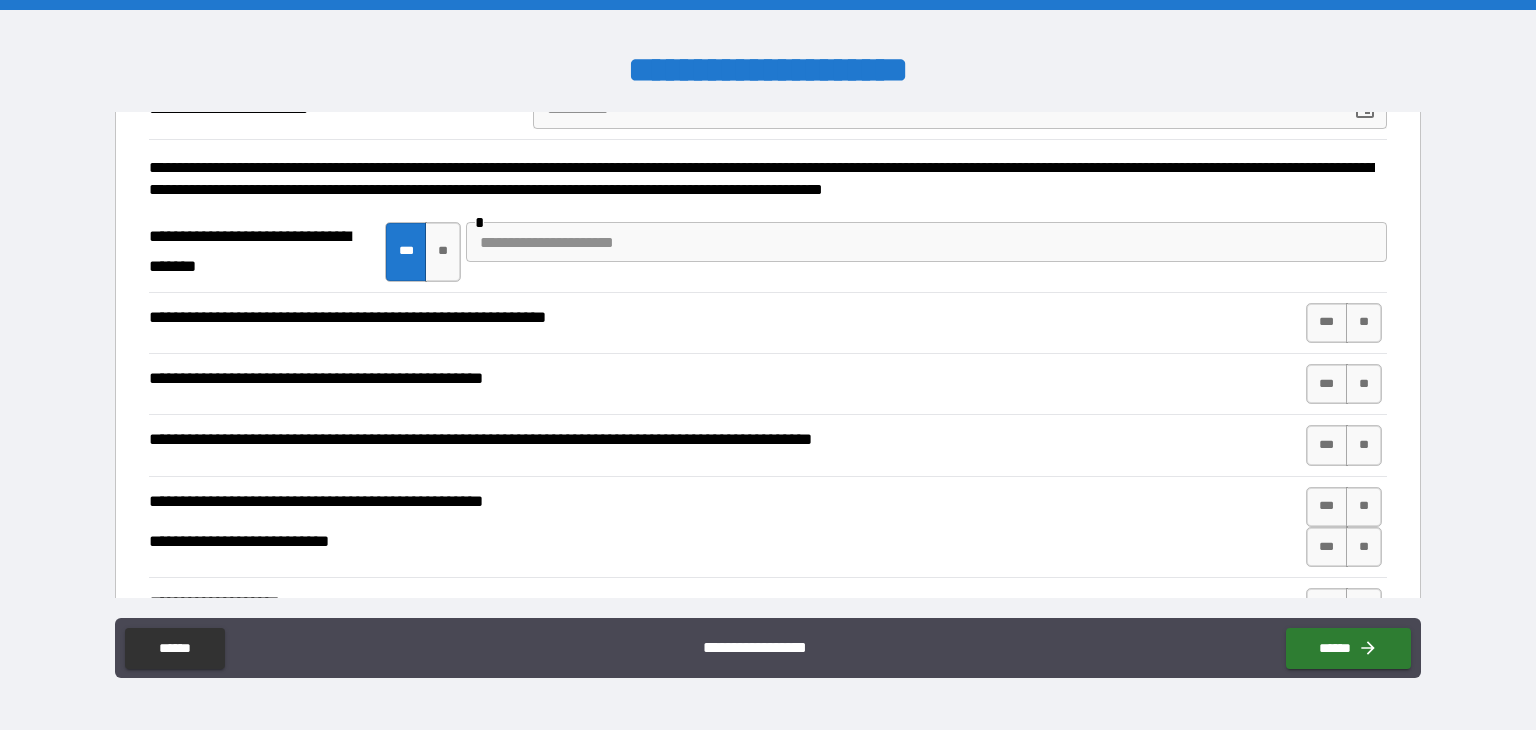 scroll, scrollTop: 161, scrollLeft: 0, axis: vertical 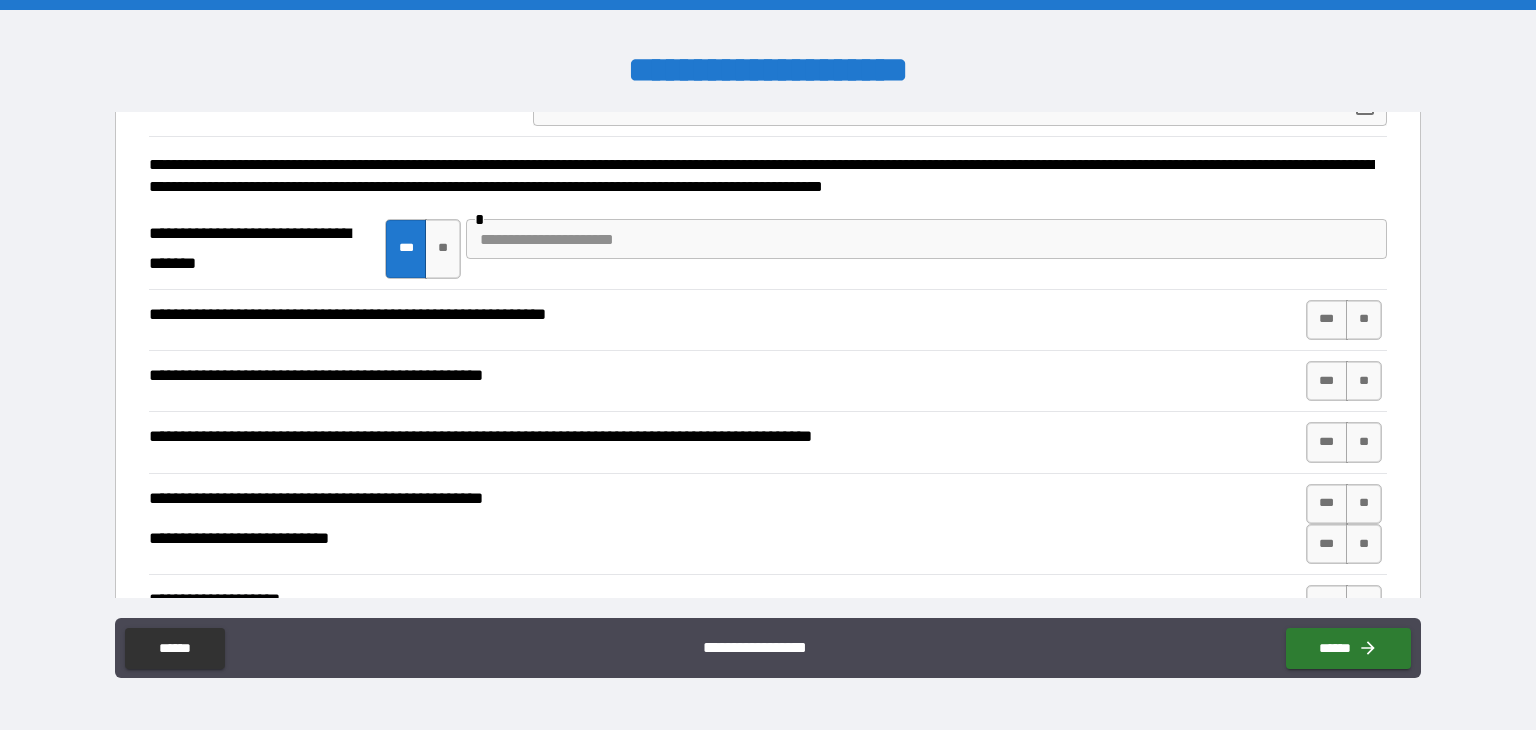 click at bounding box center [926, 239] 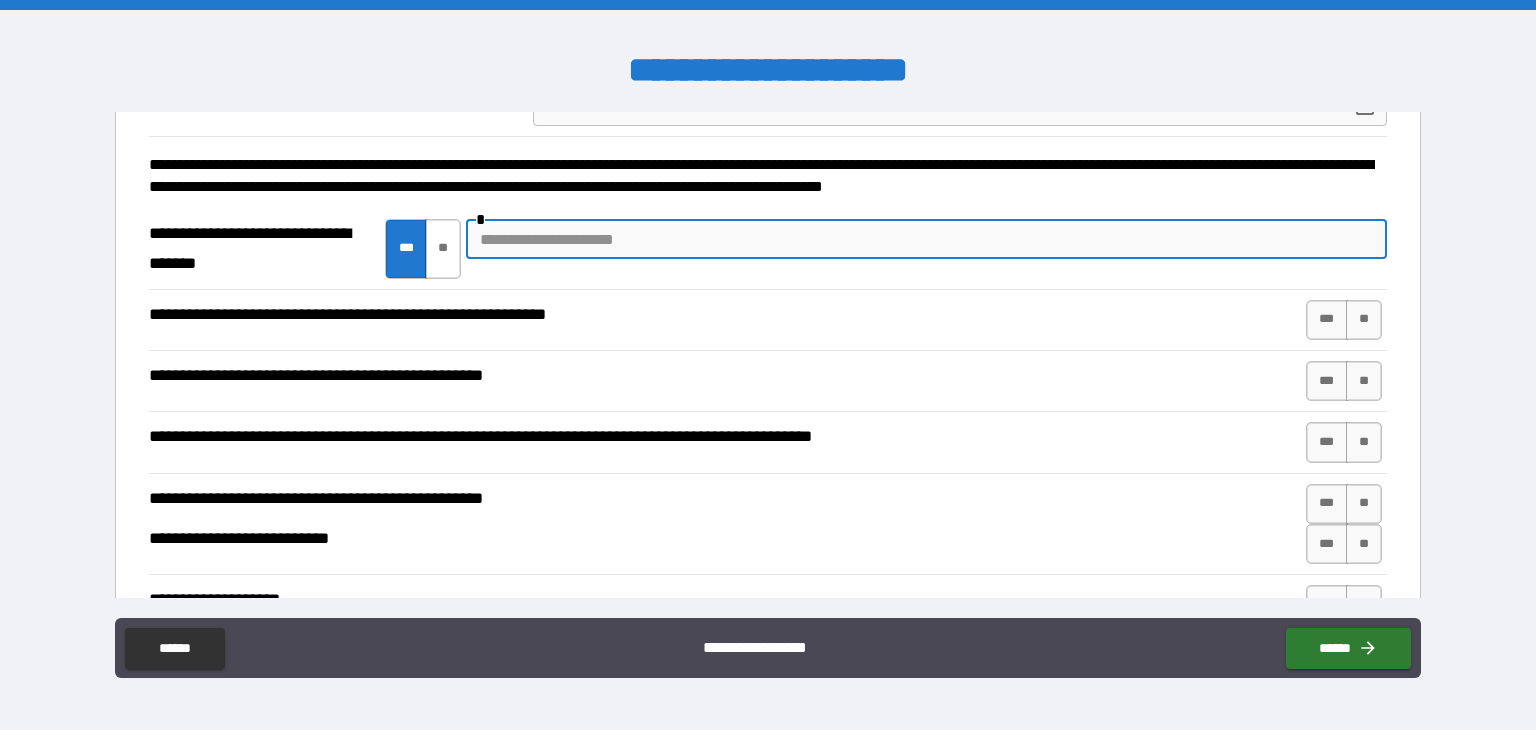 click on "**" at bounding box center [443, 249] 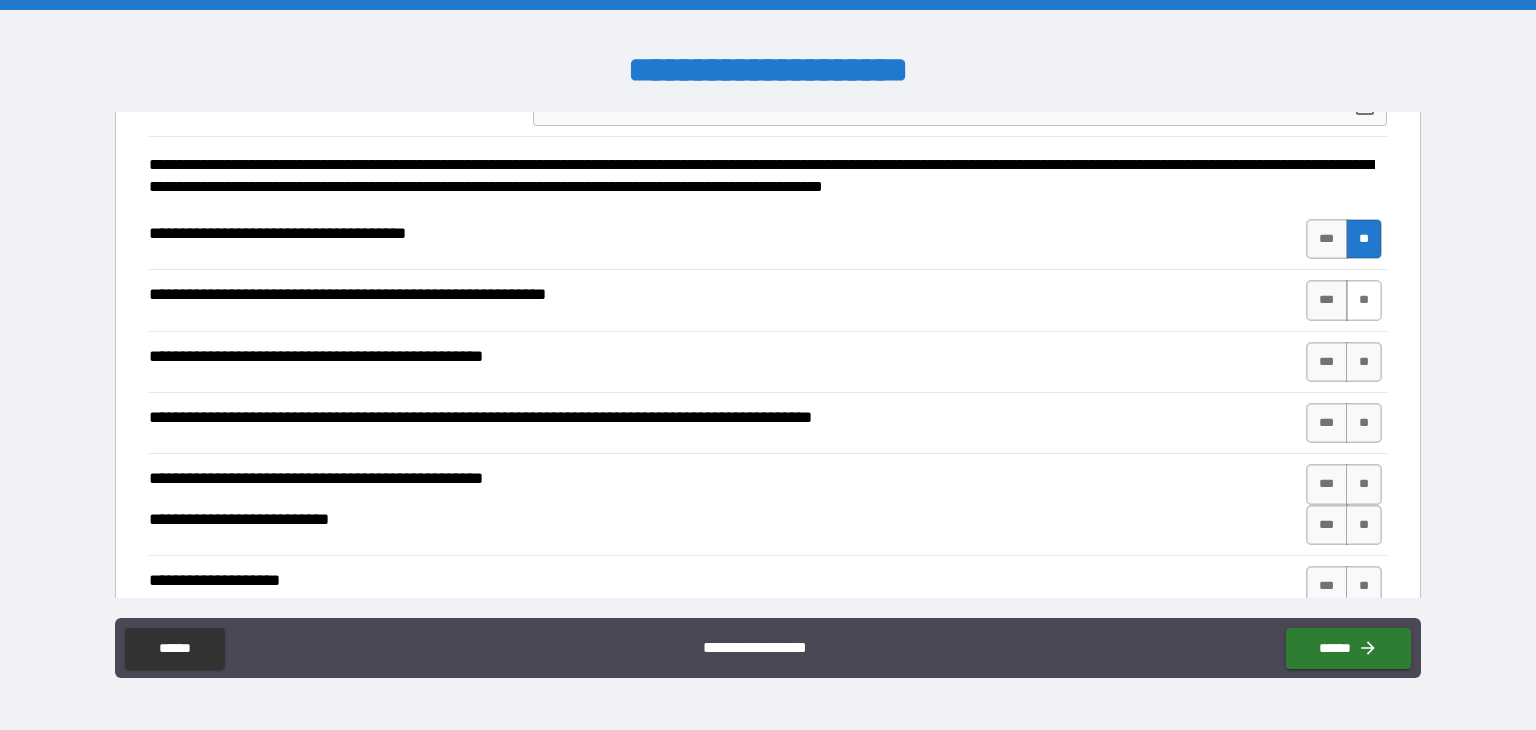 click on "**" at bounding box center [1364, 300] 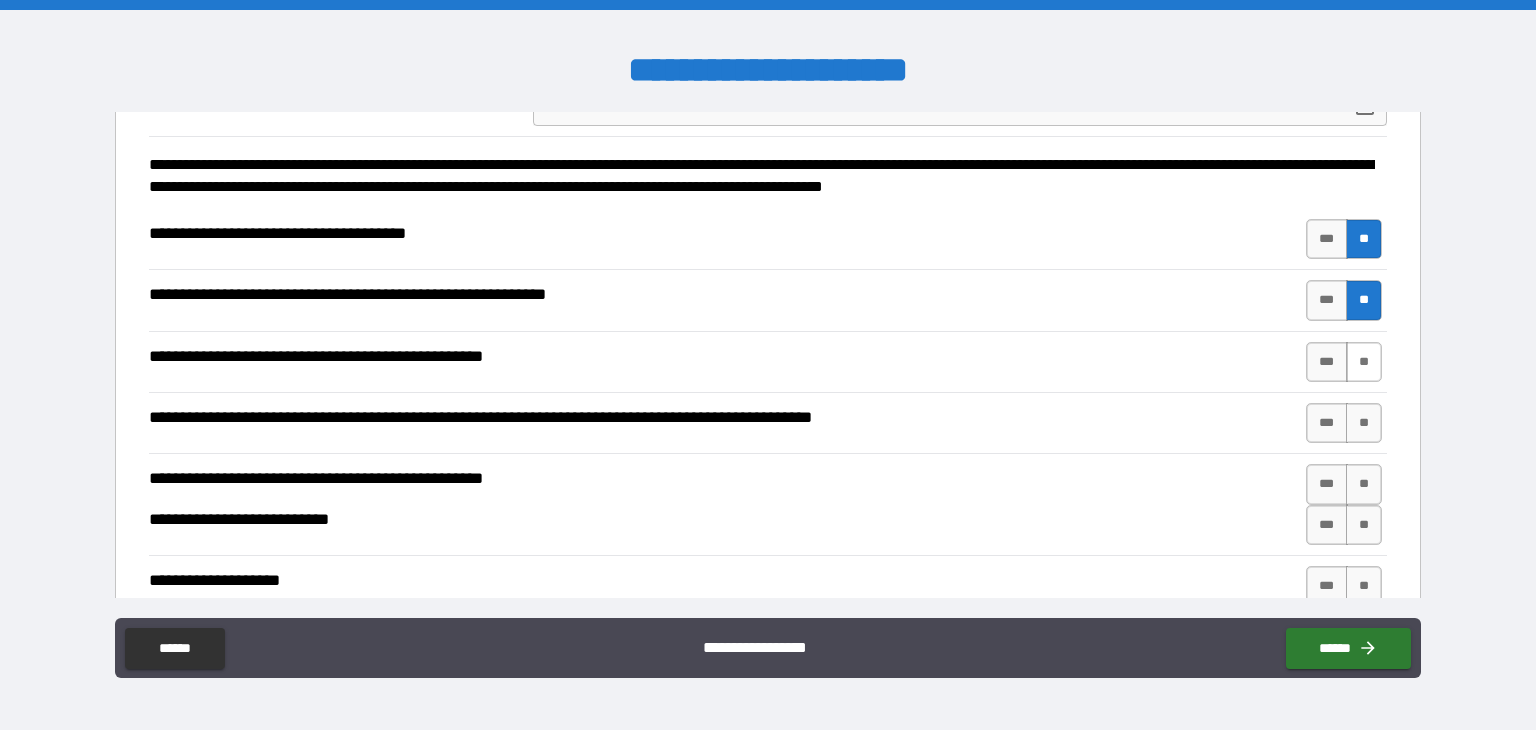 click on "**" at bounding box center (1364, 362) 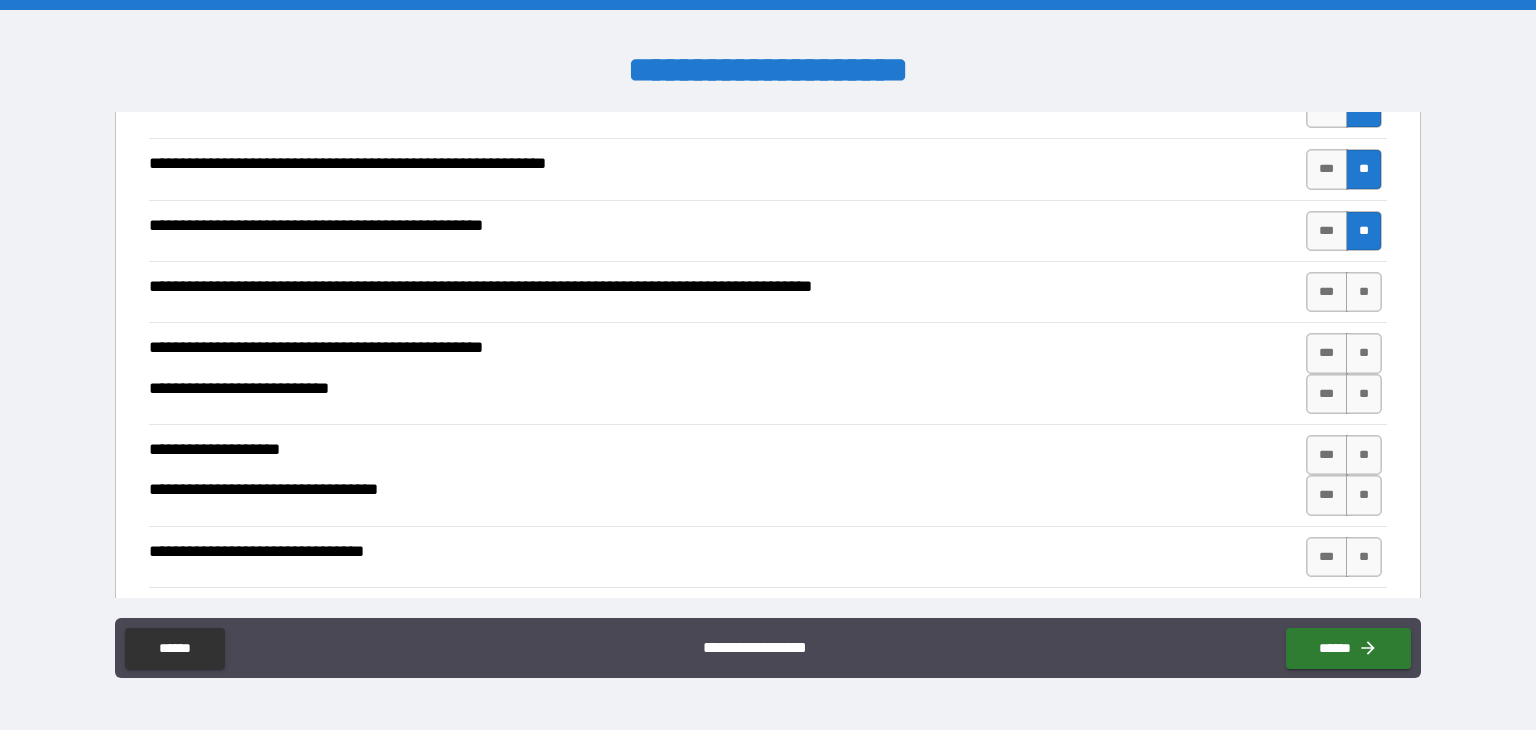 scroll, scrollTop: 293, scrollLeft: 0, axis: vertical 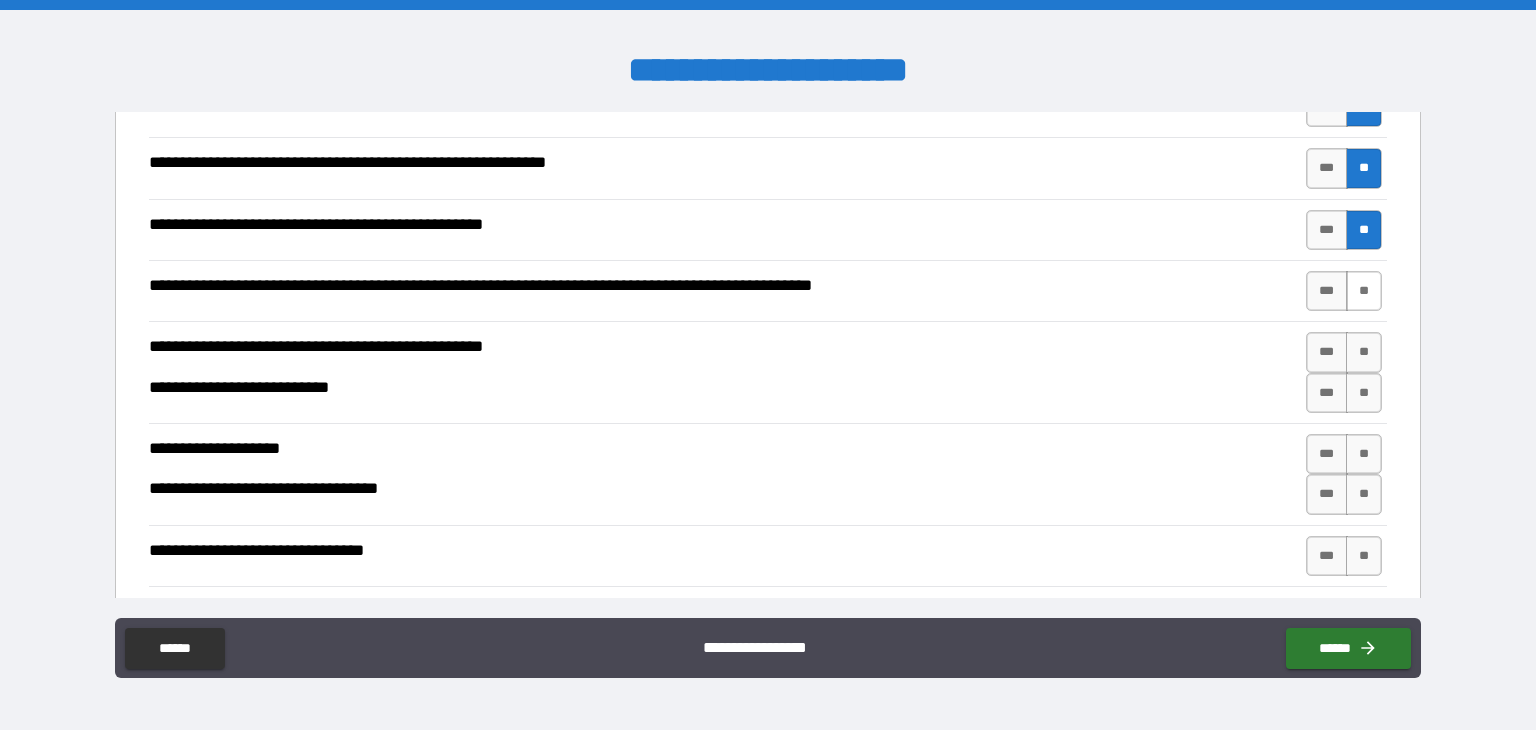 click on "**" at bounding box center [1364, 291] 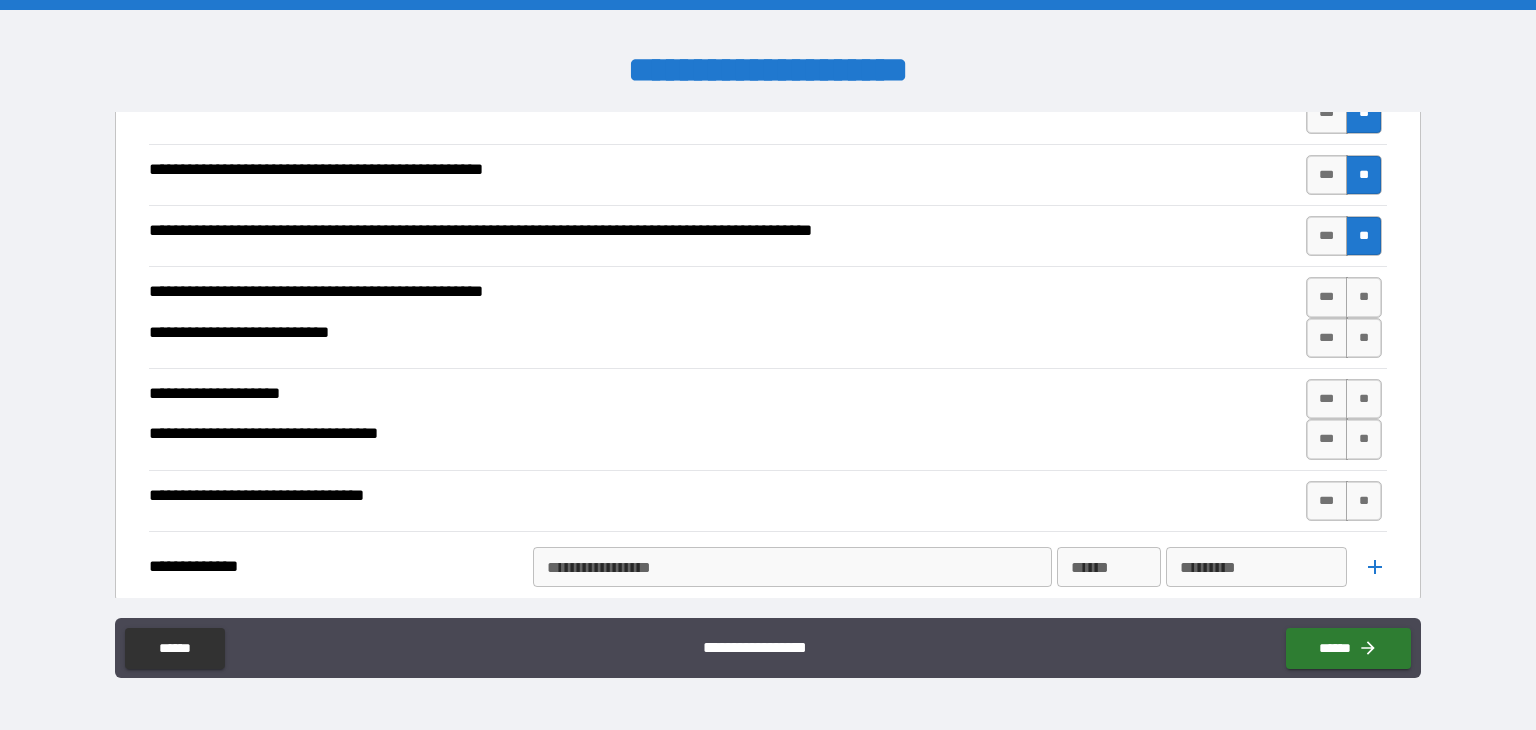 scroll, scrollTop: 384, scrollLeft: 0, axis: vertical 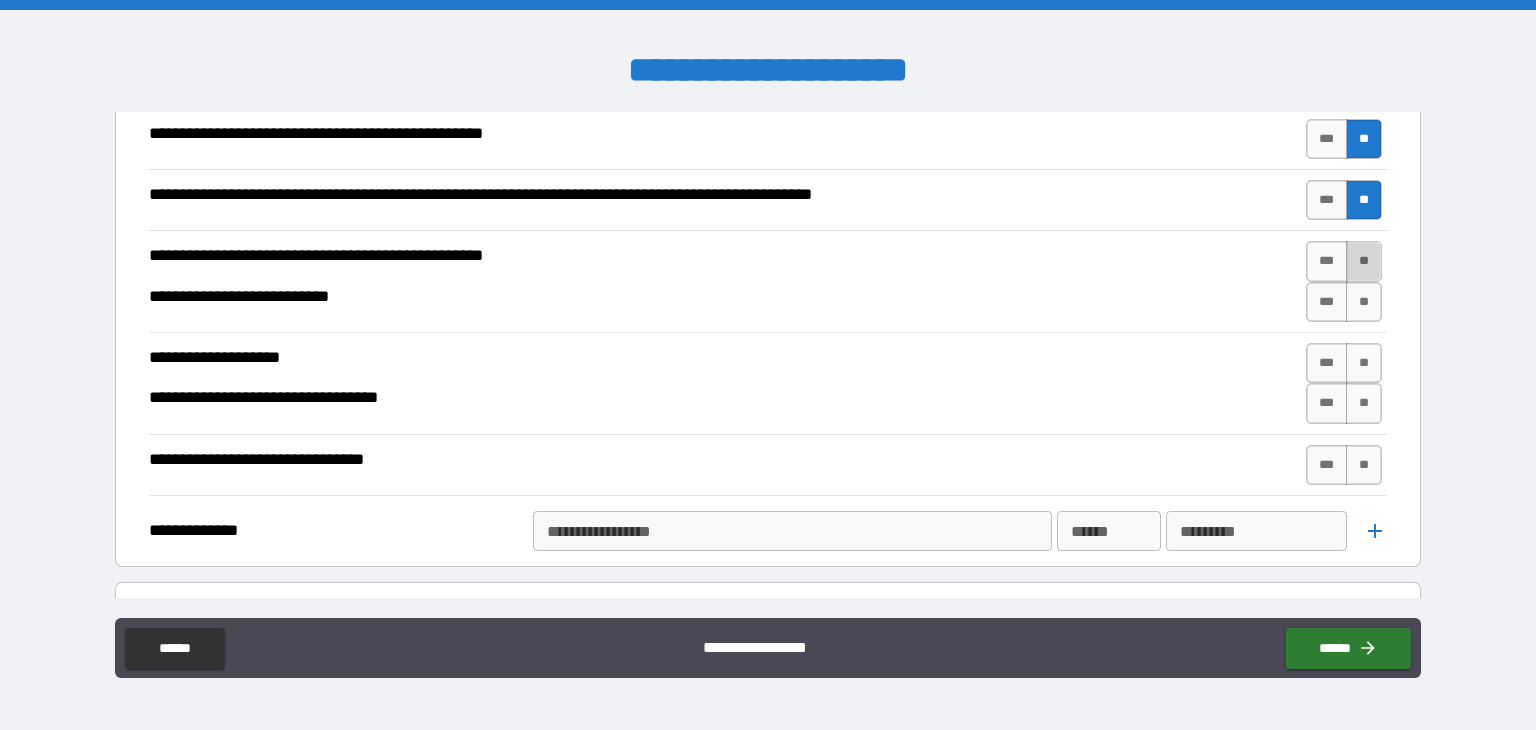 click on "**" at bounding box center (1364, 261) 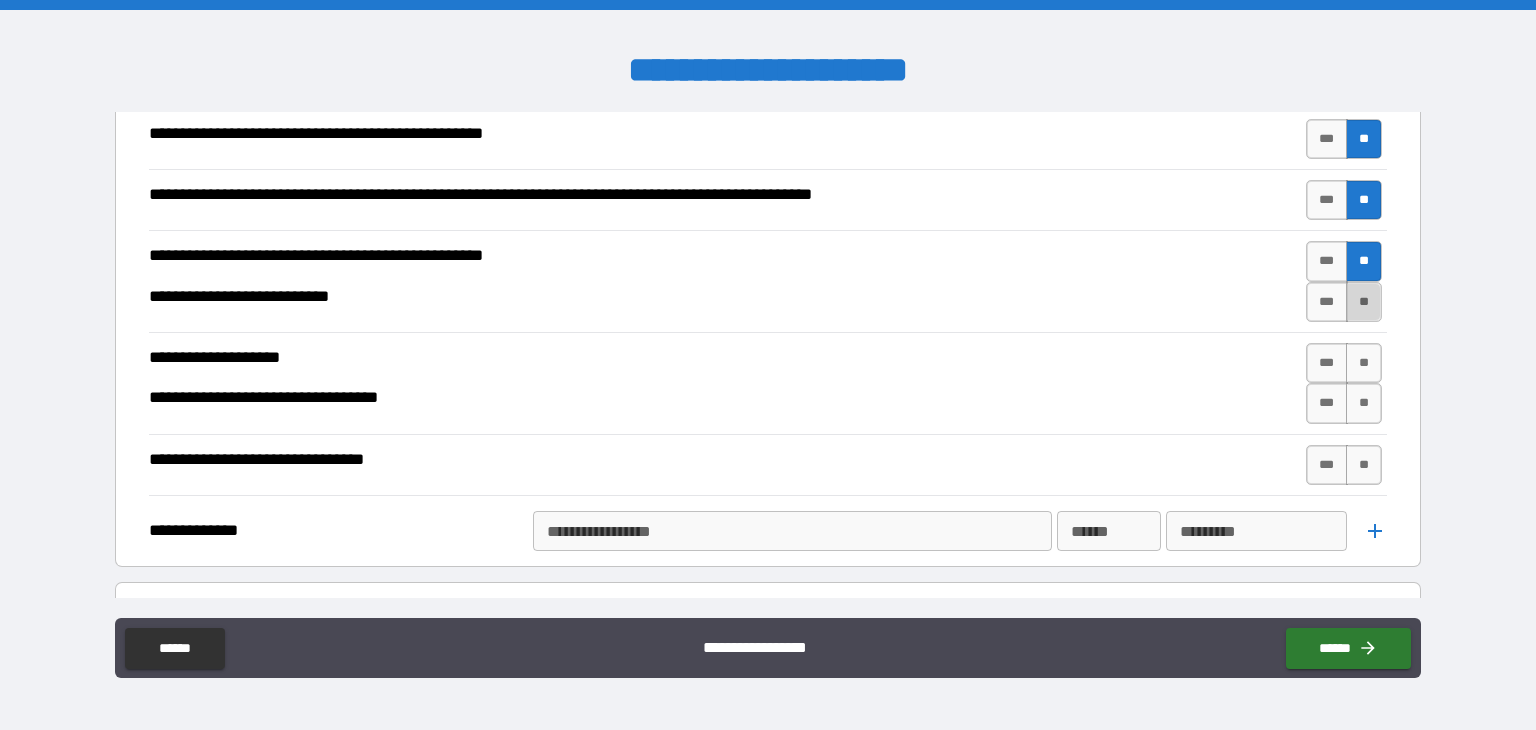 click on "**" at bounding box center [1364, 302] 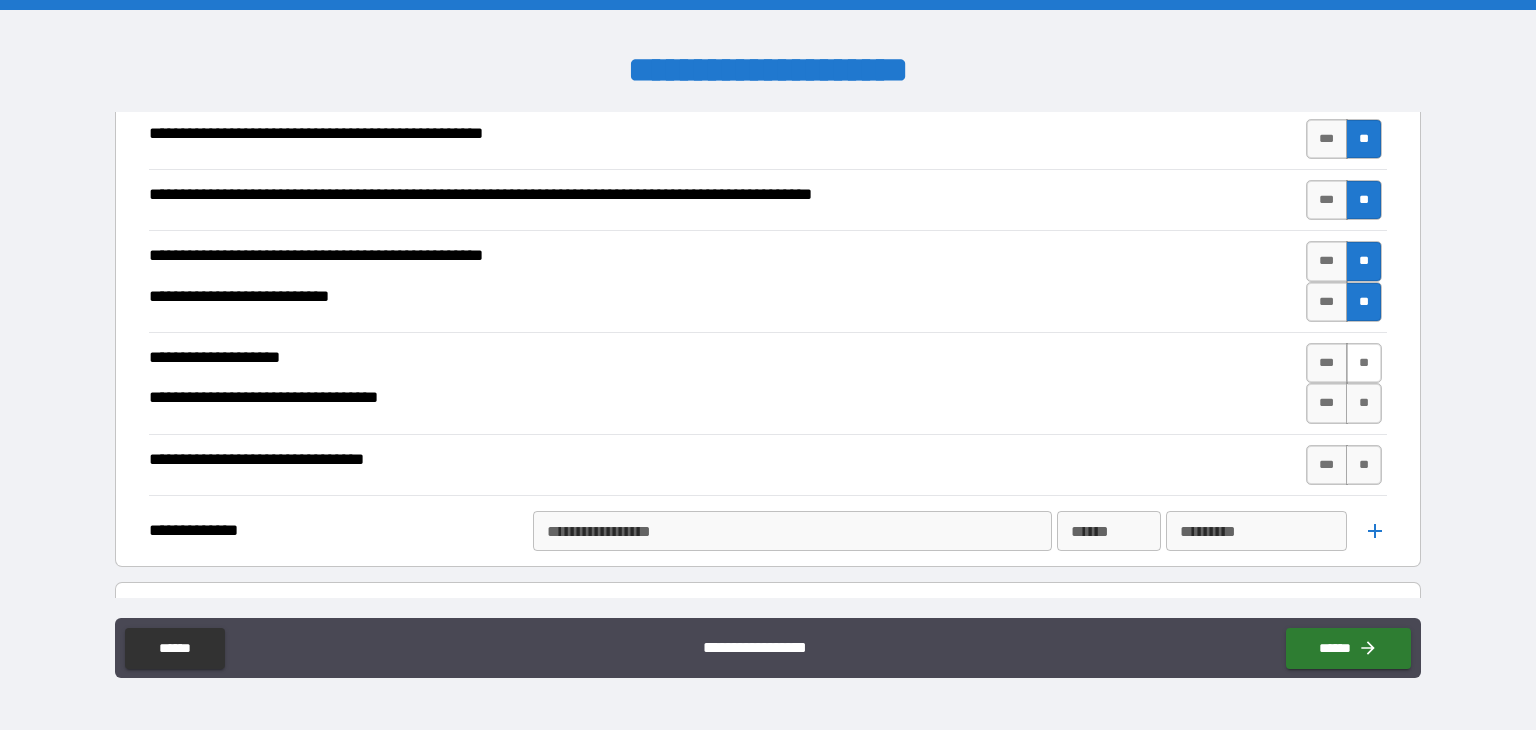 click on "**" at bounding box center [1364, 363] 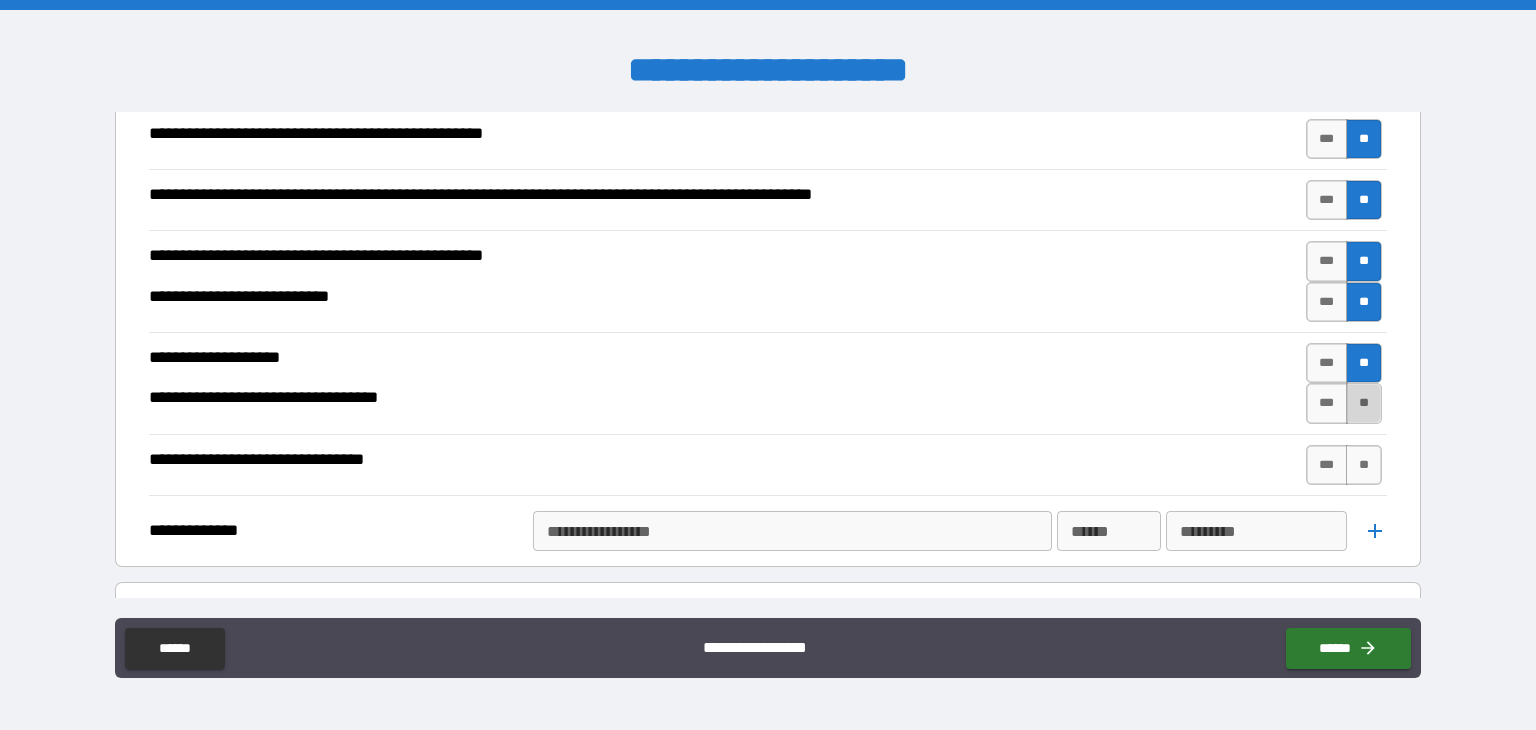 click on "**" at bounding box center (1364, 403) 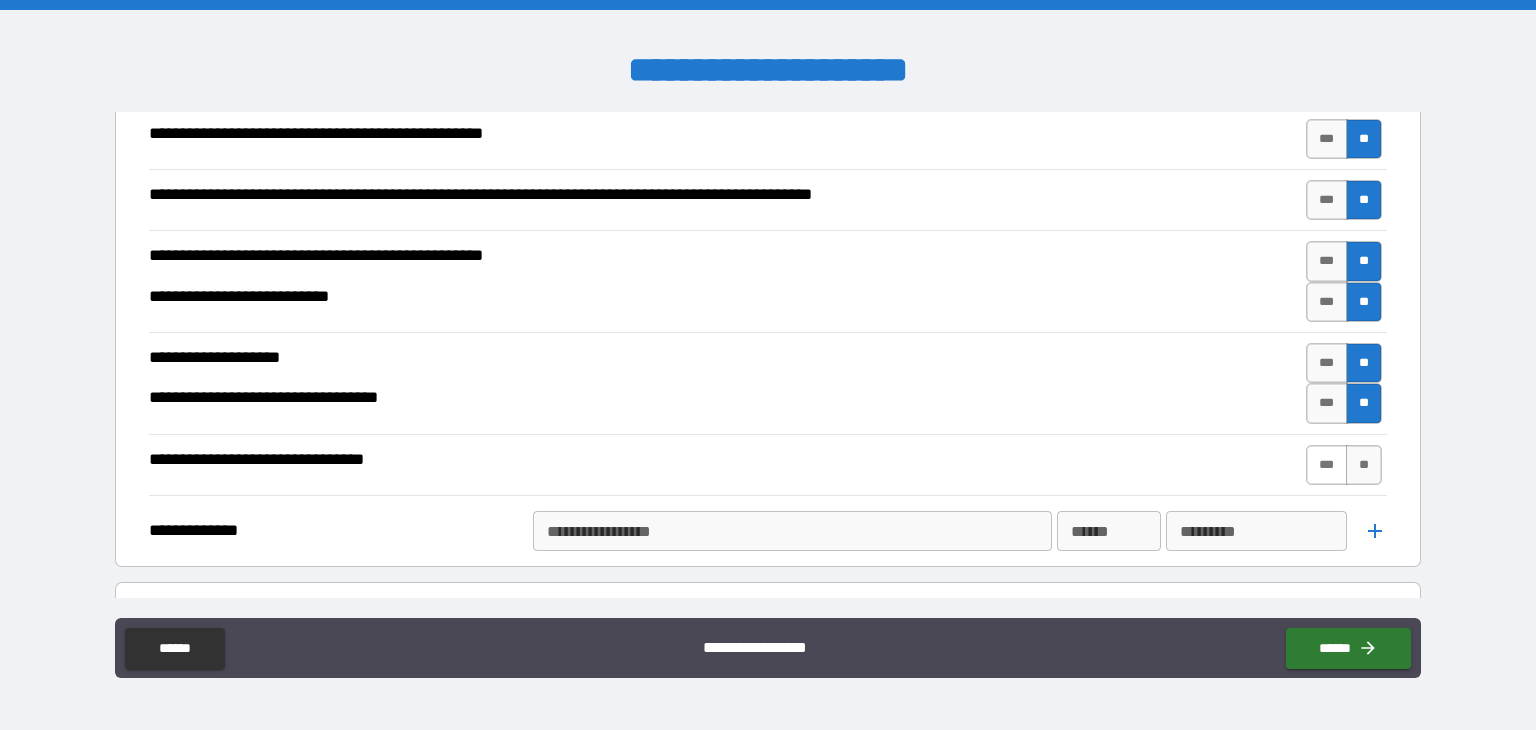 click on "***" at bounding box center (1327, 465) 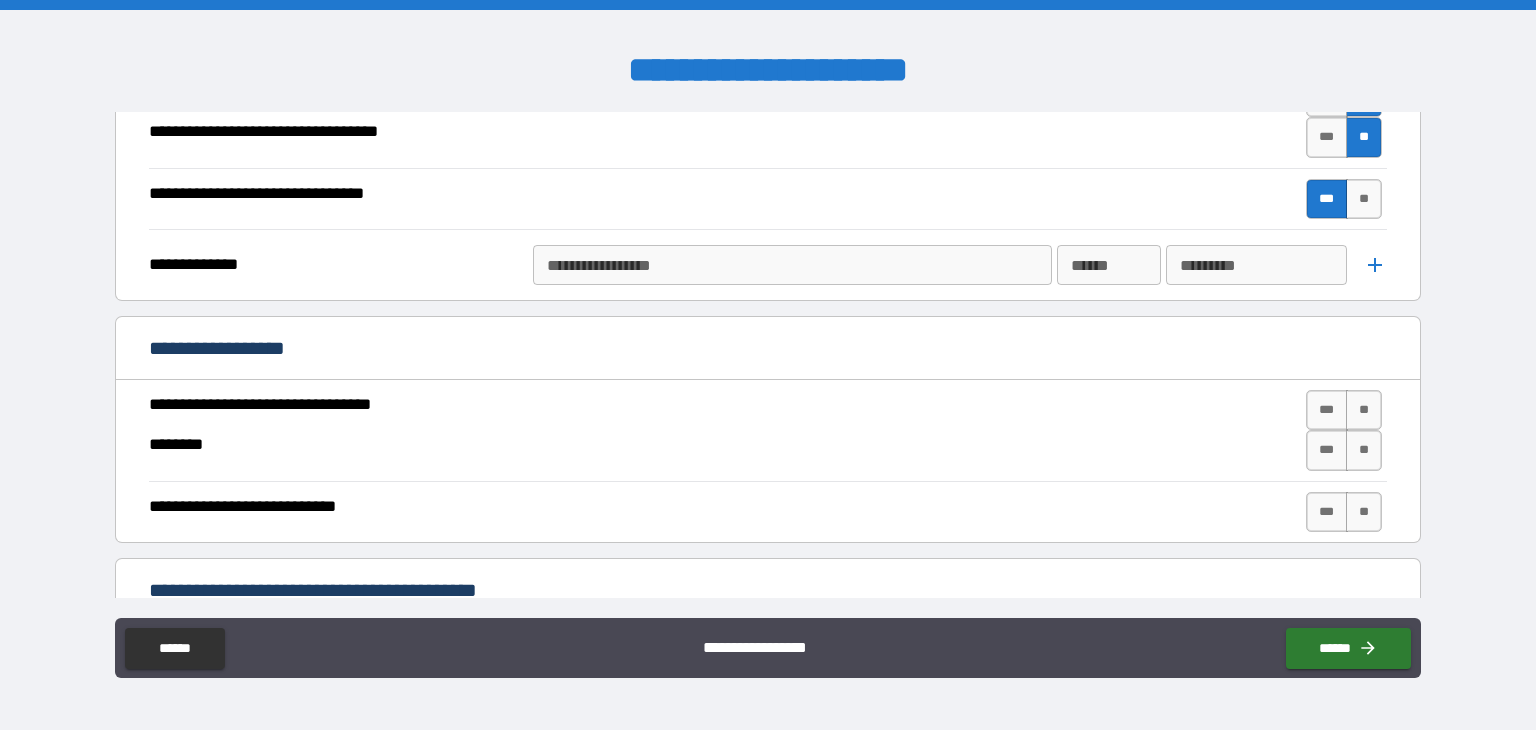 scroll, scrollTop: 651, scrollLeft: 0, axis: vertical 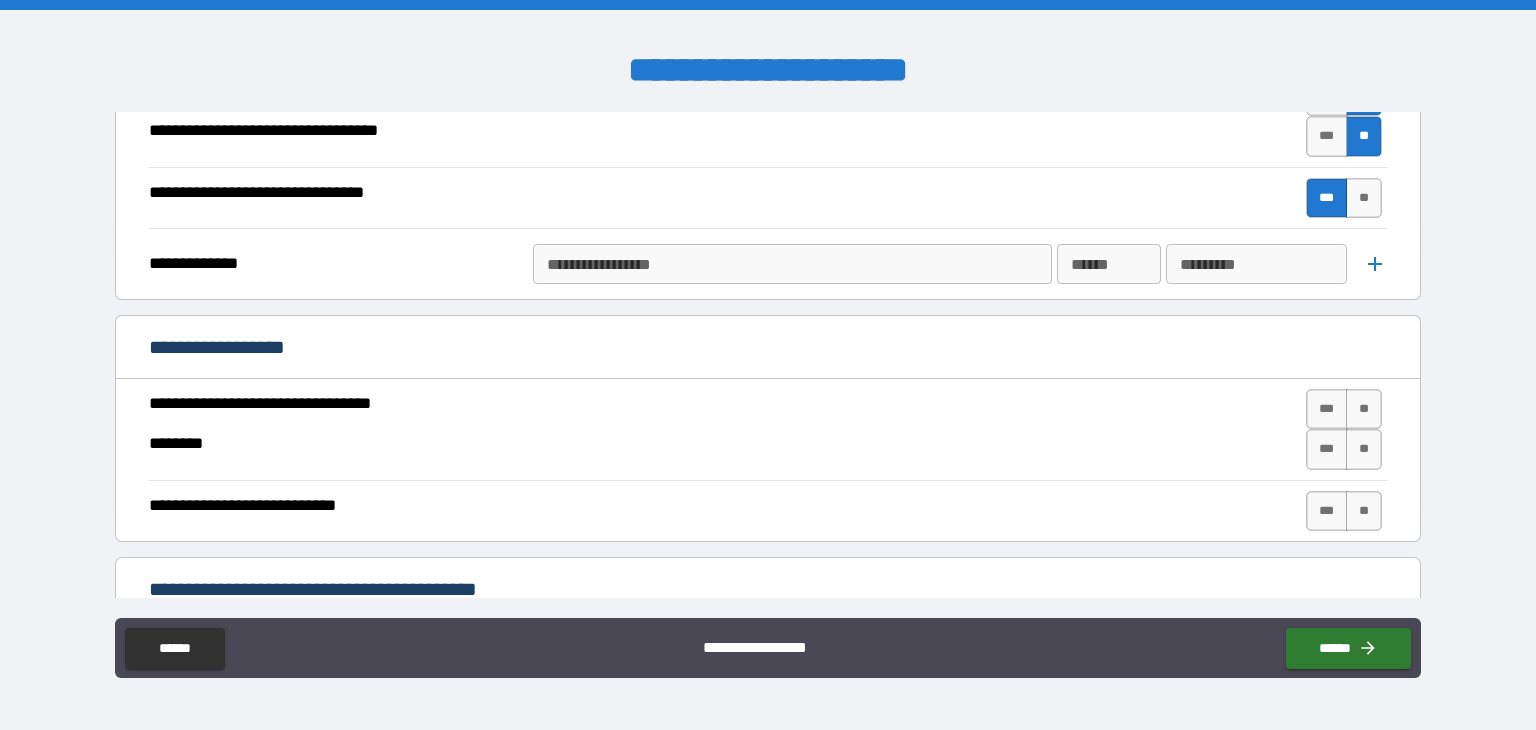 click on "**********" at bounding box center (791, 264) 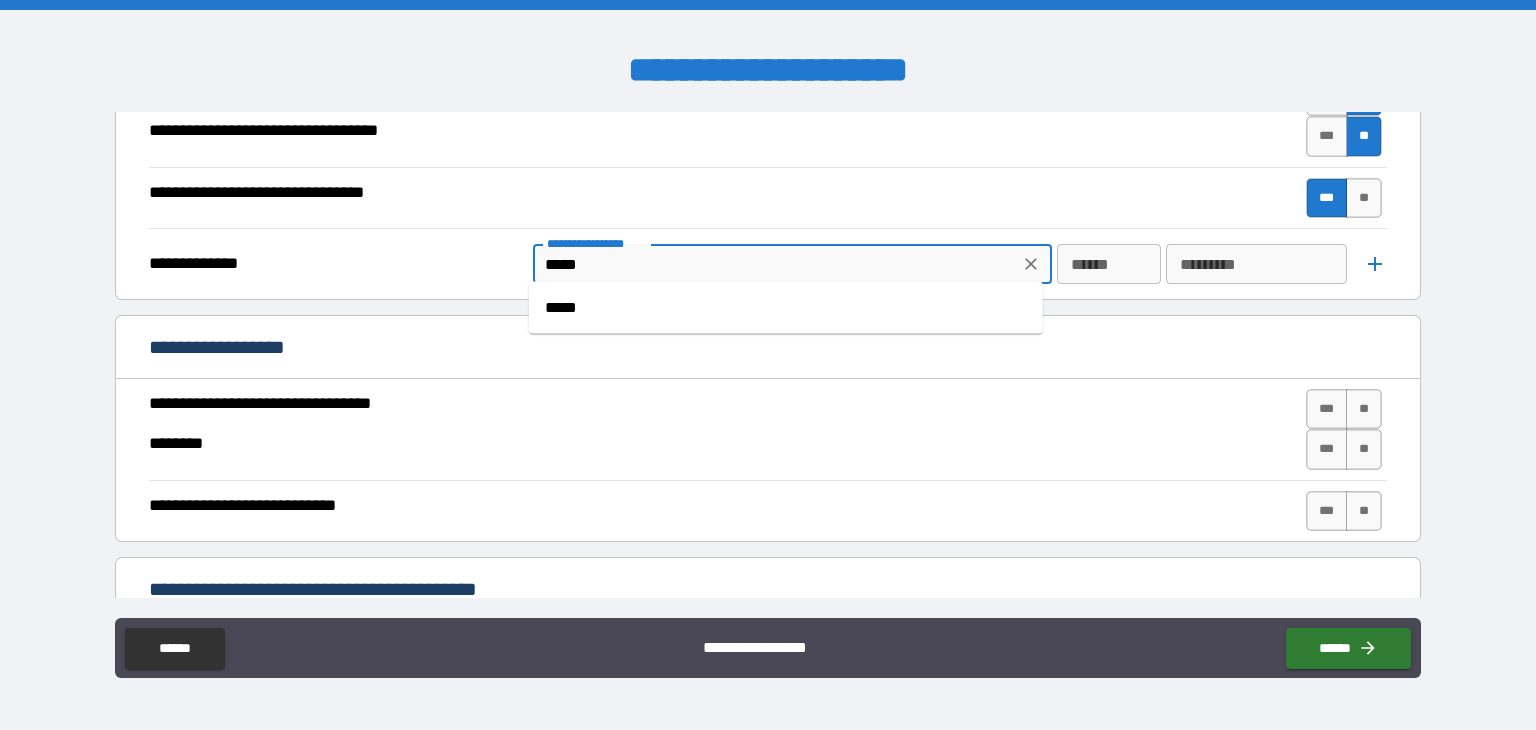 click on "*****" at bounding box center (786, 308) 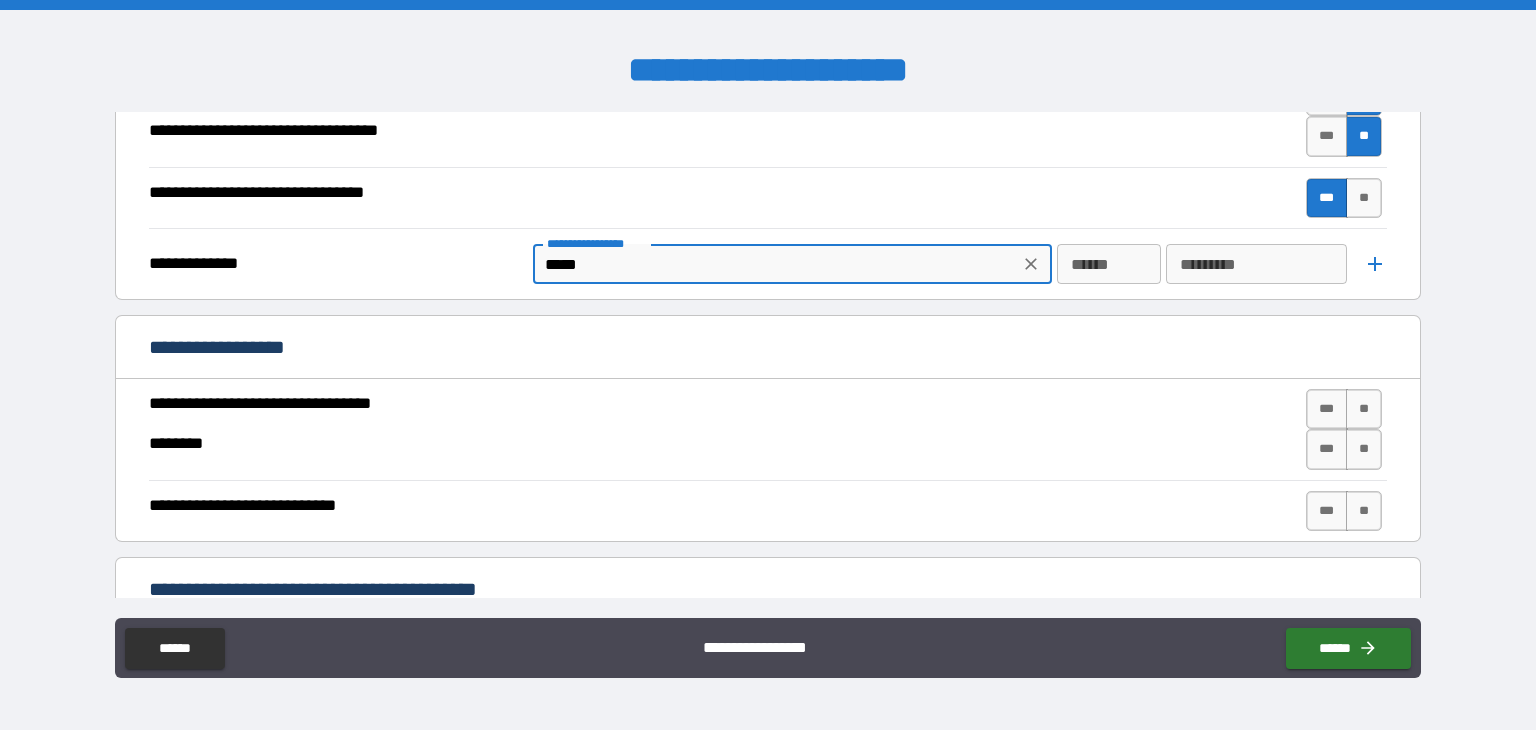 type on "*****" 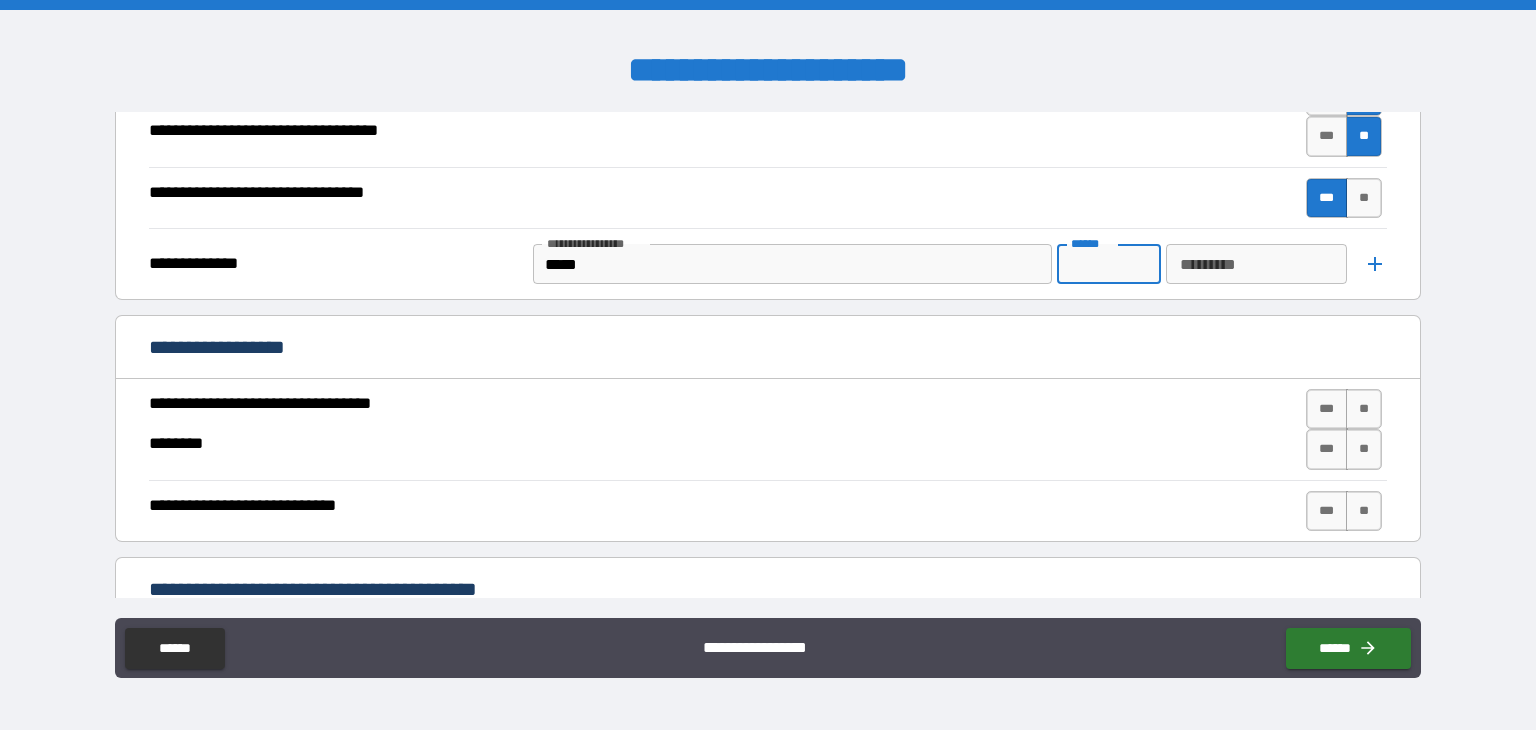 click on "****** ******" at bounding box center [1109, 264] 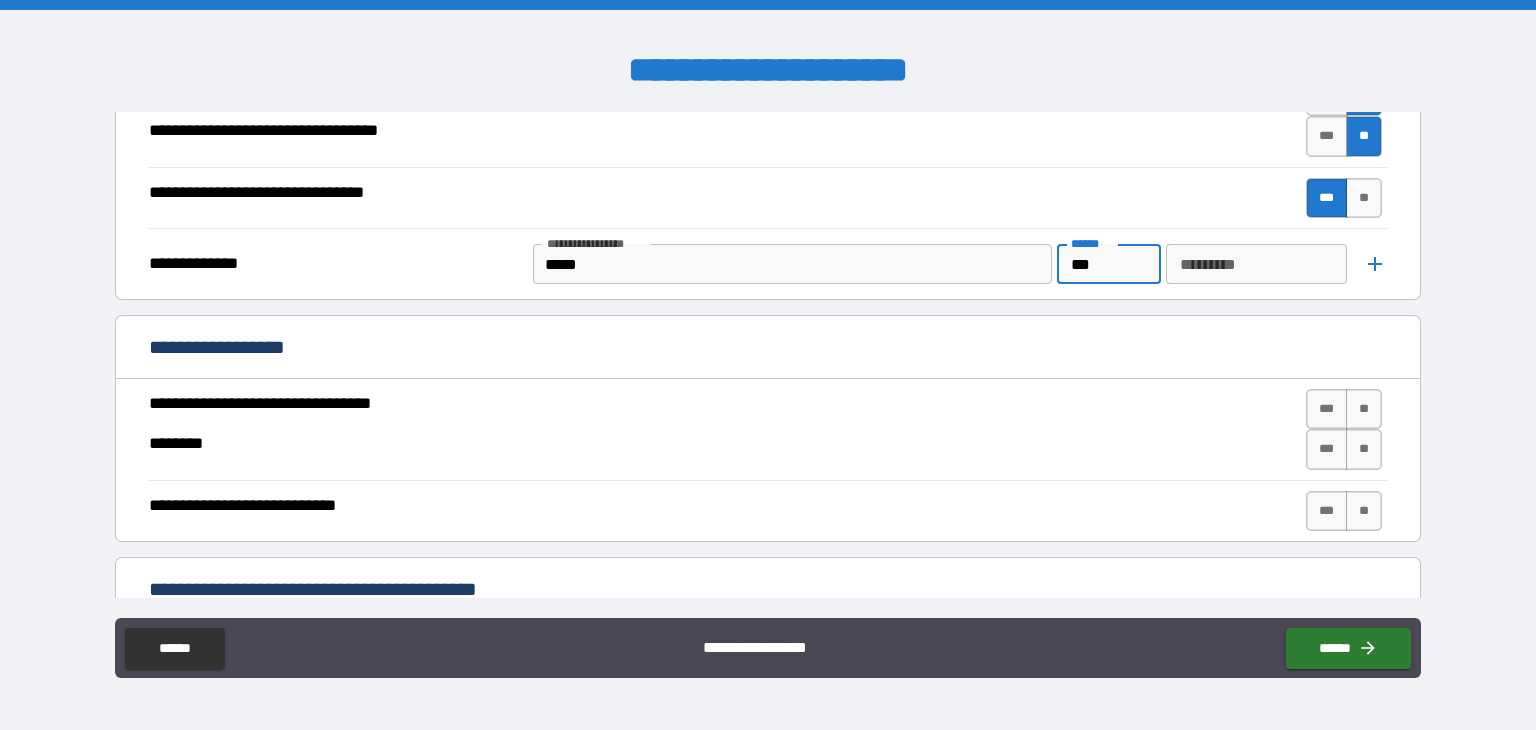 type on "***" 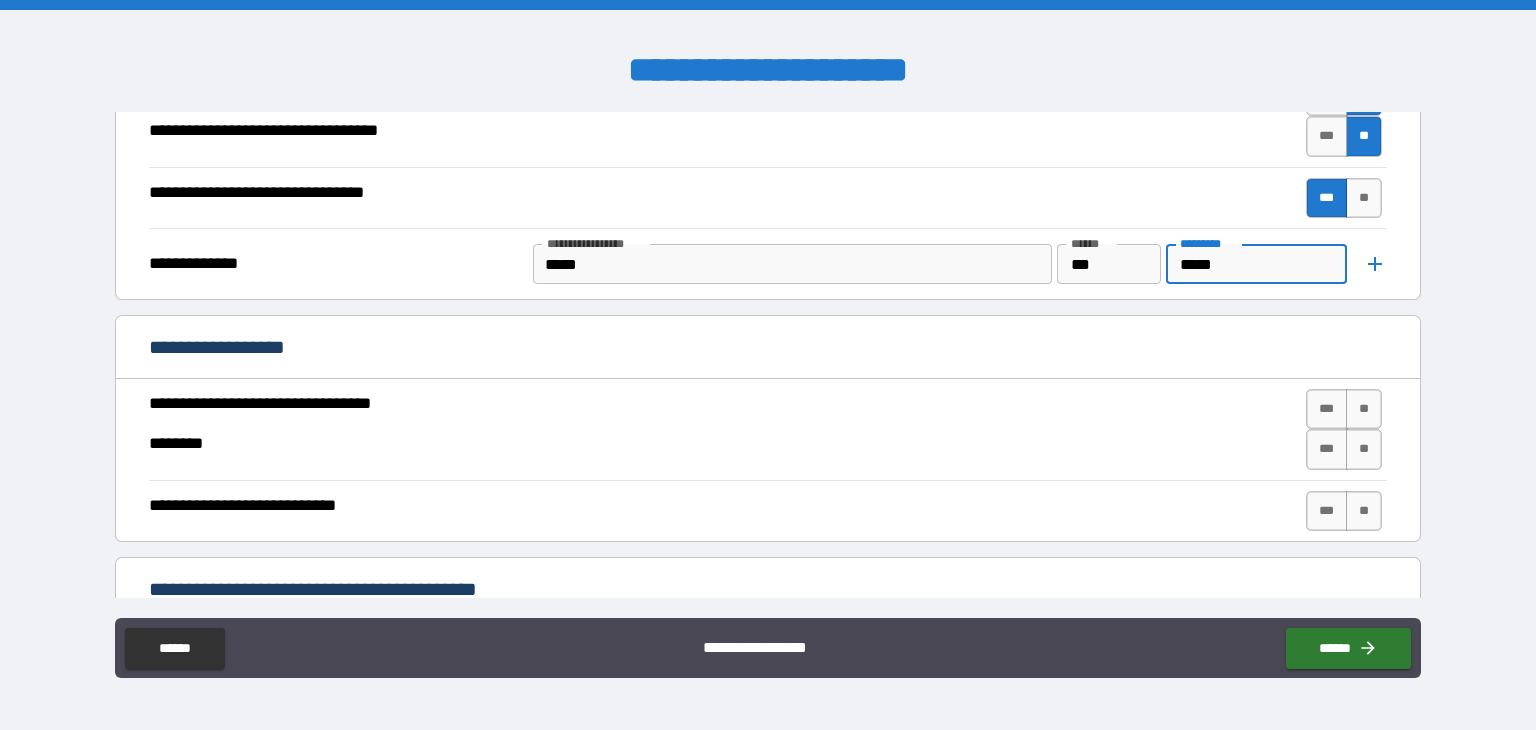 type on "*****" 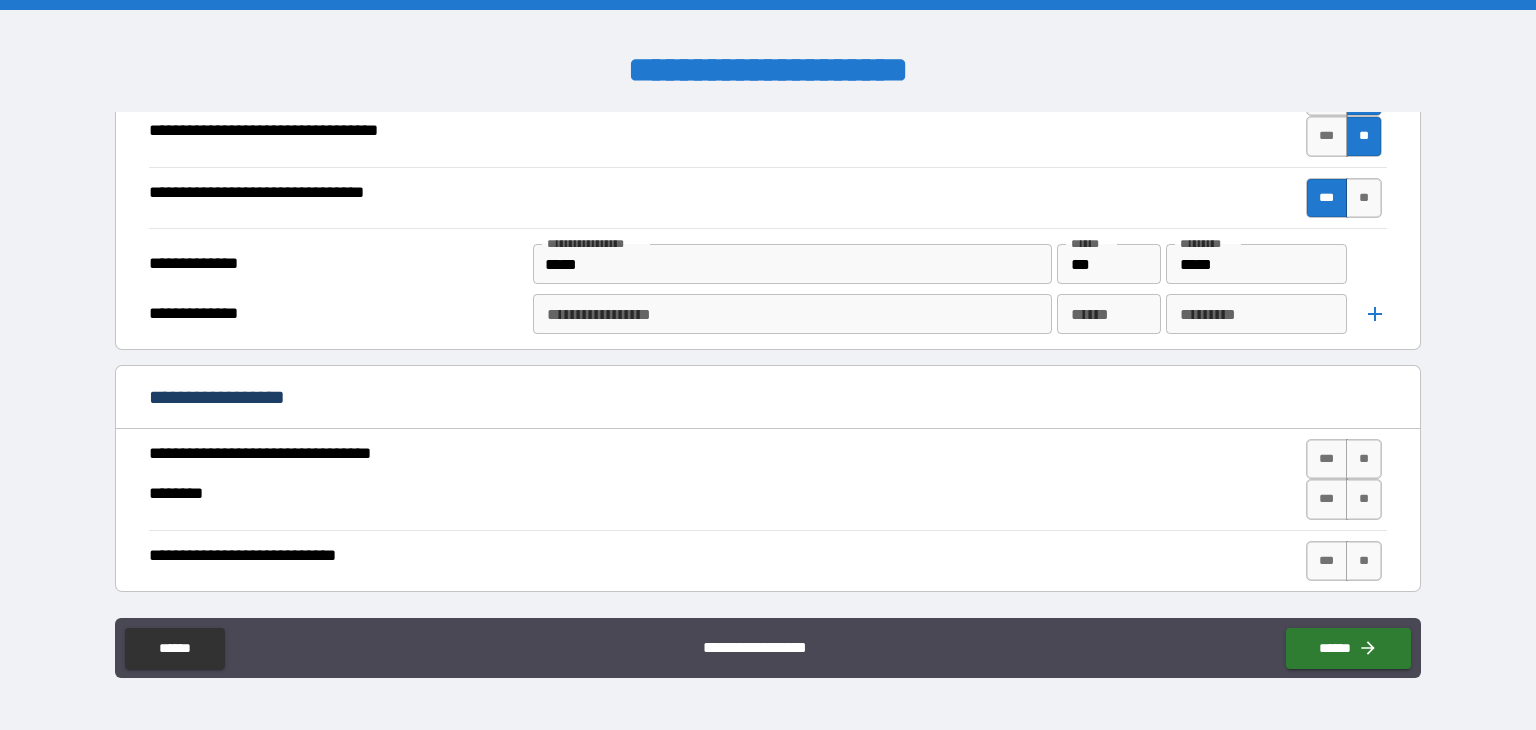 click on "**********" at bounding box center (791, 314) 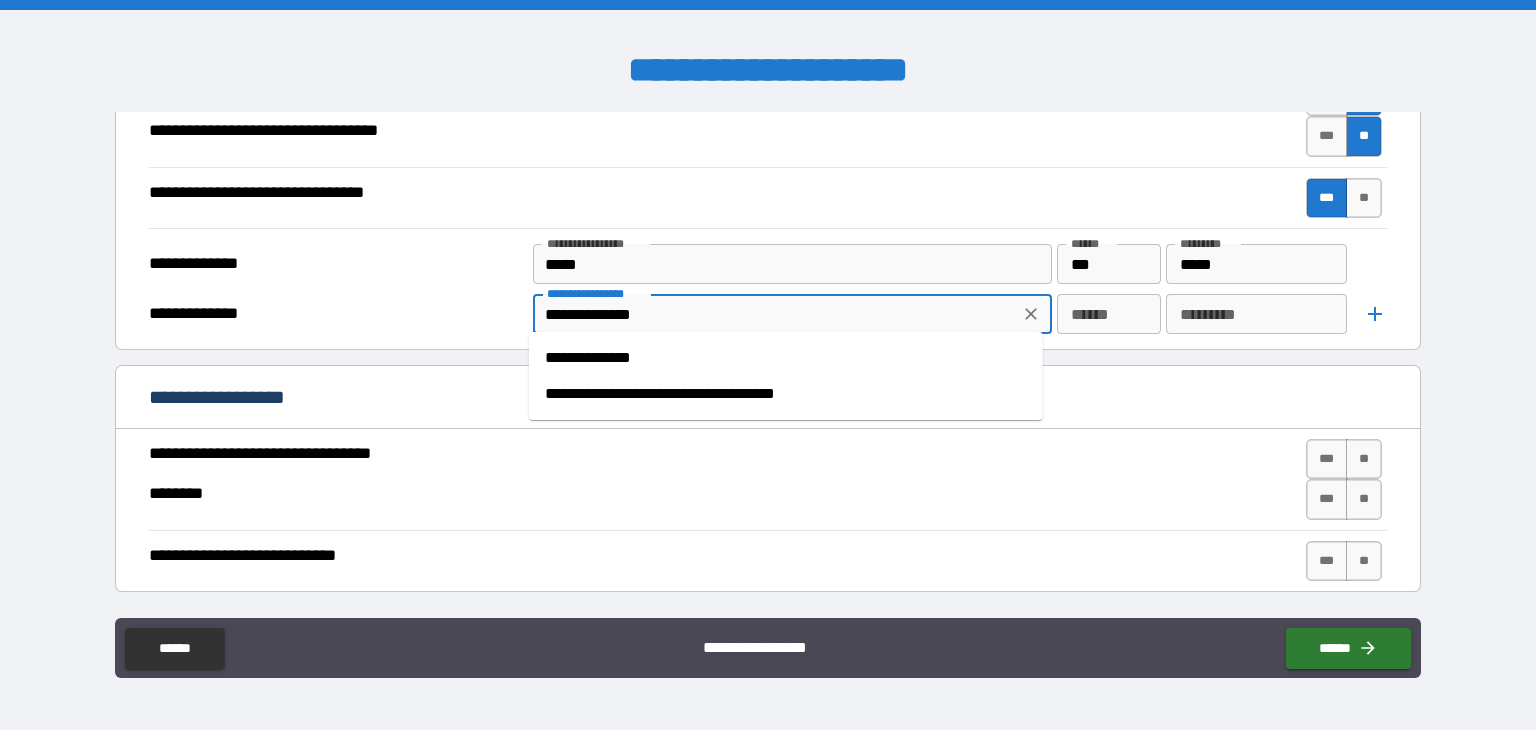 click on "**********" at bounding box center (786, 358) 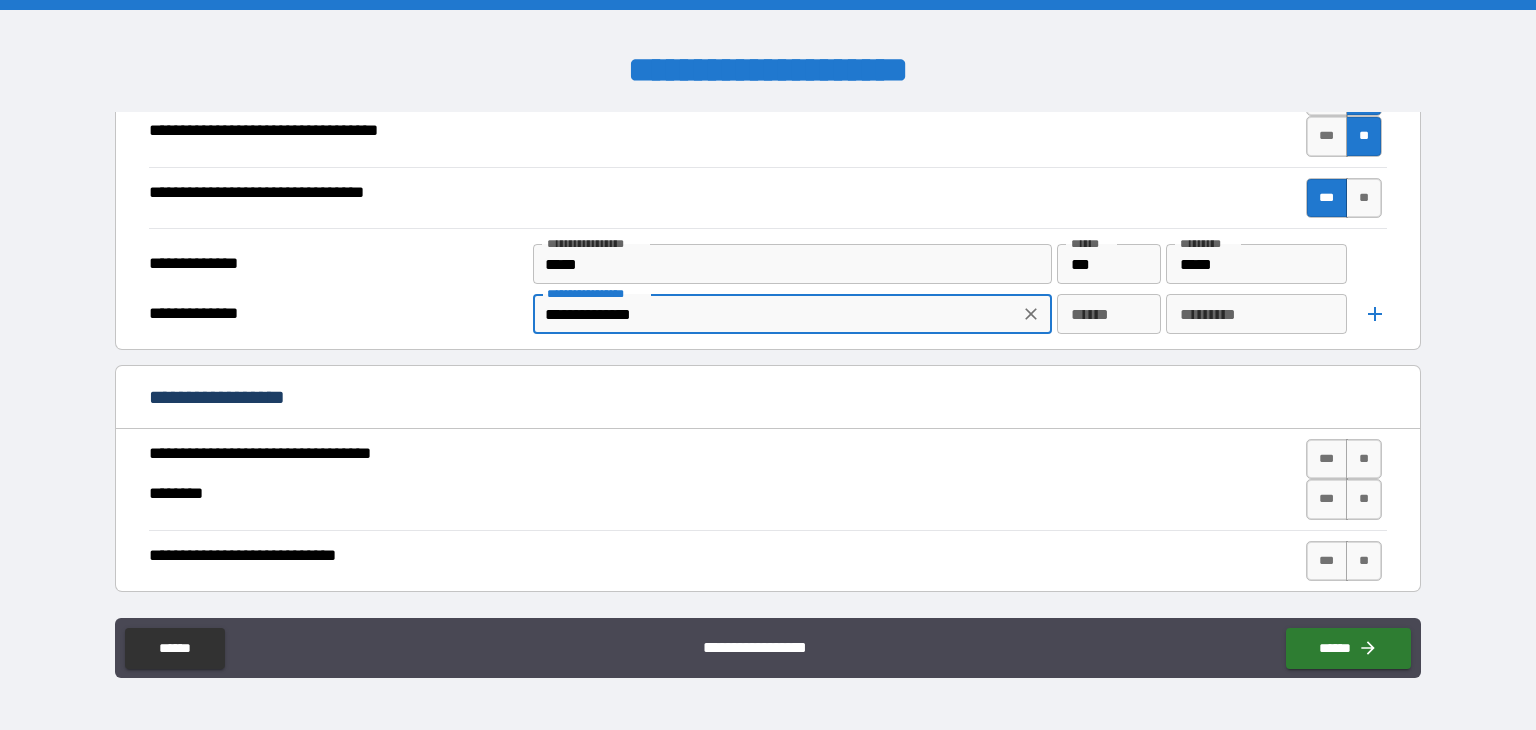 type on "**********" 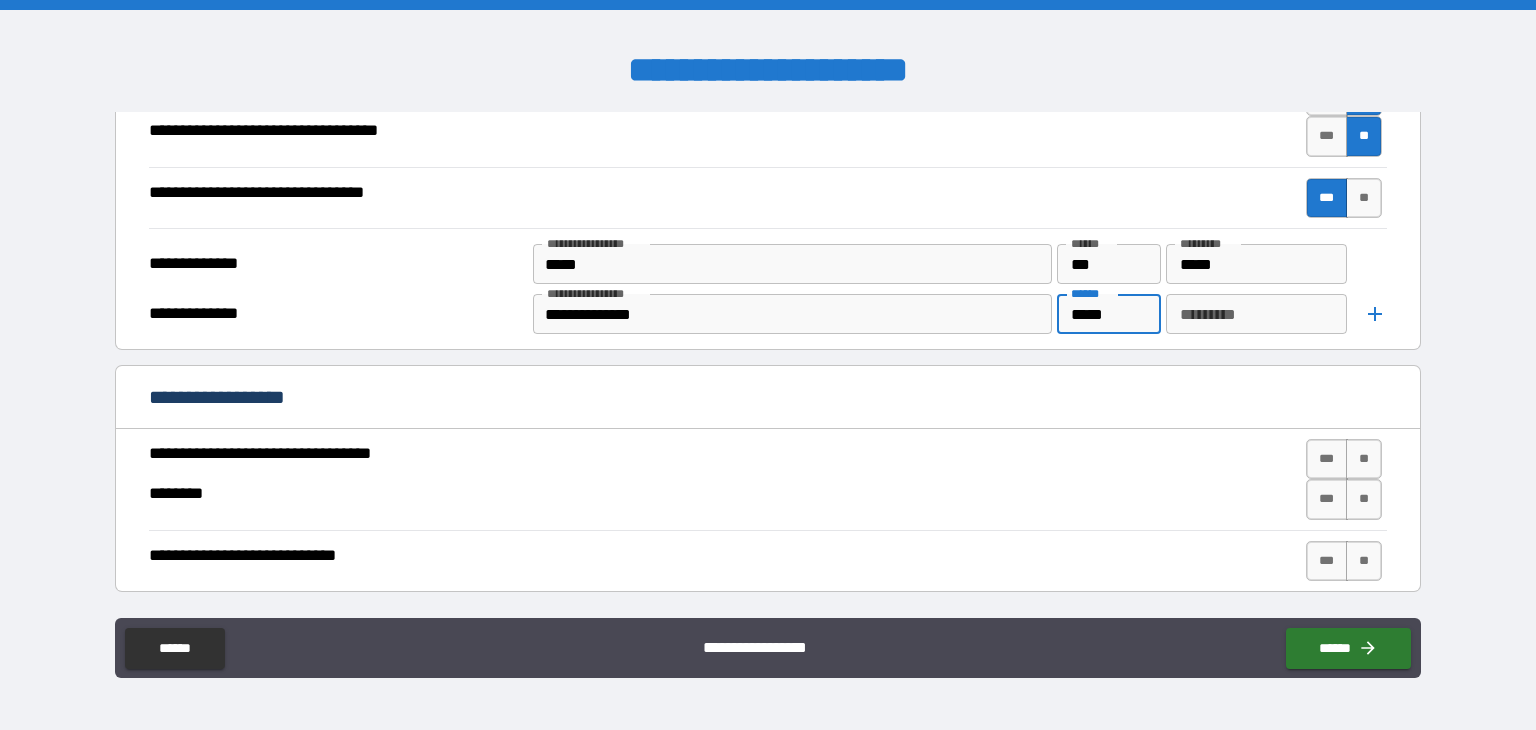 type on "*****" 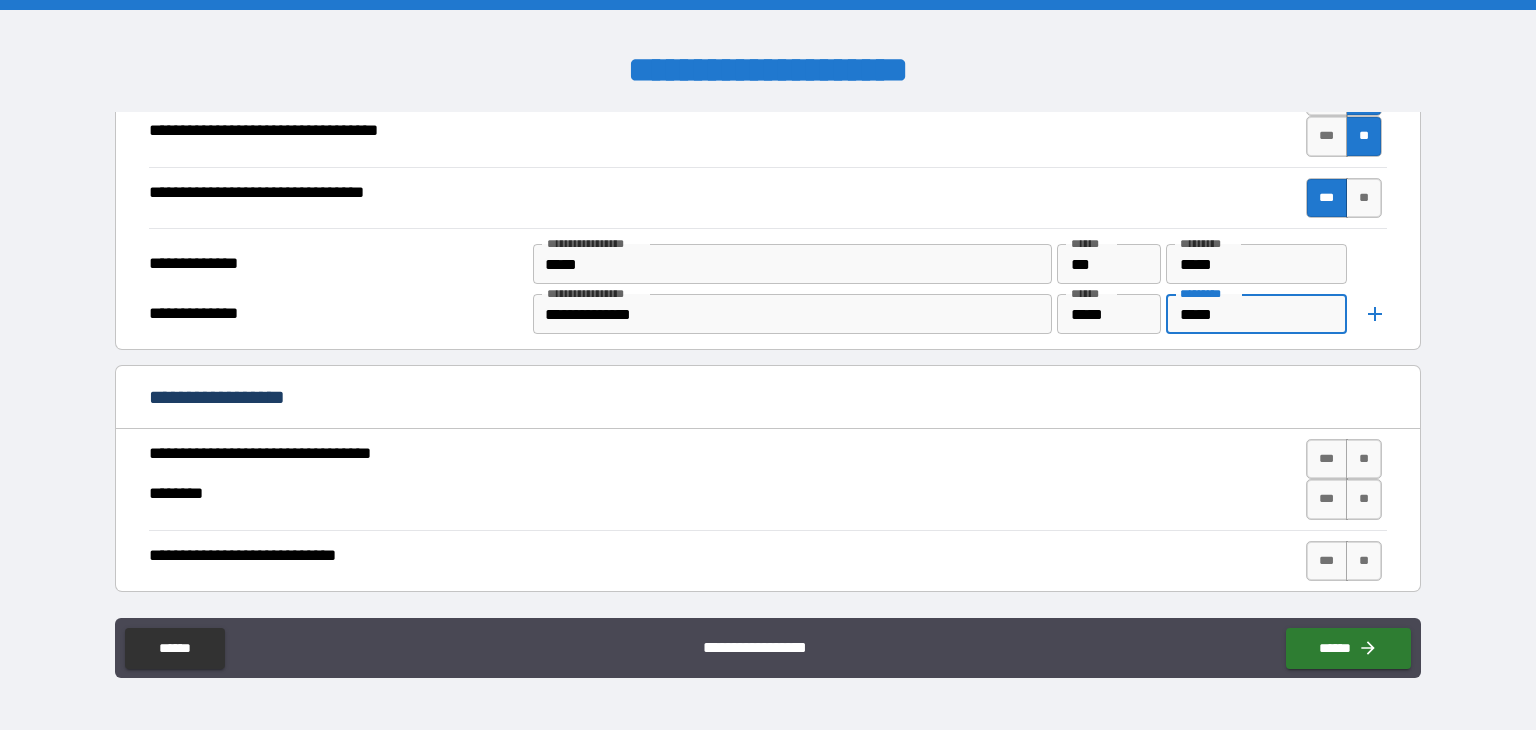 type on "*****" 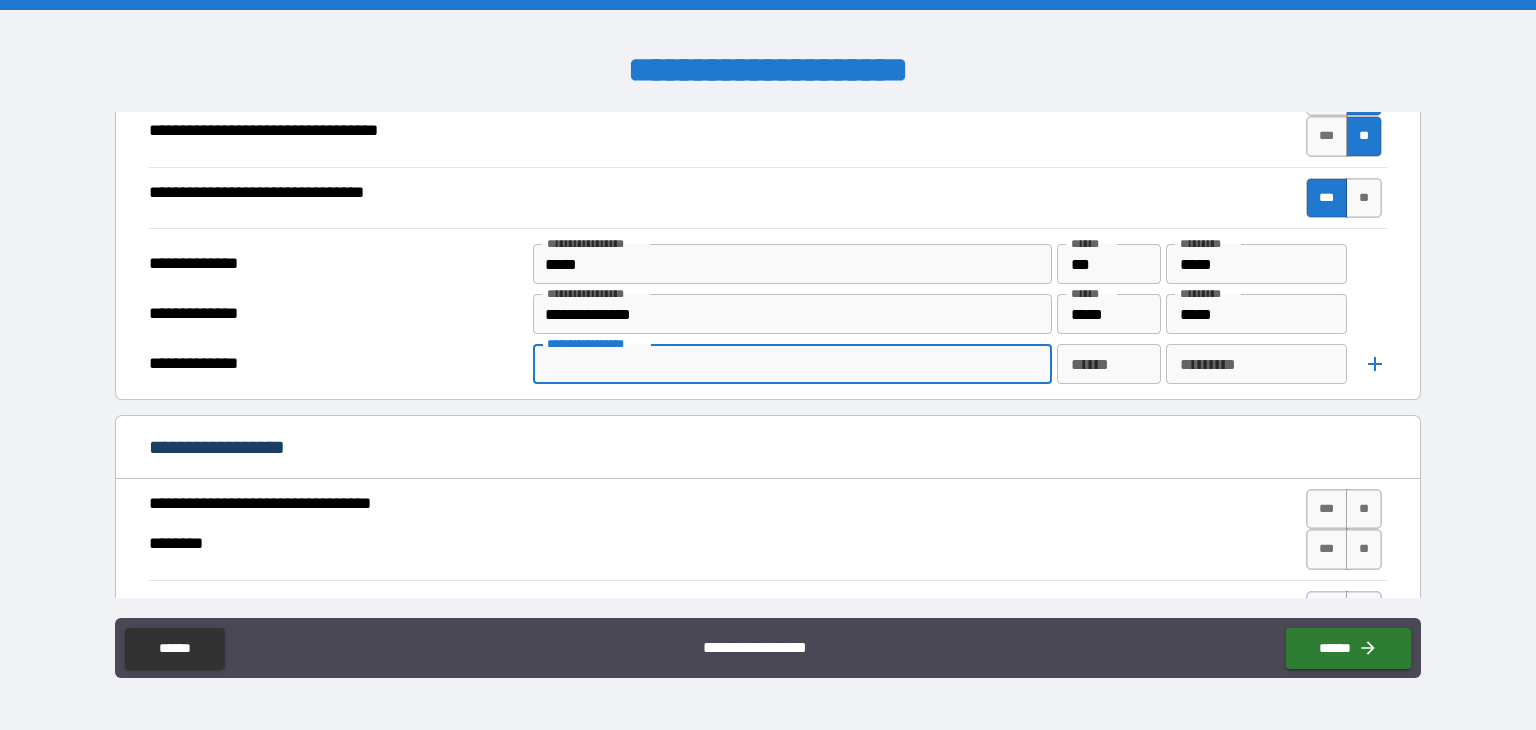 click on "**********" at bounding box center (791, 364) 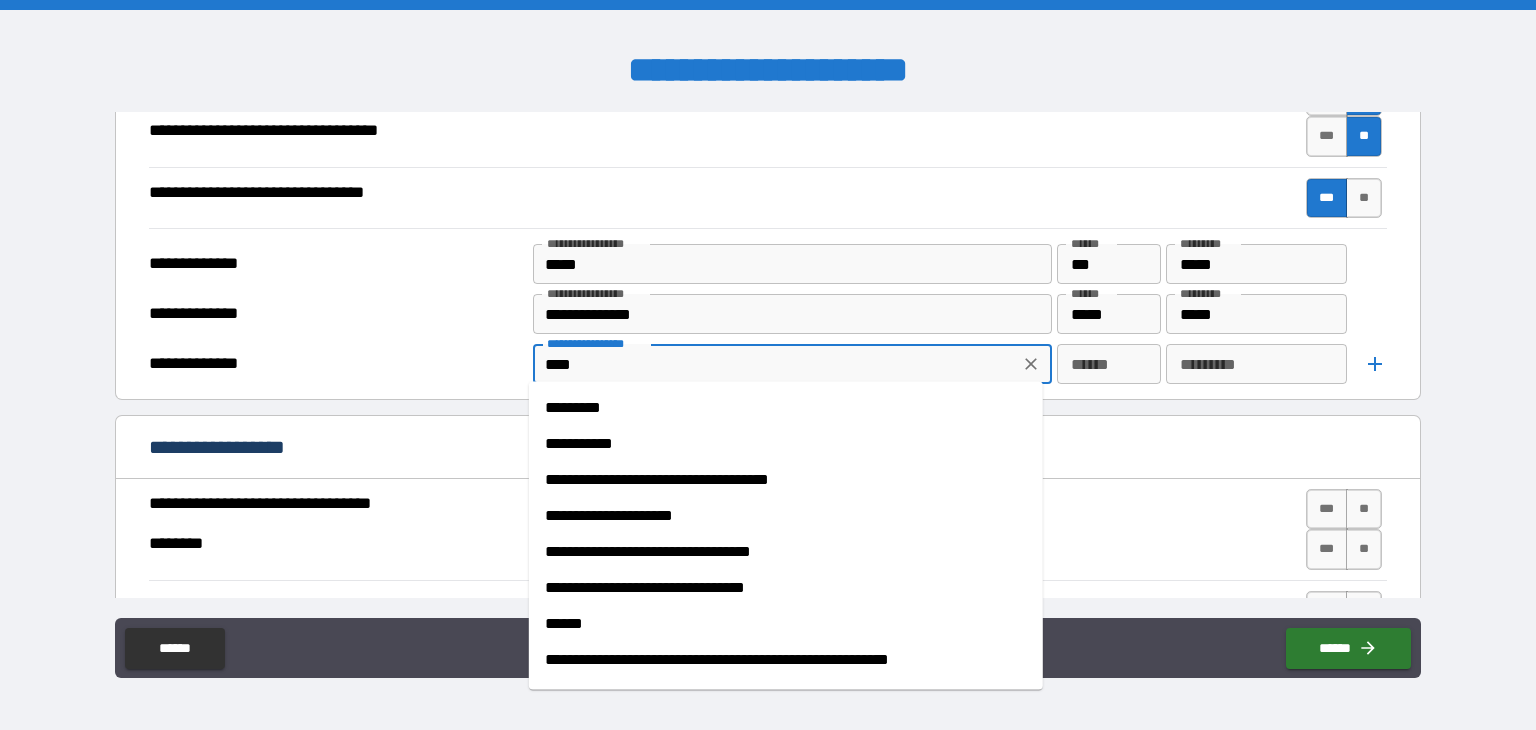 click on "**********" at bounding box center (778, 480) 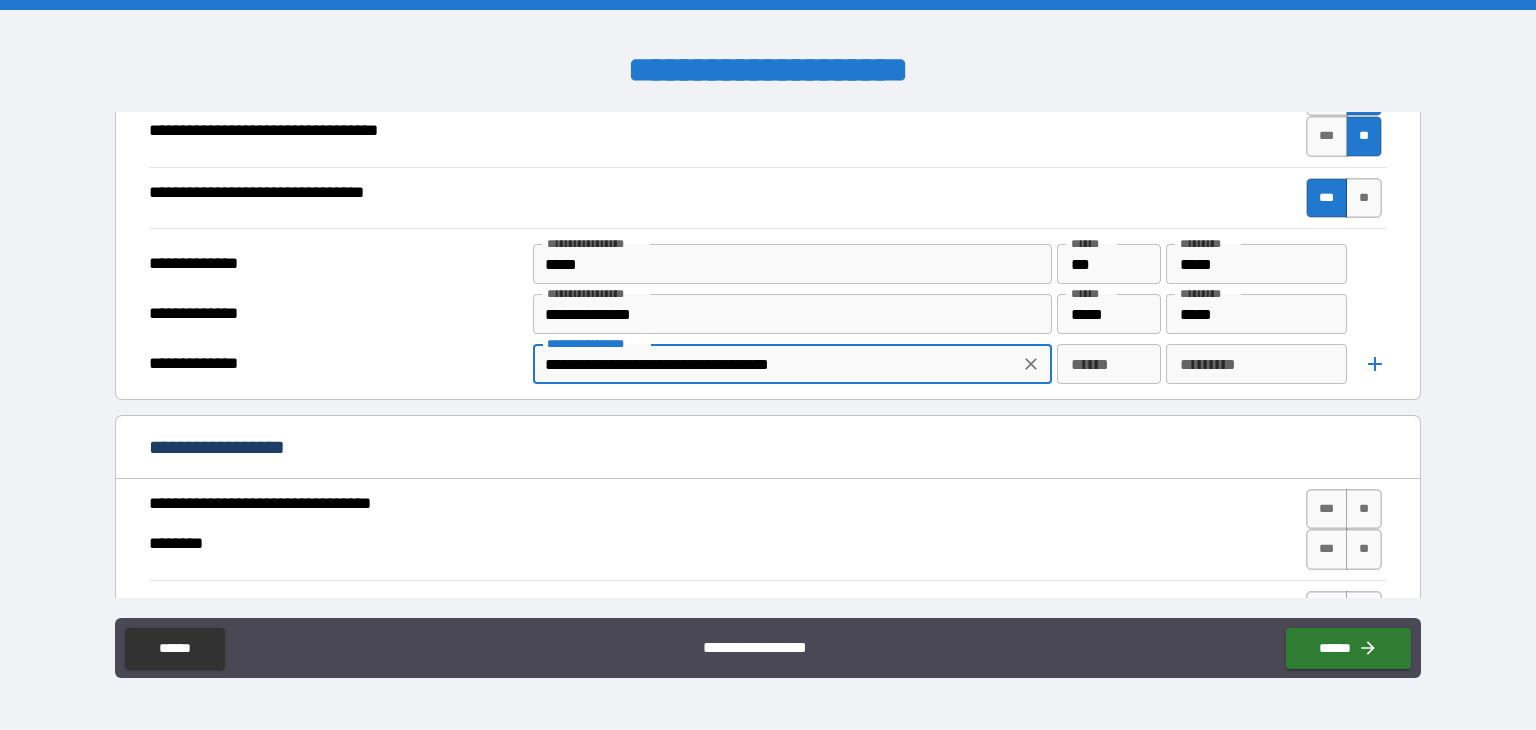 type on "**********" 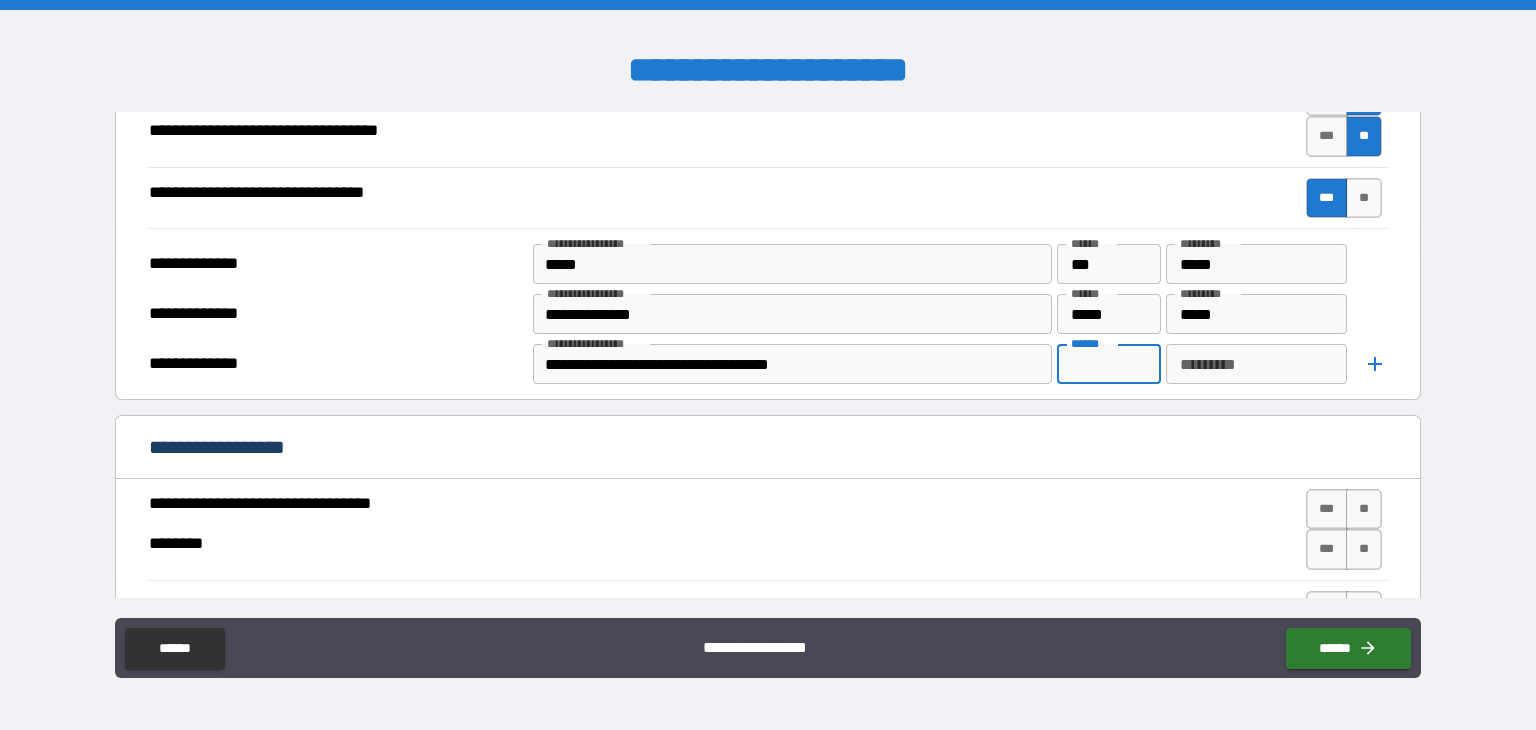 click on "******" at bounding box center (1109, 364) 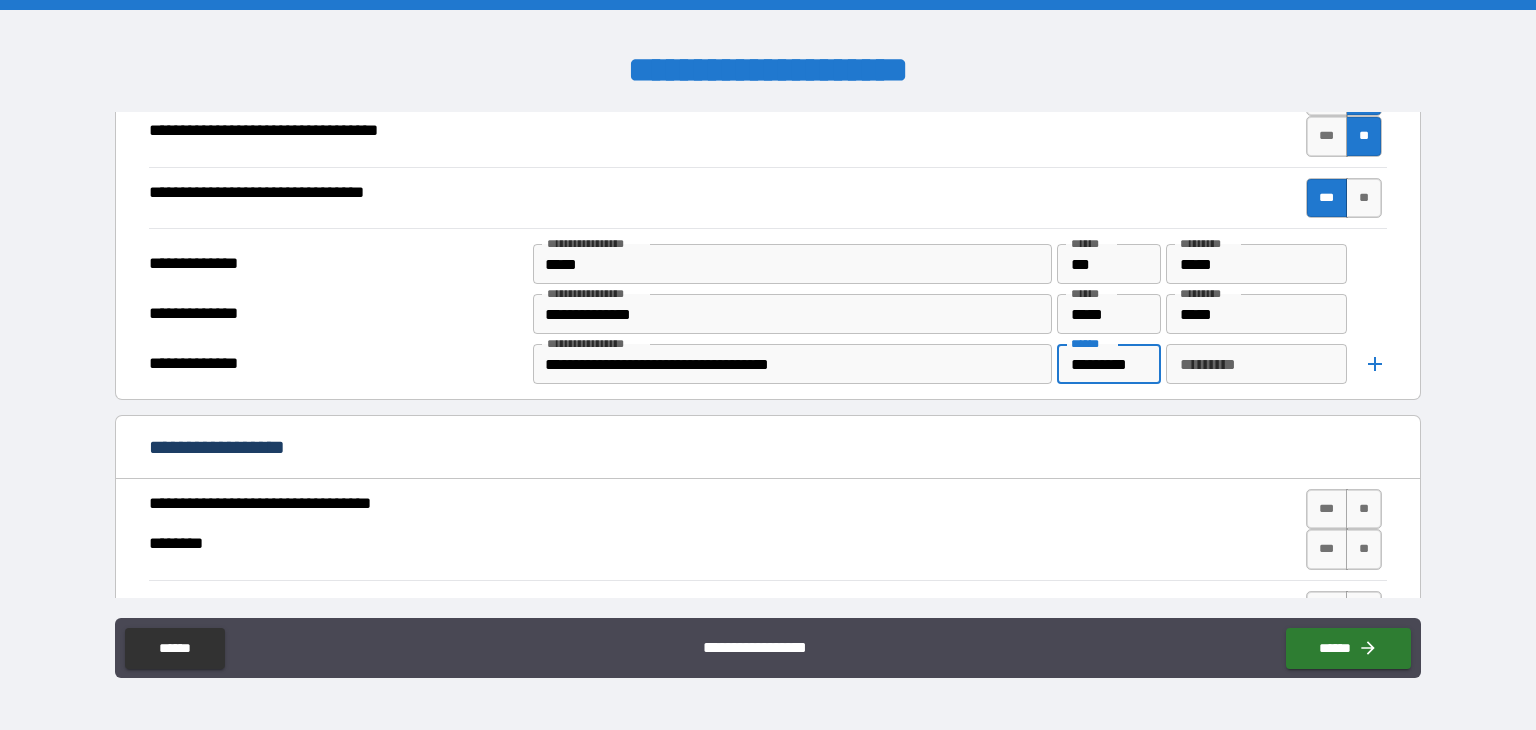 scroll, scrollTop: 0, scrollLeft: 8, axis: horizontal 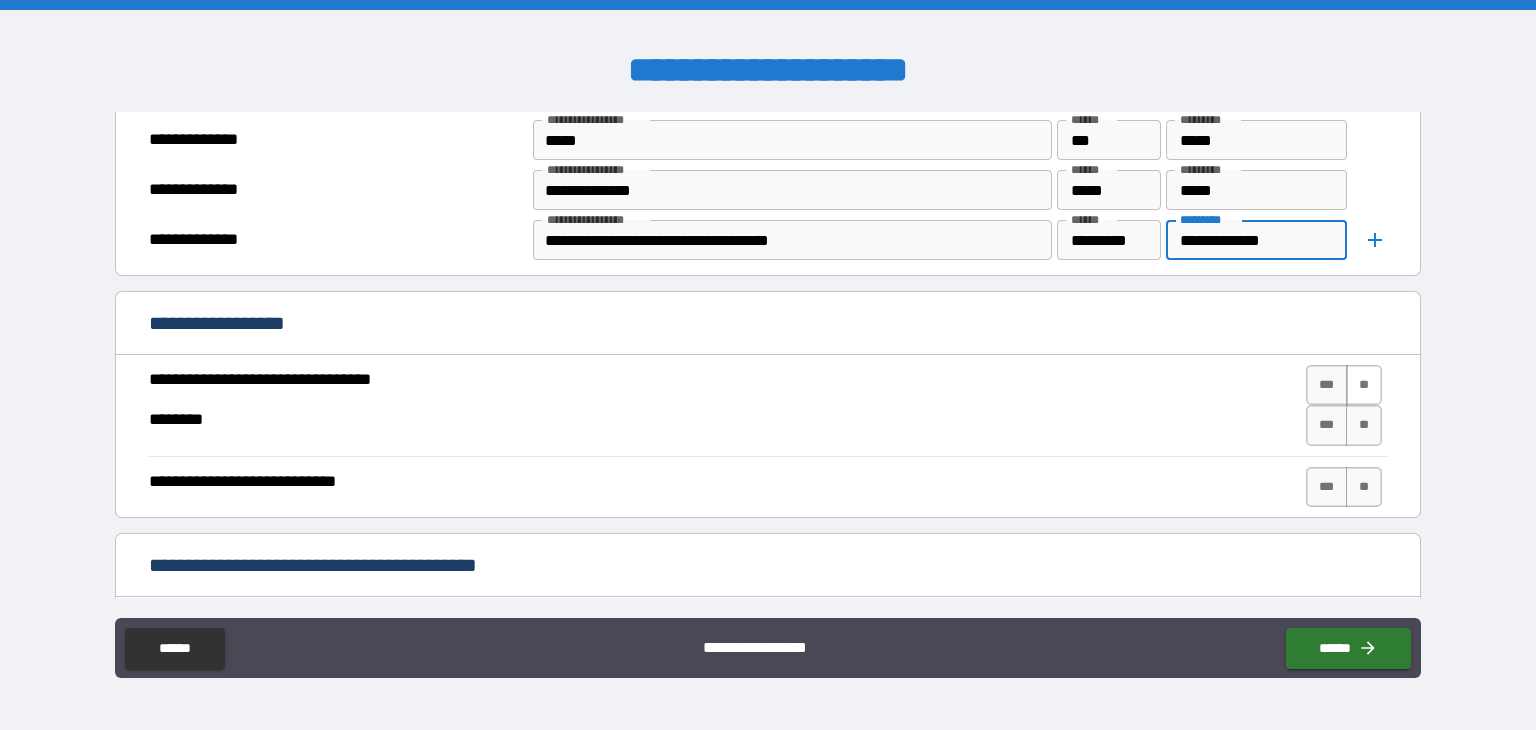 type on "**********" 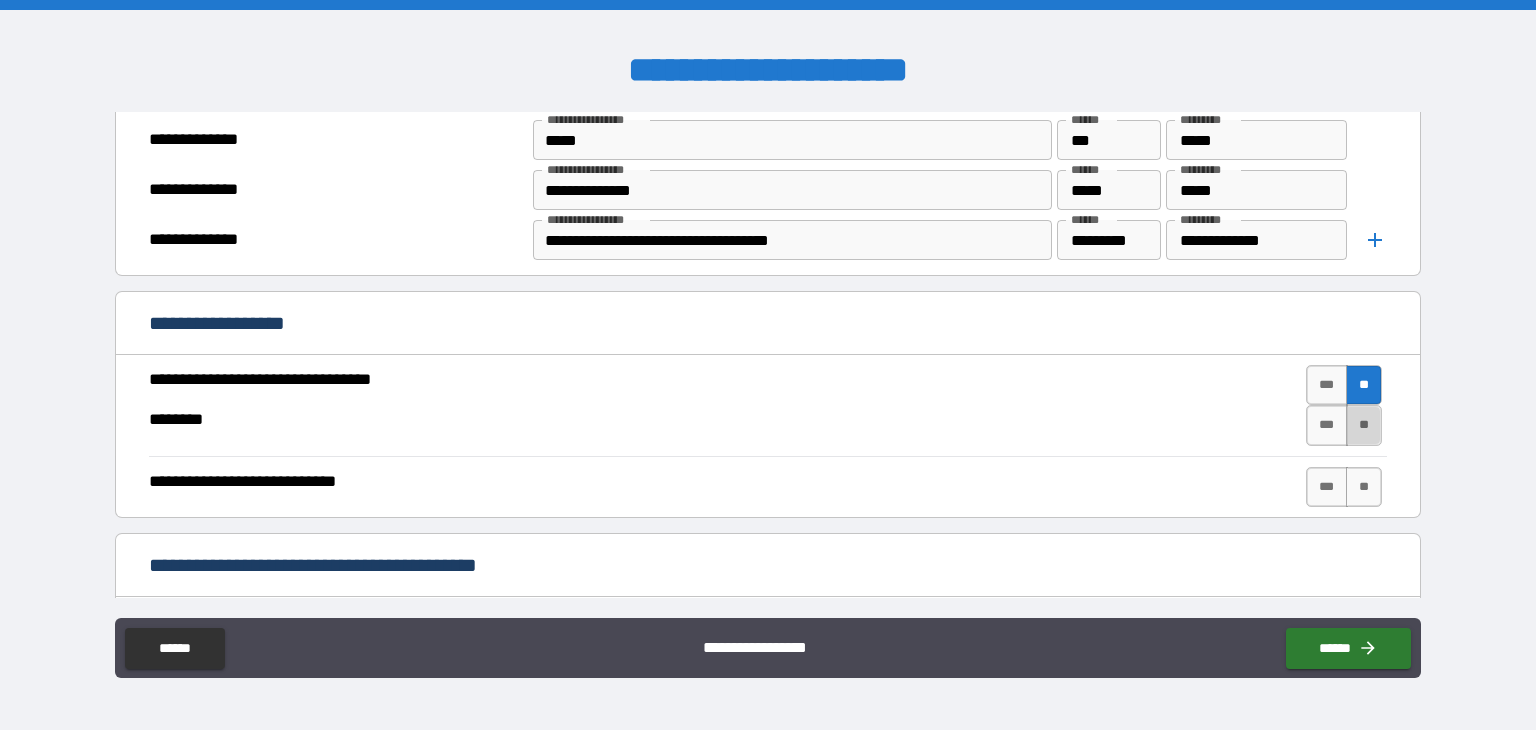 click on "**" at bounding box center (1364, 425) 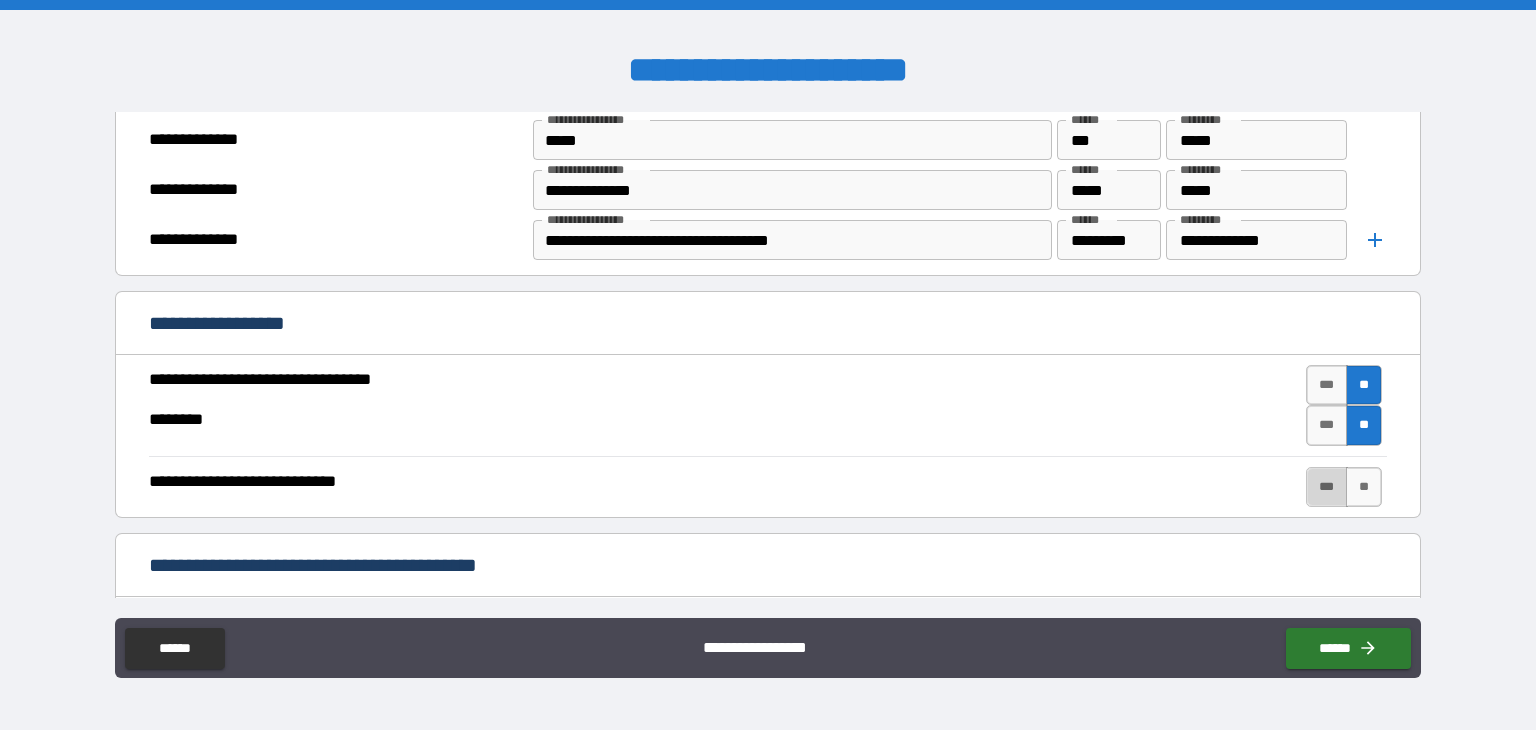 click on "***" at bounding box center (1327, 487) 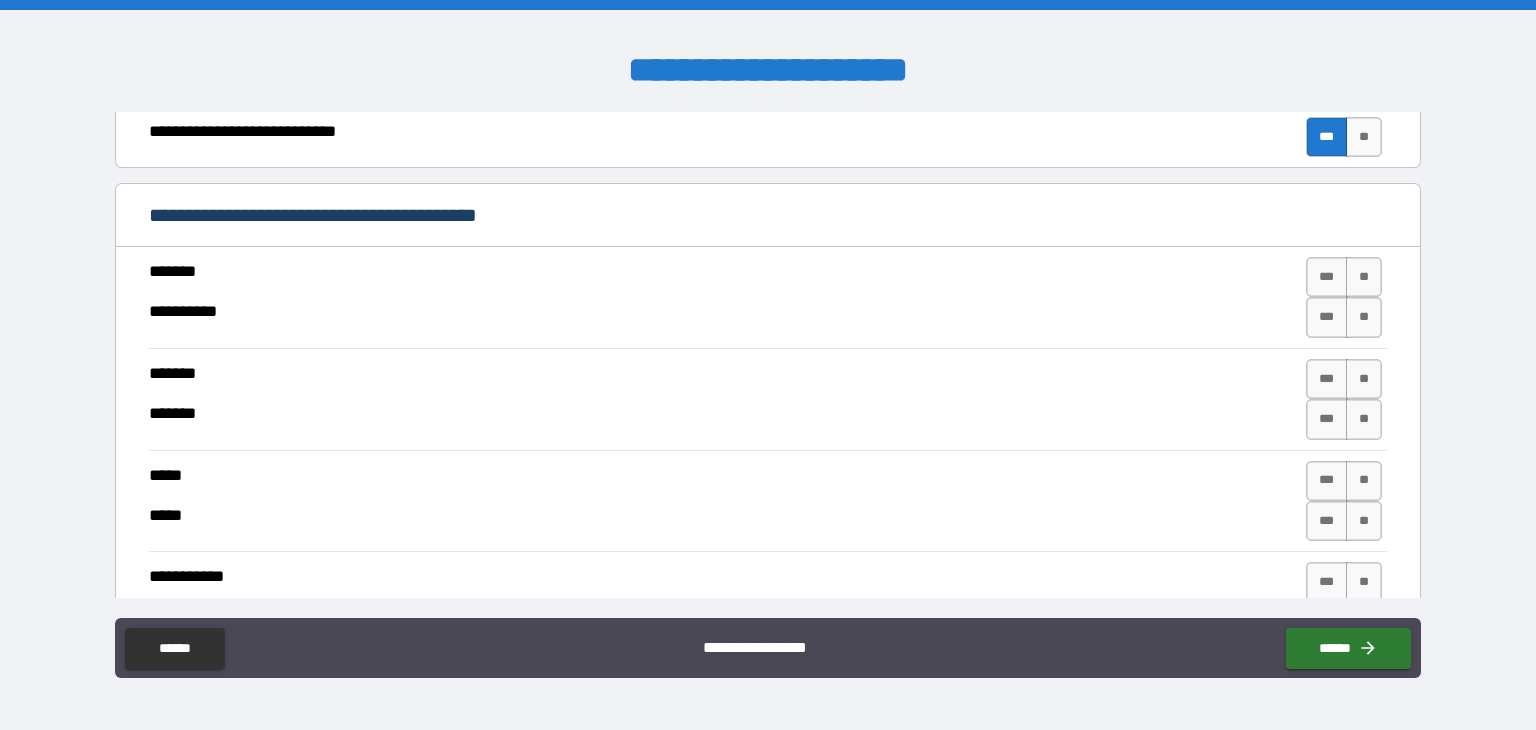 scroll, scrollTop: 1127, scrollLeft: 0, axis: vertical 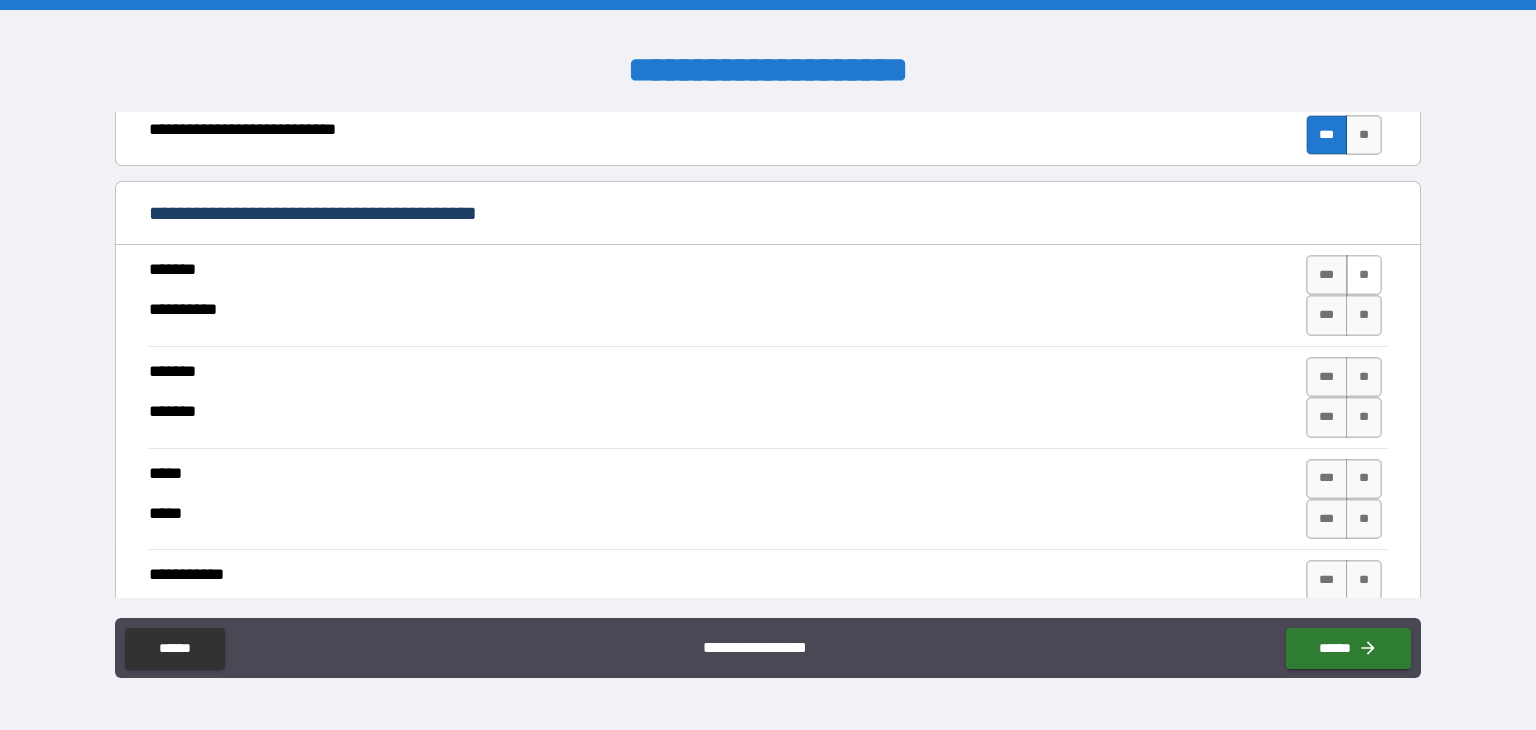 click on "**" at bounding box center [1364, 275] 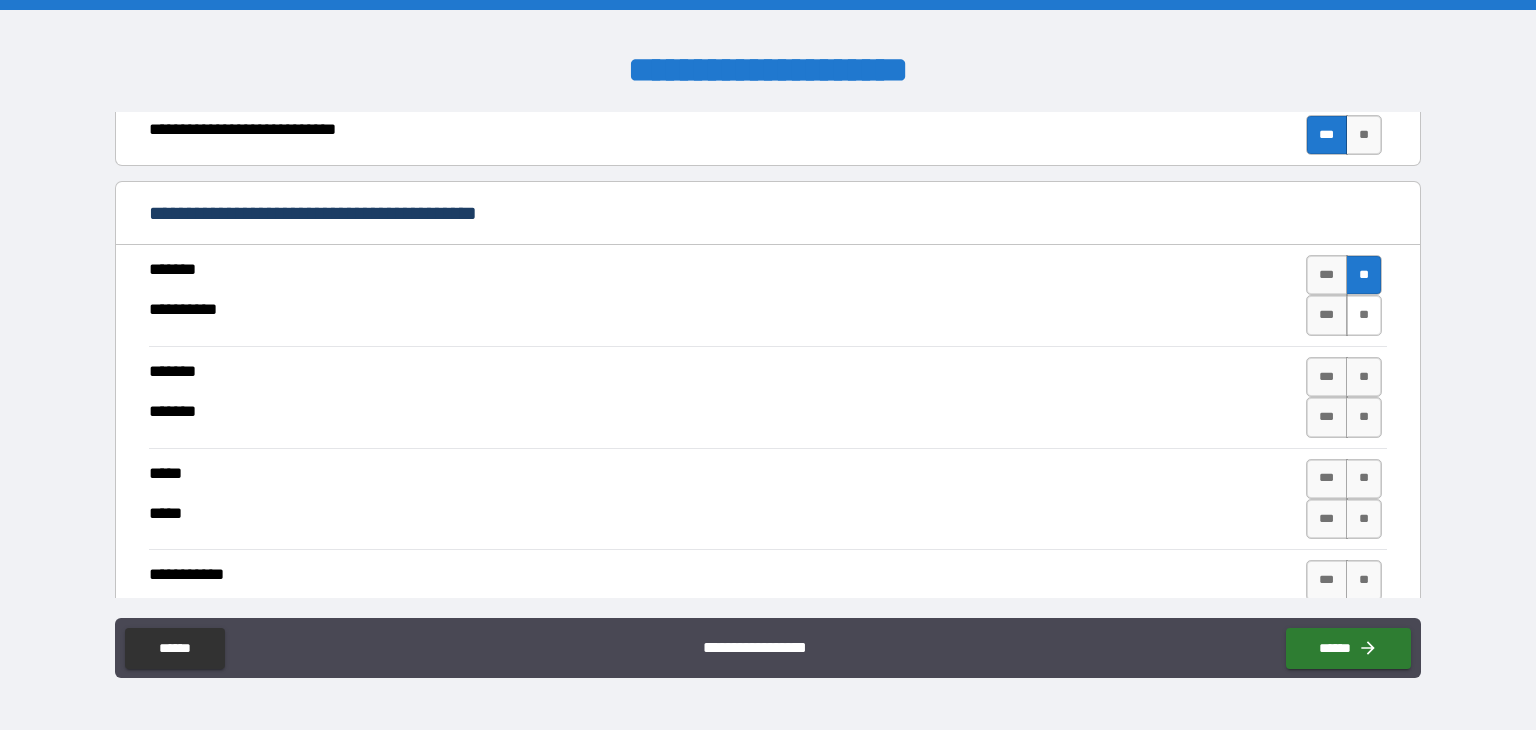 click on "**" at bounding box center [1364, 315] 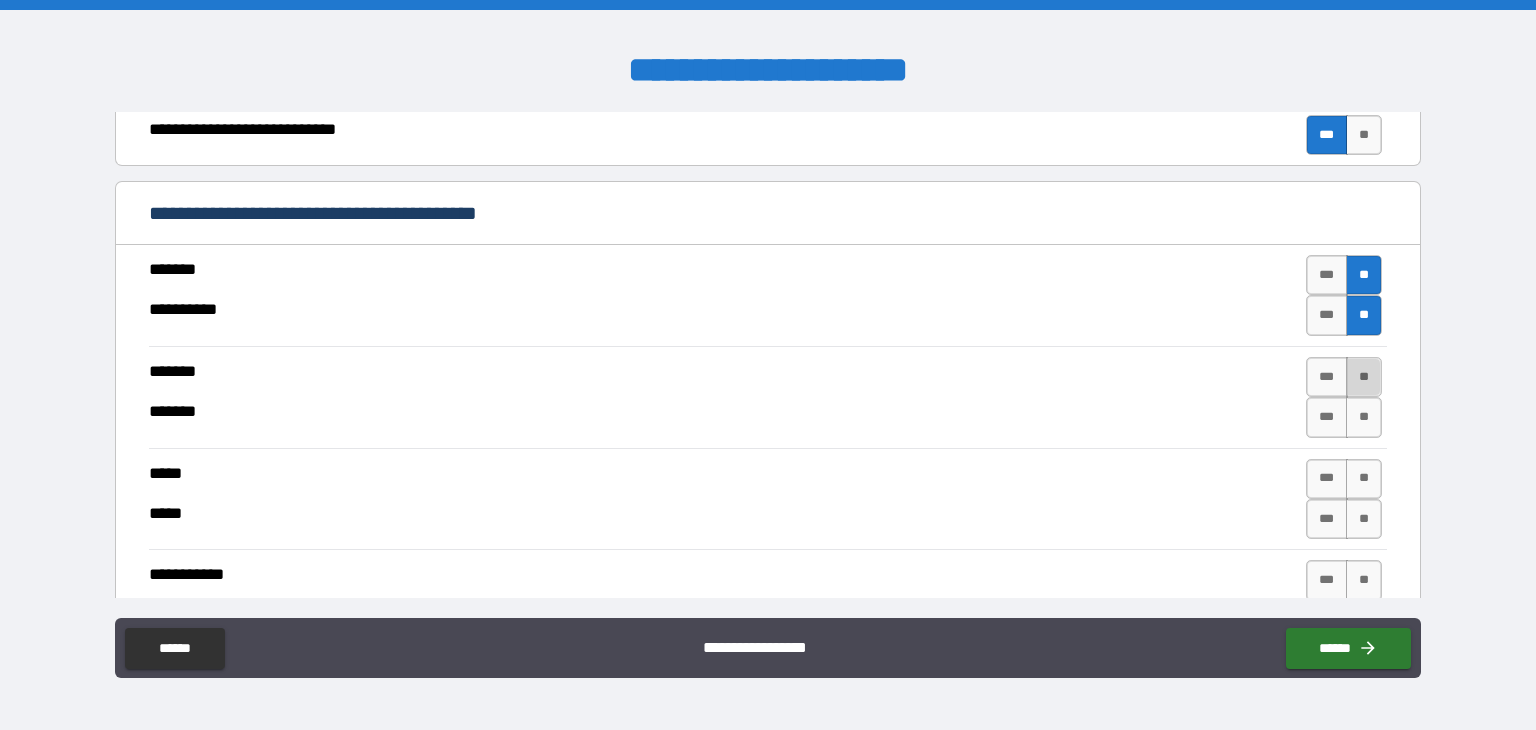 click on "**" at bounding box center [1364, 377] 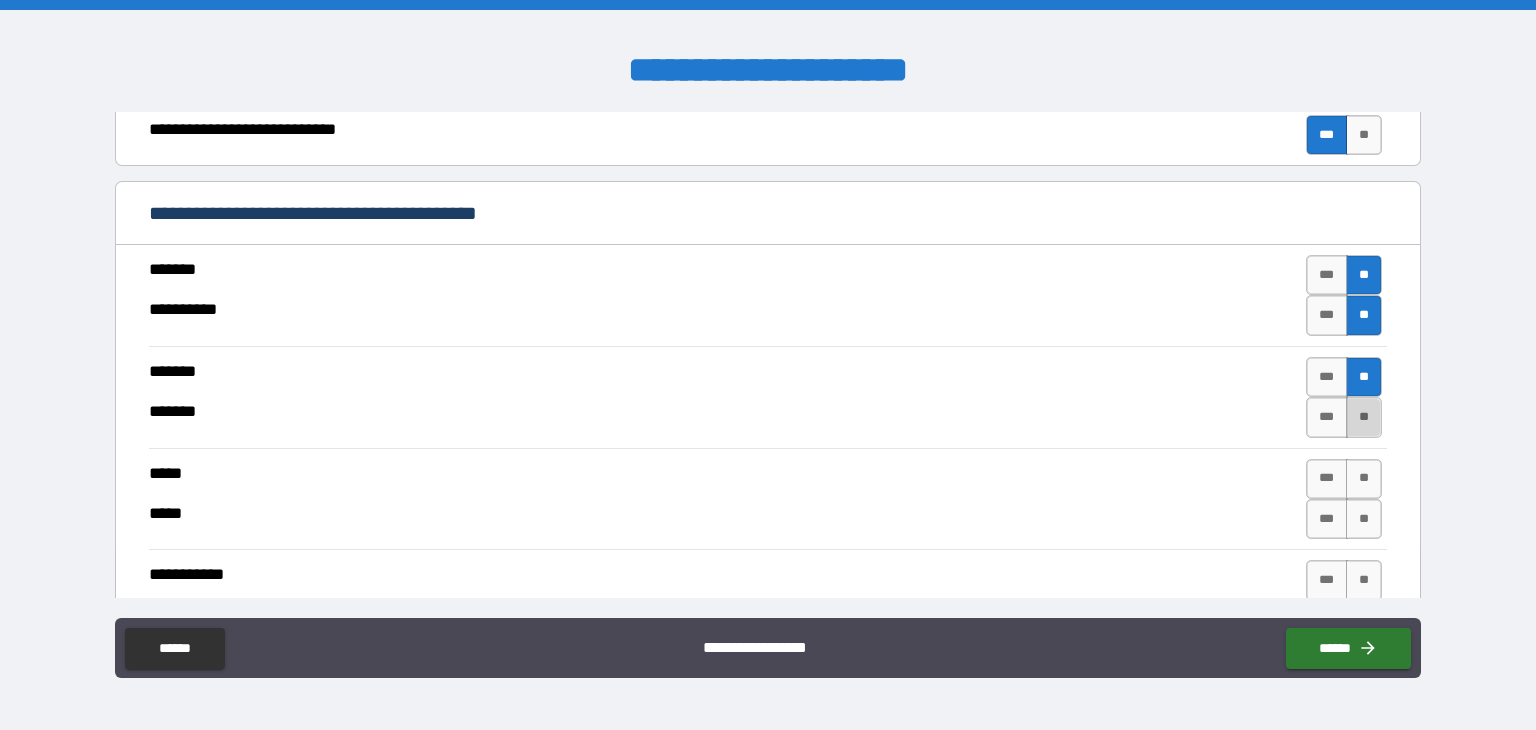 click on "**" at bounding box center (1364, 417) 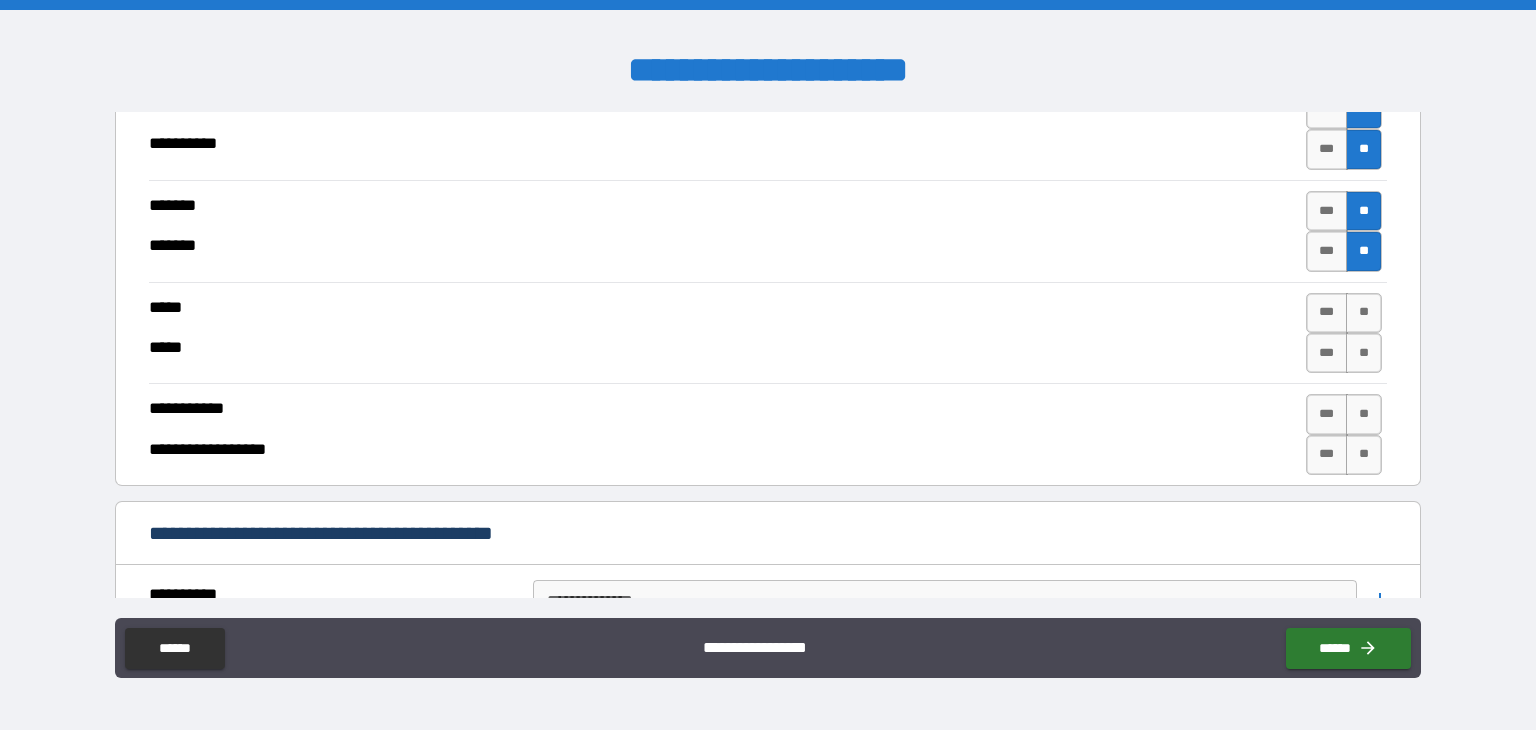 scroll, scrollTop: 1294, scrollLeft: 0, axis: vertical 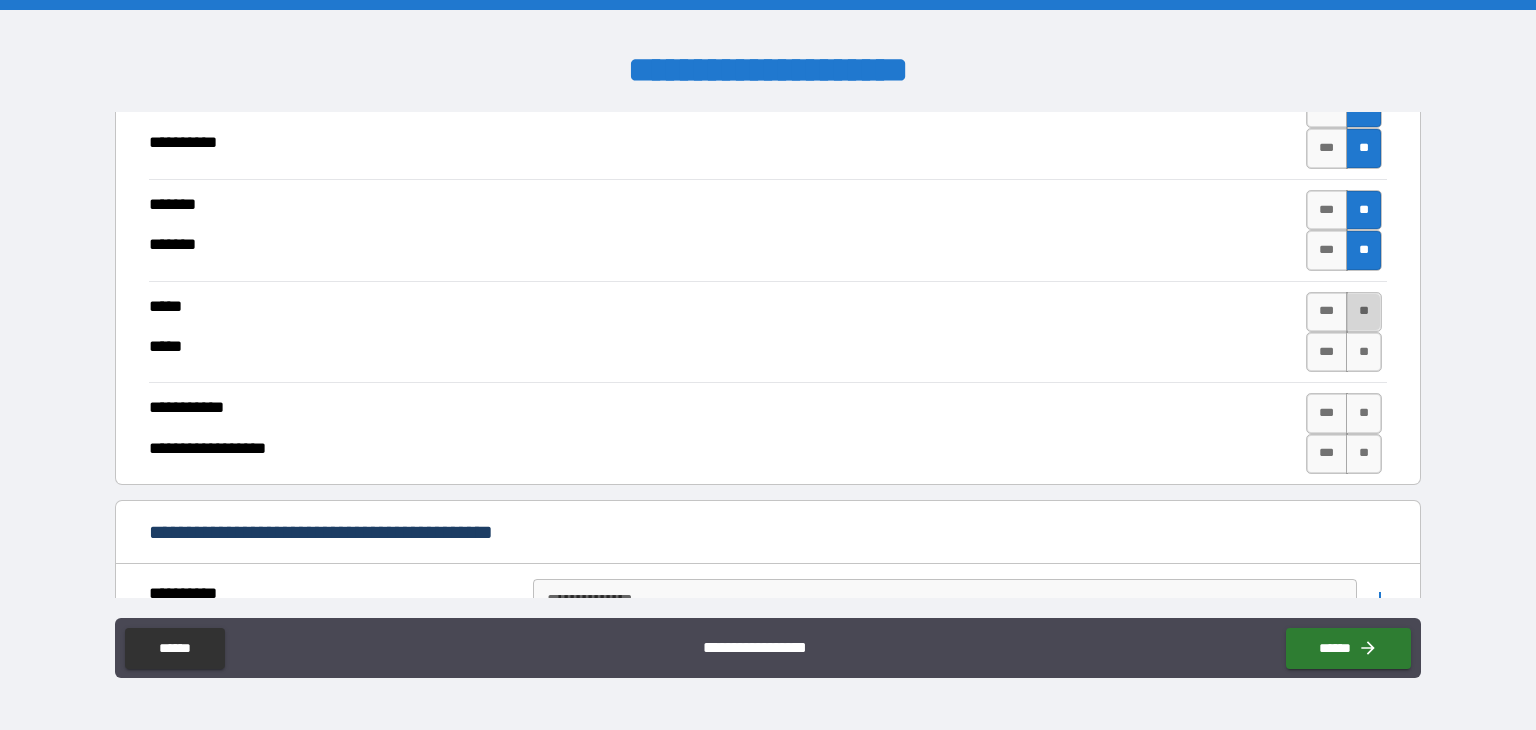 click on "**" at bounding box center [1364, 312] 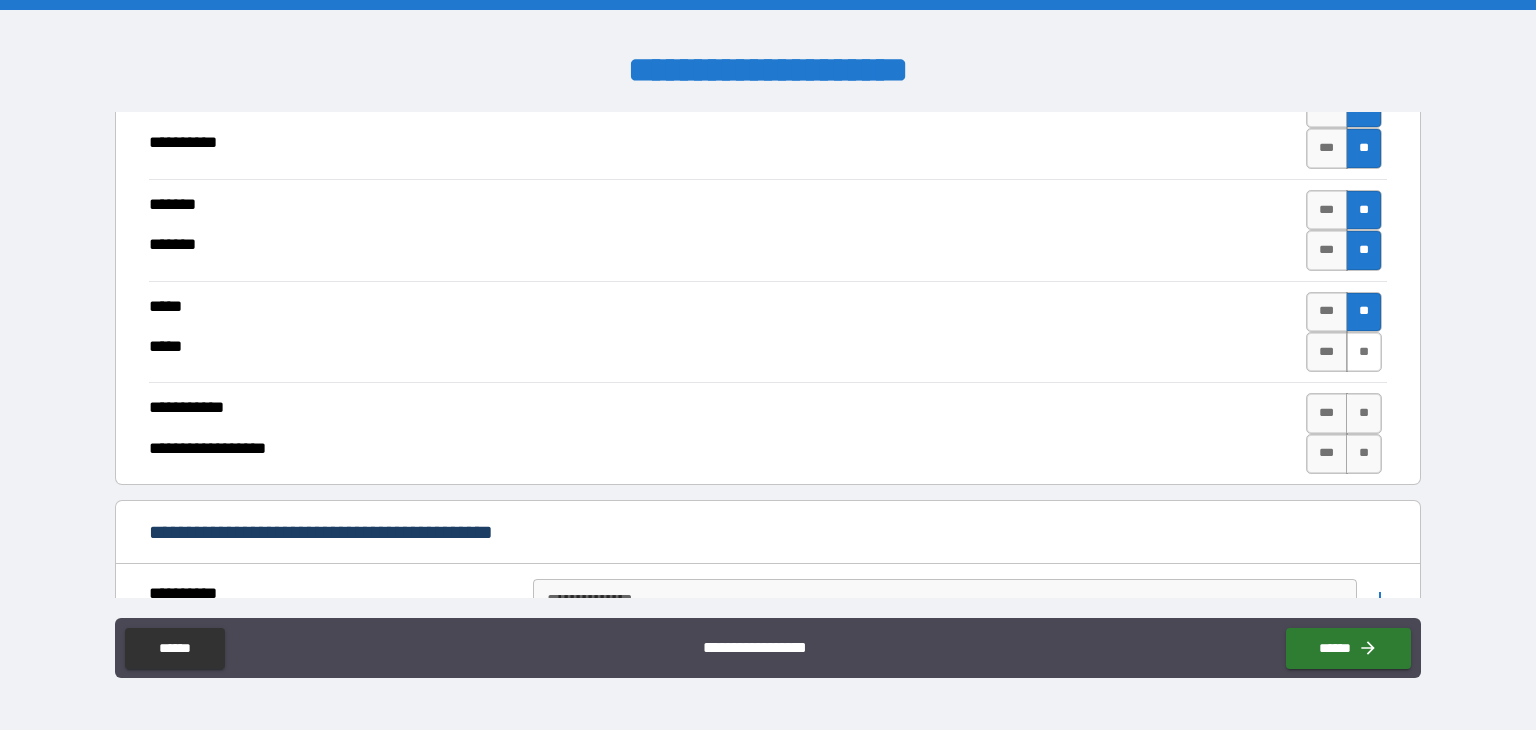 click on "**" at bounding box center [1364, 352] 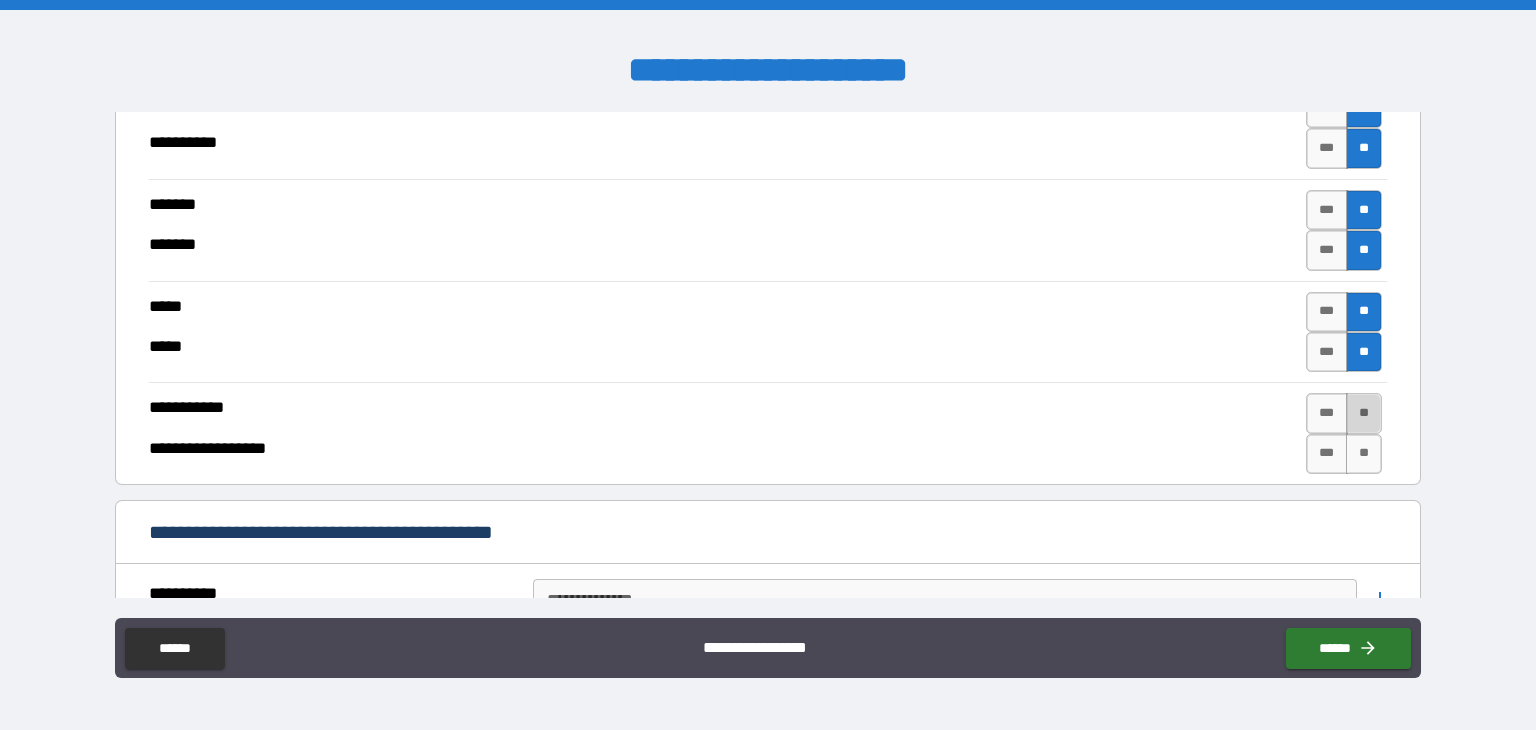 click on "**" at bounding box center (1364, 413) 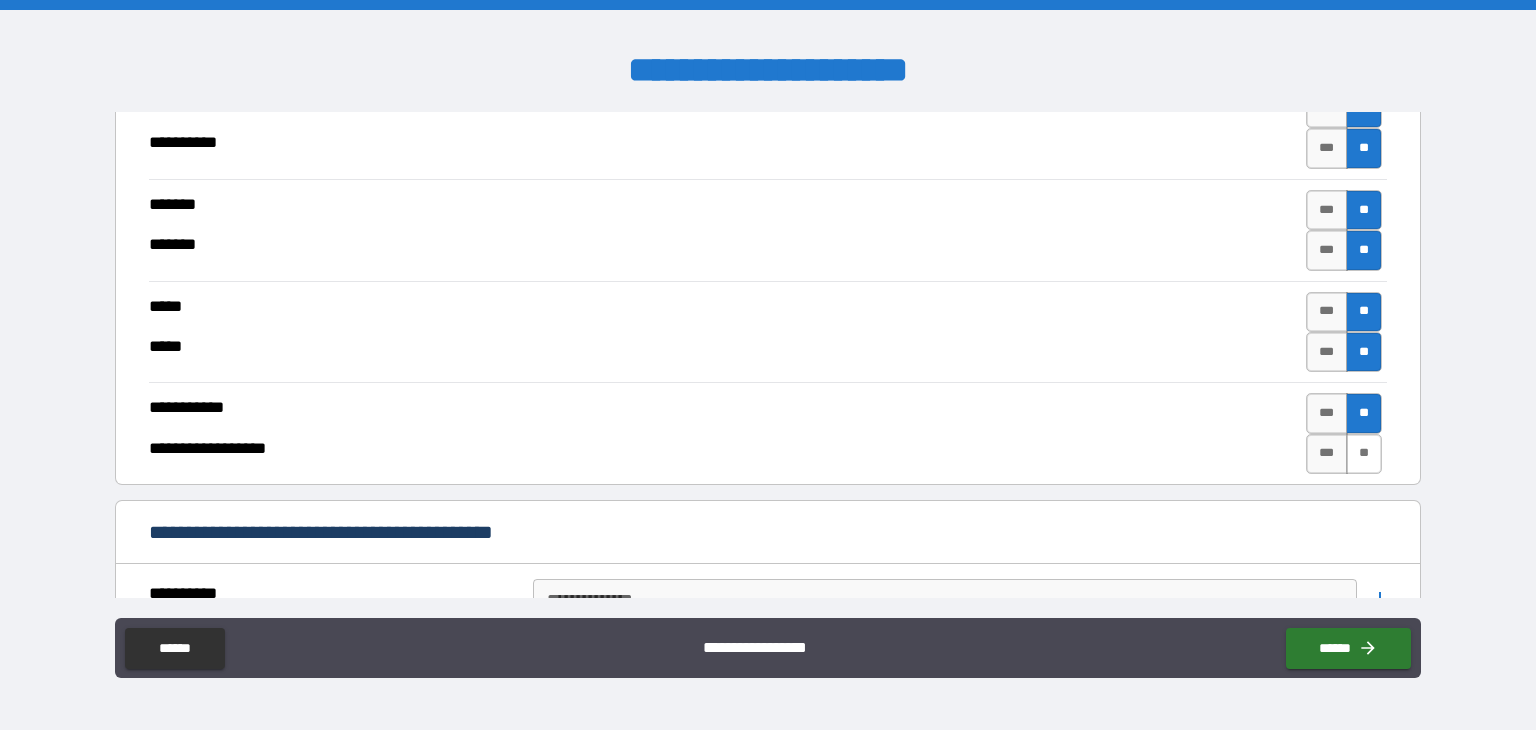 click on "**" at bounding box center (1364, 454) 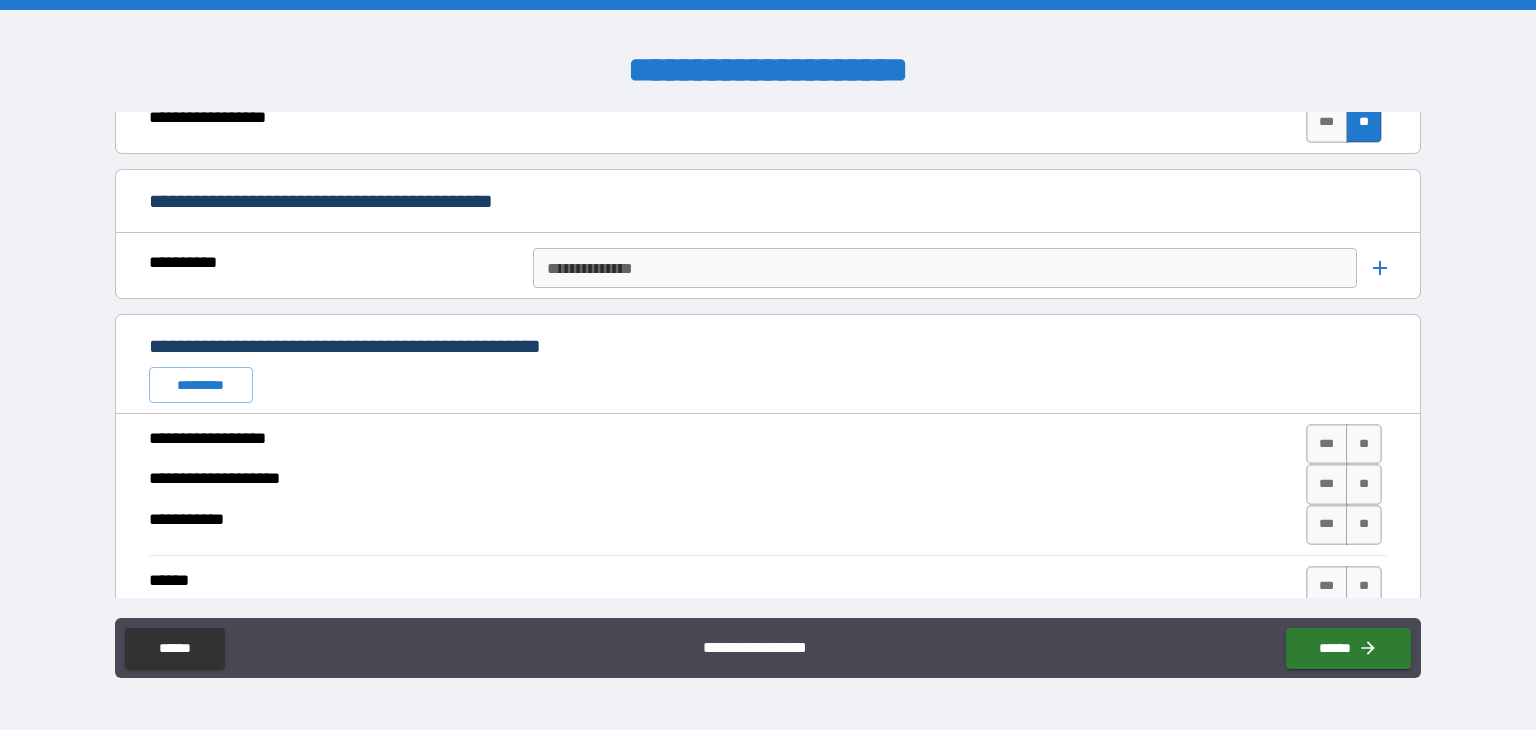 scroll, scrollTop: 1627, scrollLeft: 0, axis: vertical 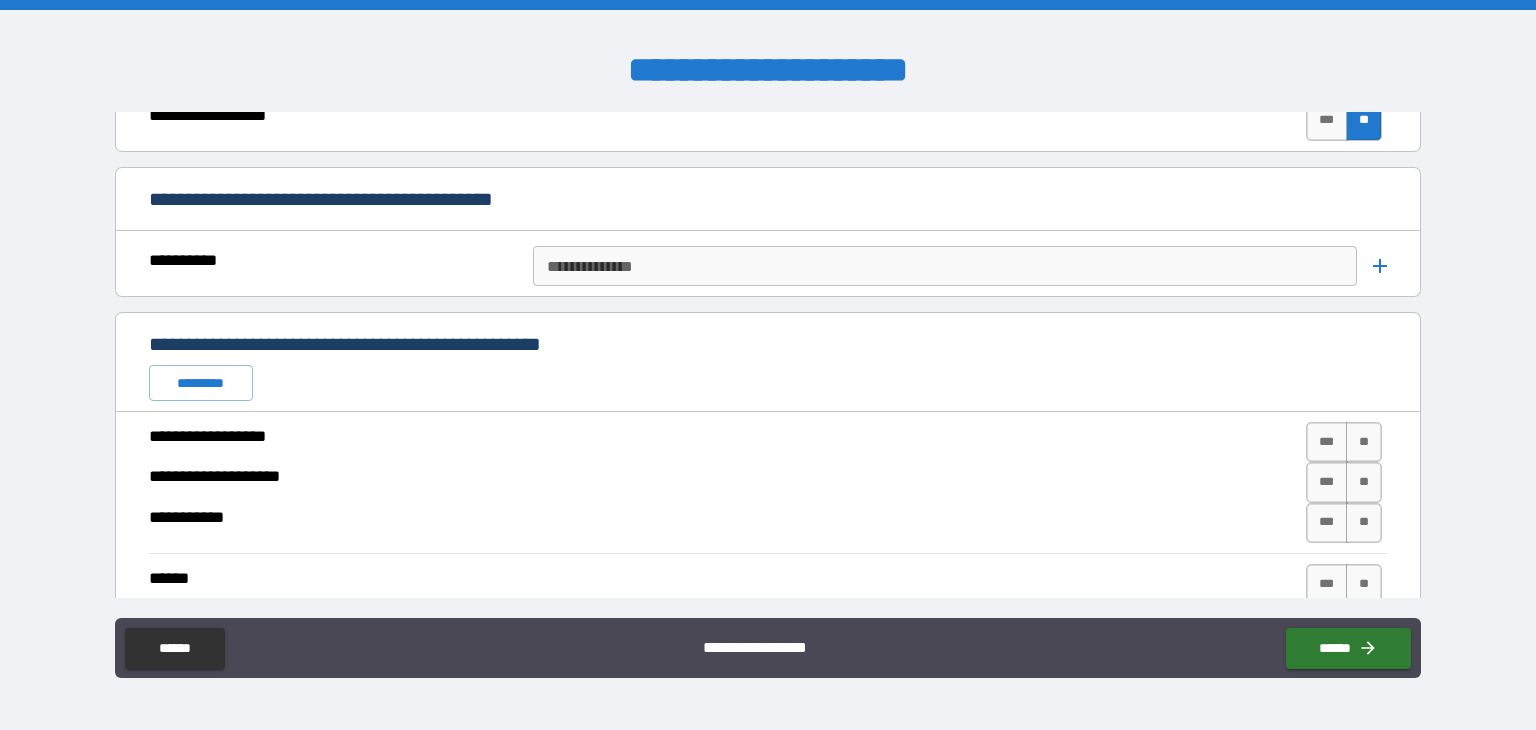 click on "**********" at bounding box center [944, 266] 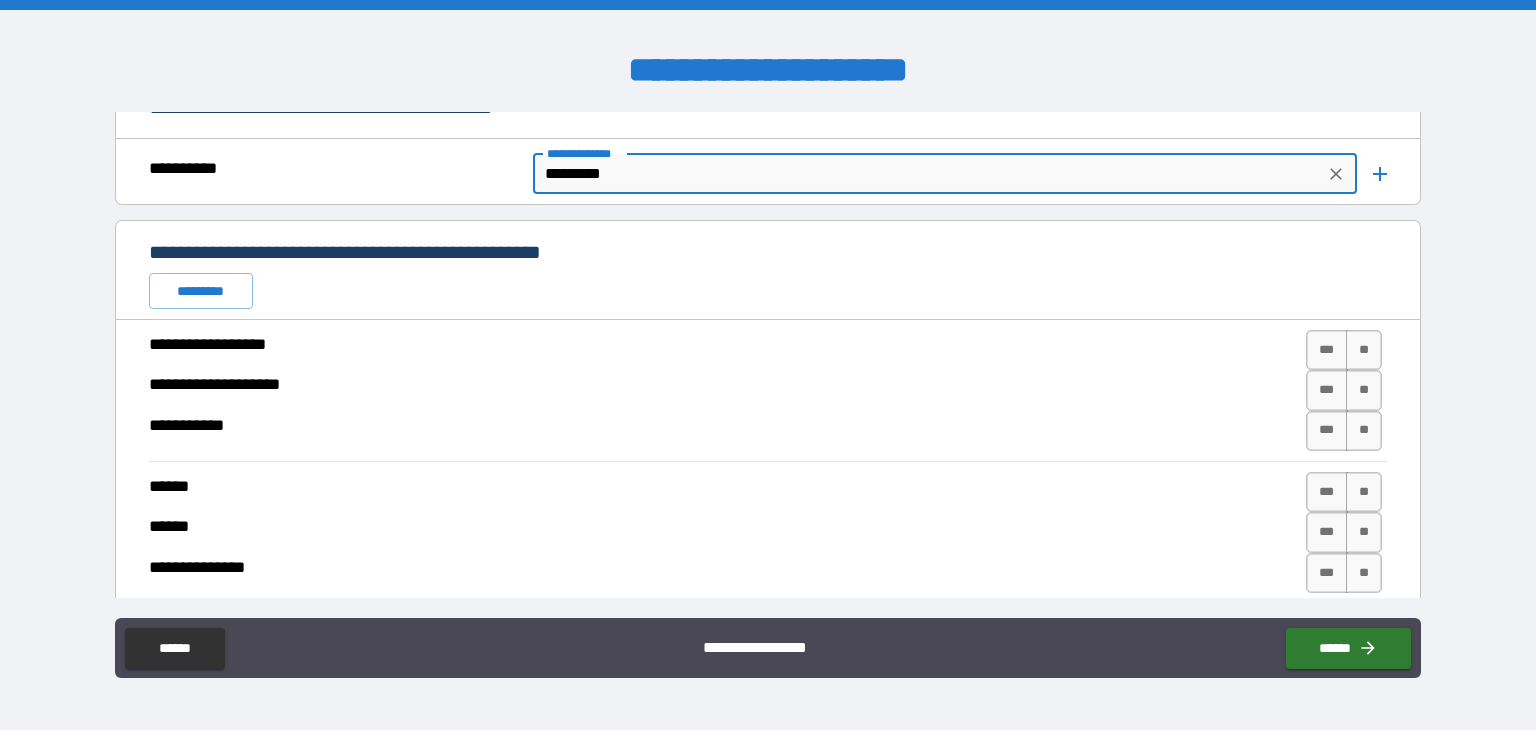 scroll, scrollTop: 1799, scrollLeft: 0, axis: vertical 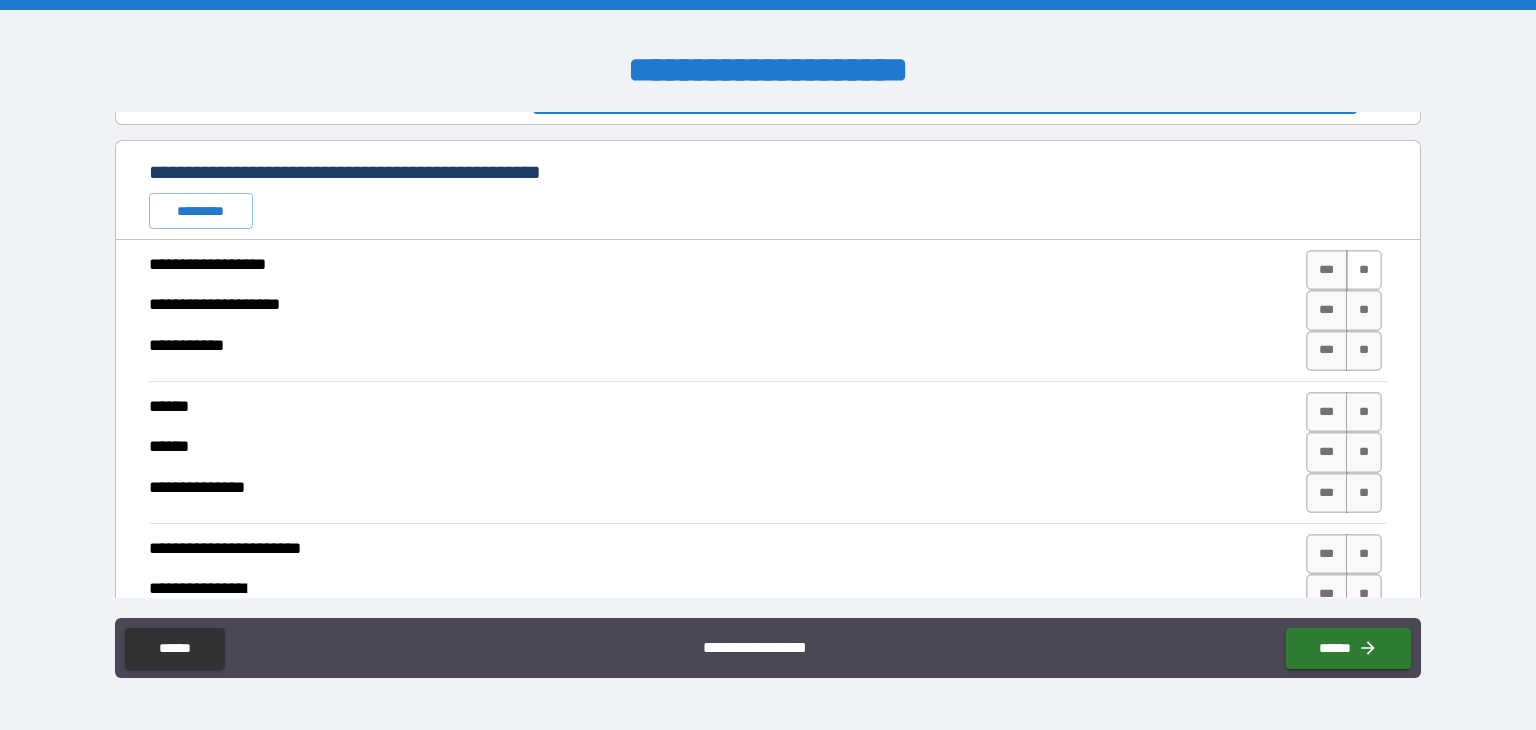 type on "*********" 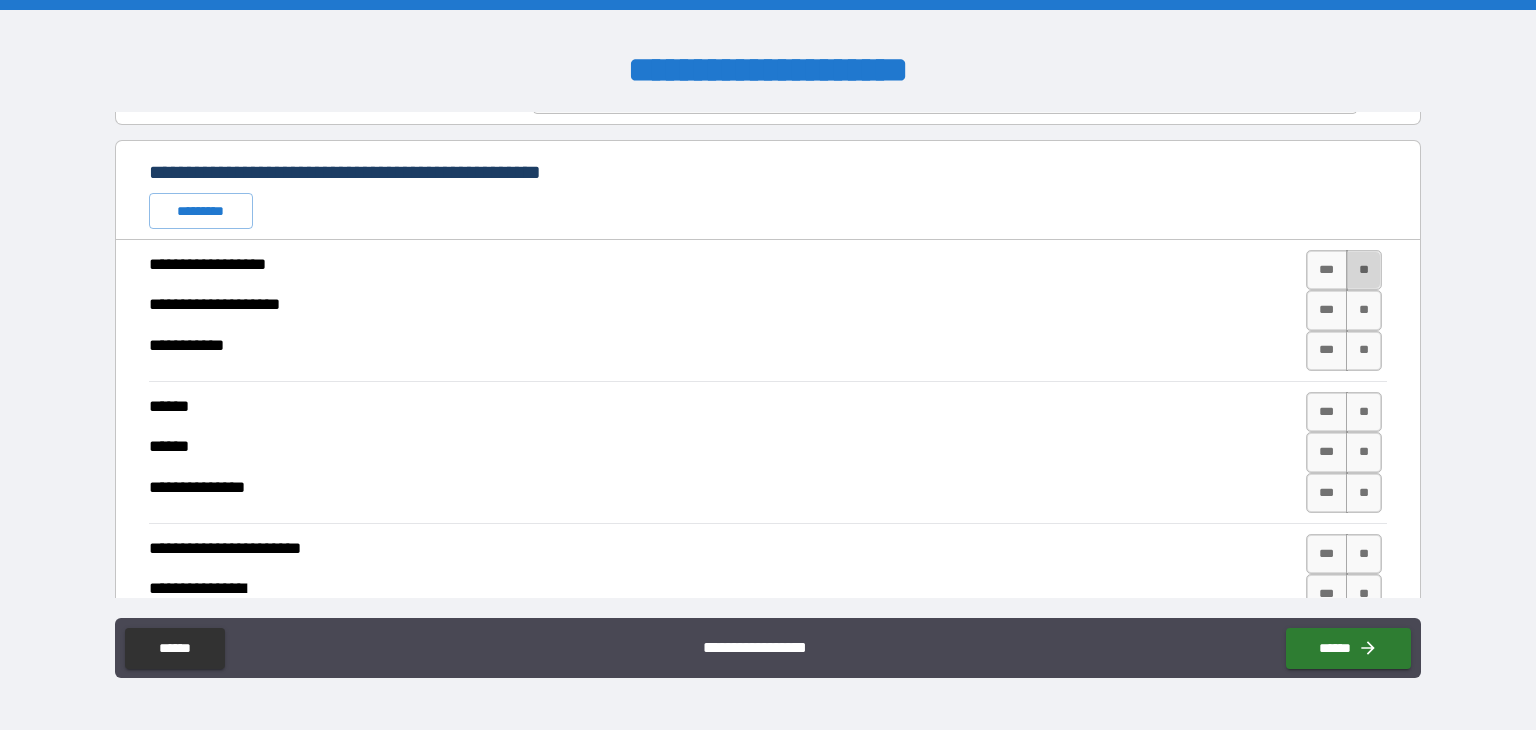 click on "**" at bounding box center (1364, 270) 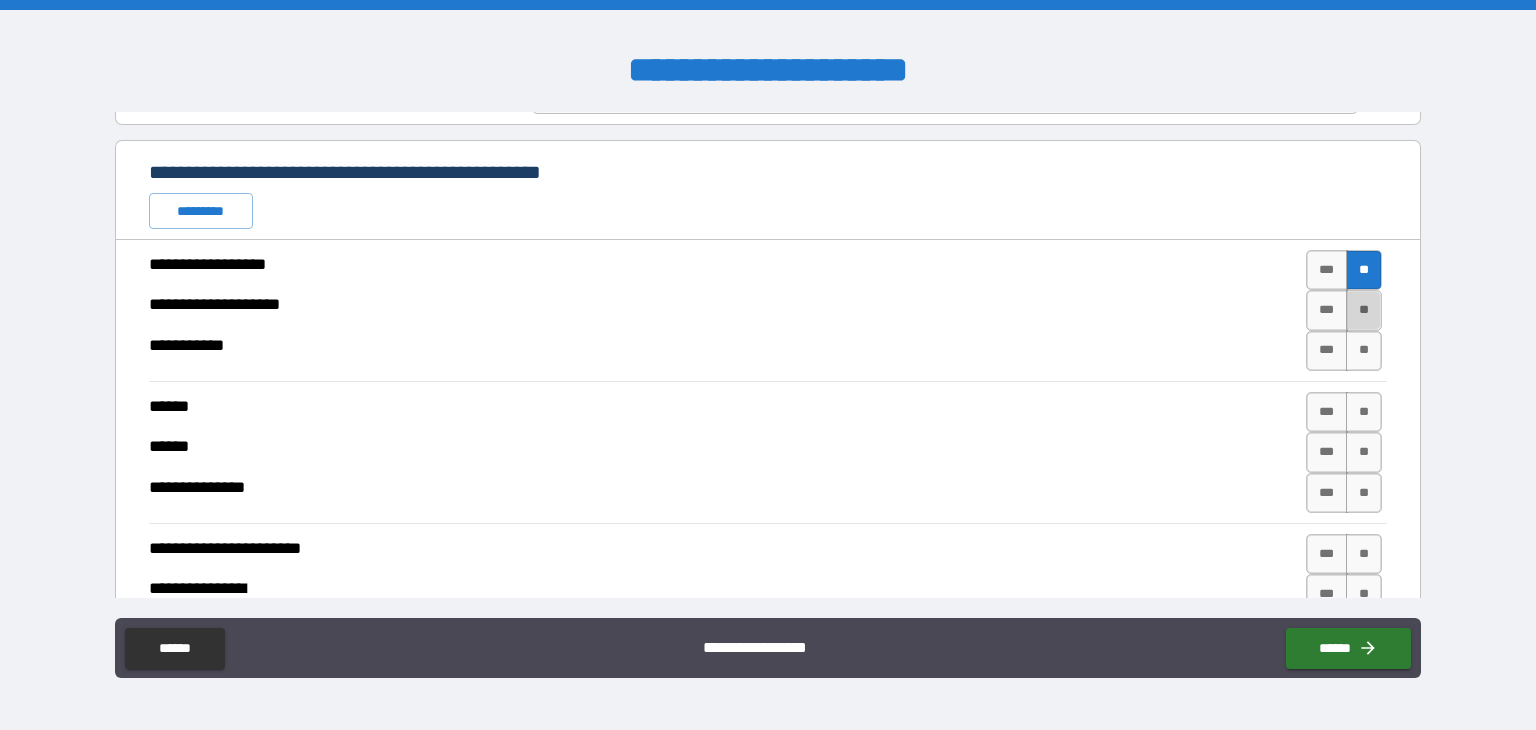 click on "**" at bounding box center (1364, 310) 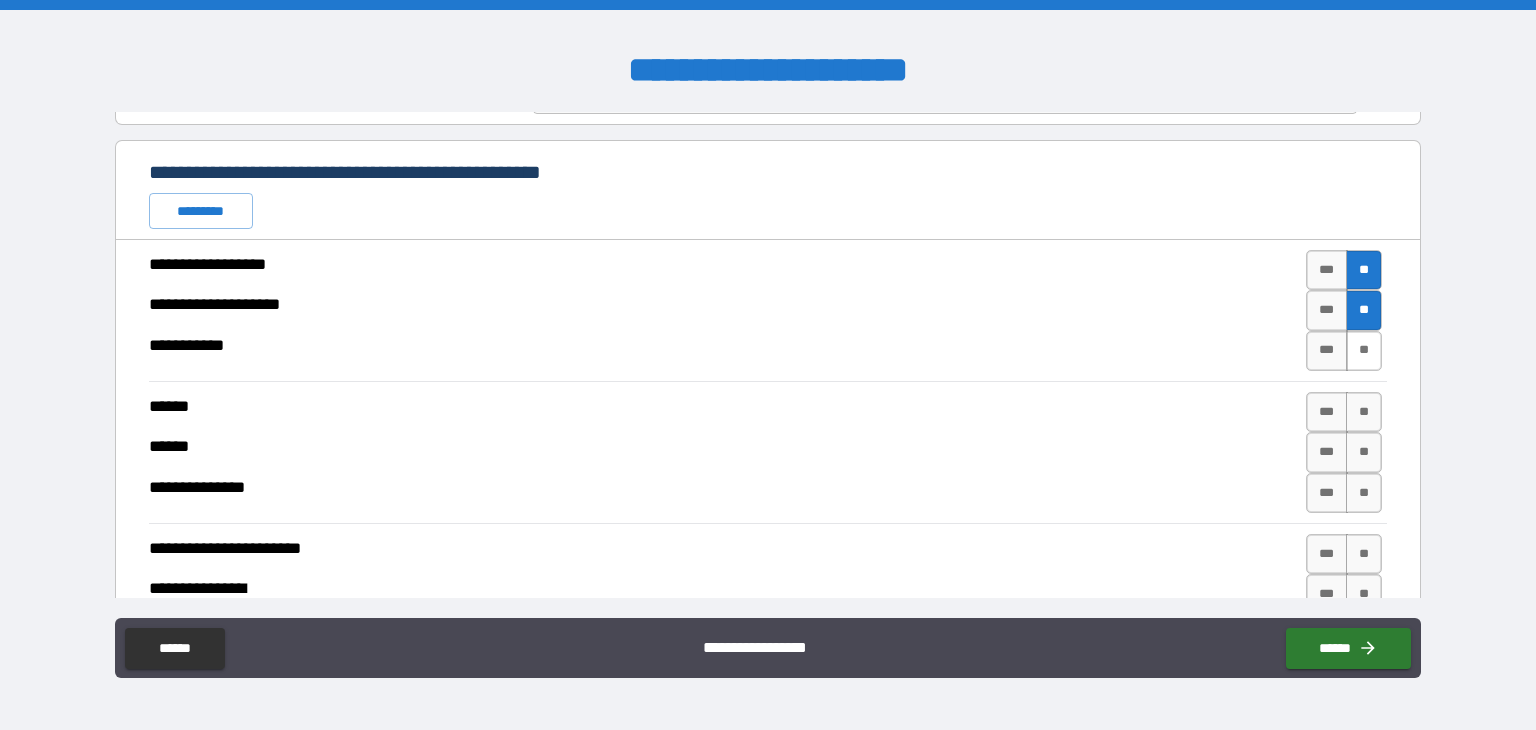 click on "**" at bounding box center (1364, 351) 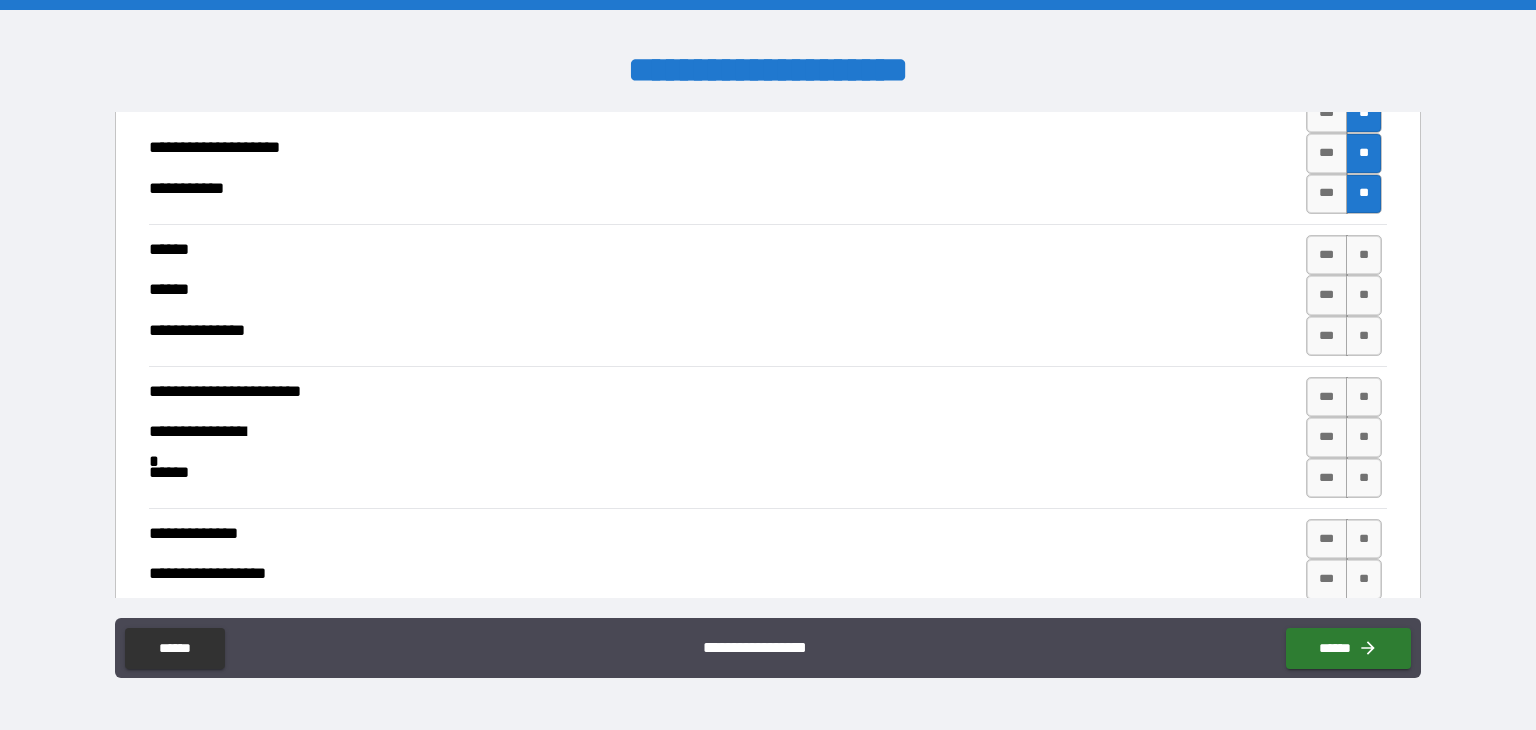scroll, scrollTop: 1956, scrollLeft: 0, axis: vertical 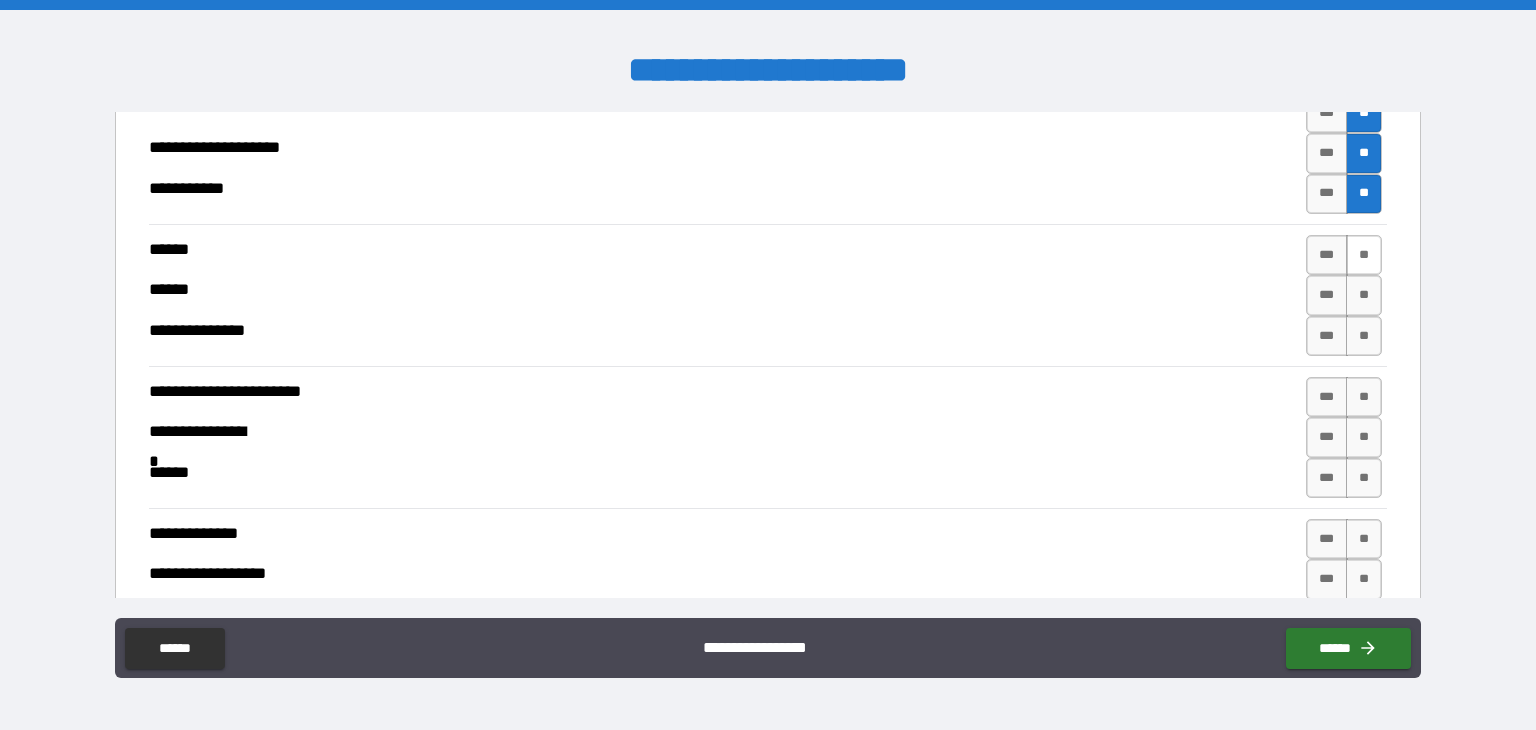 click on "**" at bounding box center [1364, 255] 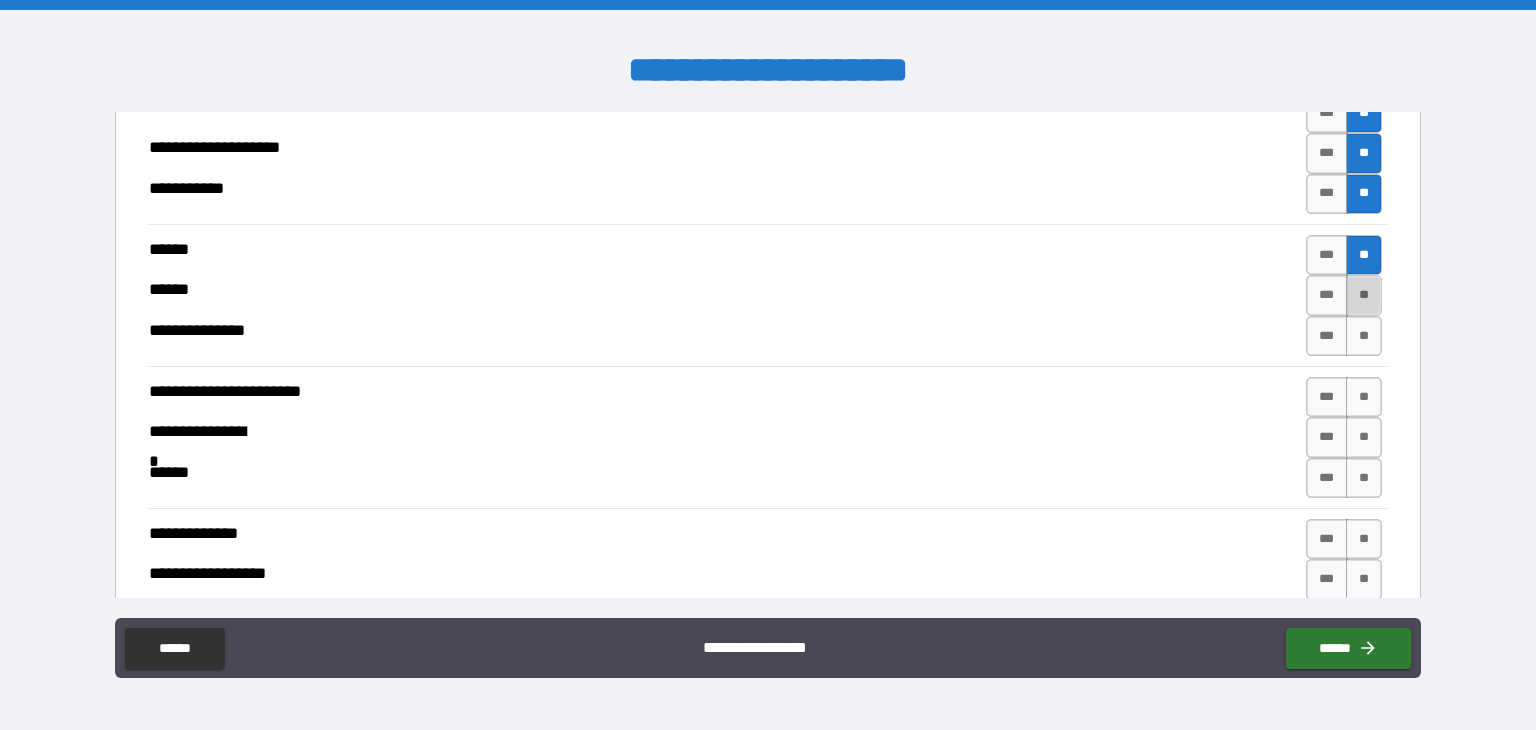 click on "**" at bounding box center [1364, 295] 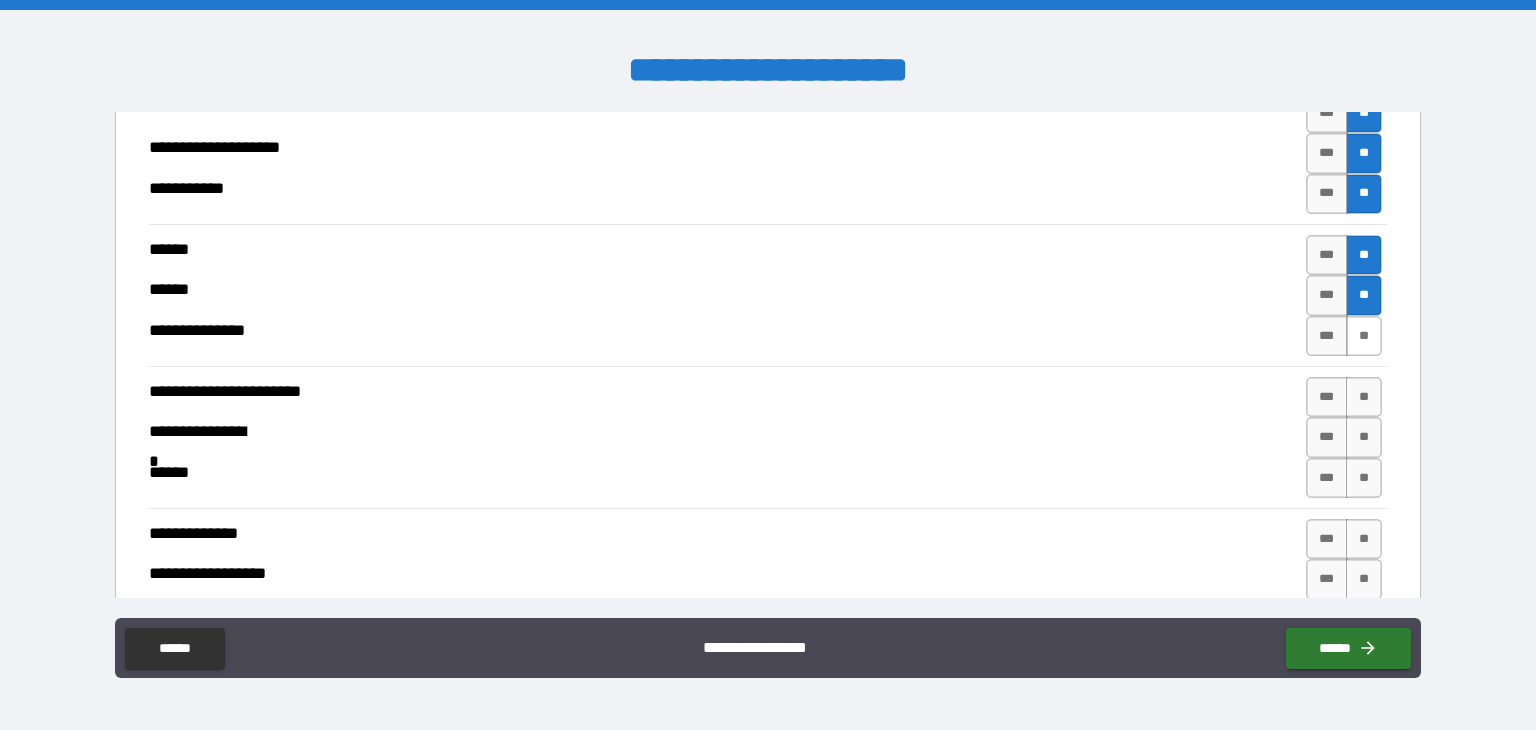 click on "**" at bounding box center (1364, 336) 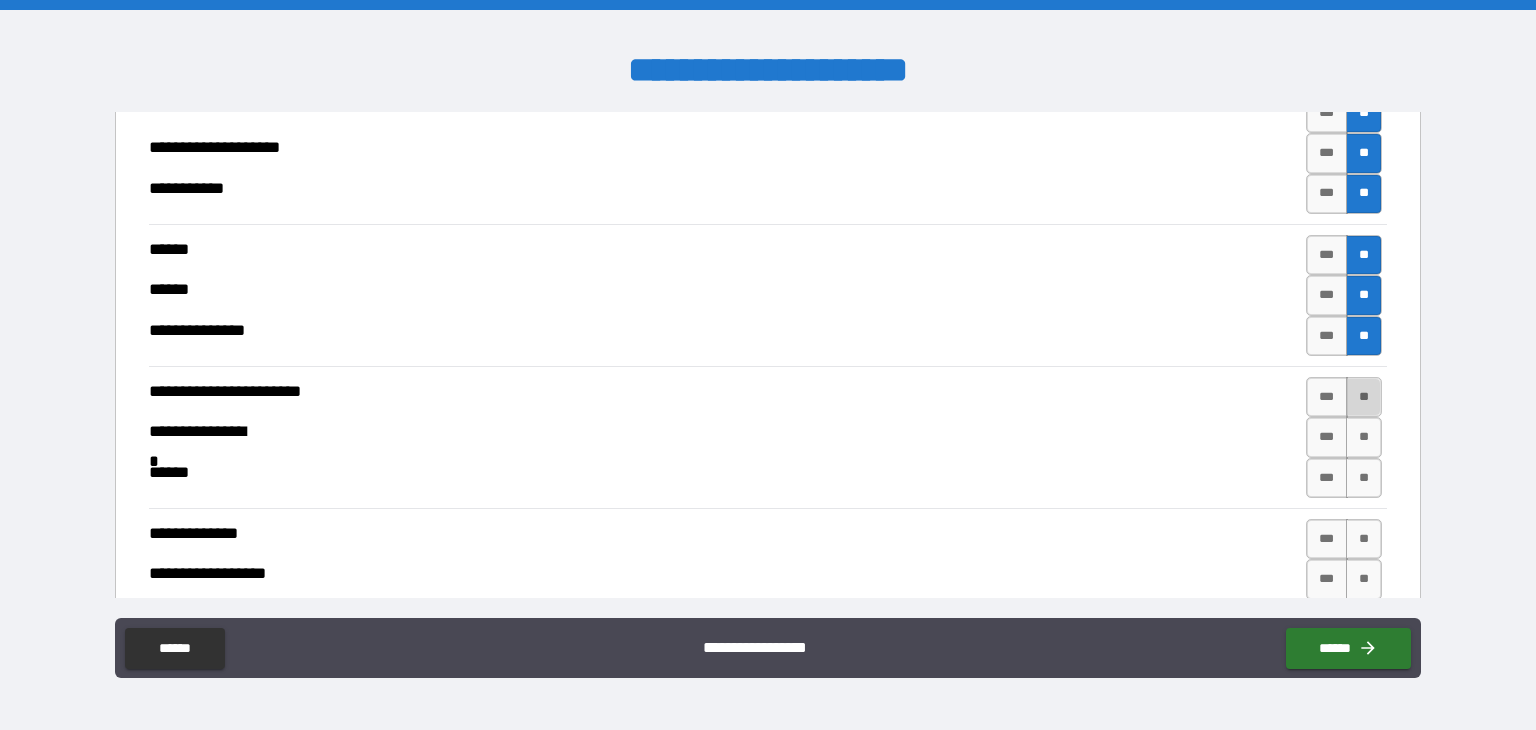 click on "**" at bounding box center (1364, 397) 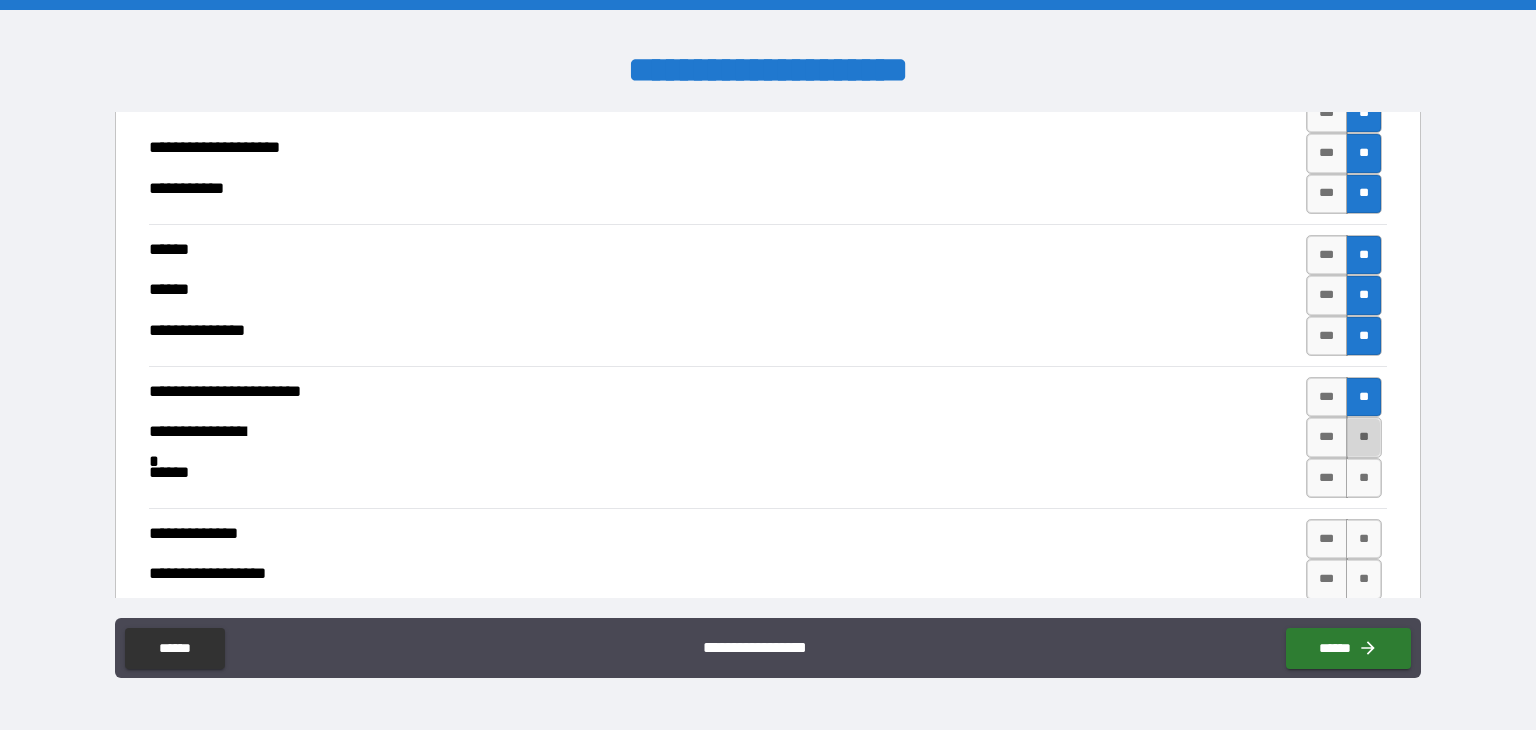 click on "**" at bounding box center [1364, 437] 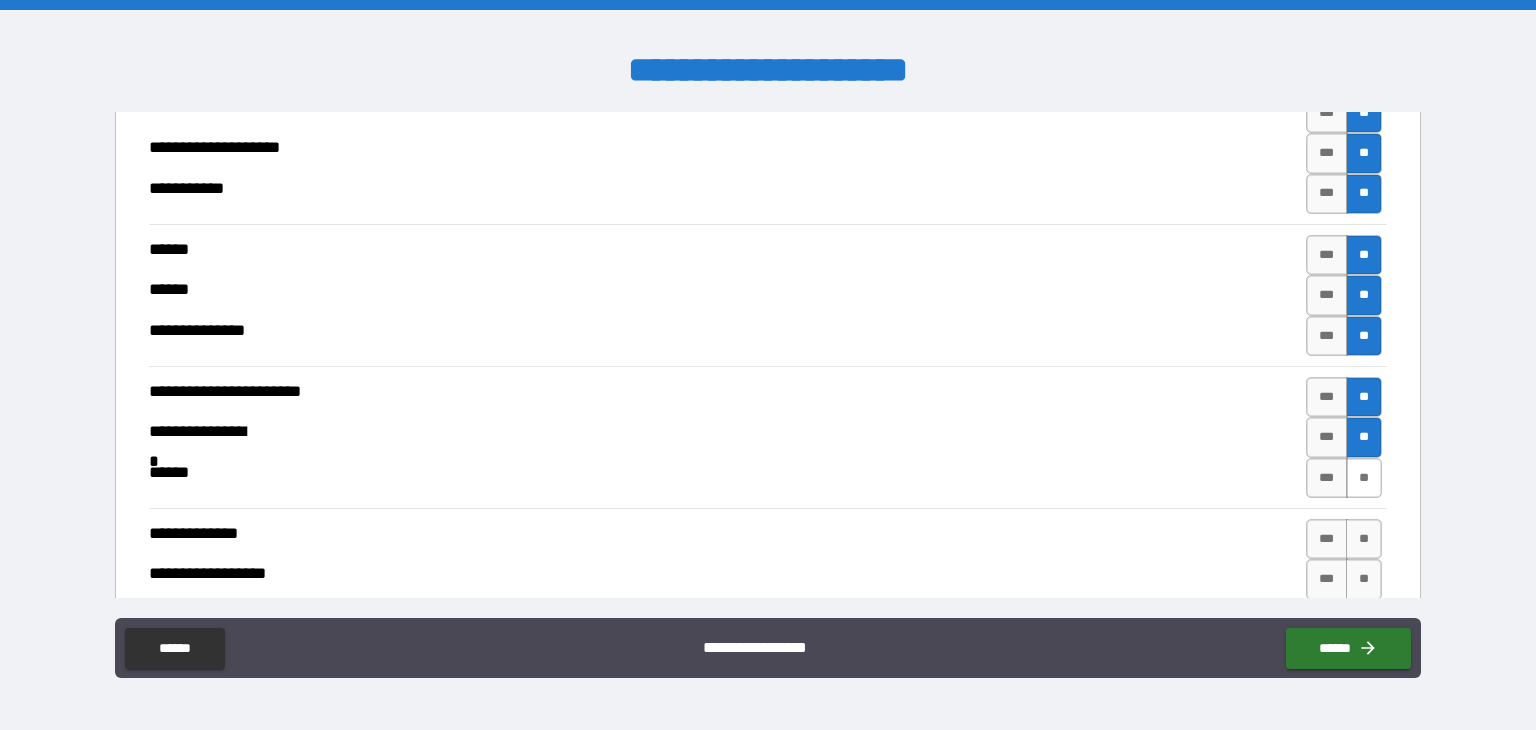 click on "**" at bounding box center [1364, 478] 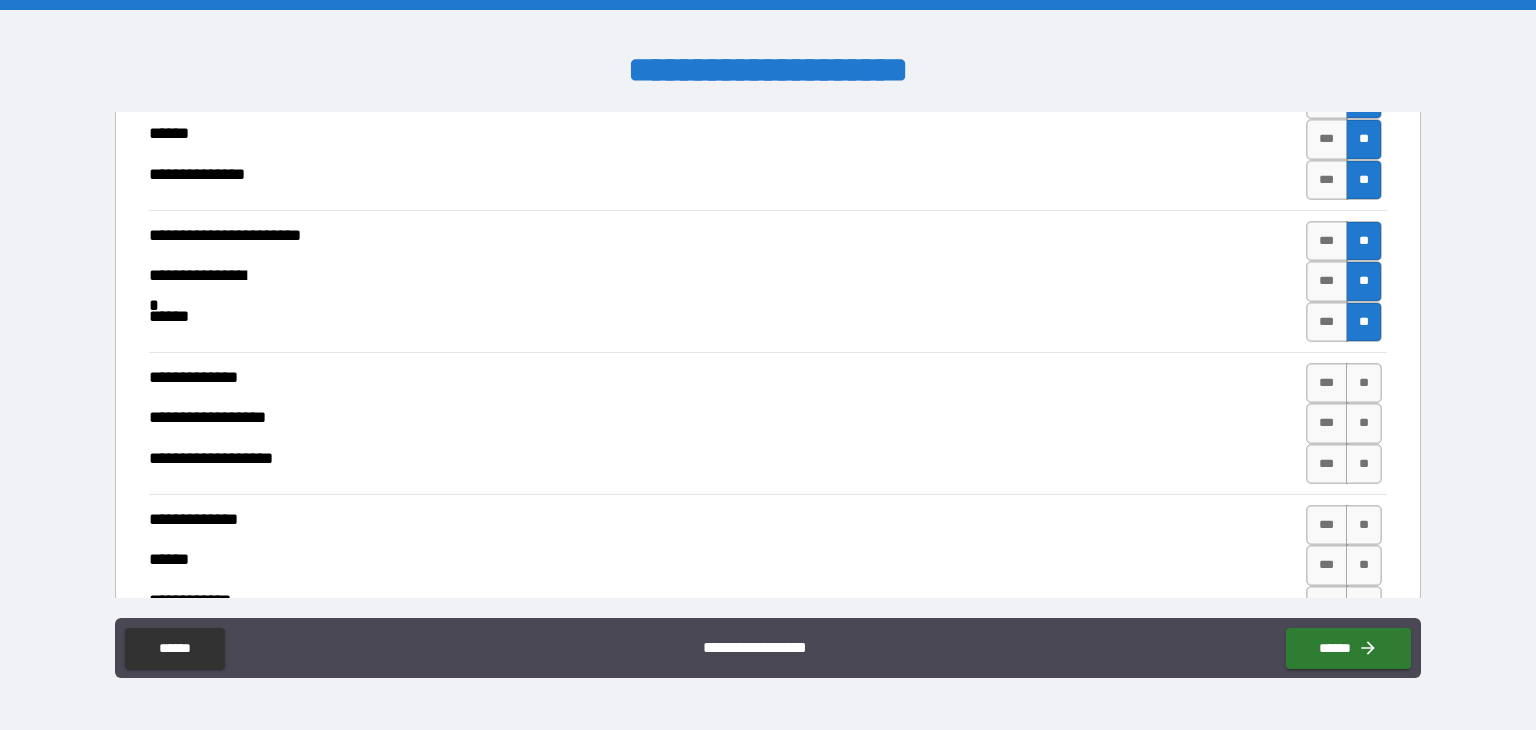 scroll, scrollTop: 2112, scrollLeft: 0, axis: vertical 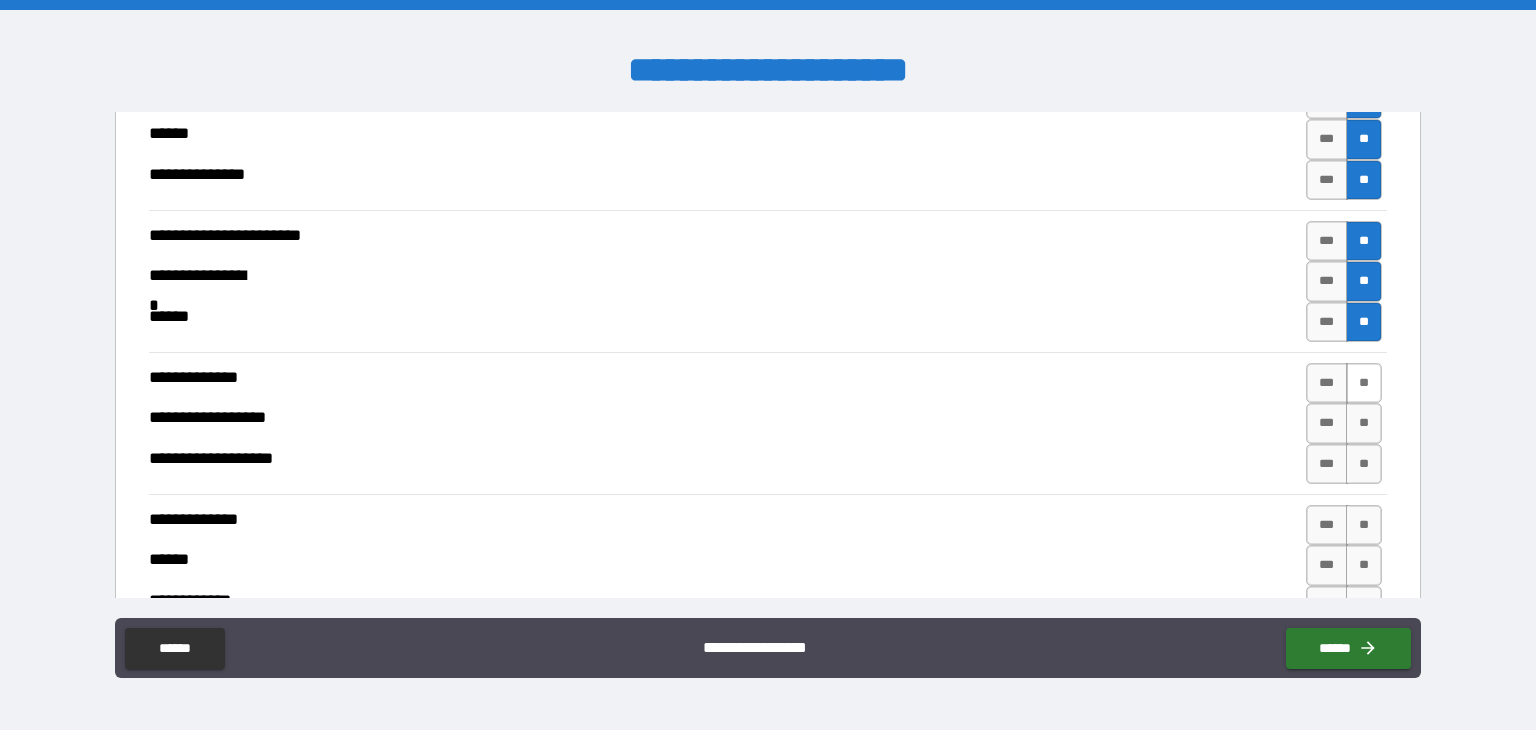 click on "**" at bounding box center [1364, 383] 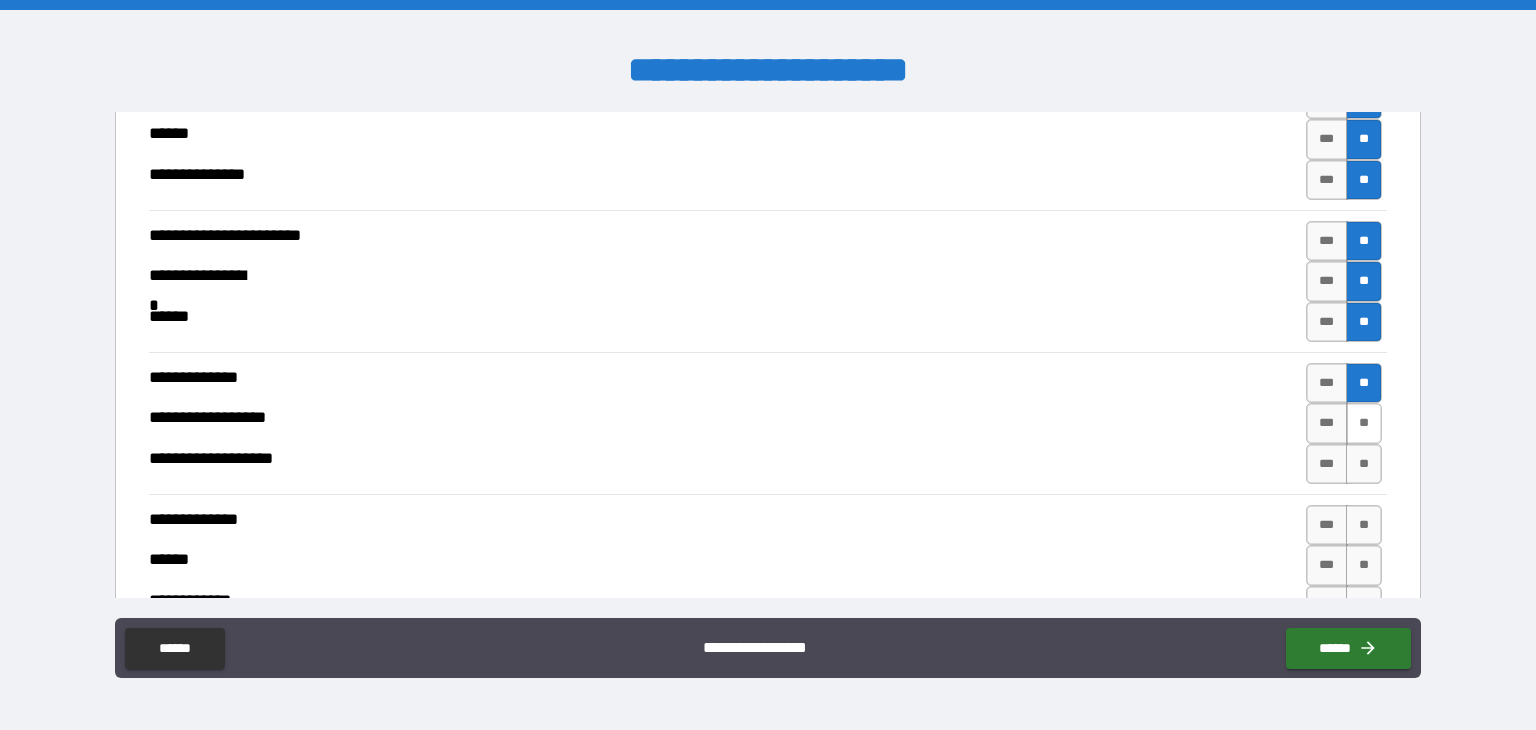 click on "**" at bounding box center (1364, 423) 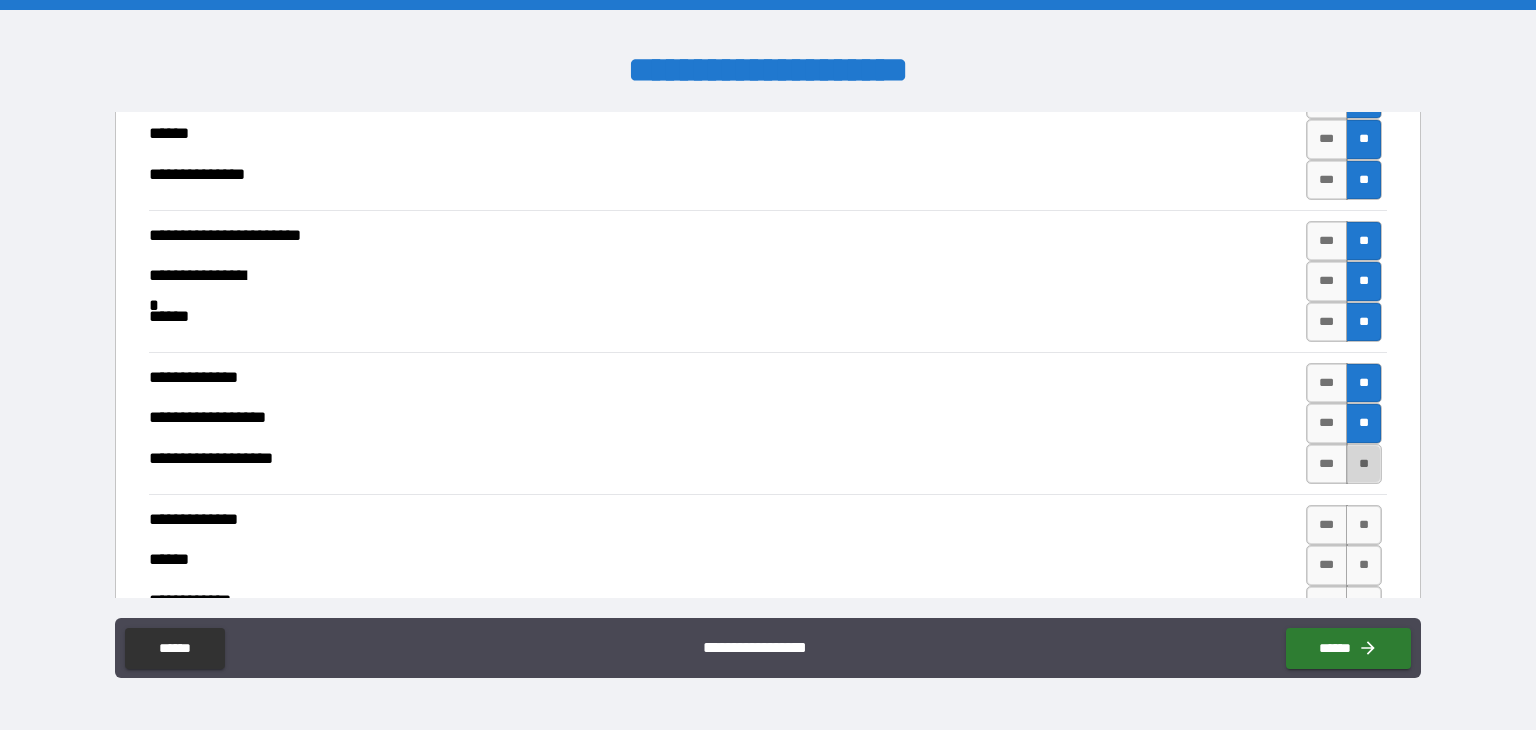 click on "**" at bounding box center (1364, 464) 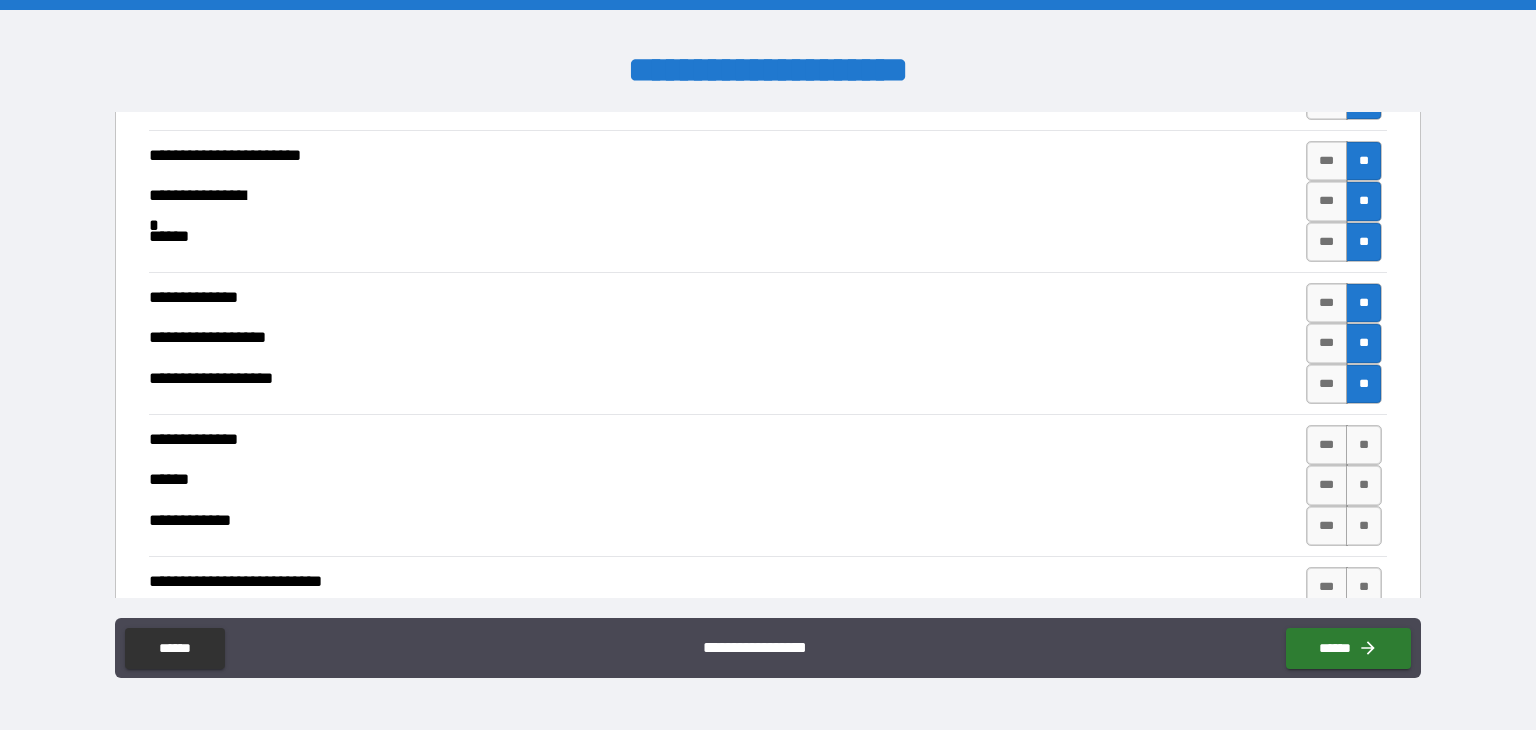 scroll, scrollTop: 2212, scrollLeft: 0, axis: vertical 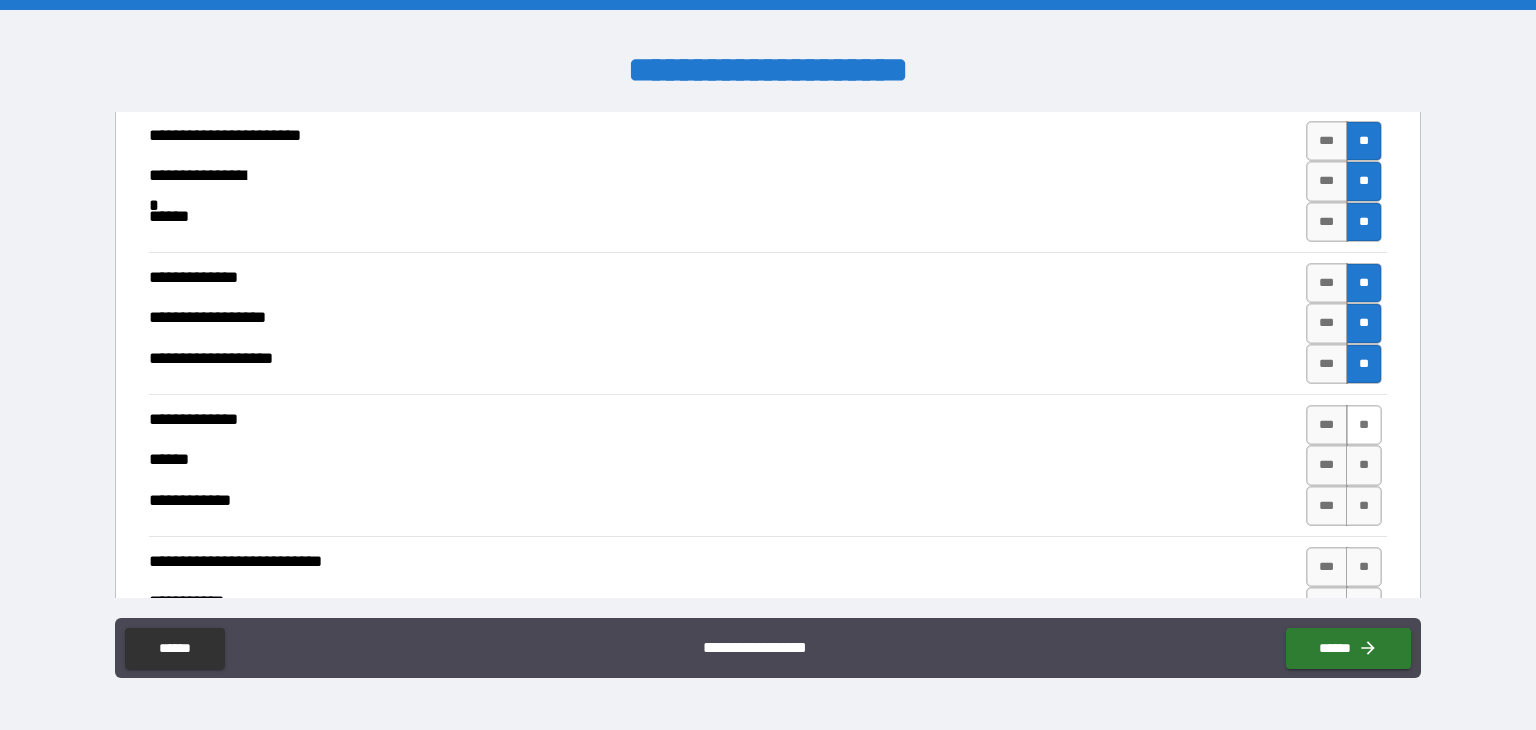 click on "**" at bounding box center [1364, 425] 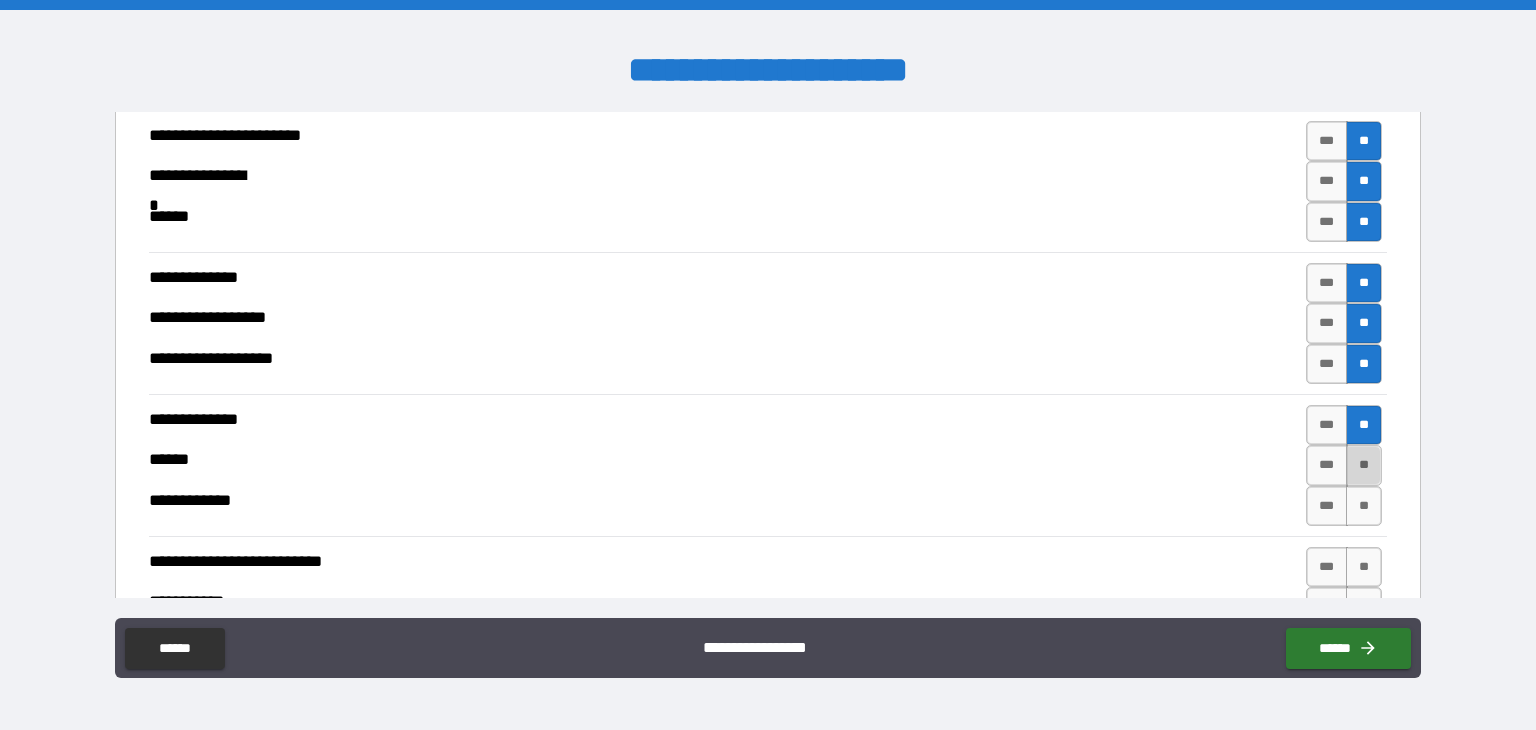 click on "**" at bounding box center [1364, 465] 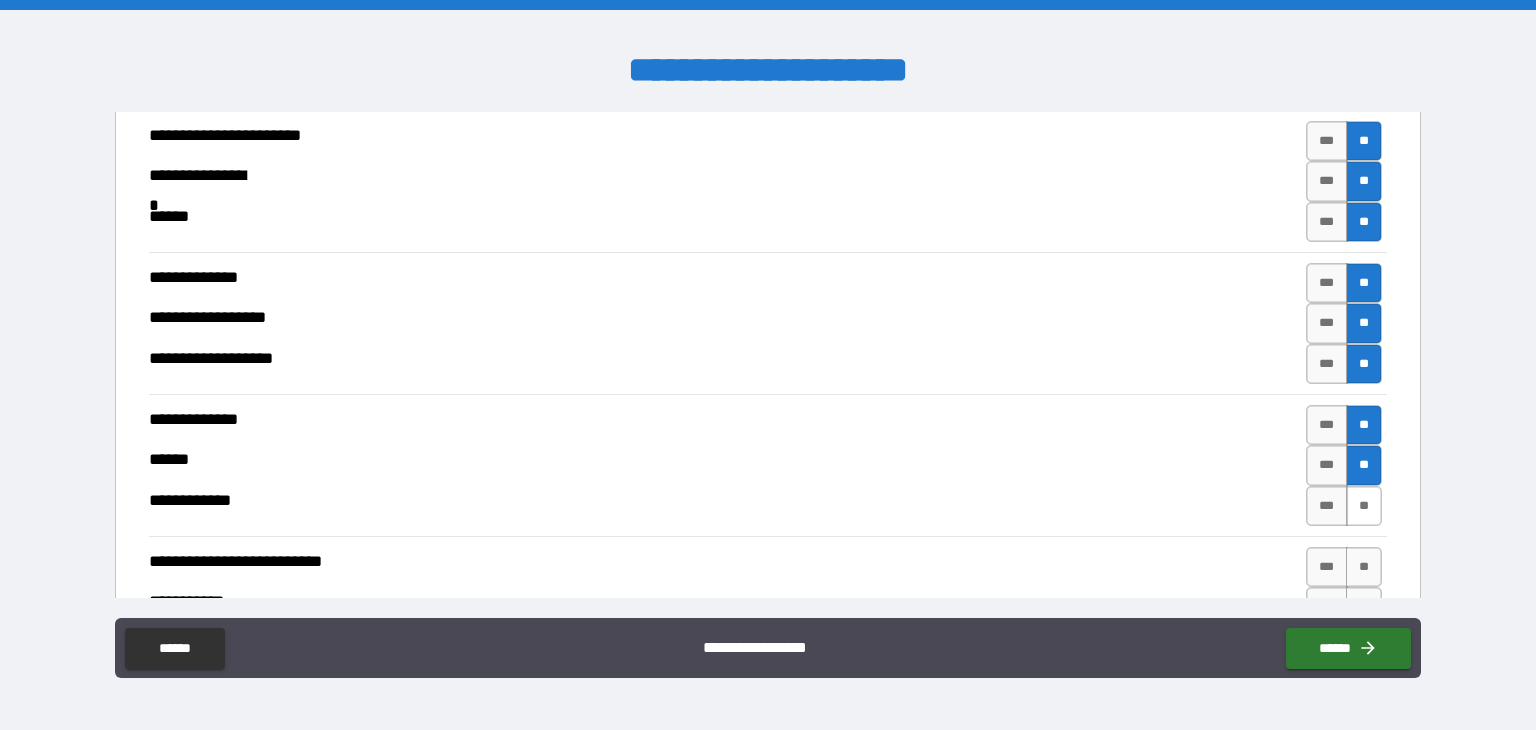 click on "**" at bounding box center (1364, 506) 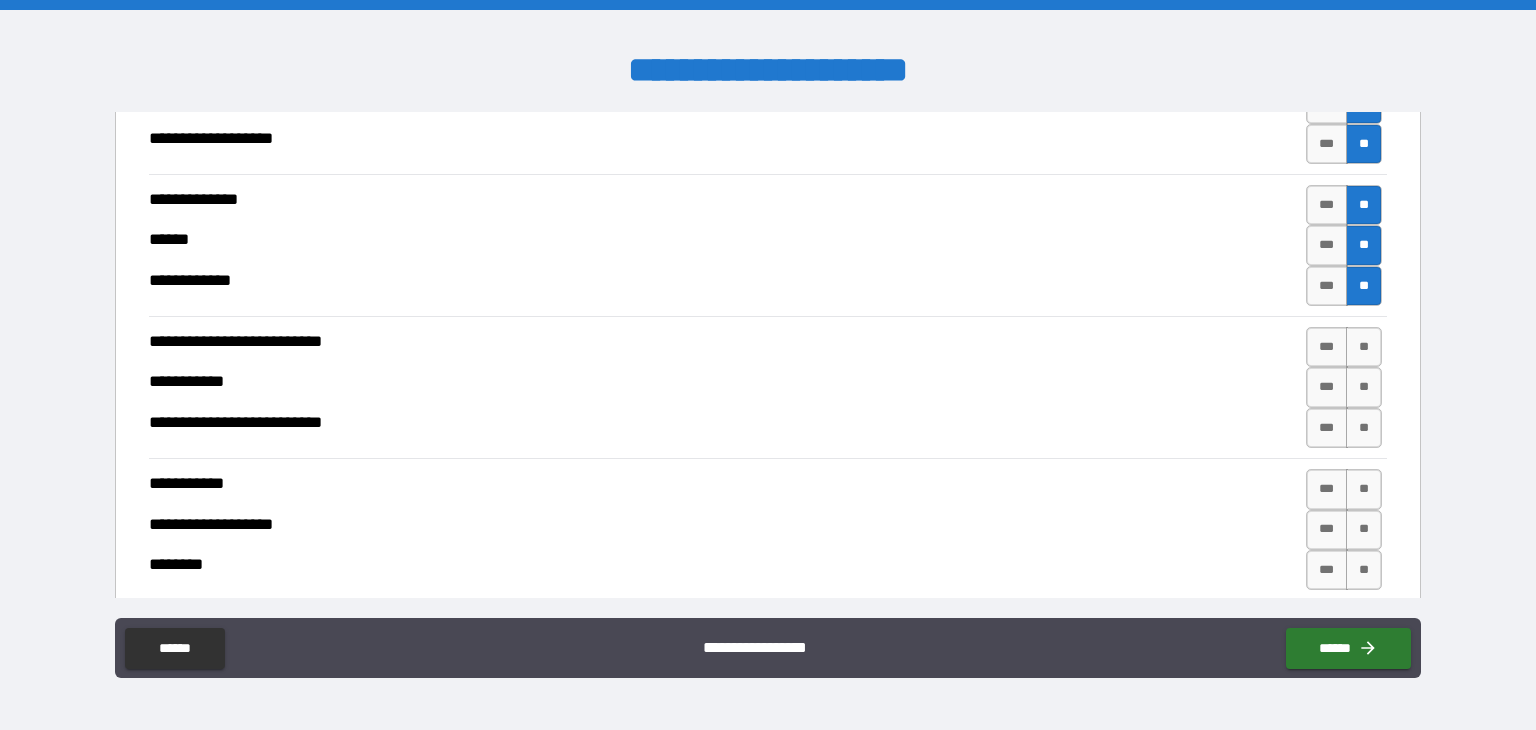 scroll, scrollTop: 2432, scrollLeft: 0, axis: vertical 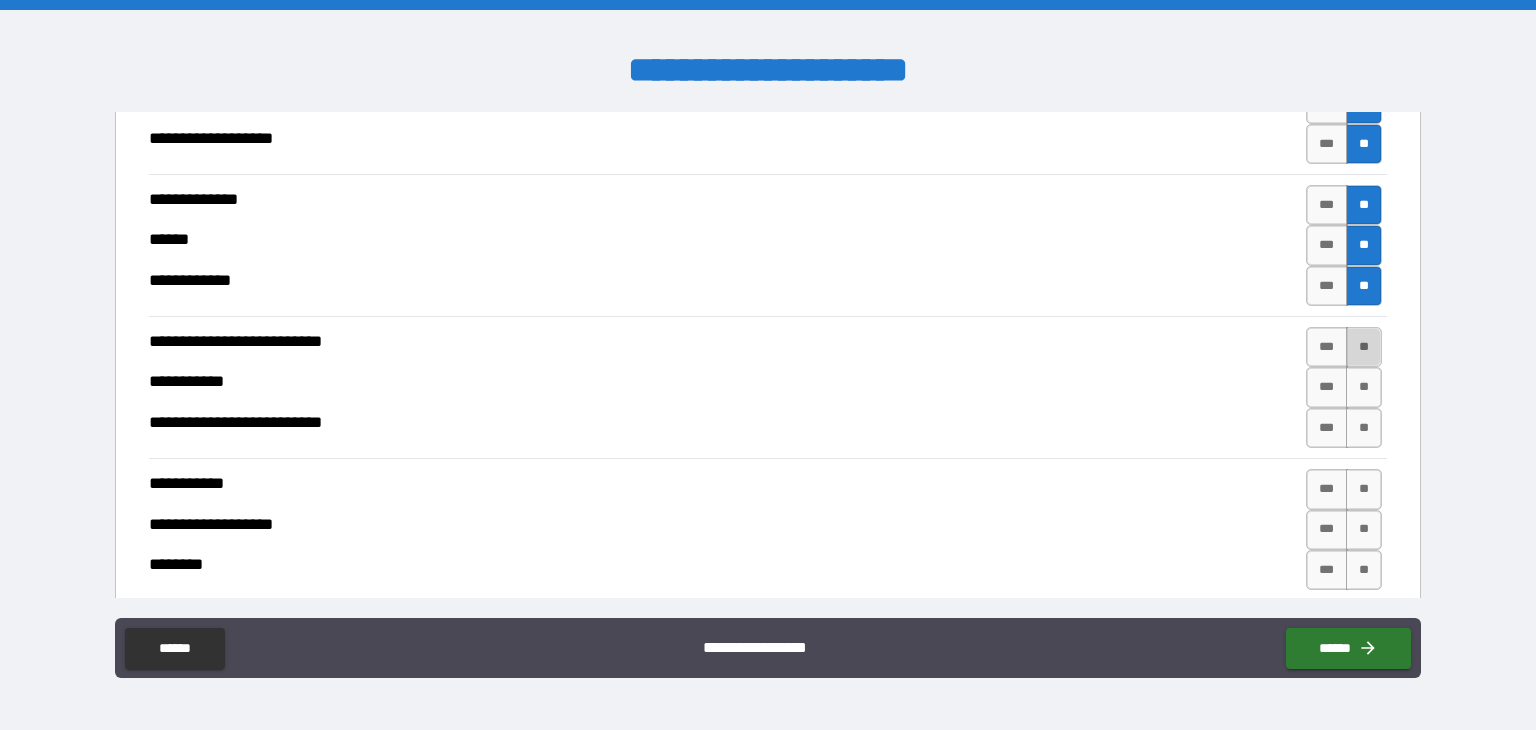 click on "**" at bounding box center (1364, 347) 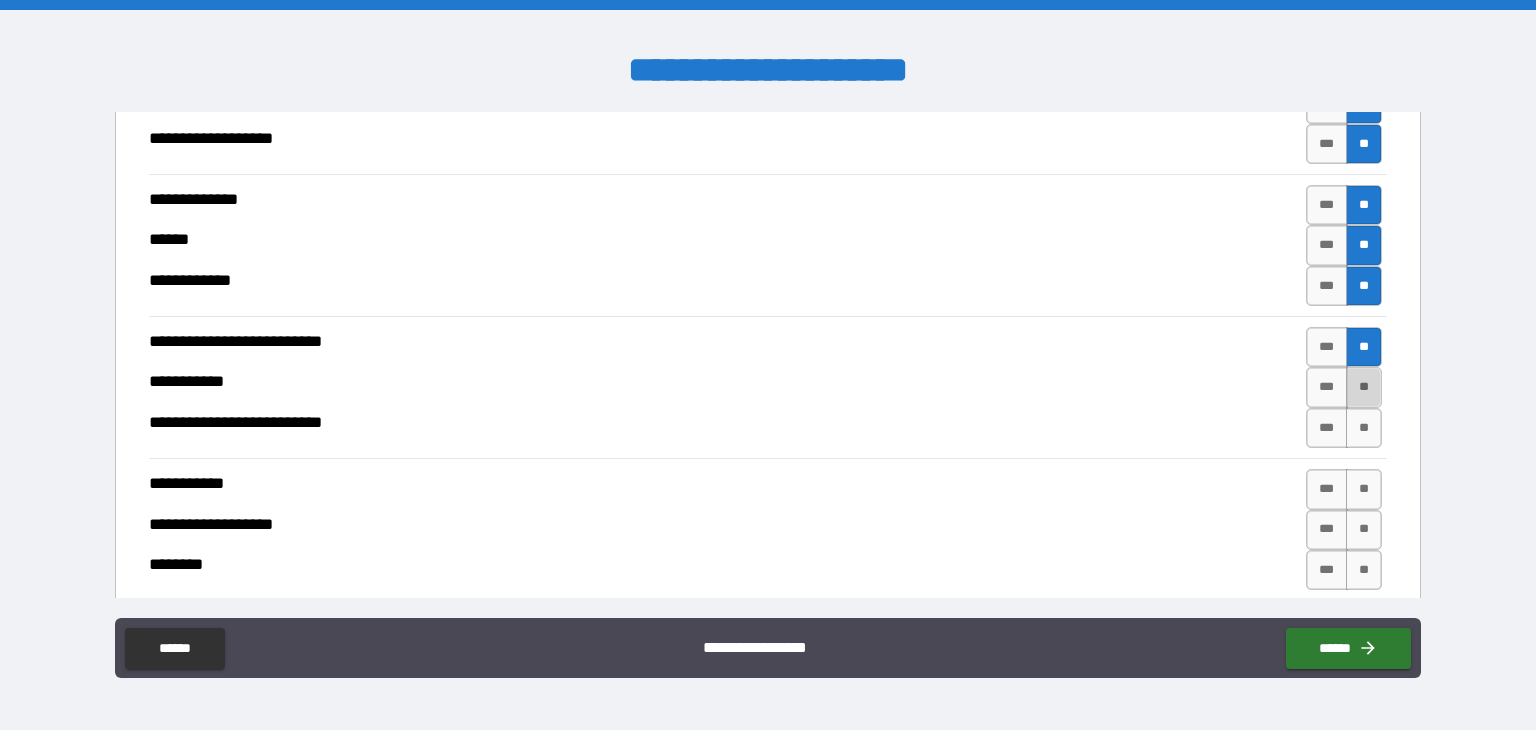 click on "**" at bounding box center [1364, 387] 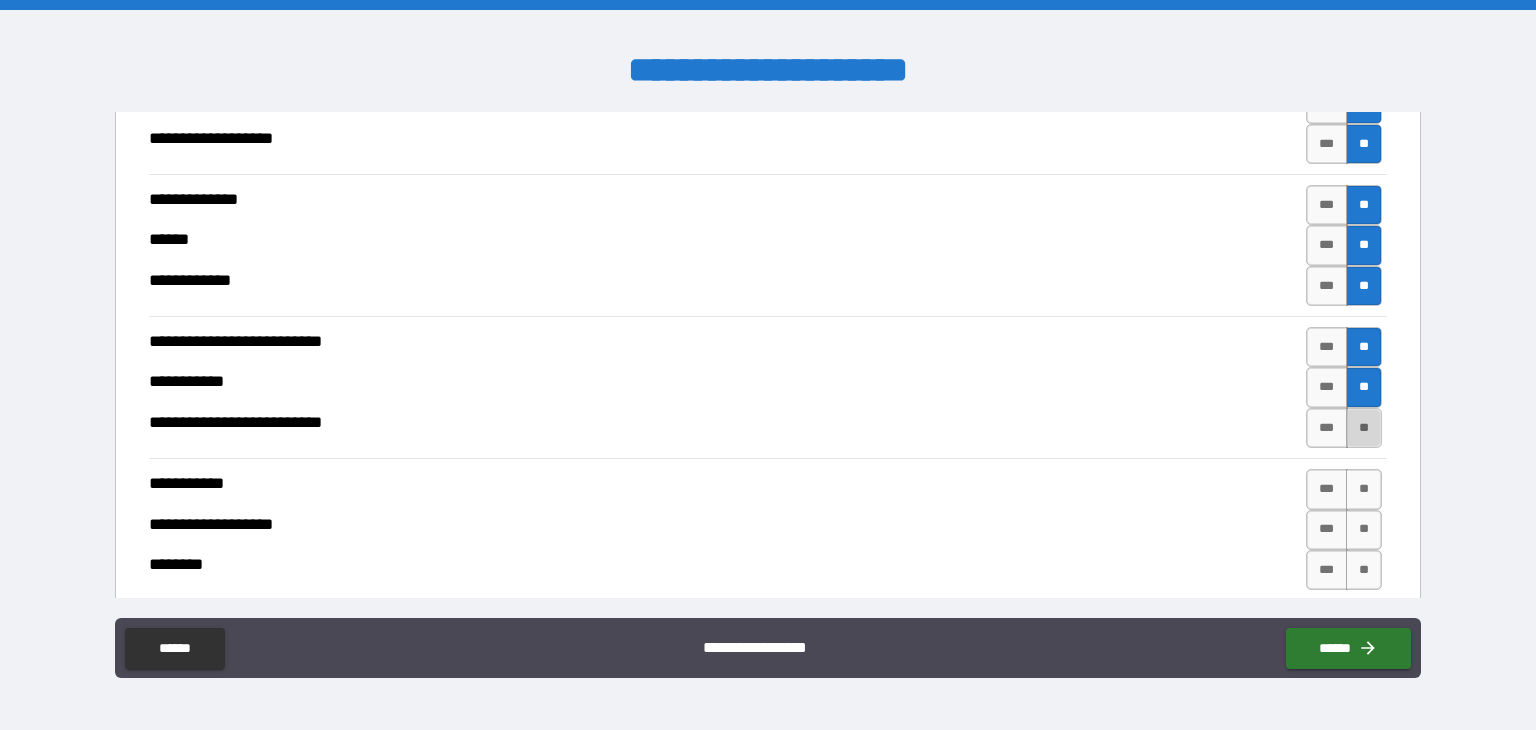 click on "**" at bounding box center [1364, 428] 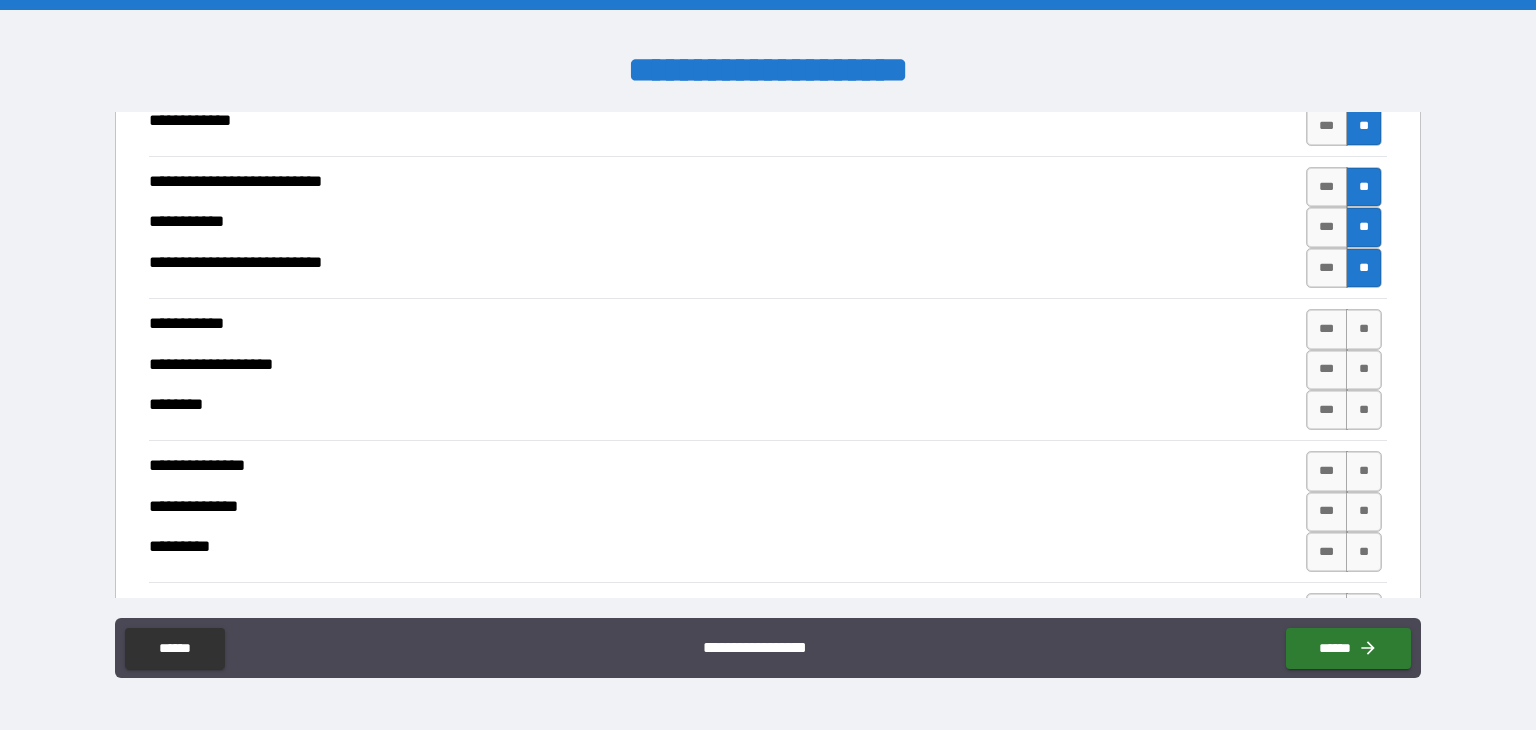 scroll, scrollTop: 2594, scrollLeft: 0, axis: vertical 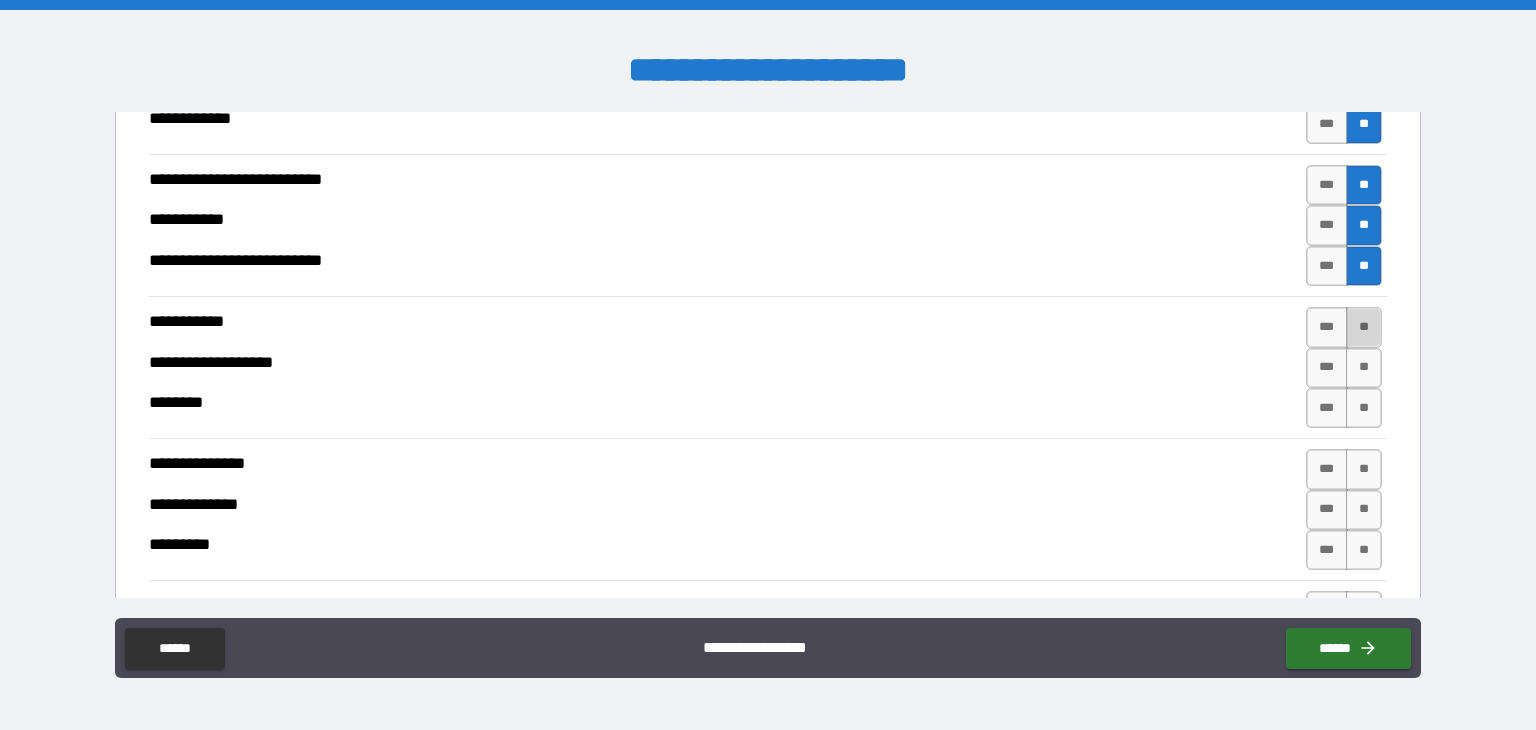 click on "**" at bounding box center [1364, 327] 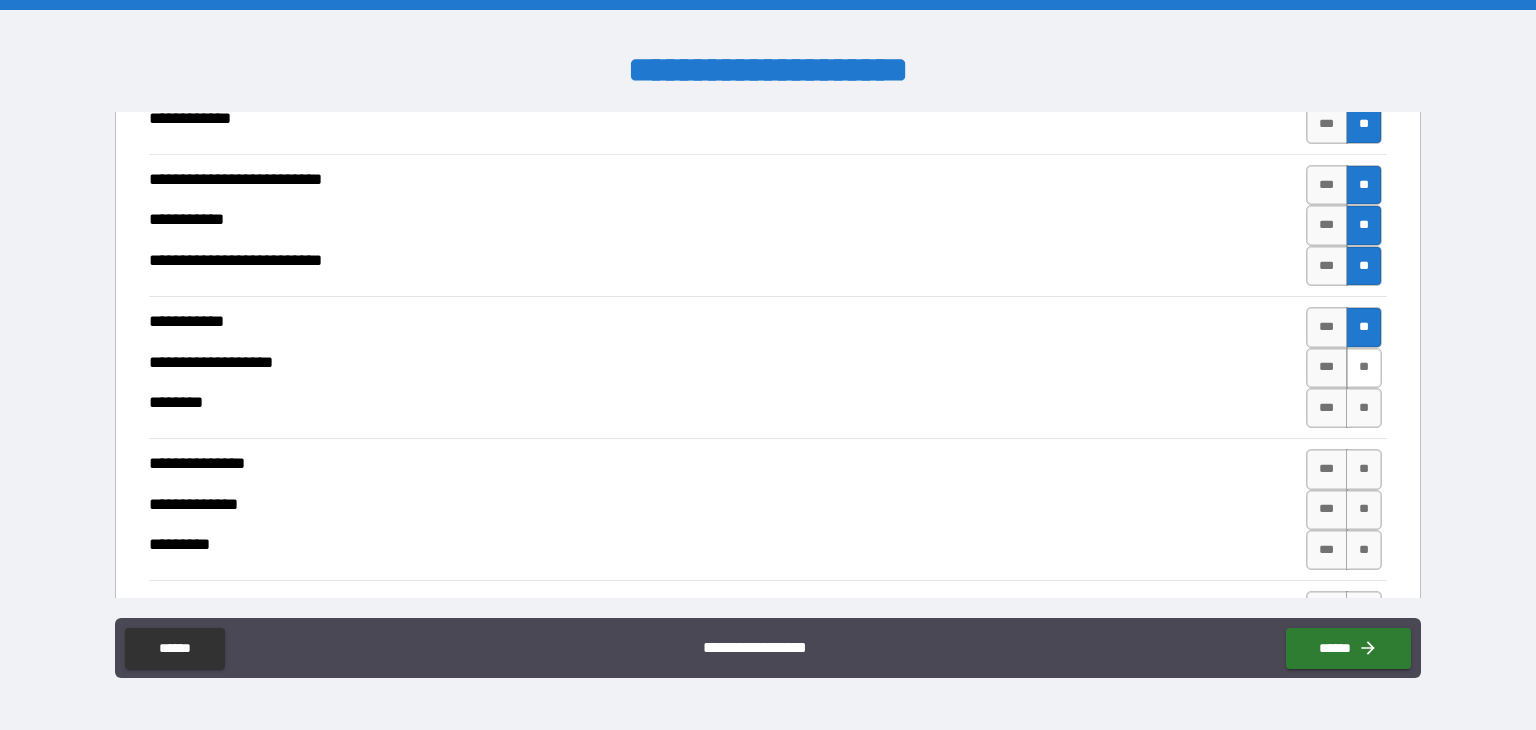 click on "**" at bounding box center [1364, 368] 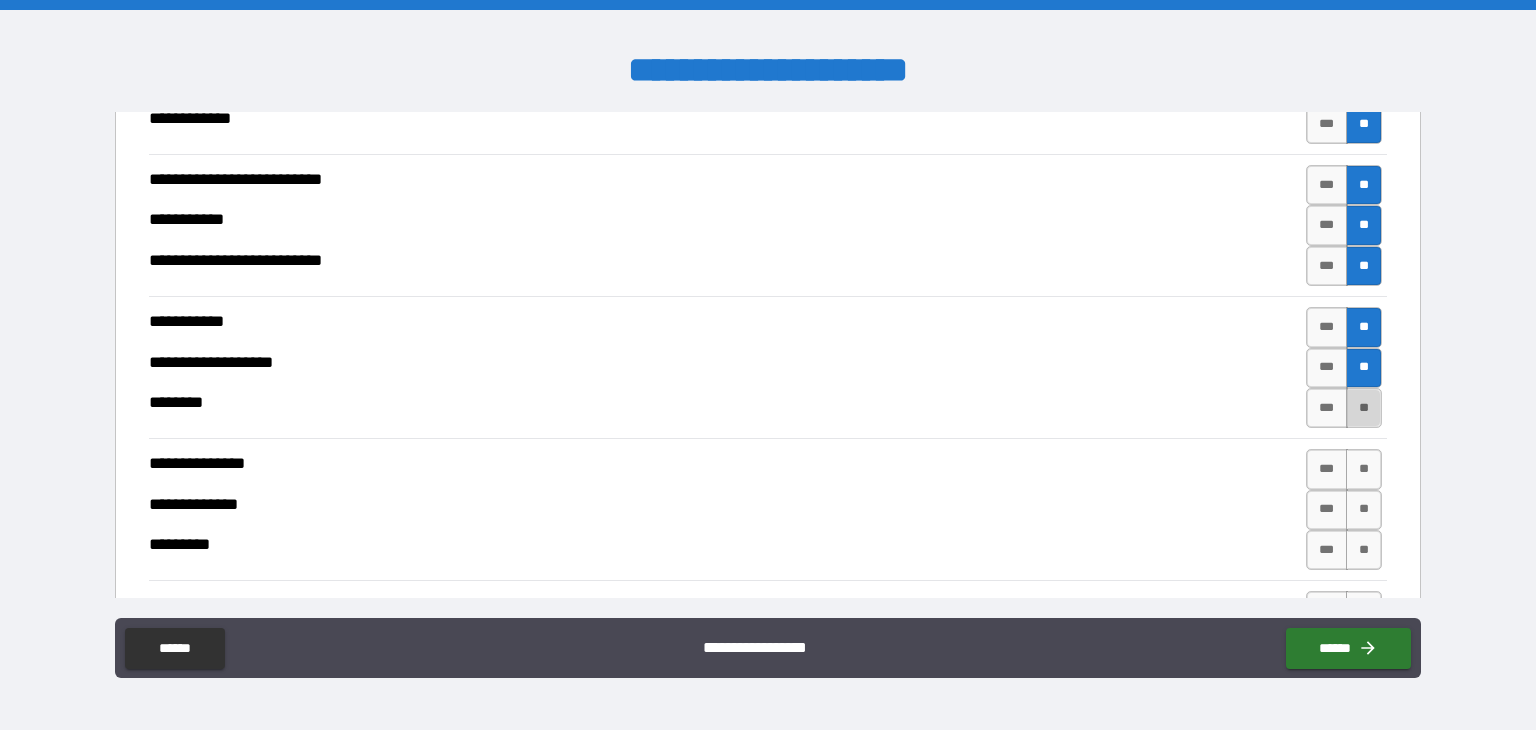 click on "**" at bounding box center (1364, 408) 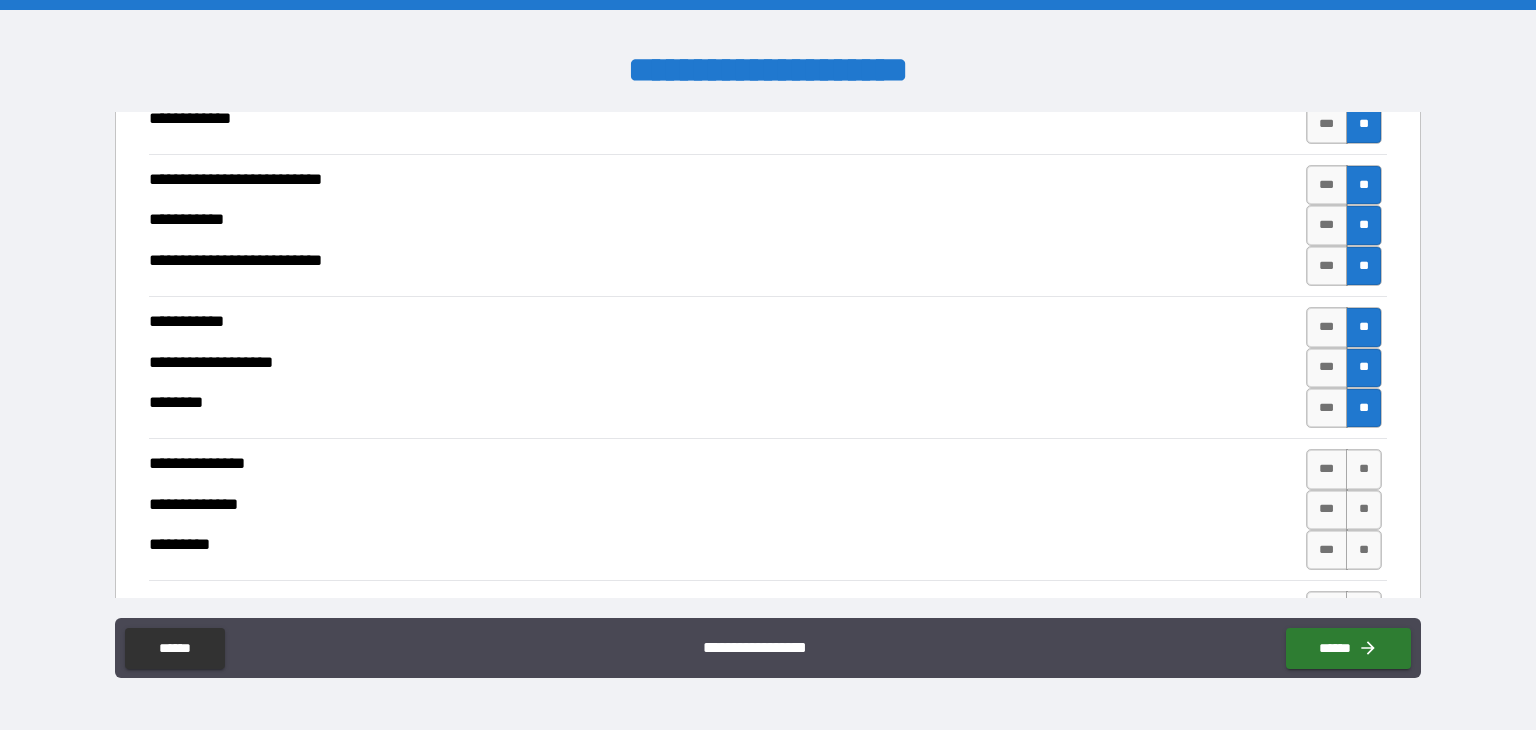 drag, startPoint x: 1415, startPoint y: 128, endPoint x: 1424, endPoint y: 113, distance: 17.492855 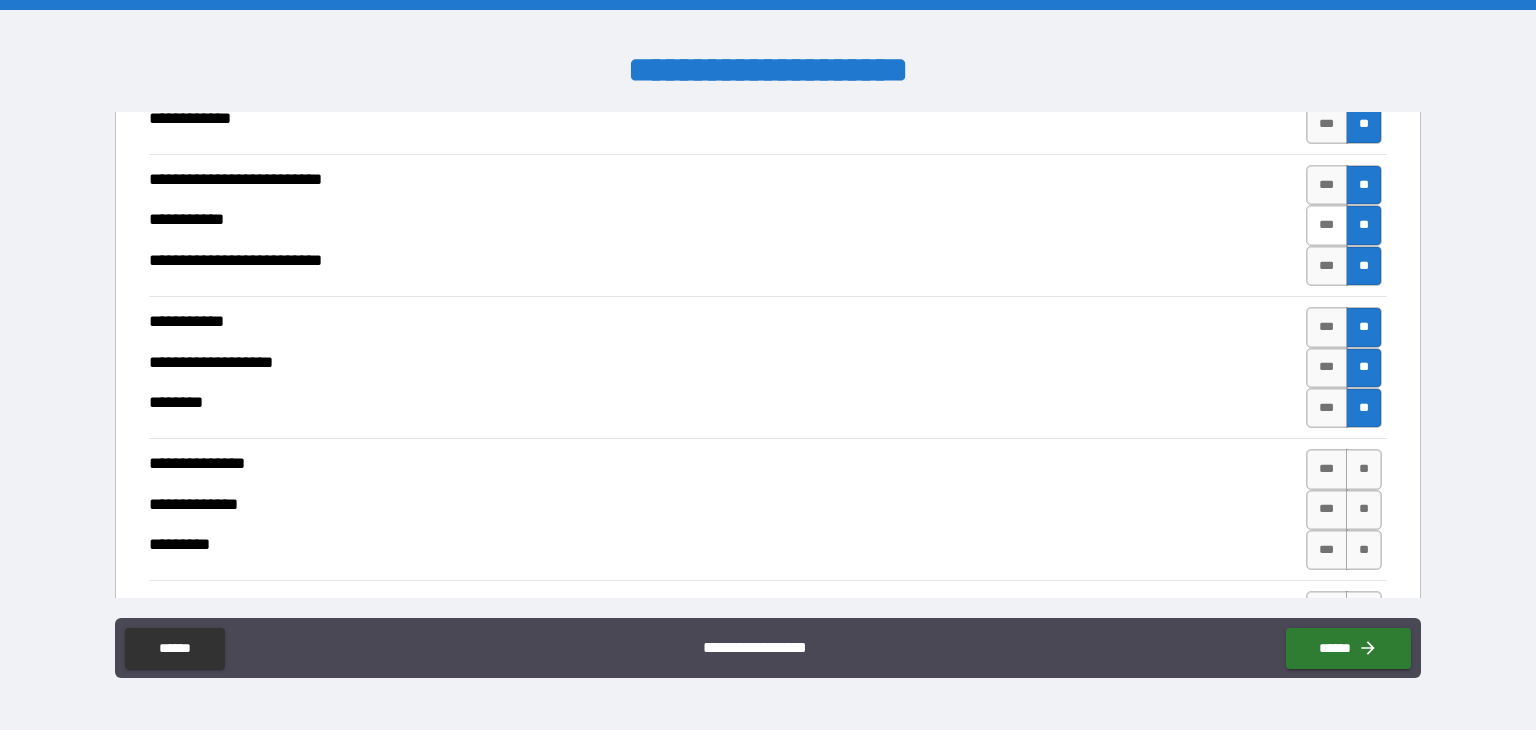 drag, startPoint x: 1264, startPoint y: 489, endPoint x: 1290, endPoint y: 303, distance: 187.80841 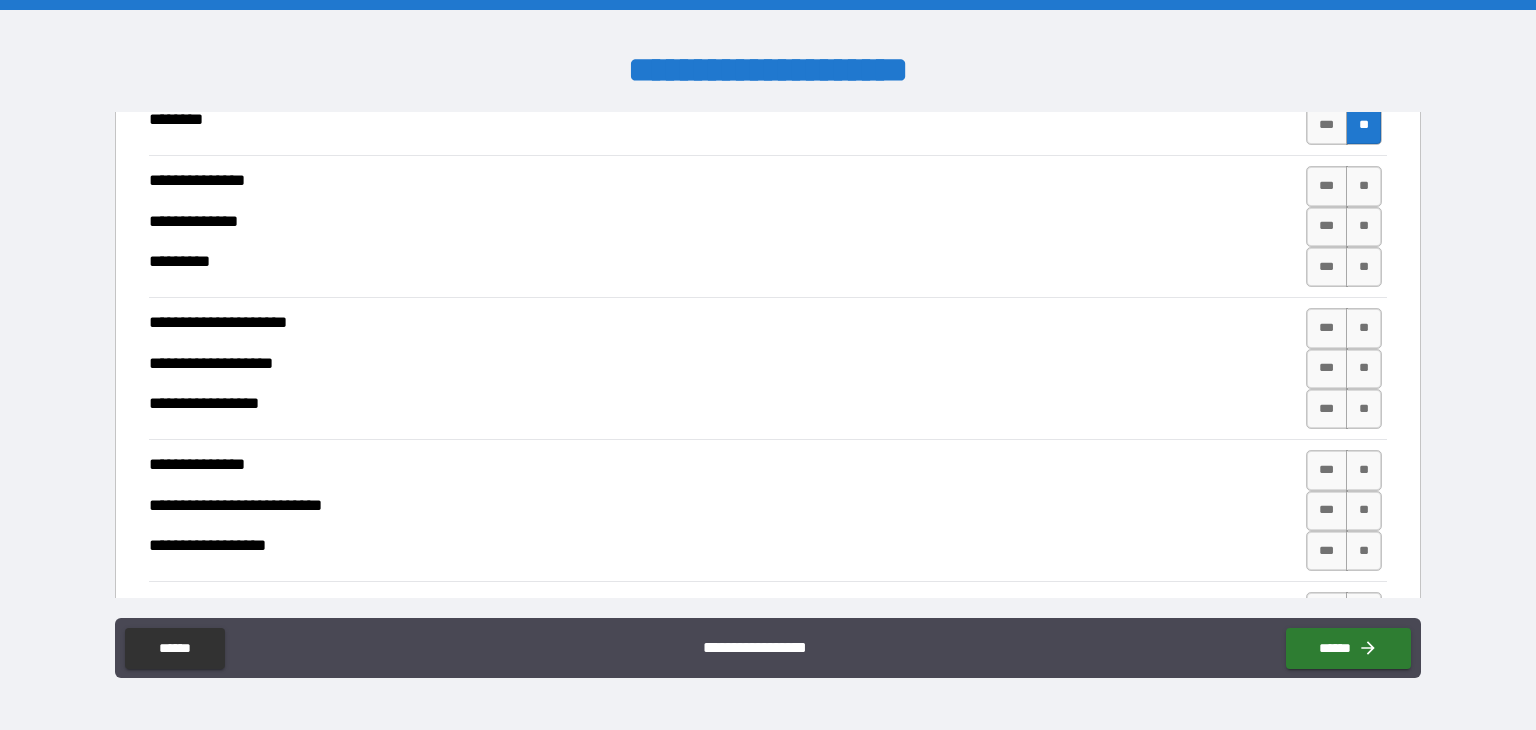 scroll, scrollTop: 2871, scrollLeft: 0, axis: vertical 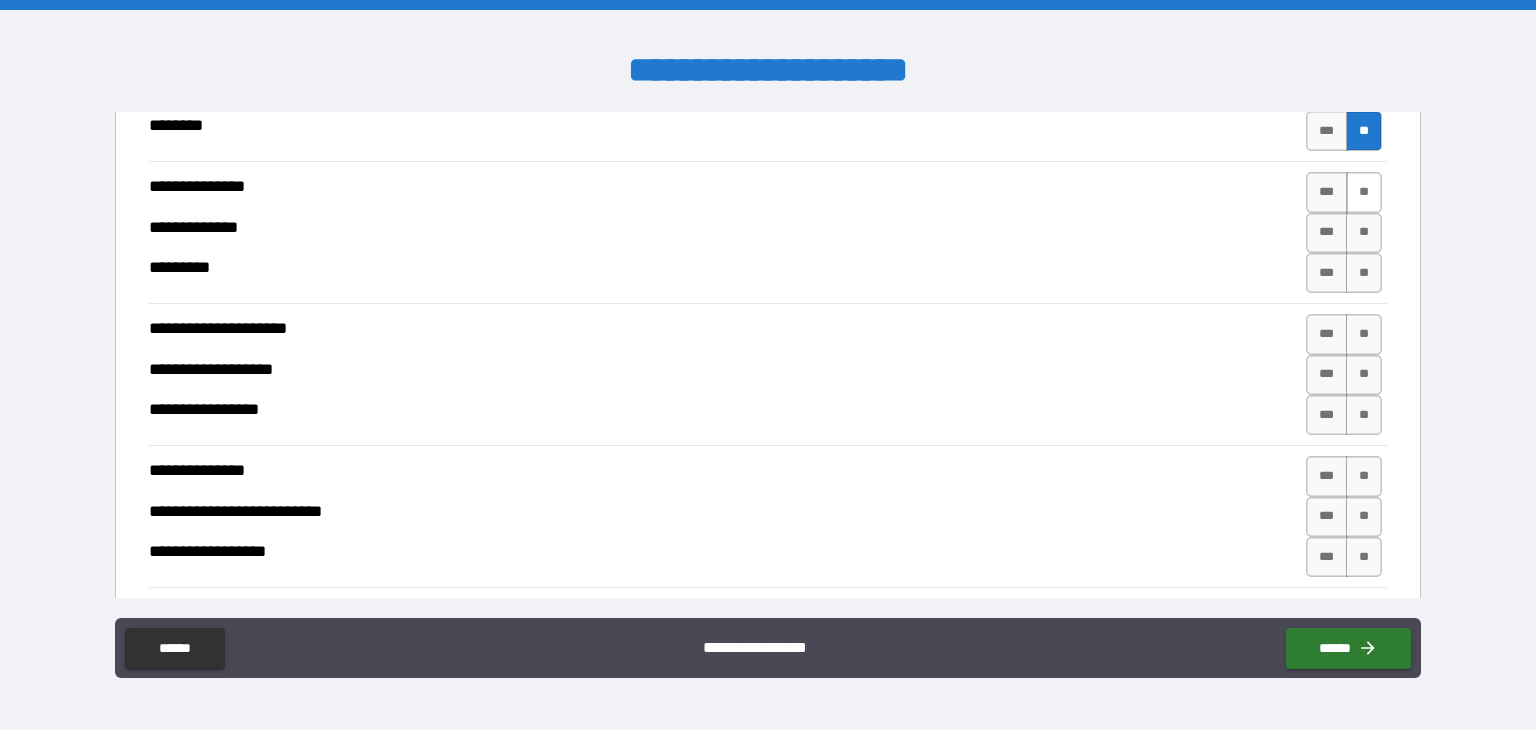 click on "**" at bounding box center (1364, 192) 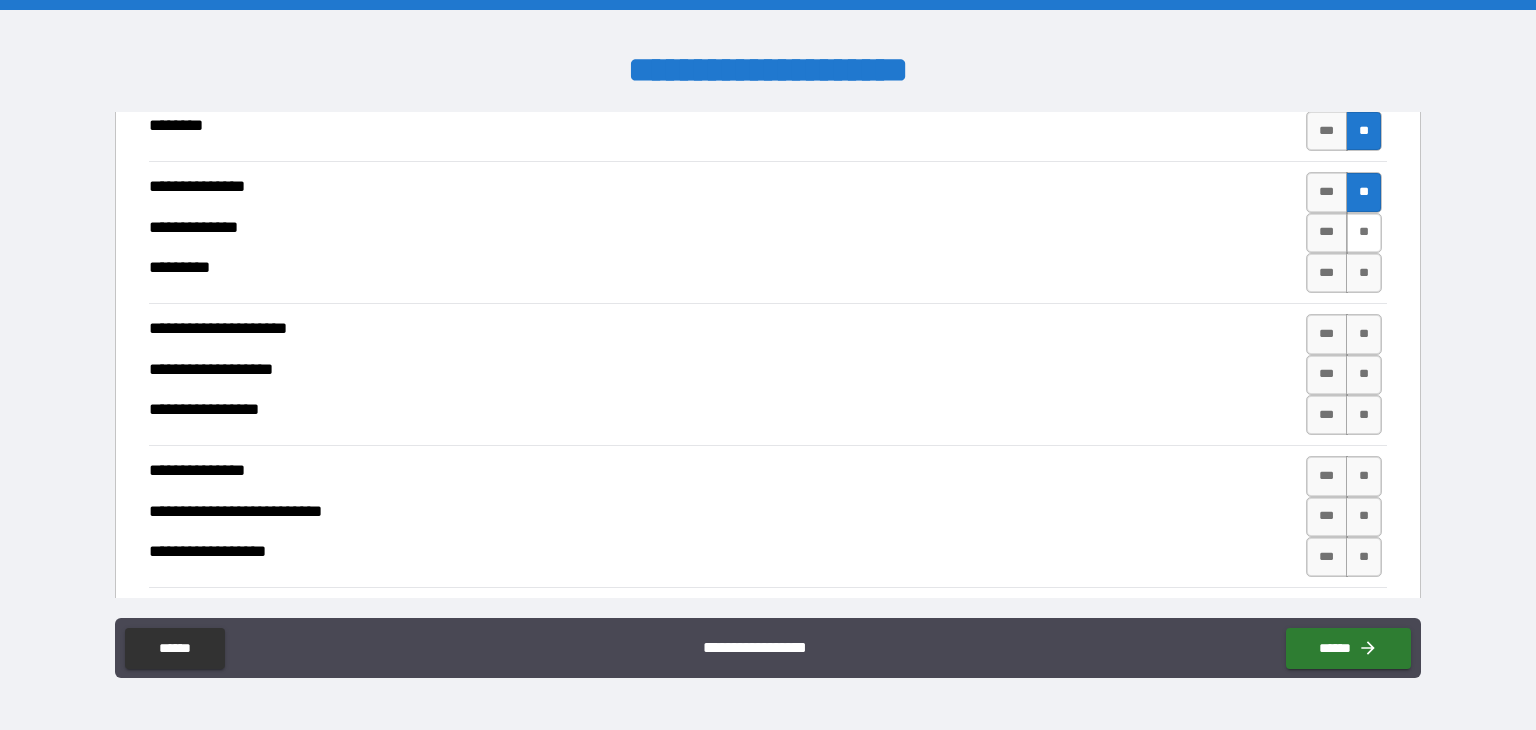 click on "**" at bounding box center (1364, 233) 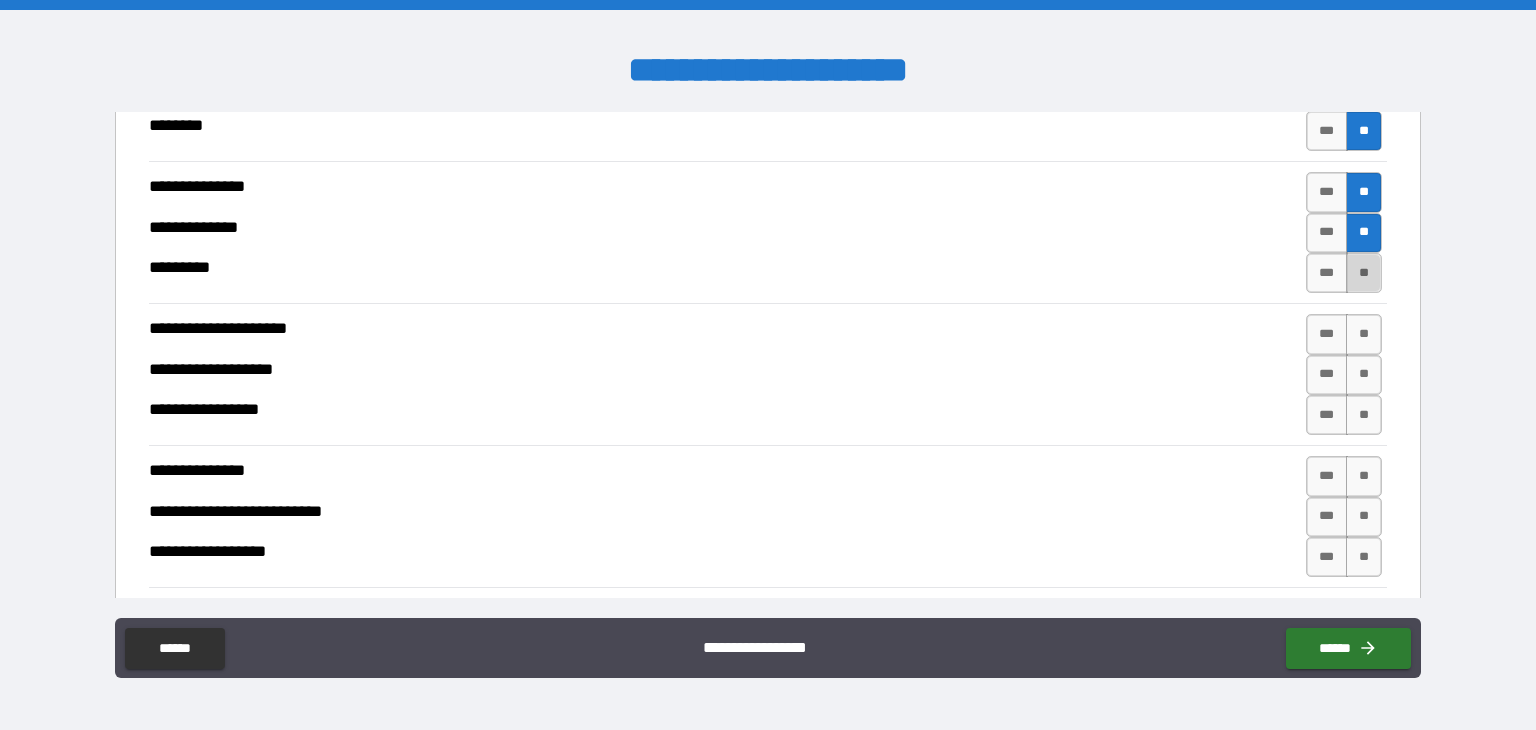 click on "**" at bounding box center (1364, 273) 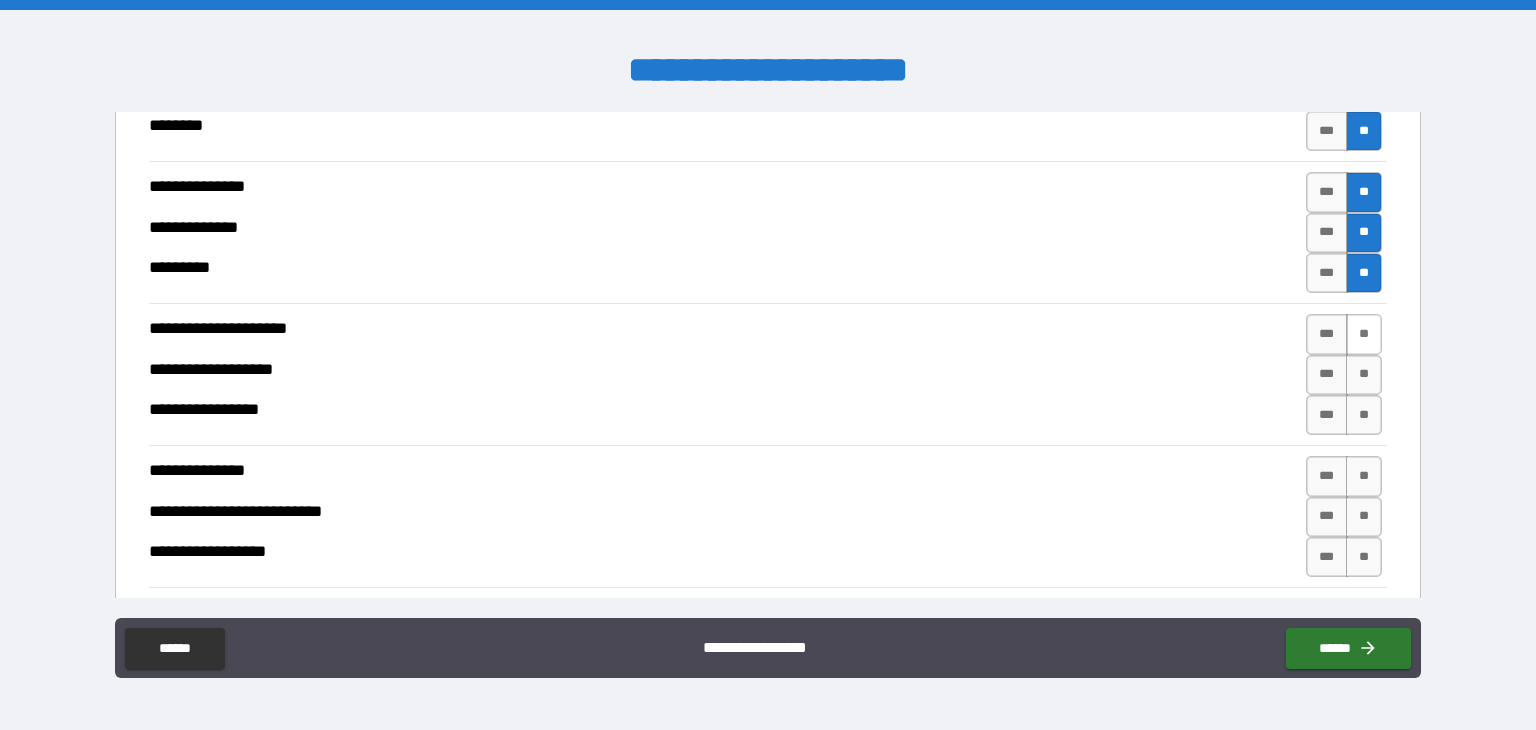 click on "**" at bounding box center (1364, 334) 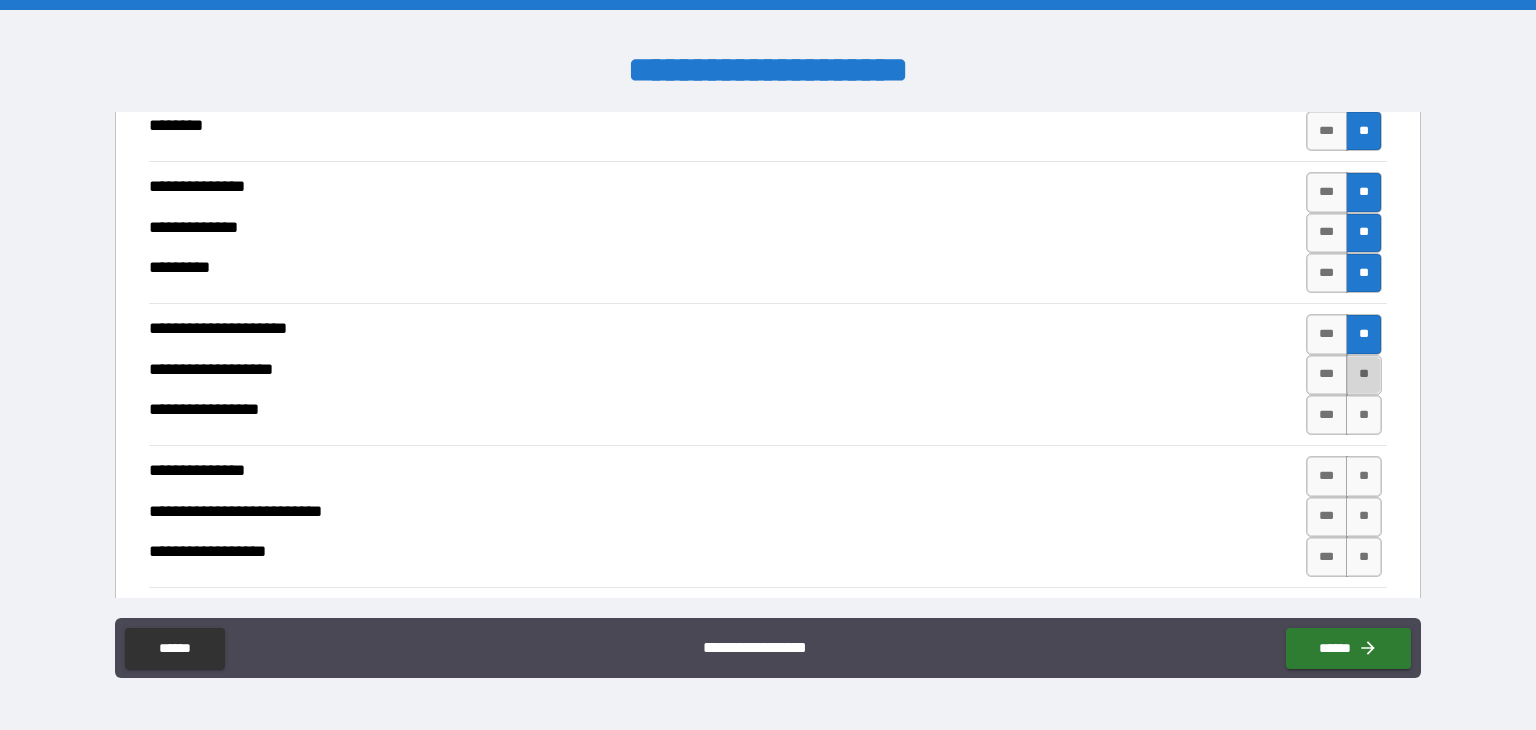 click on "**" at bounding box center [1364, 375] 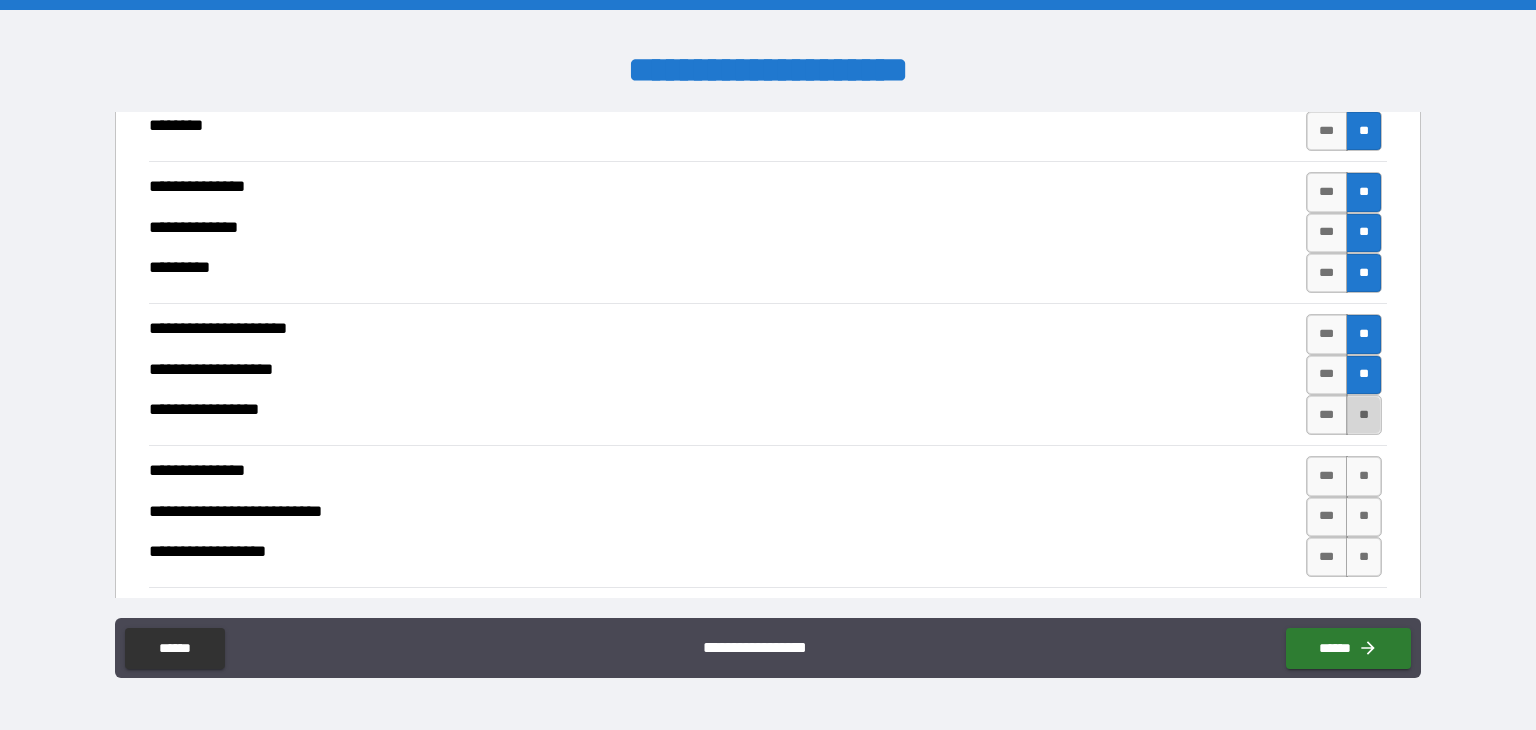click on "**" at bounding box center [1364, 415] 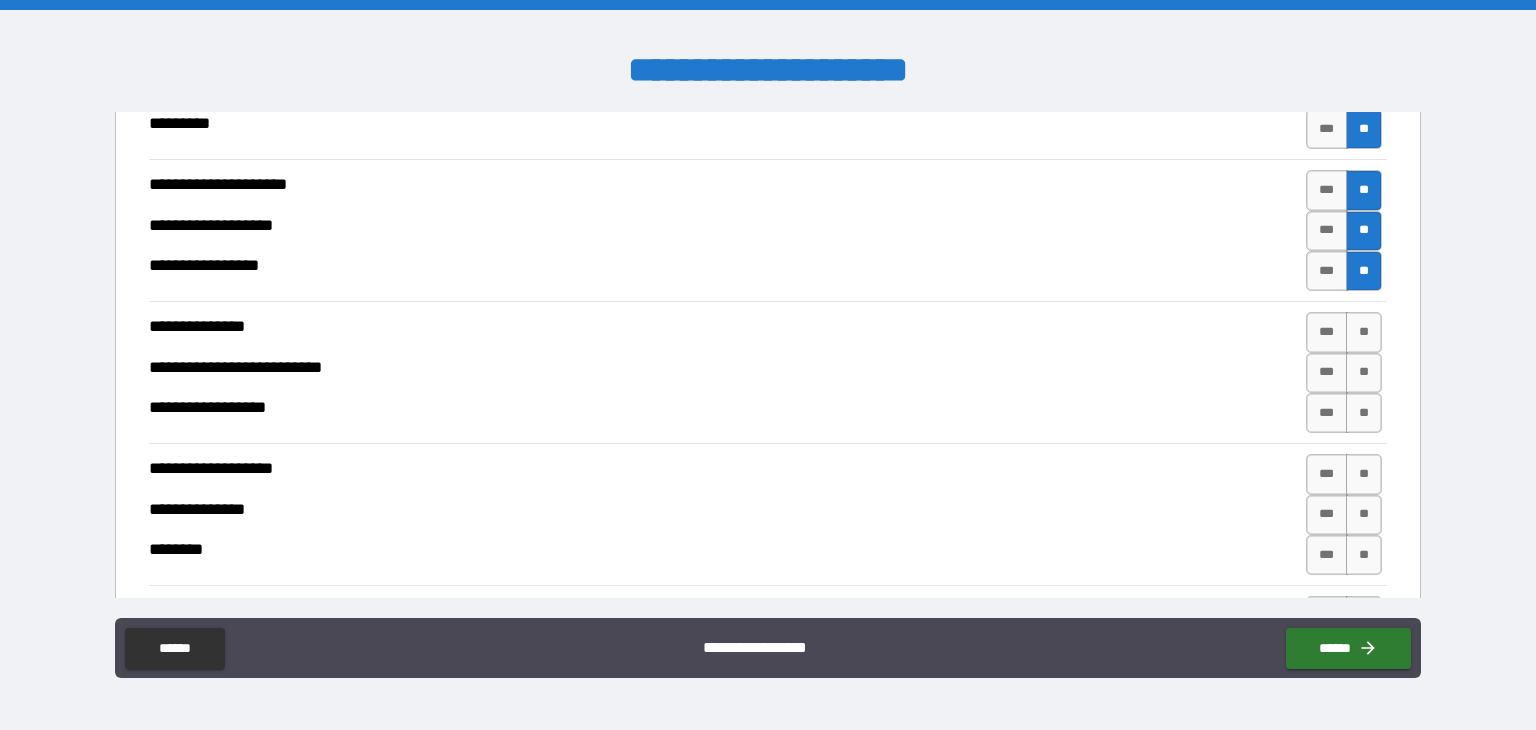 scroll, scrollTop: 3018, scrollLeft: 0, axis: vertical 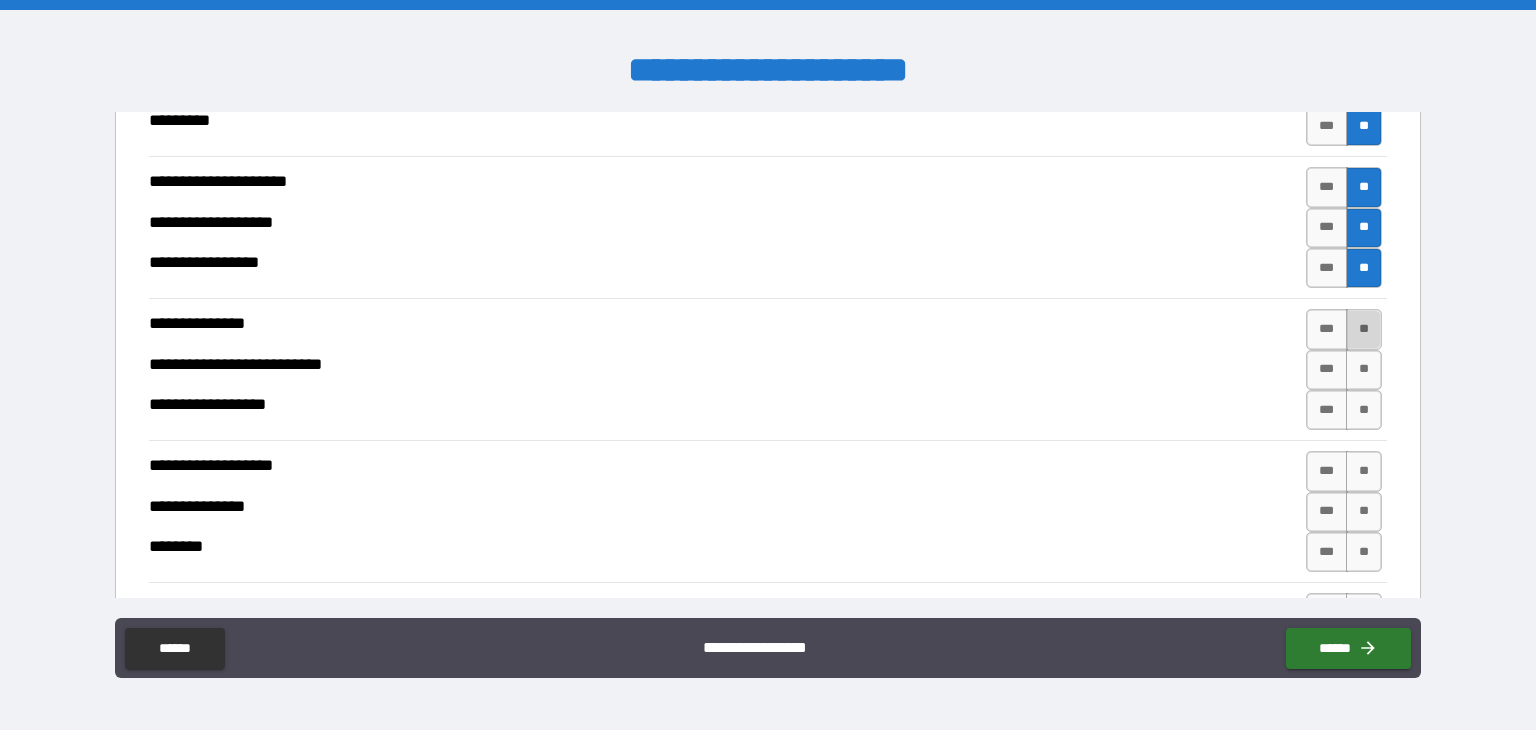 click on "**" at bounding box center [1364, 329] 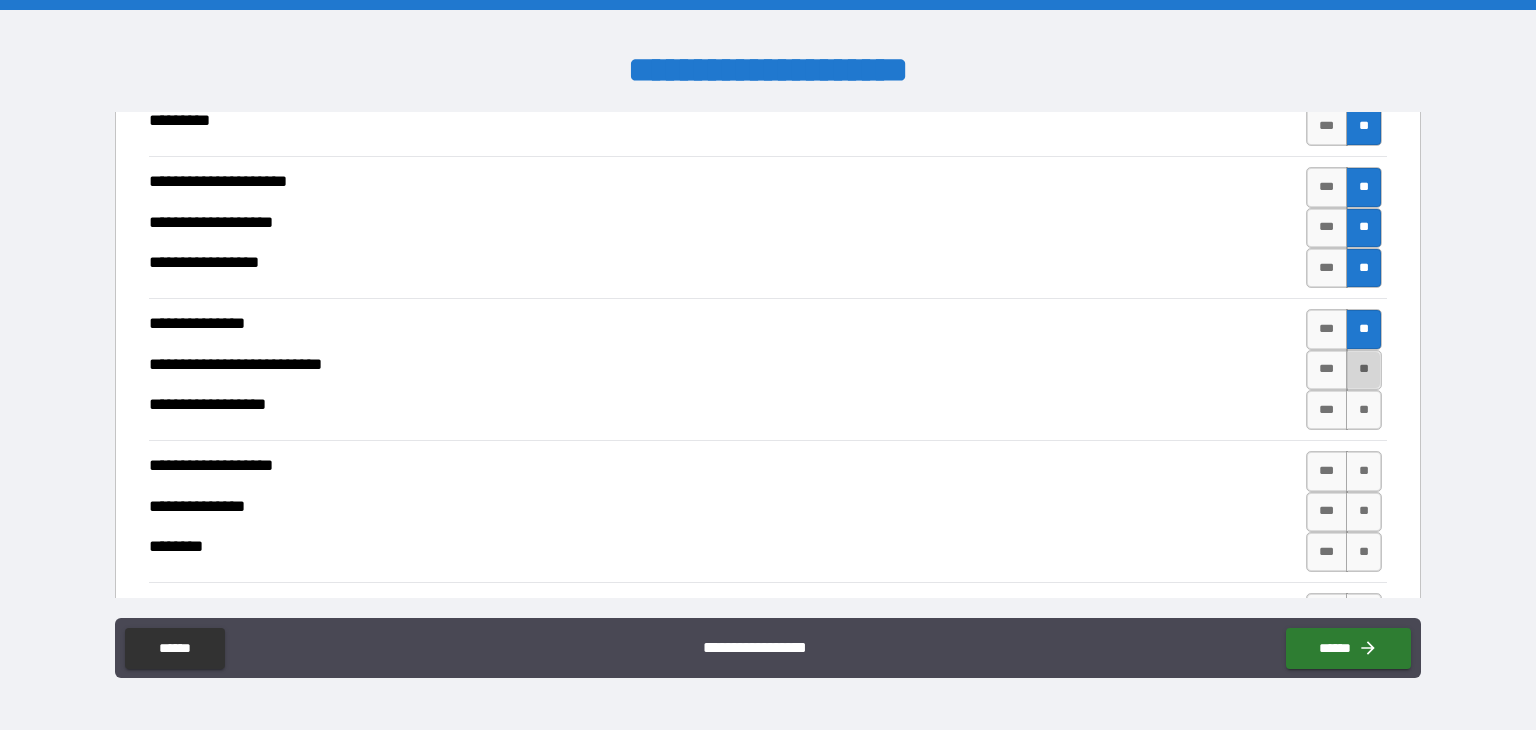 click on "**" at bounding box center [1364, 370] 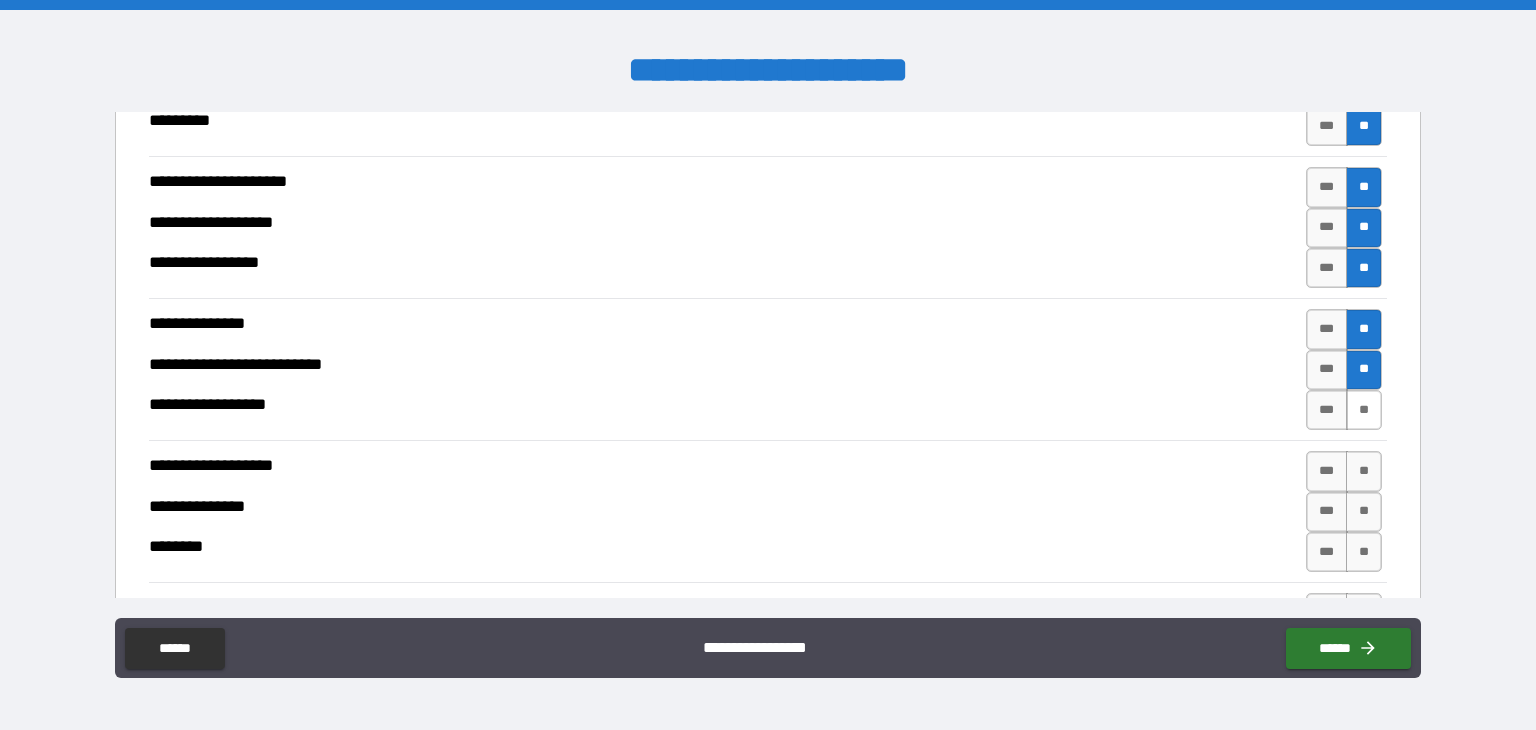 click on "**" at bounding box center [1364, 410] 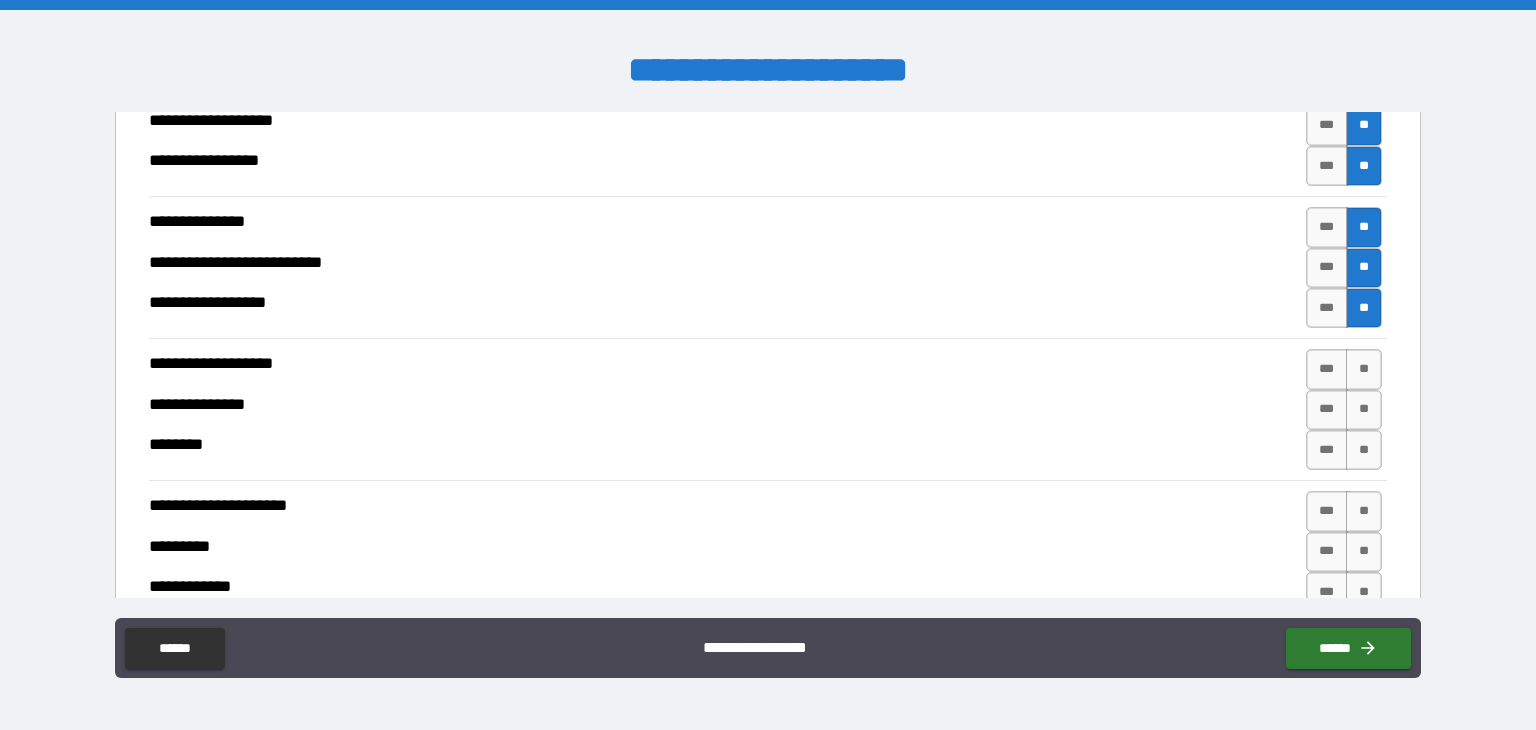 scroll, scrollTop: 3121, scrollLeft: 0, axis: vertical 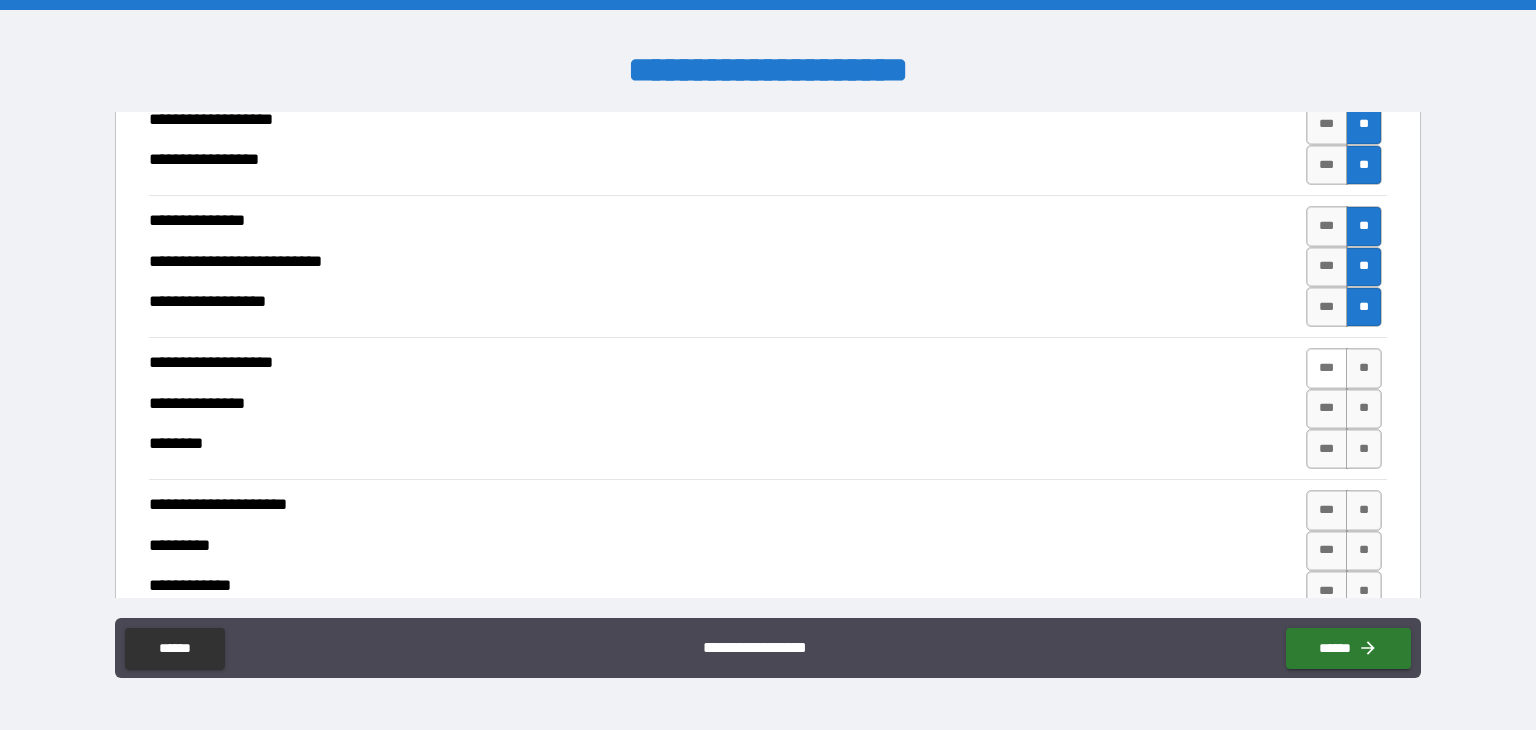 click on "***" at bounding box center (1327, 368) 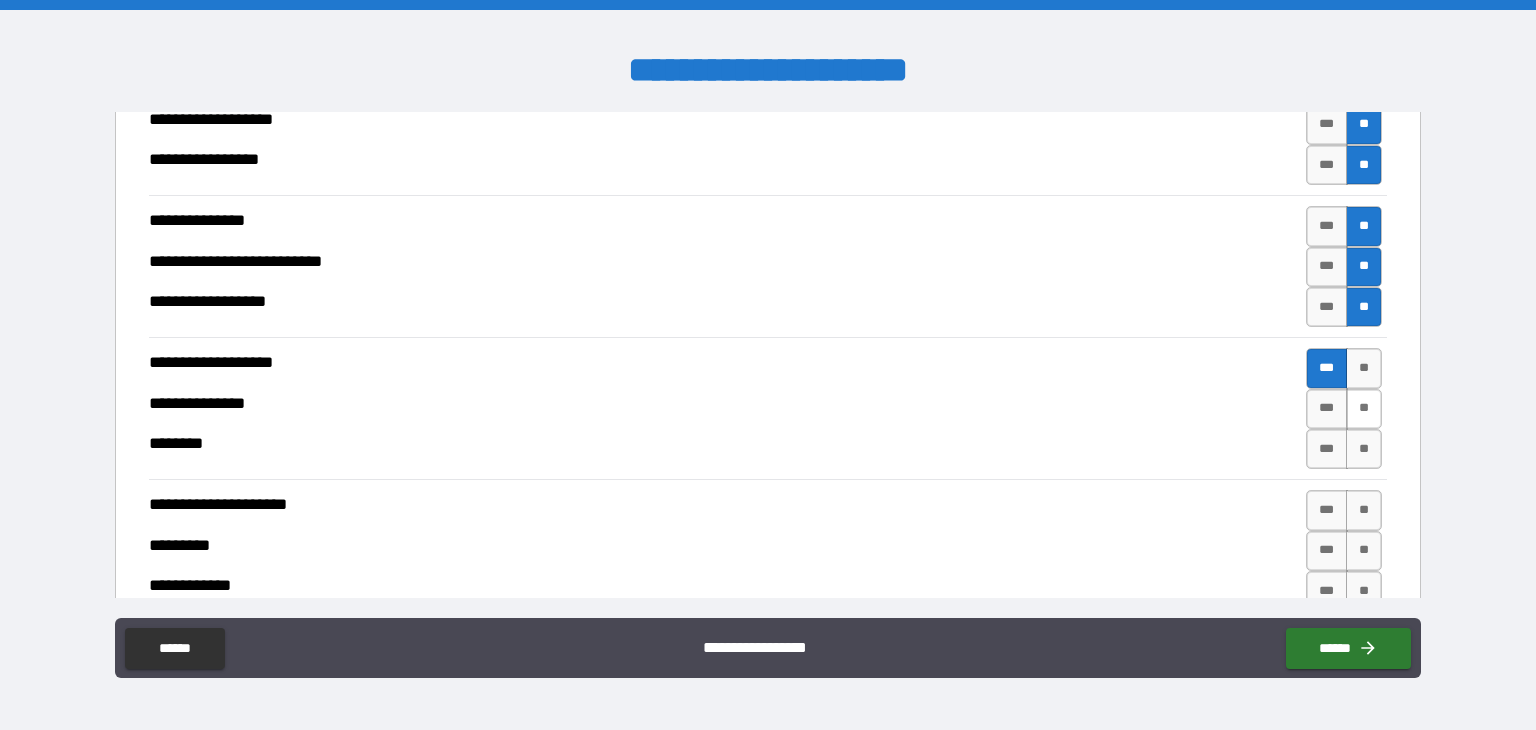 click on "**" at bounding box center (1364, 409) 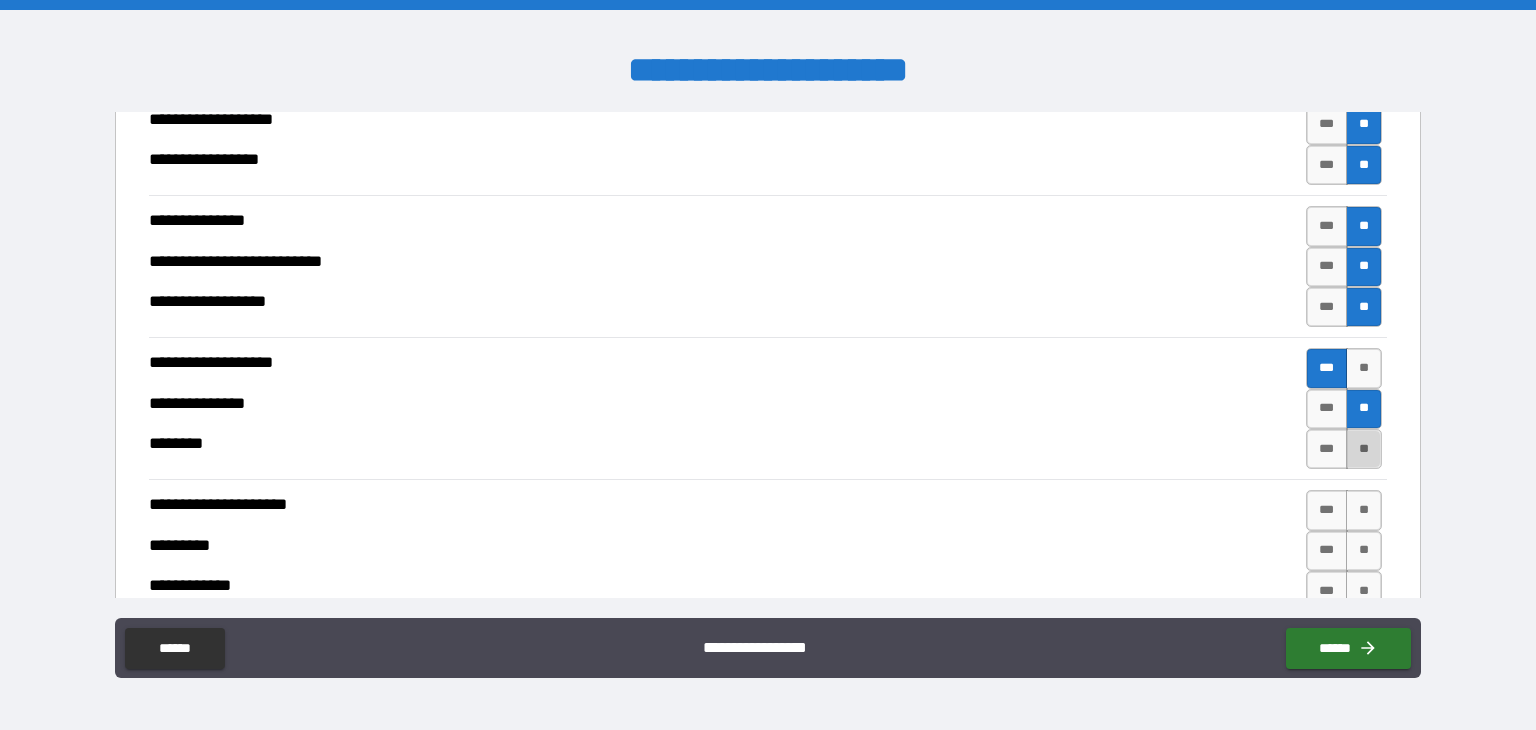click on "**" at bounding box center [1364, 449] 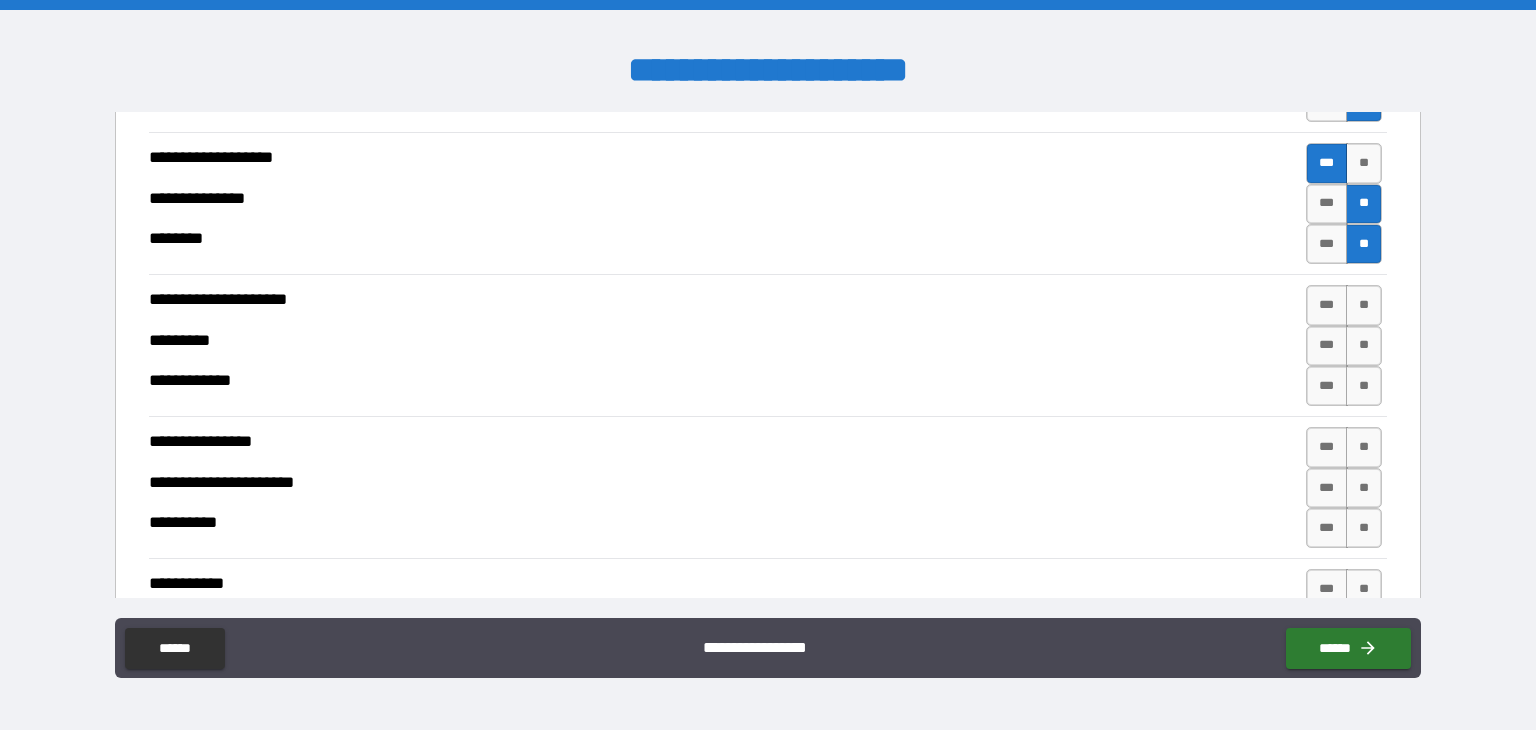 scroll, scrollTop: 3359, scrollLeft: 0, axis: vertical 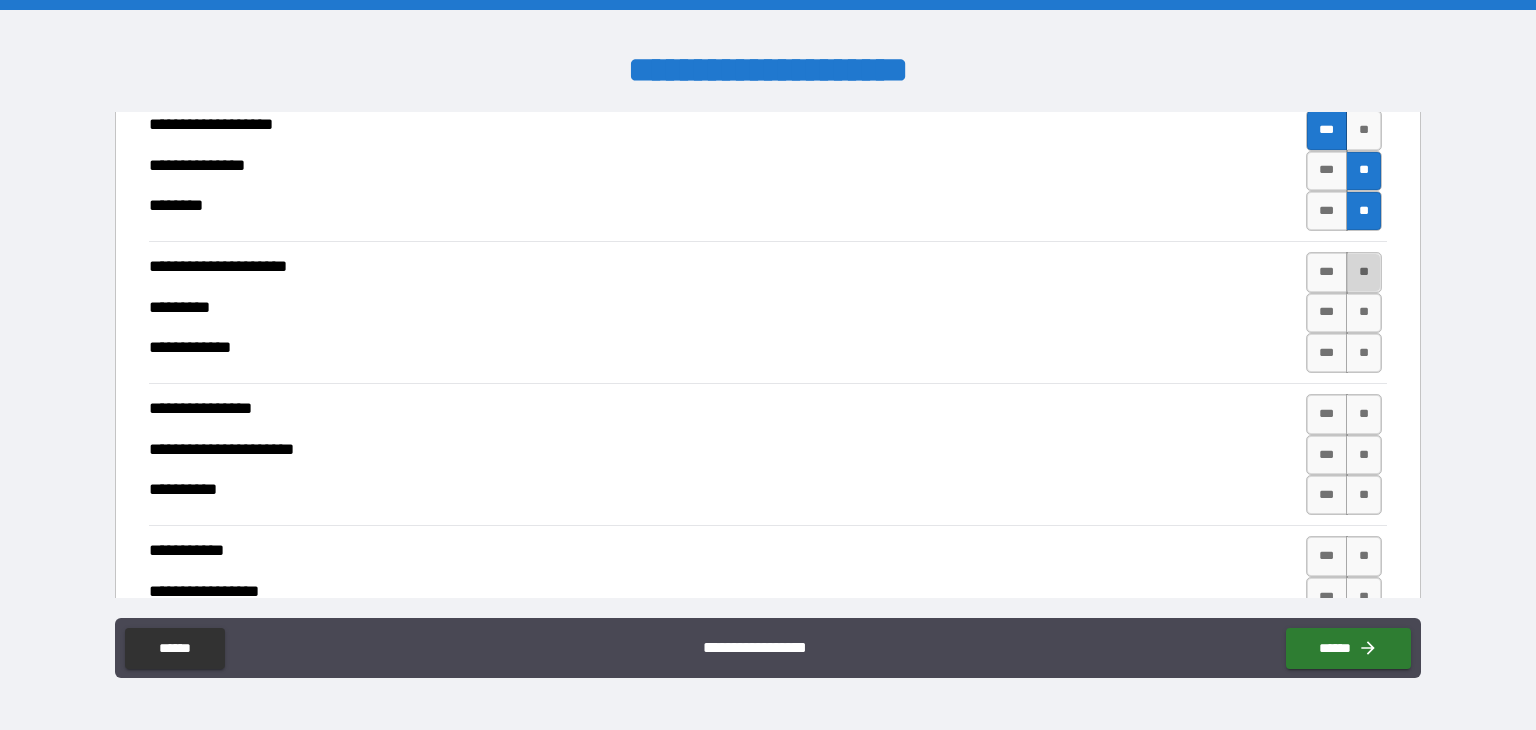 click on "**" at bounding box center (1364, 272) 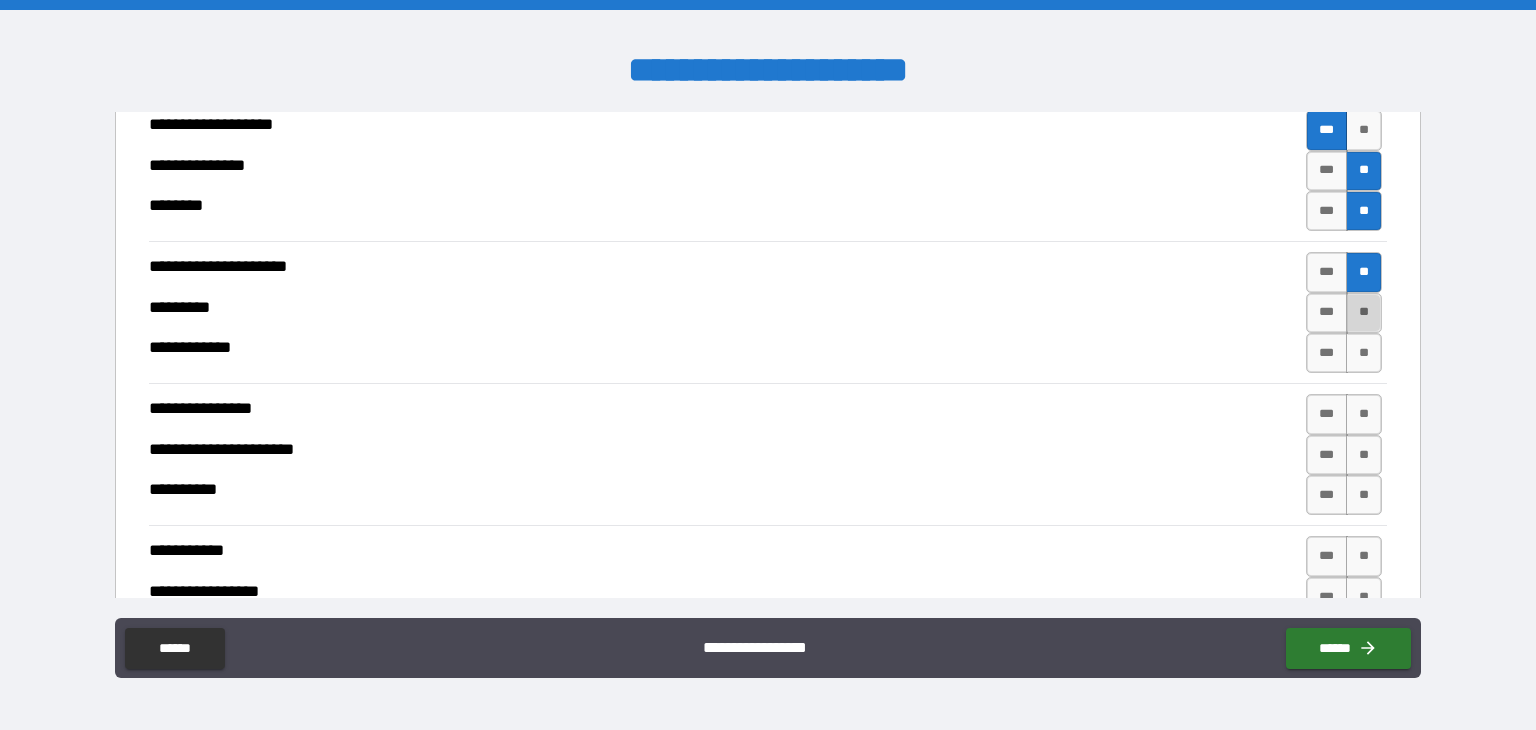 click on "**" at bounding box center [1364, 313] 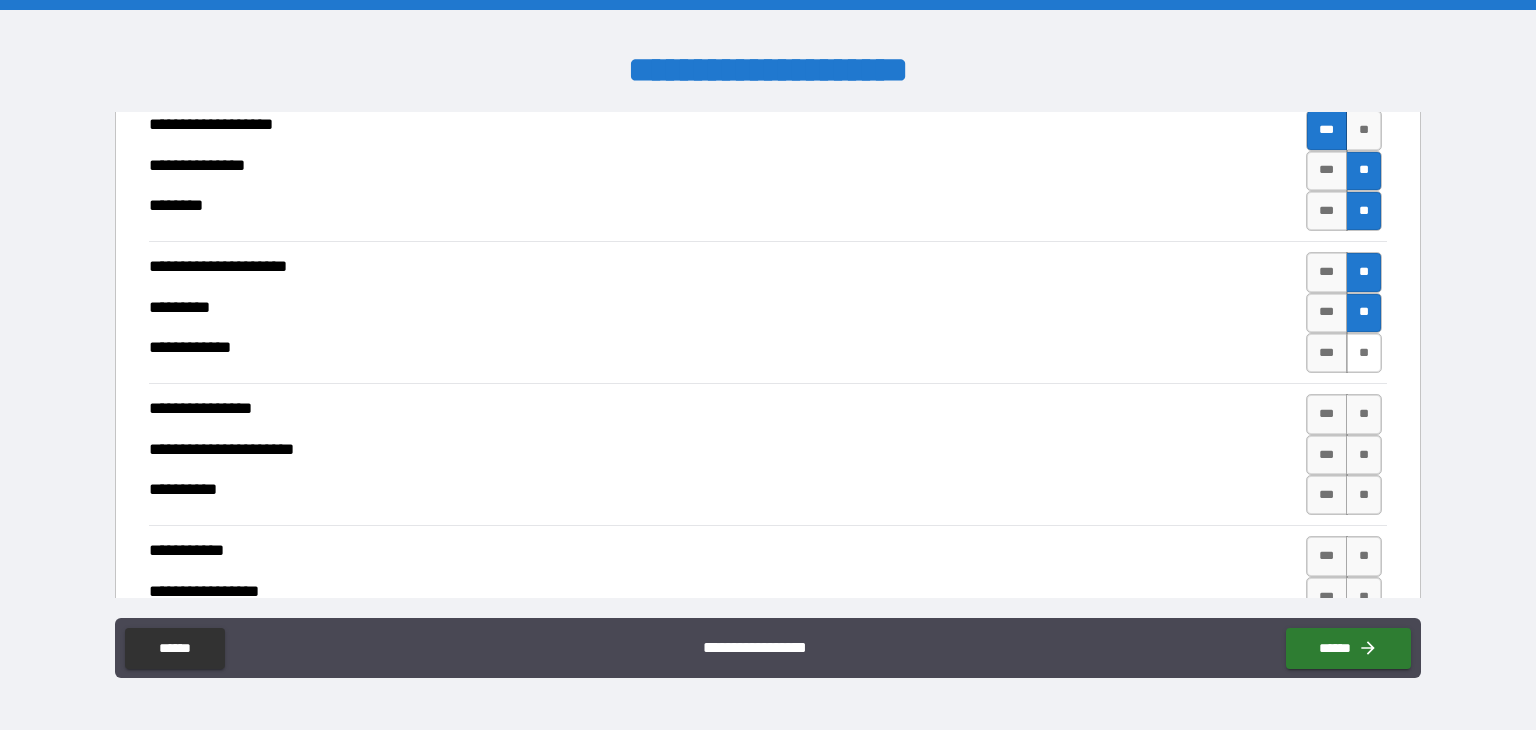 click on "**" at bounding box center [1364, 353] 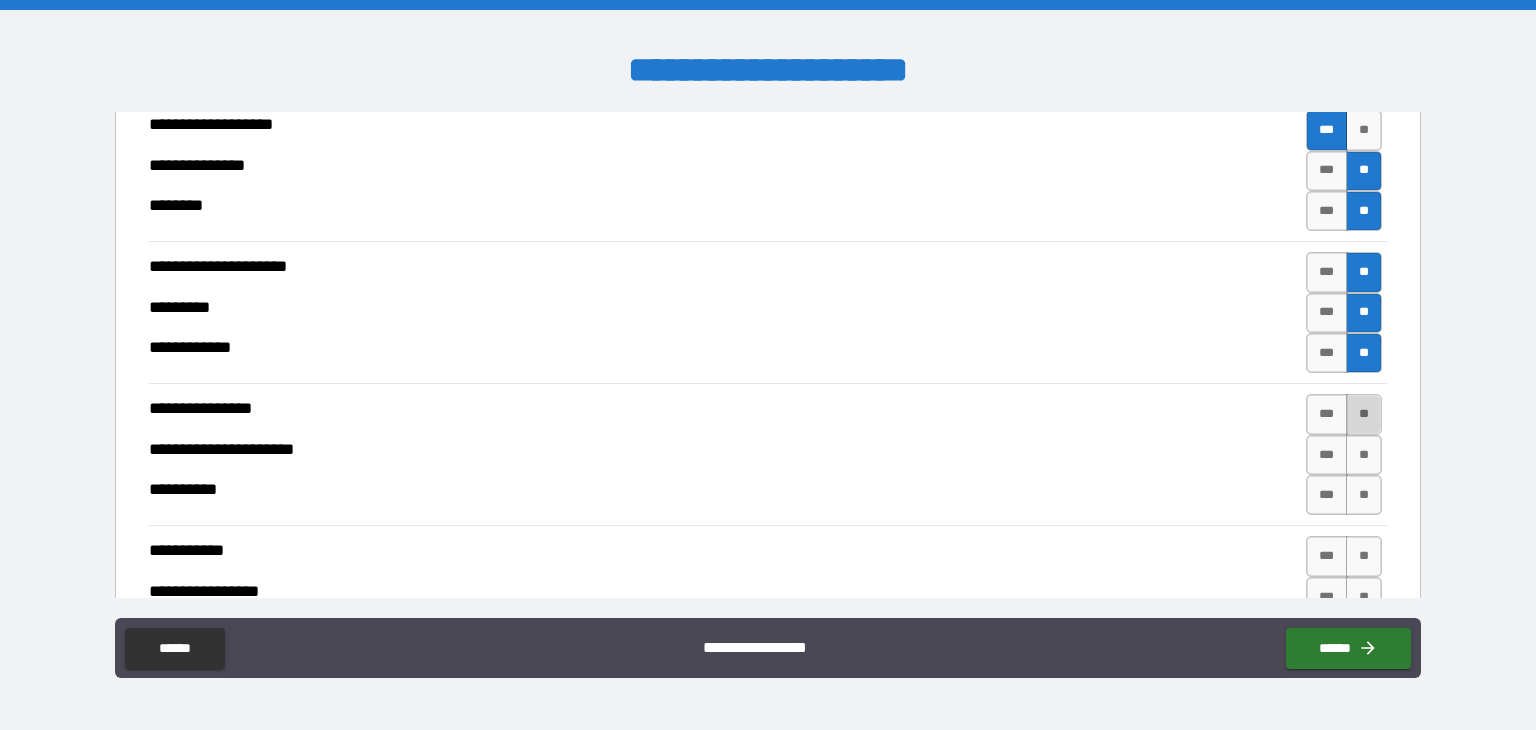 click on "**" at bounding box center [1364, 414] 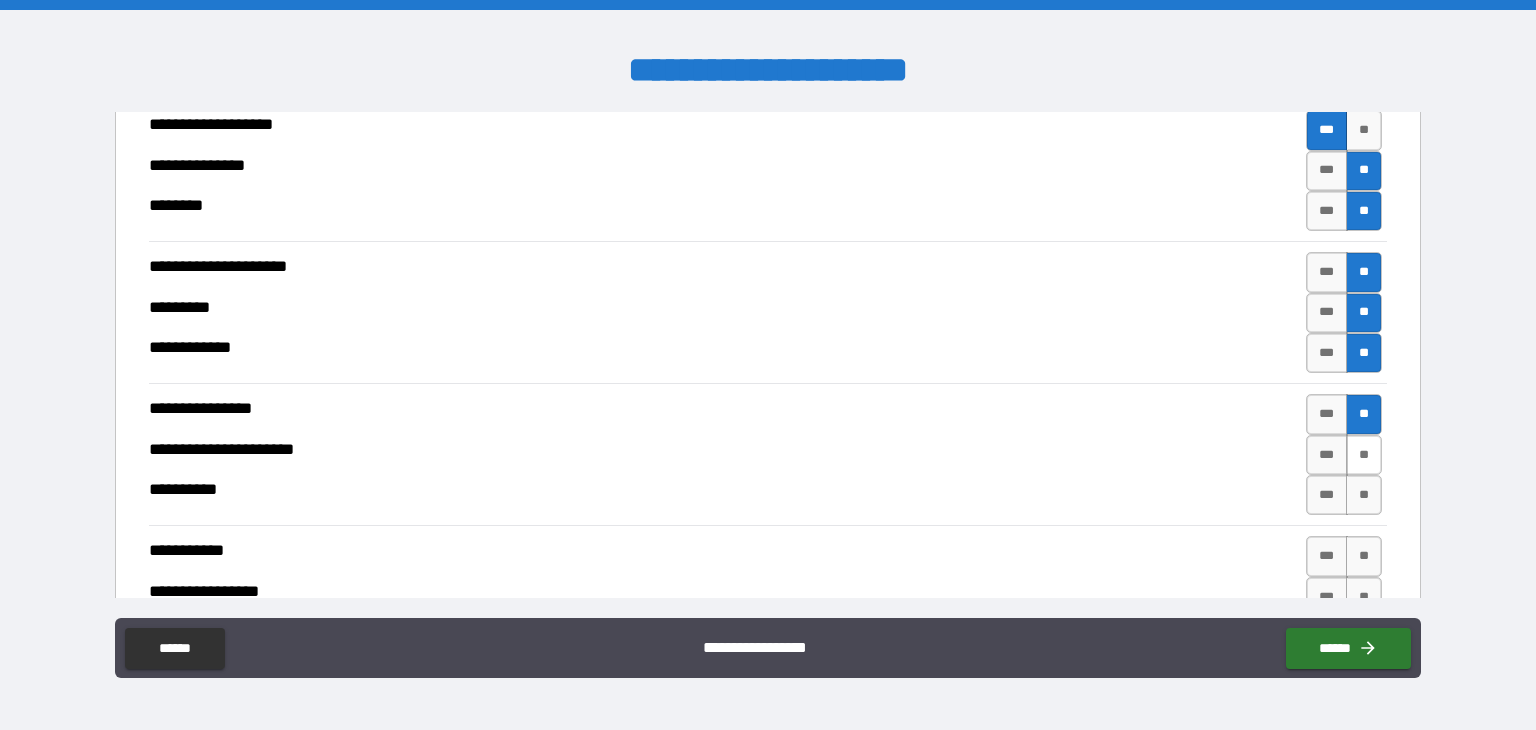 click on "**" at bounding box center [1364, 455] 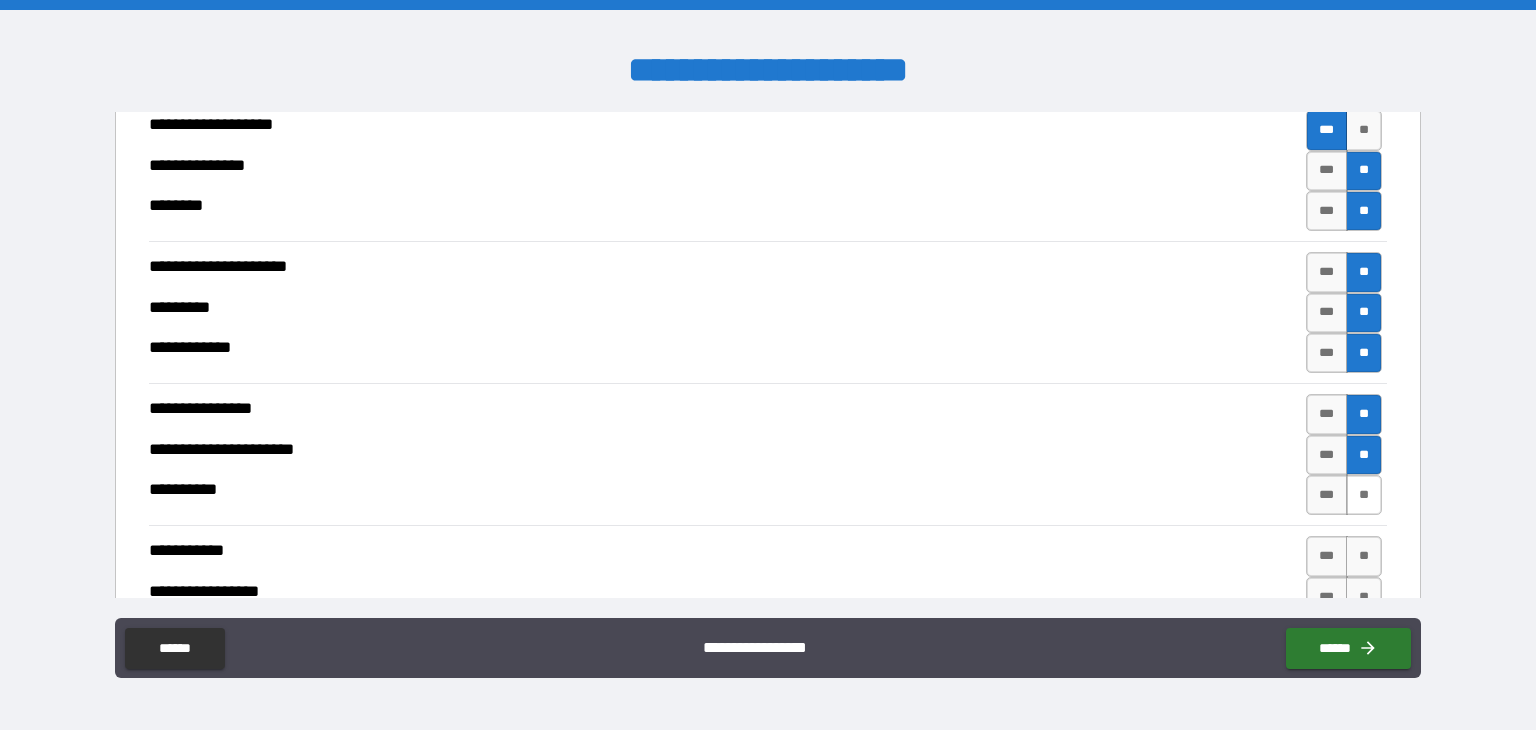 click on "**" at bounding box center (1364, 495) 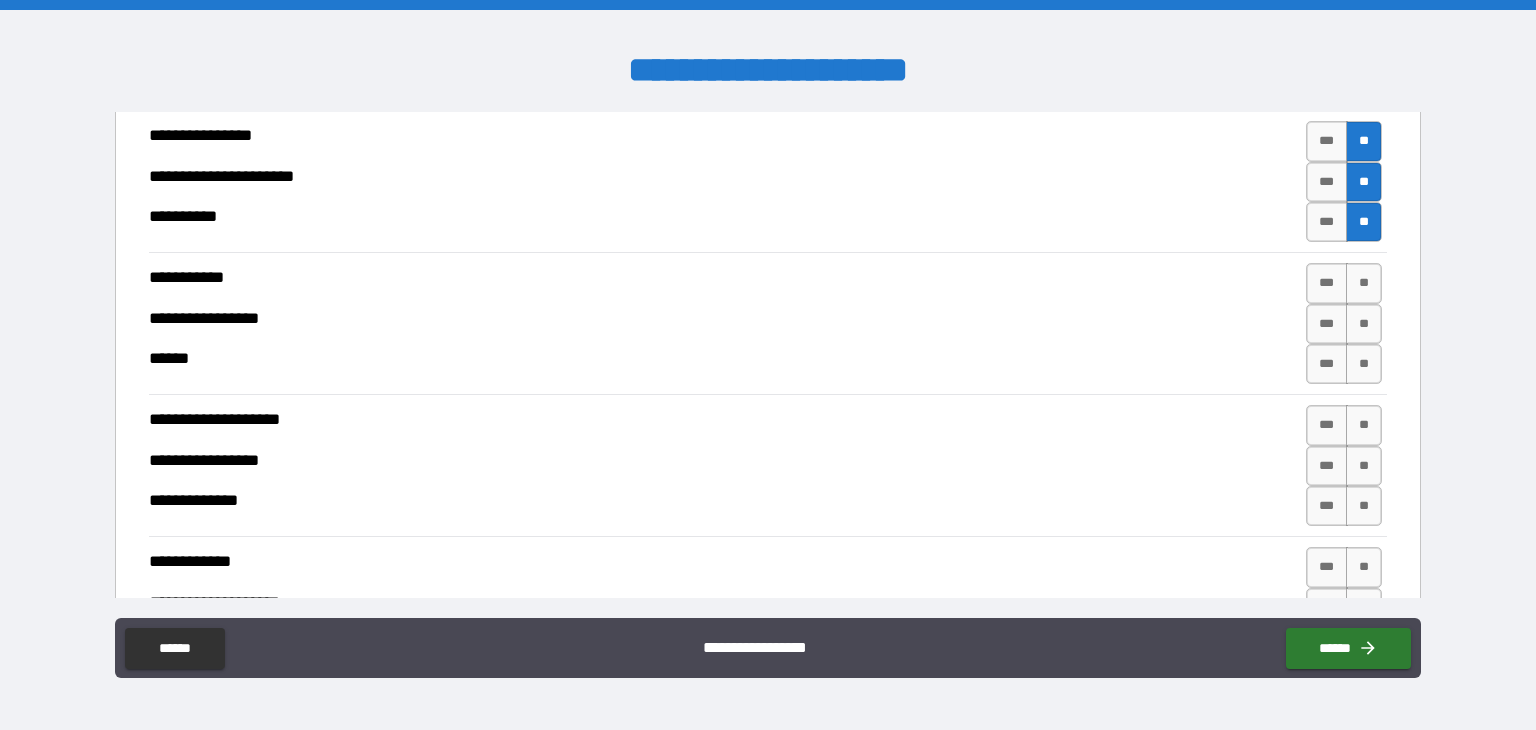 scroll, scrollTop: 3636, scrollLeft: 0, axis: vertical 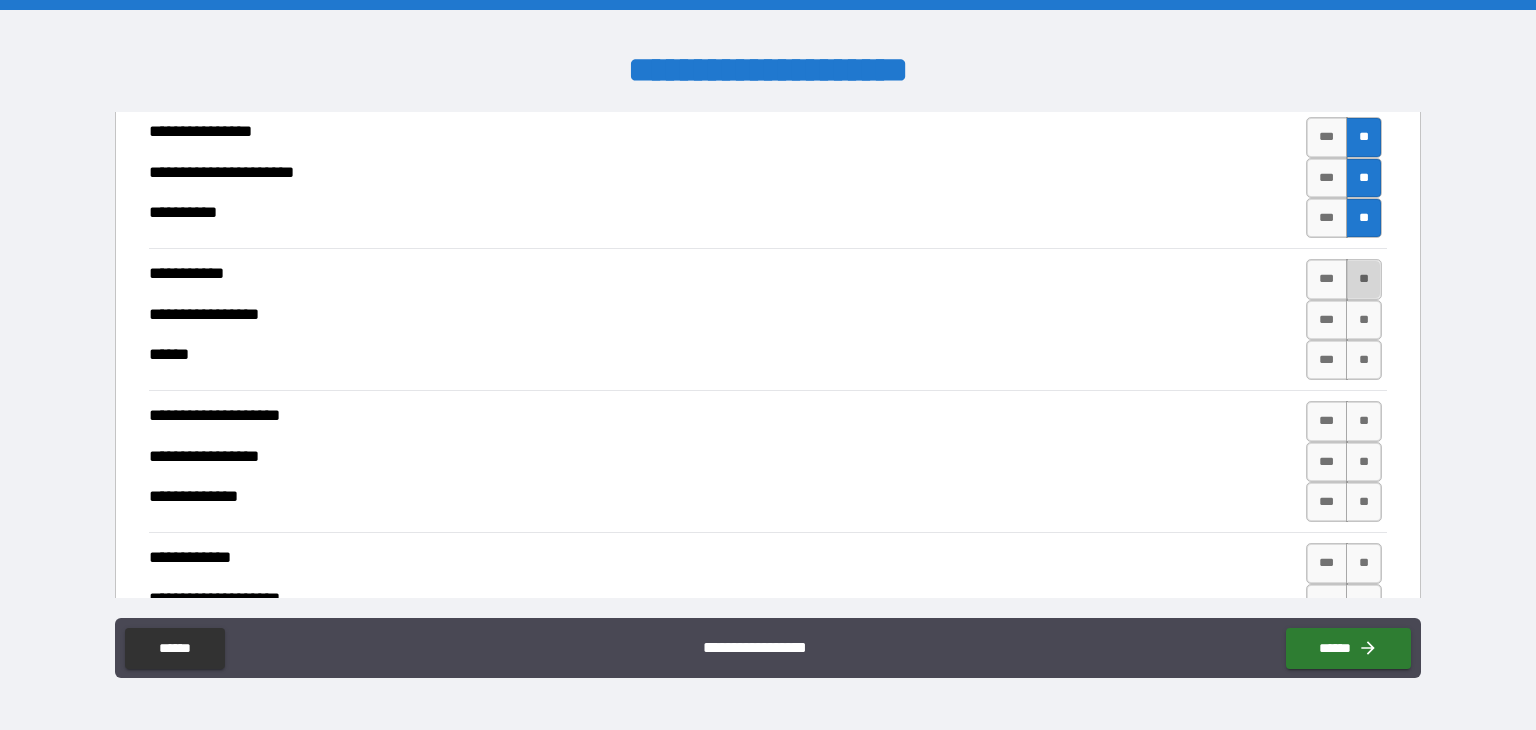 click on "**" at bounding box center (1364, 279) 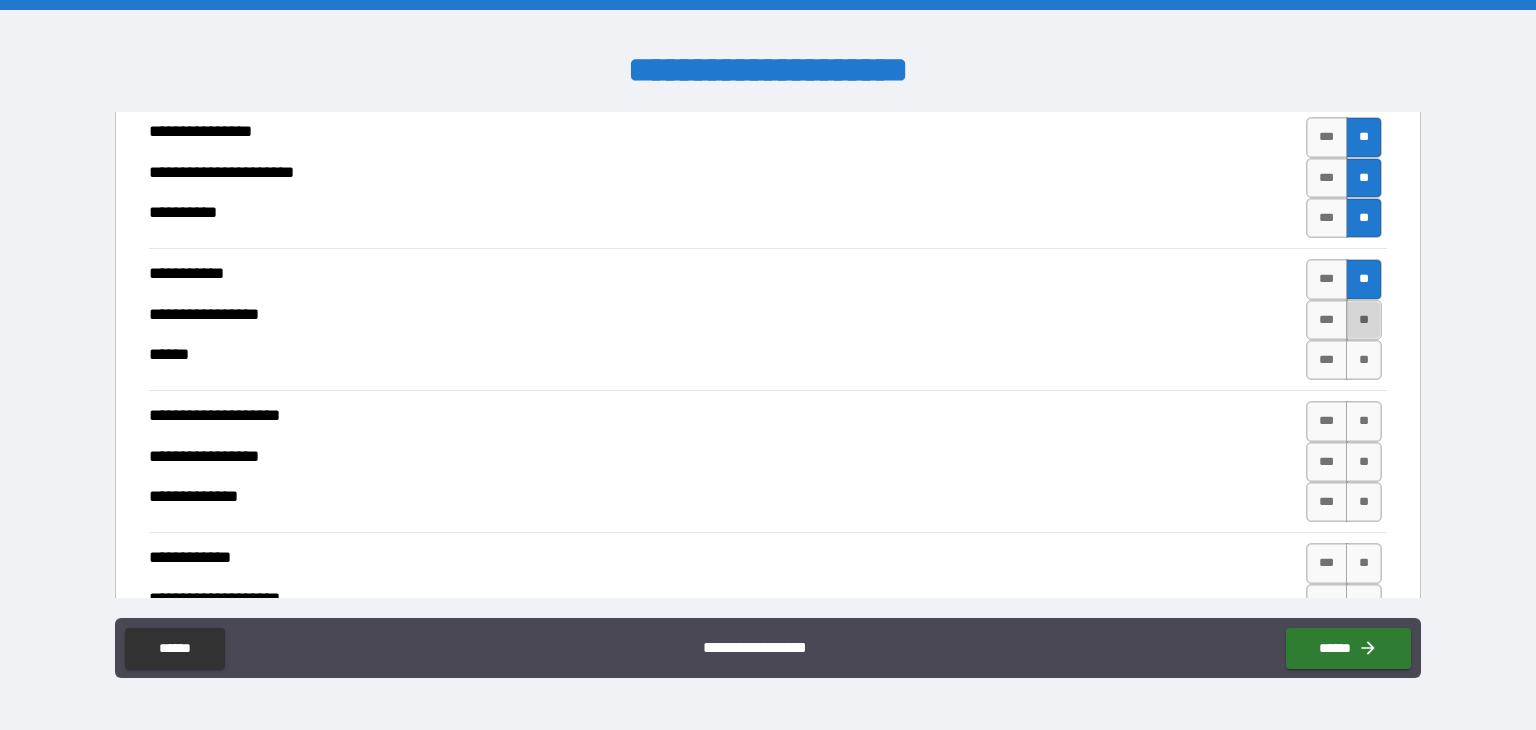 click on "**" at bounding box center (1364, 320) 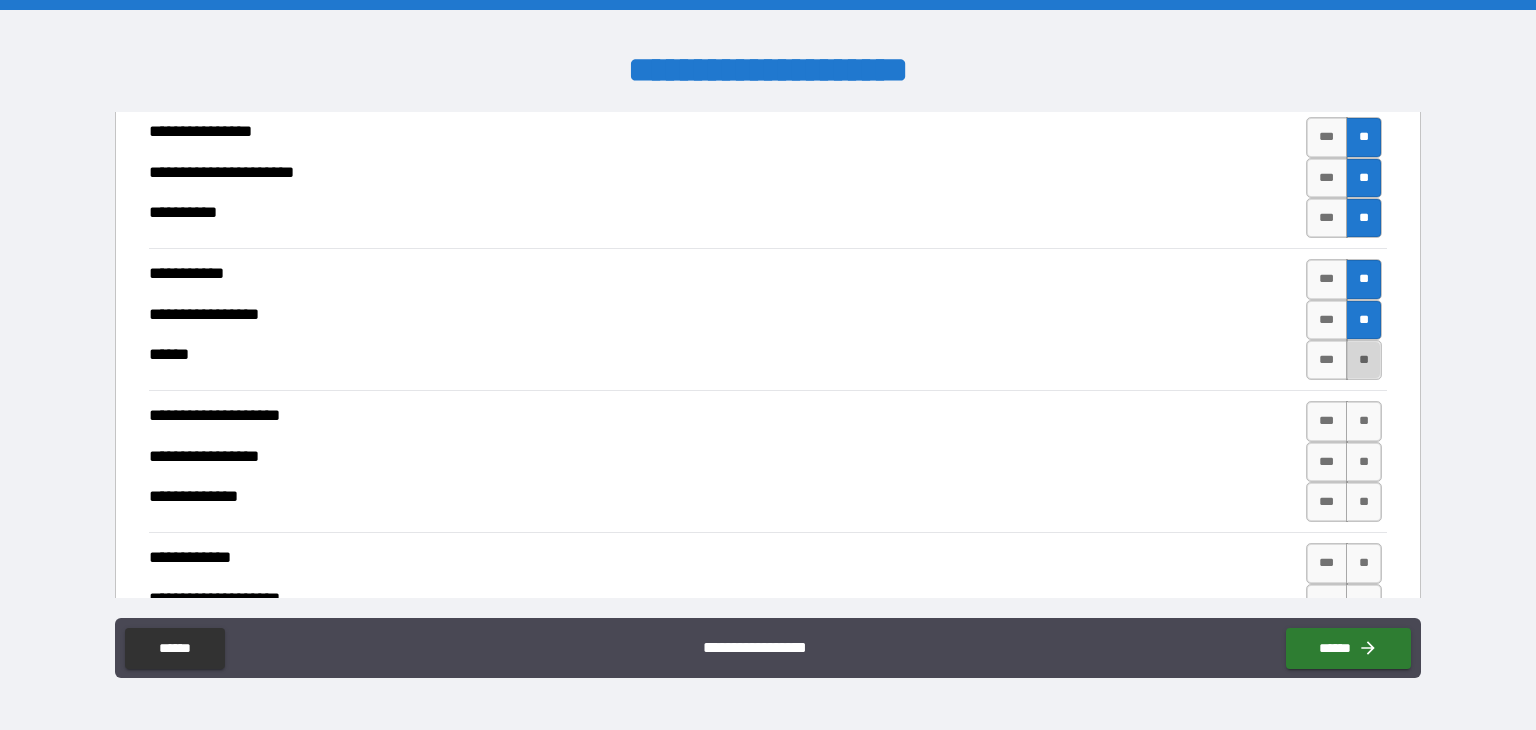 click on "**" at bounding box center [1364, 360] 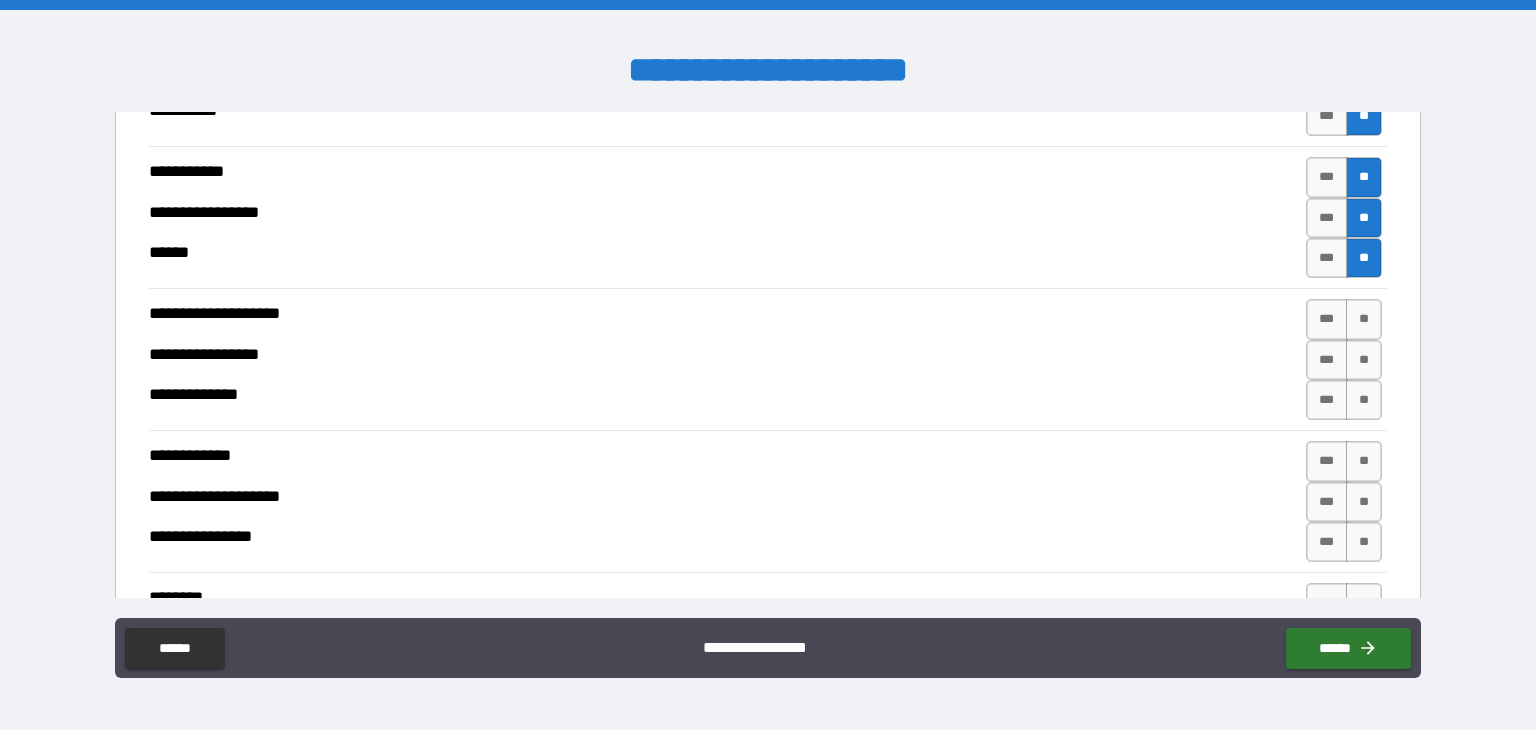 scroll, scrollTop: 3780, scrollLeft: 0, axis: vertical 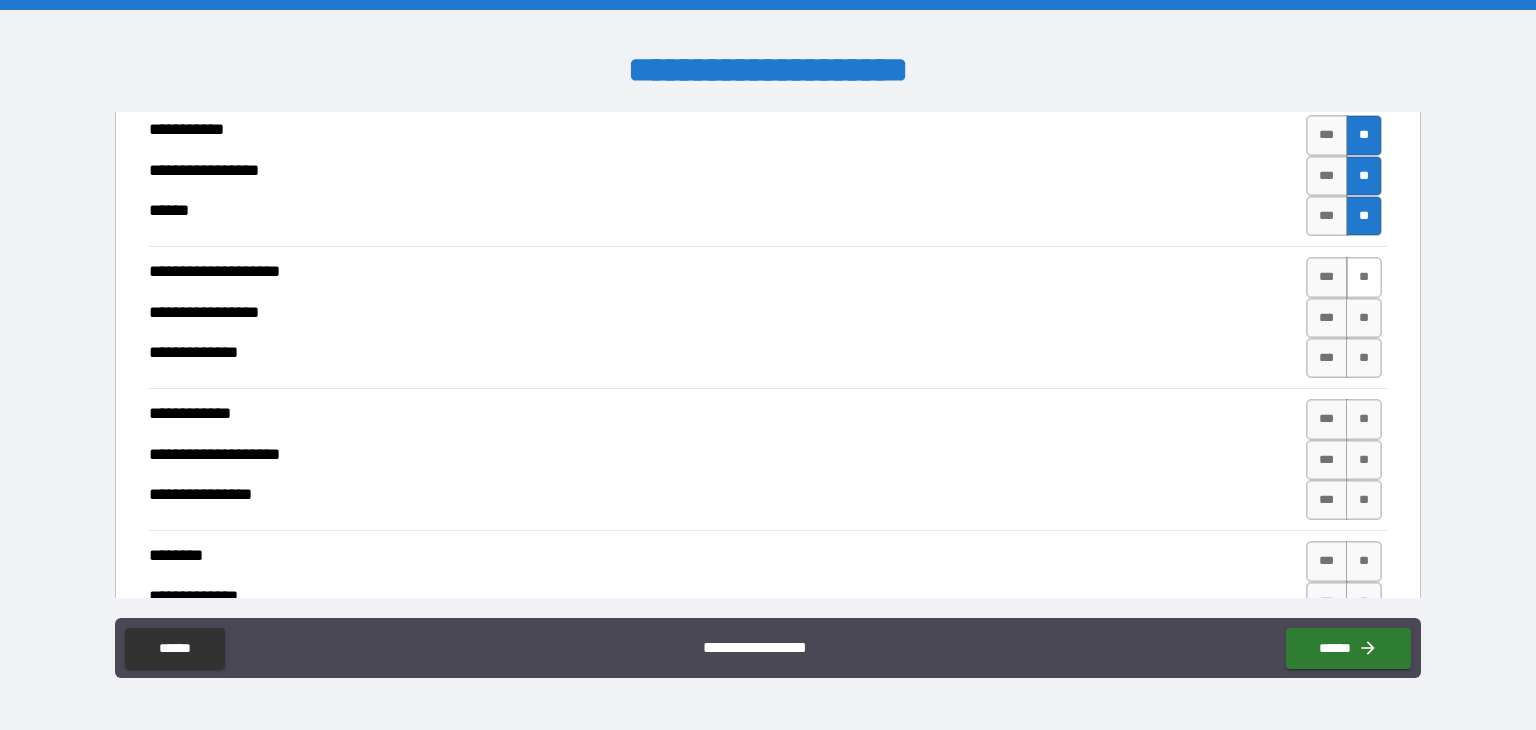 click on "**" at bounding box center [1364, 277] 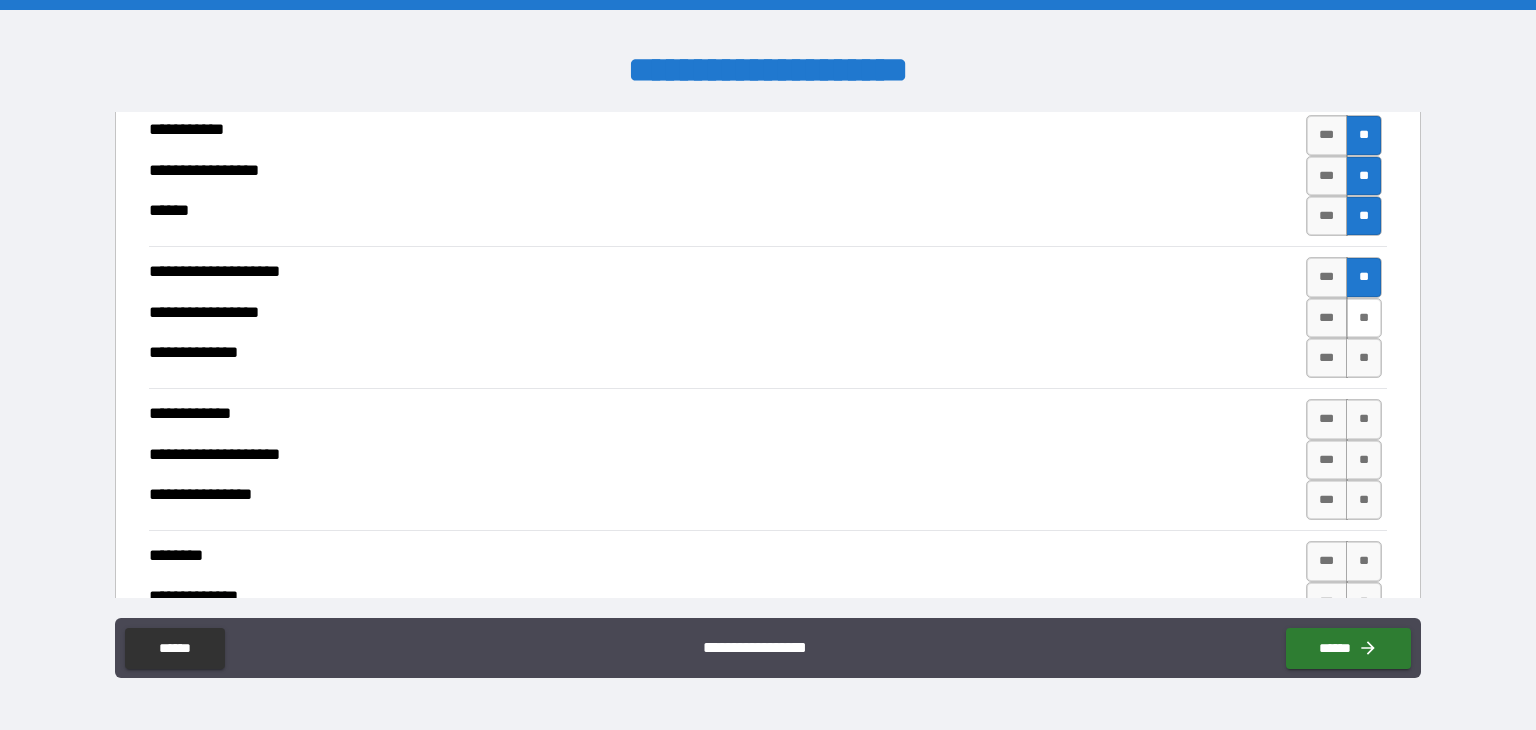 click on "**" at bounding box center (1364, 318) 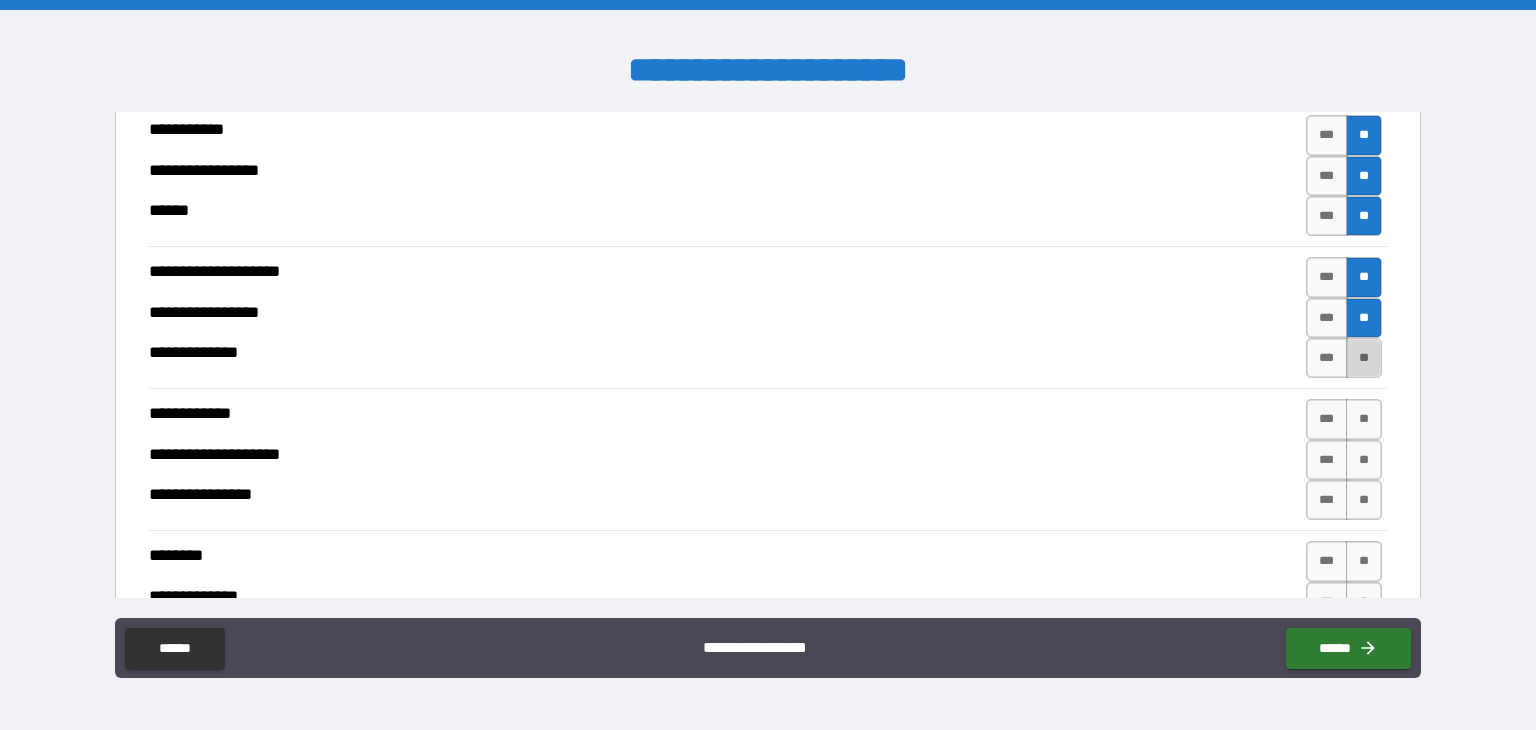 click on "**" at bounding box center (1364, 358) 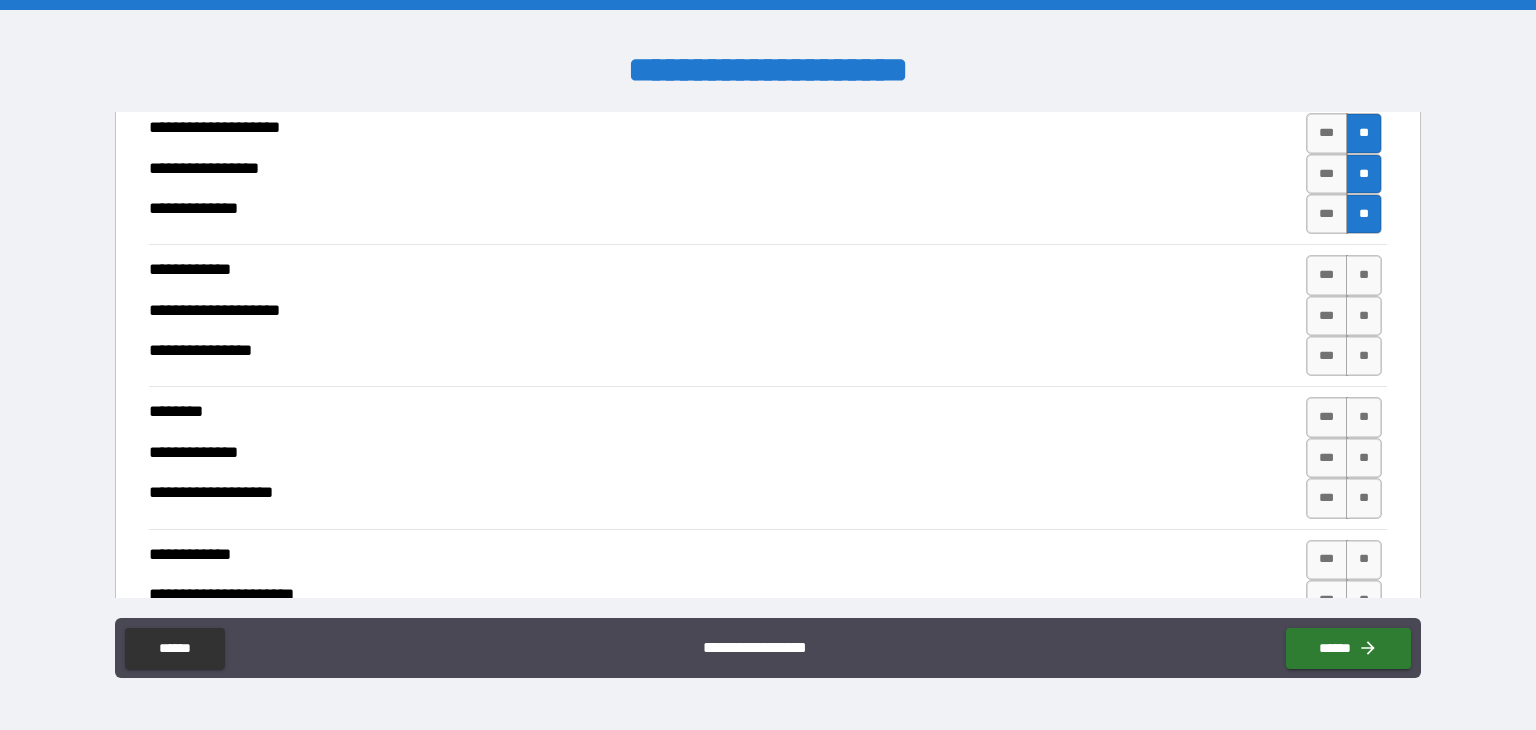 scroll, scrollTop: 3976, scrollLeft: 0, axis: vertical 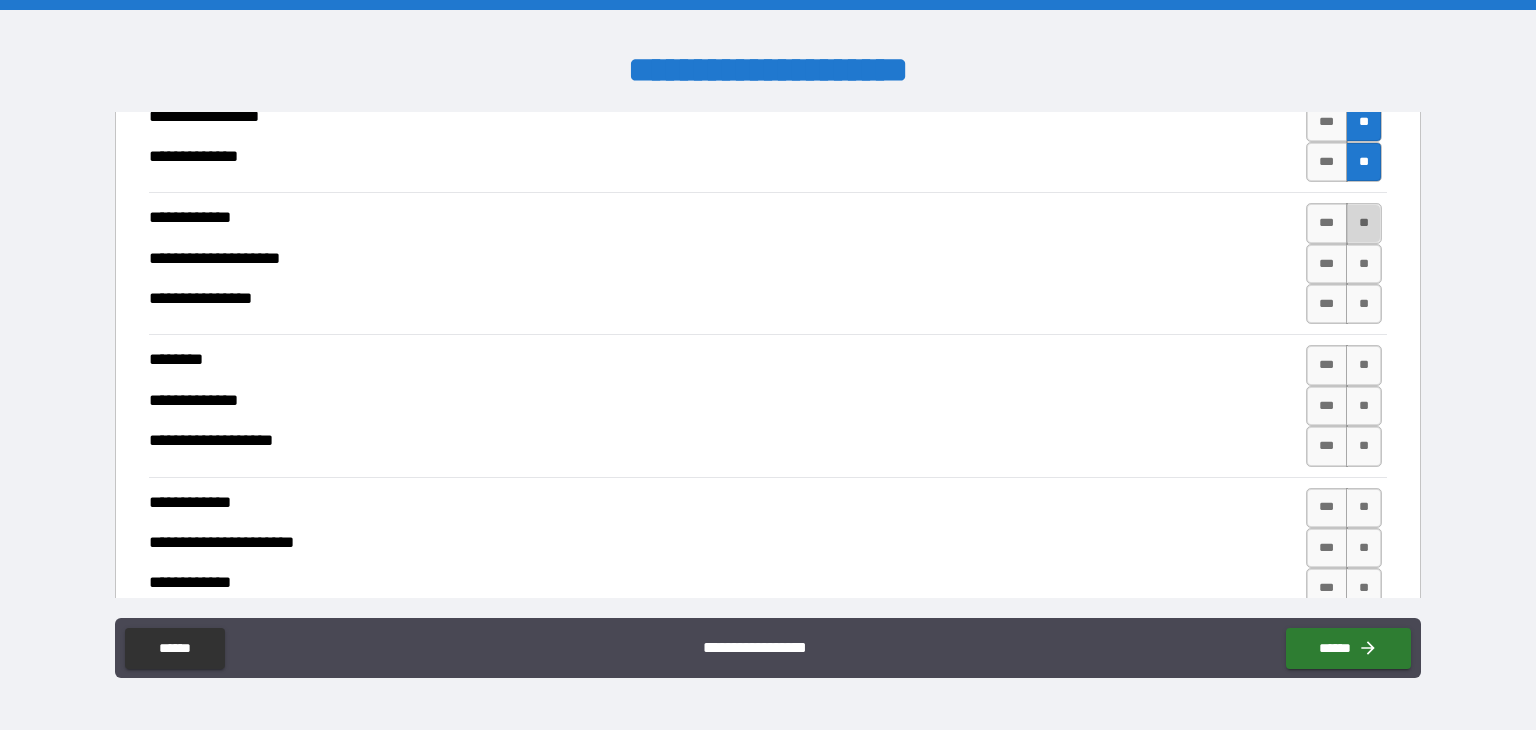 click on "**" at bounding box center [1364, 223] 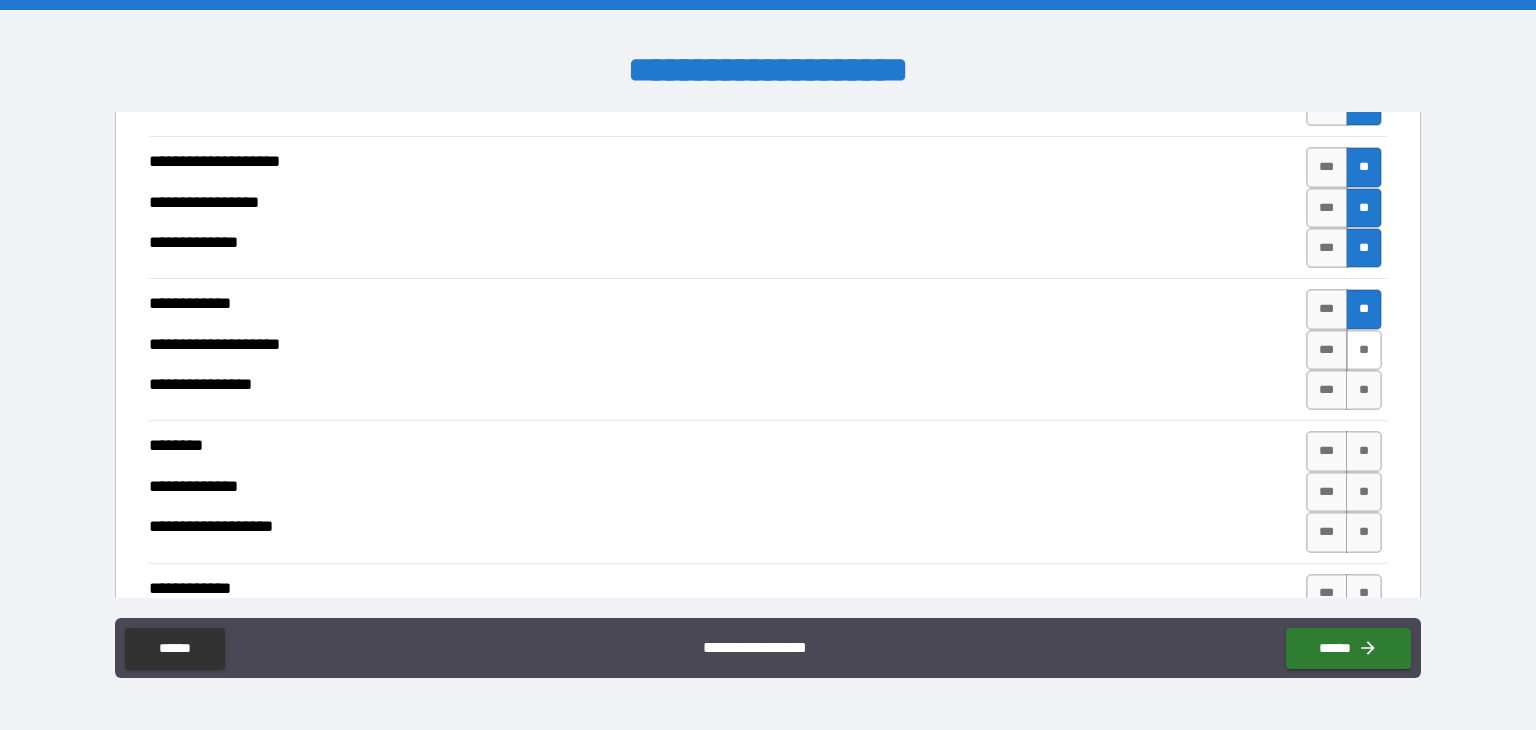 scroll, scrollTop: 3926, scrollLeft: 0, axis: vertical 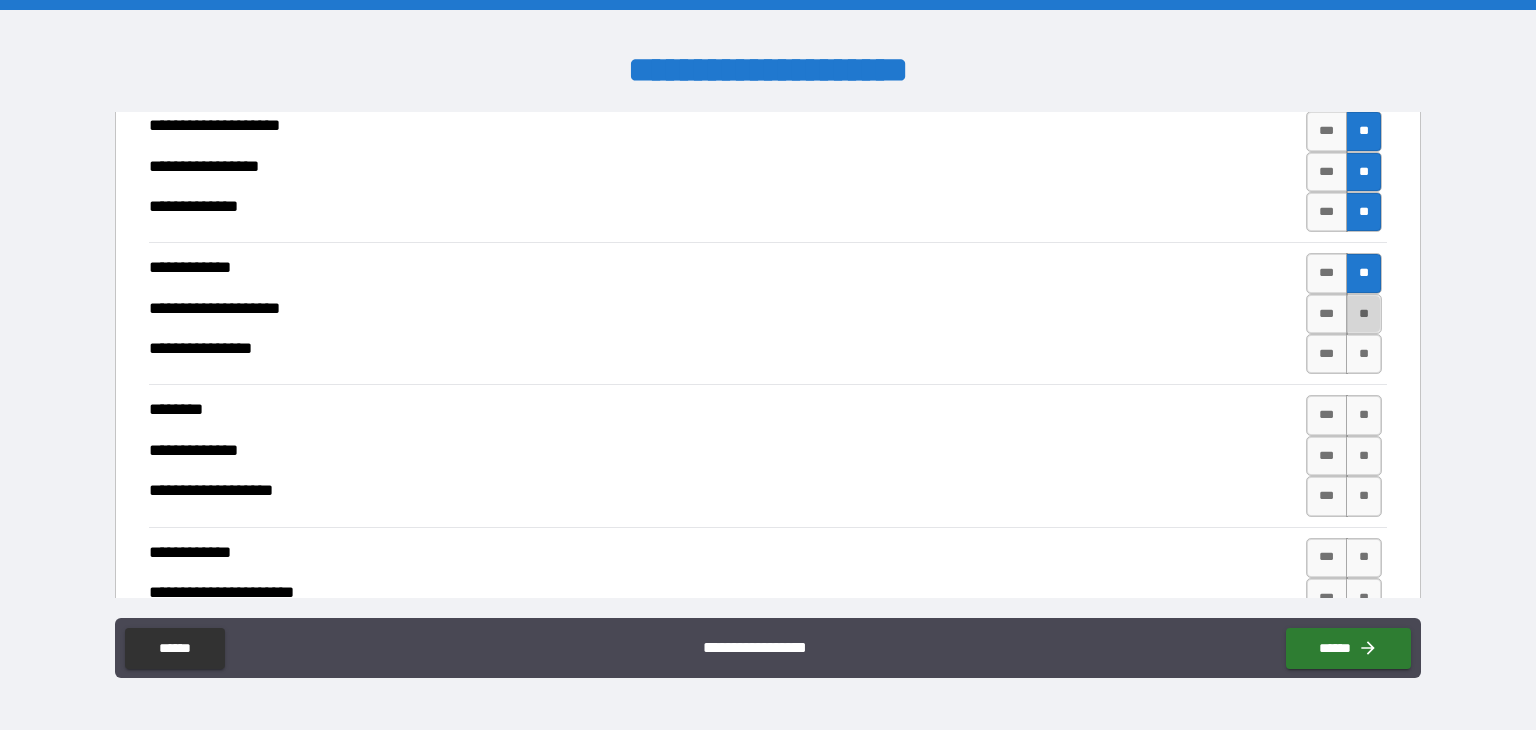 click on "**" at bounding box center (1364, 314) 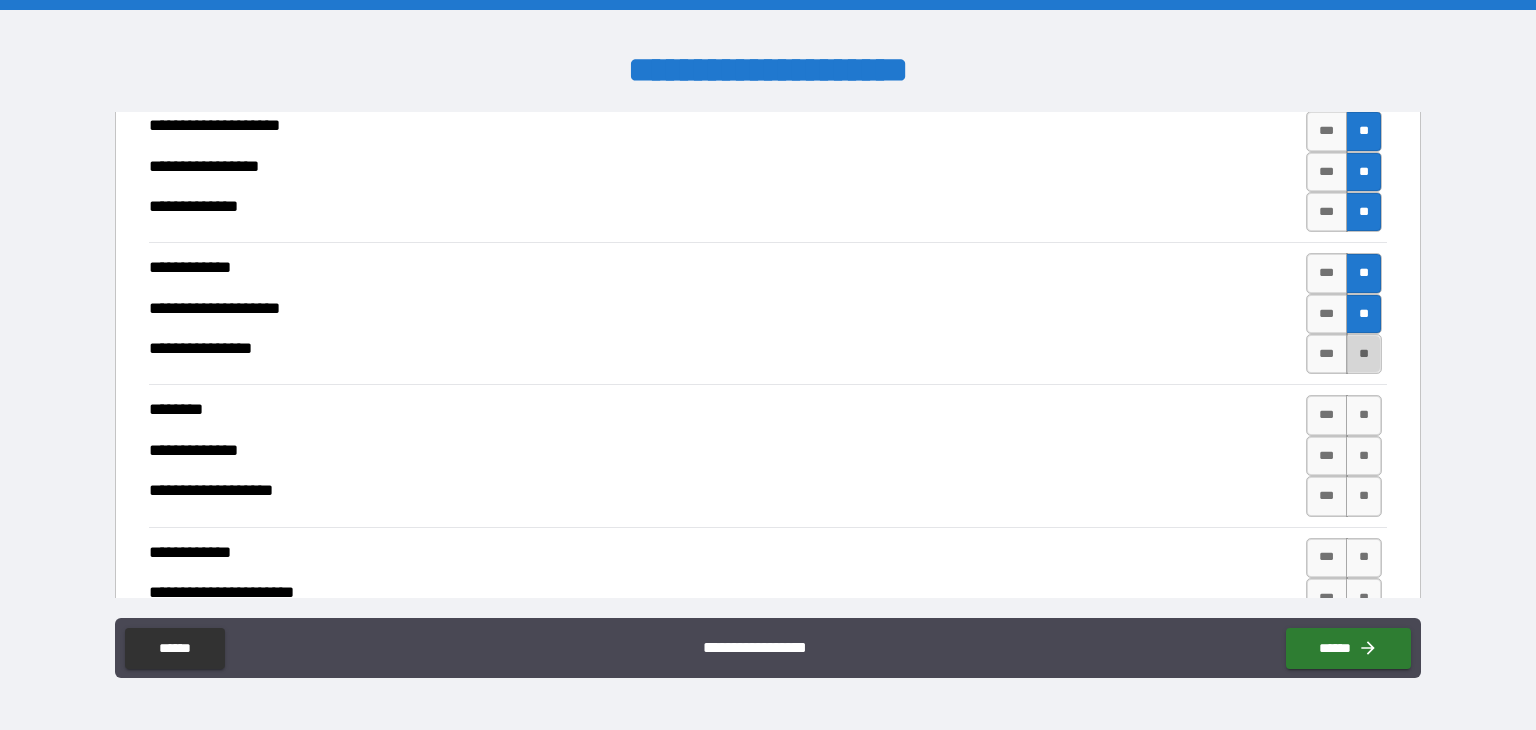 click on "**" at bounding box center [1364, 354] 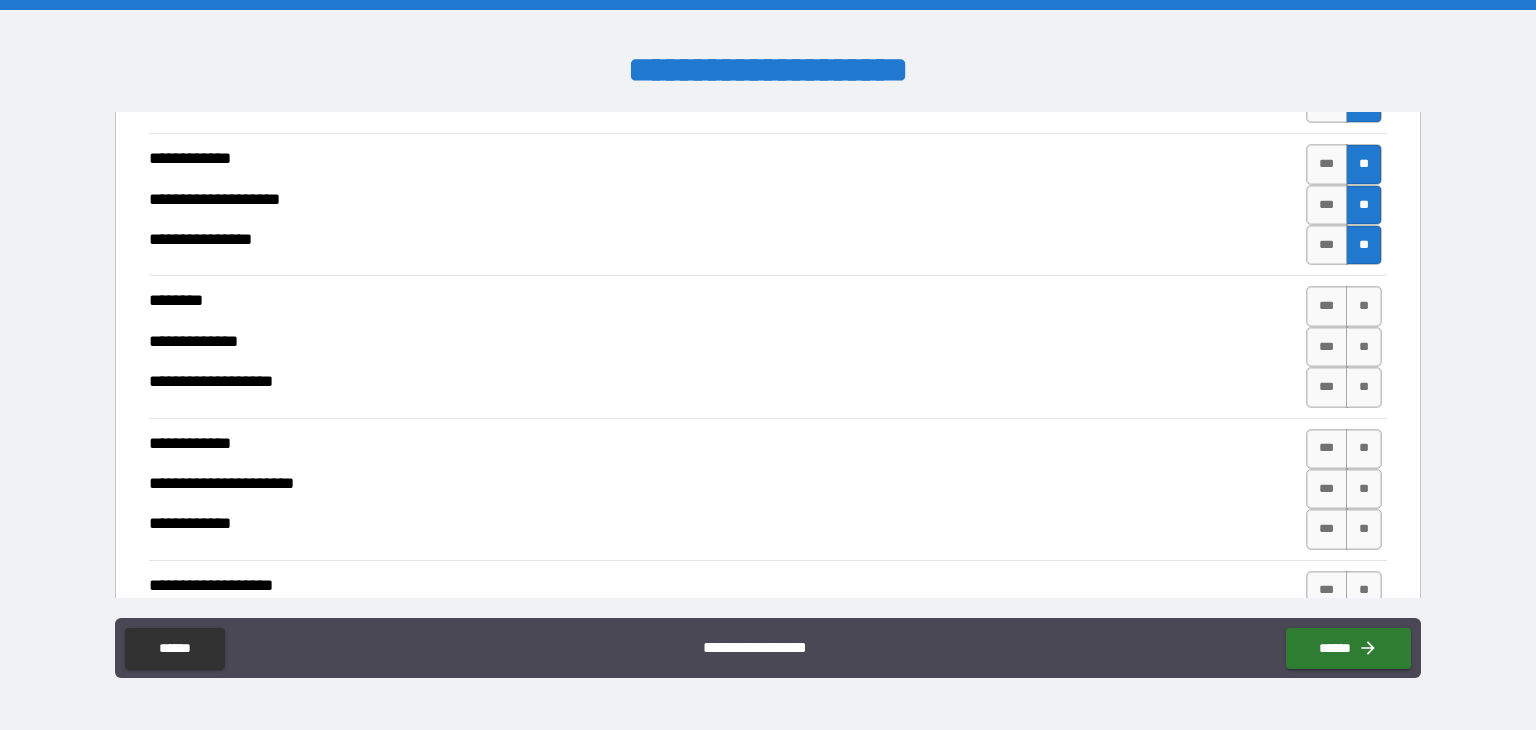 scroll, scrollTop: 4036, scrollLeft: 0, axis: vertical 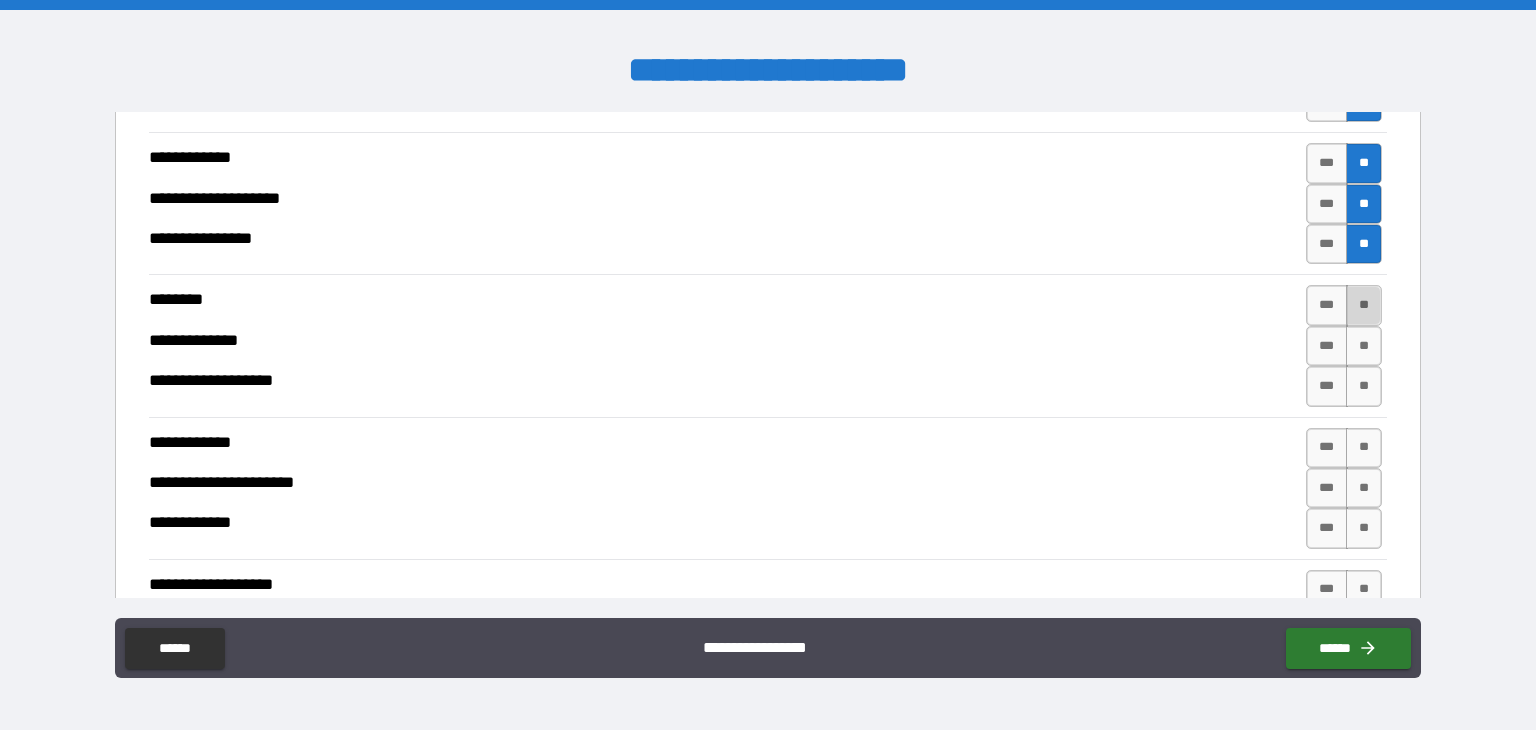 click on "**" at bounding box center [1364, 305] 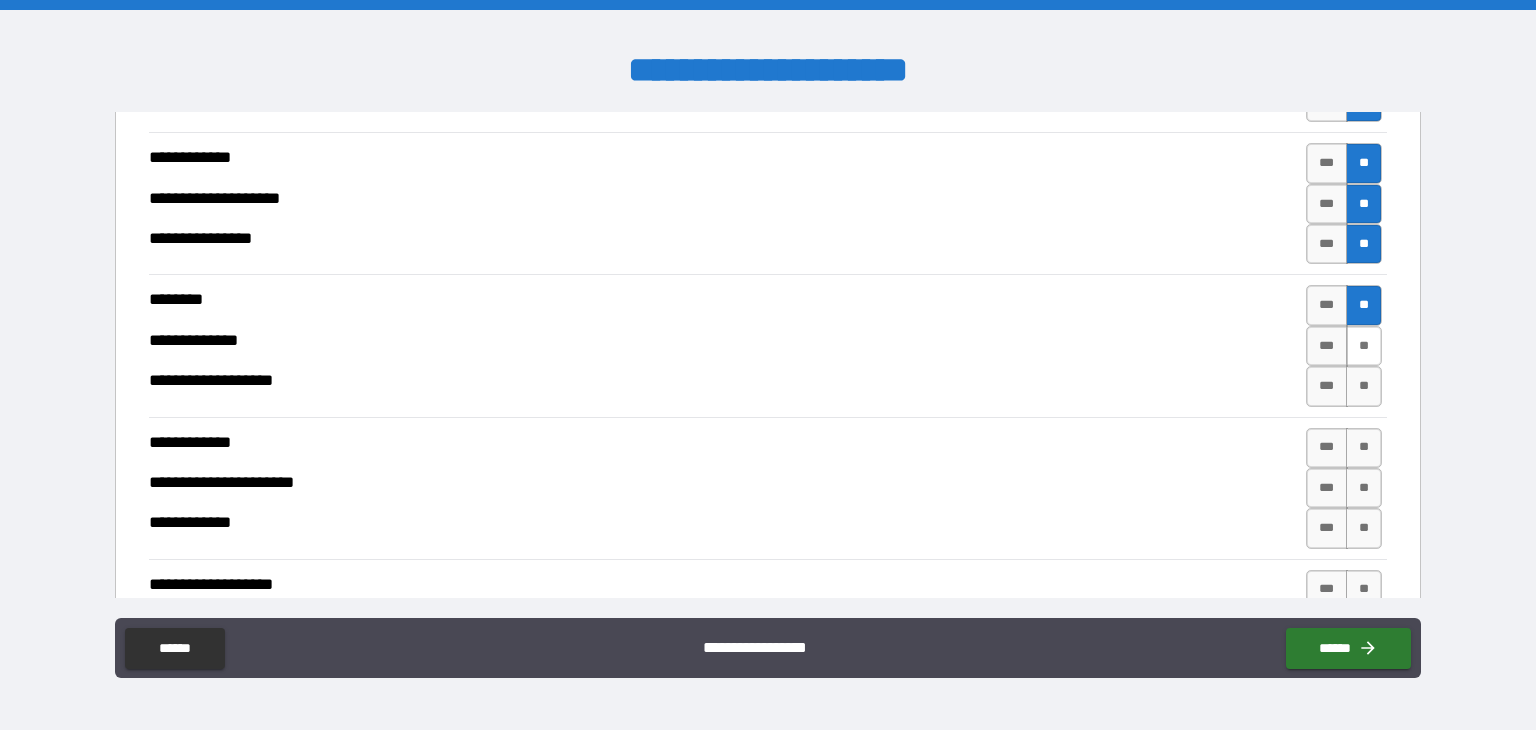click on "**" at bounding box center (1364, 346) 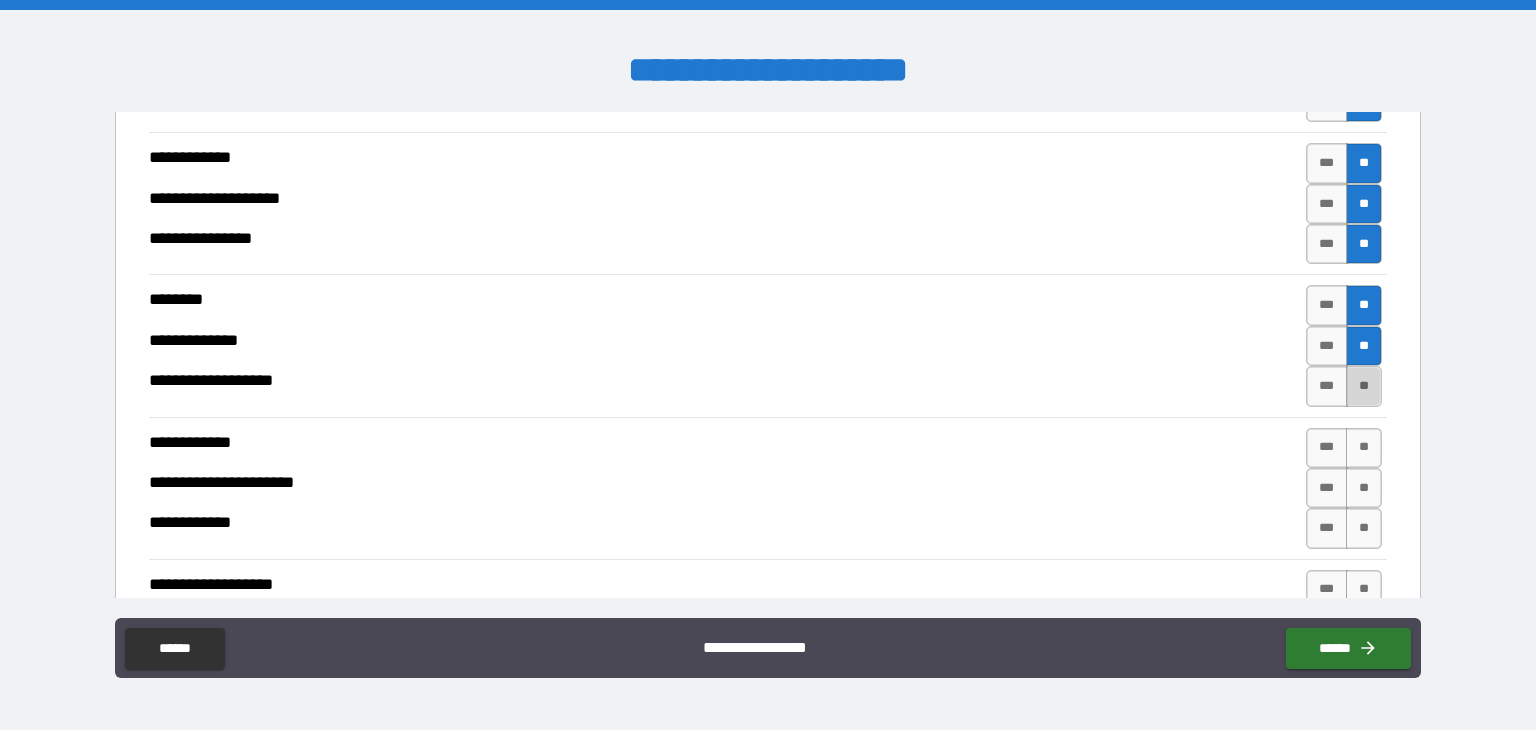 click on "**" at bounding box center [1364, 386] 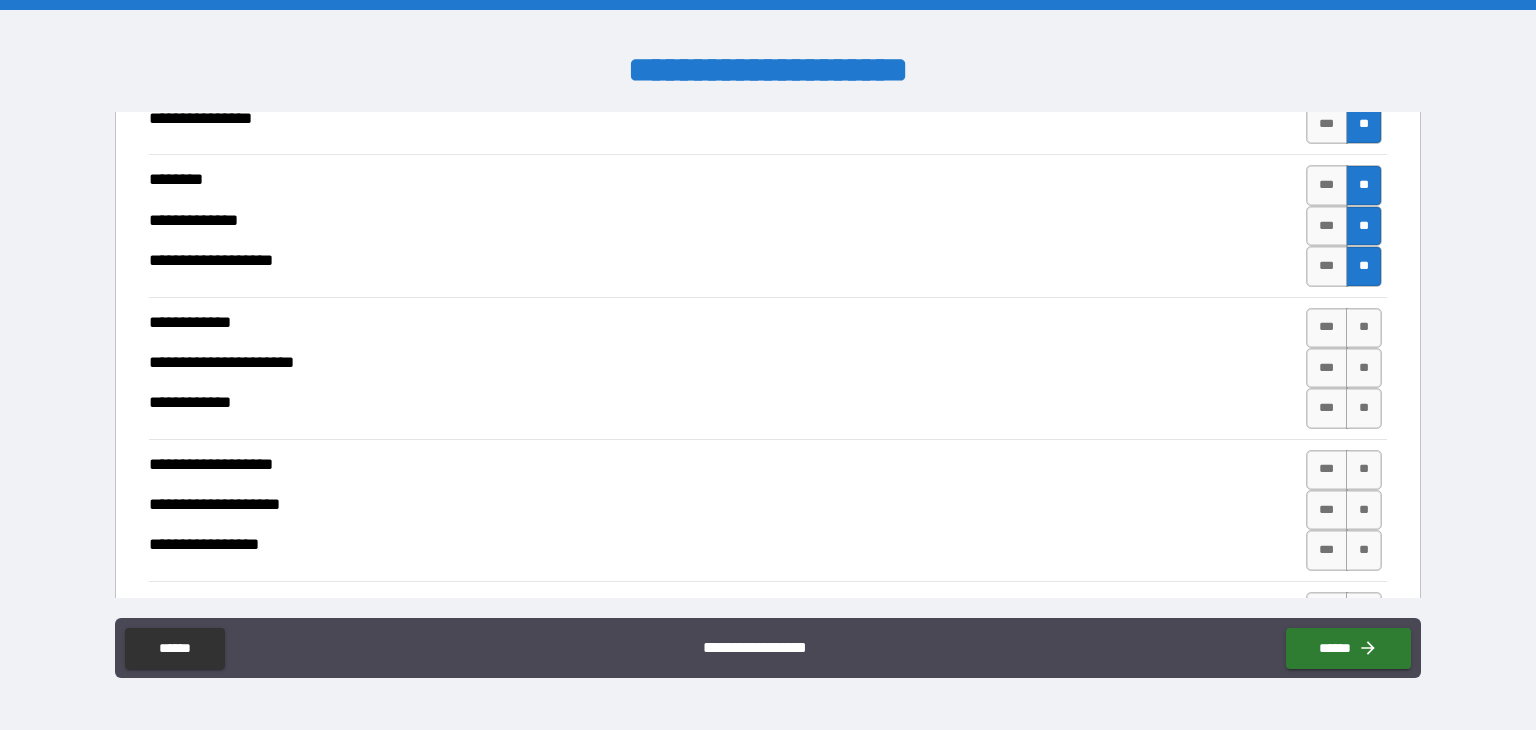 scroll, scrollTop: 4156, scrollLeft: 0, axis: vertical 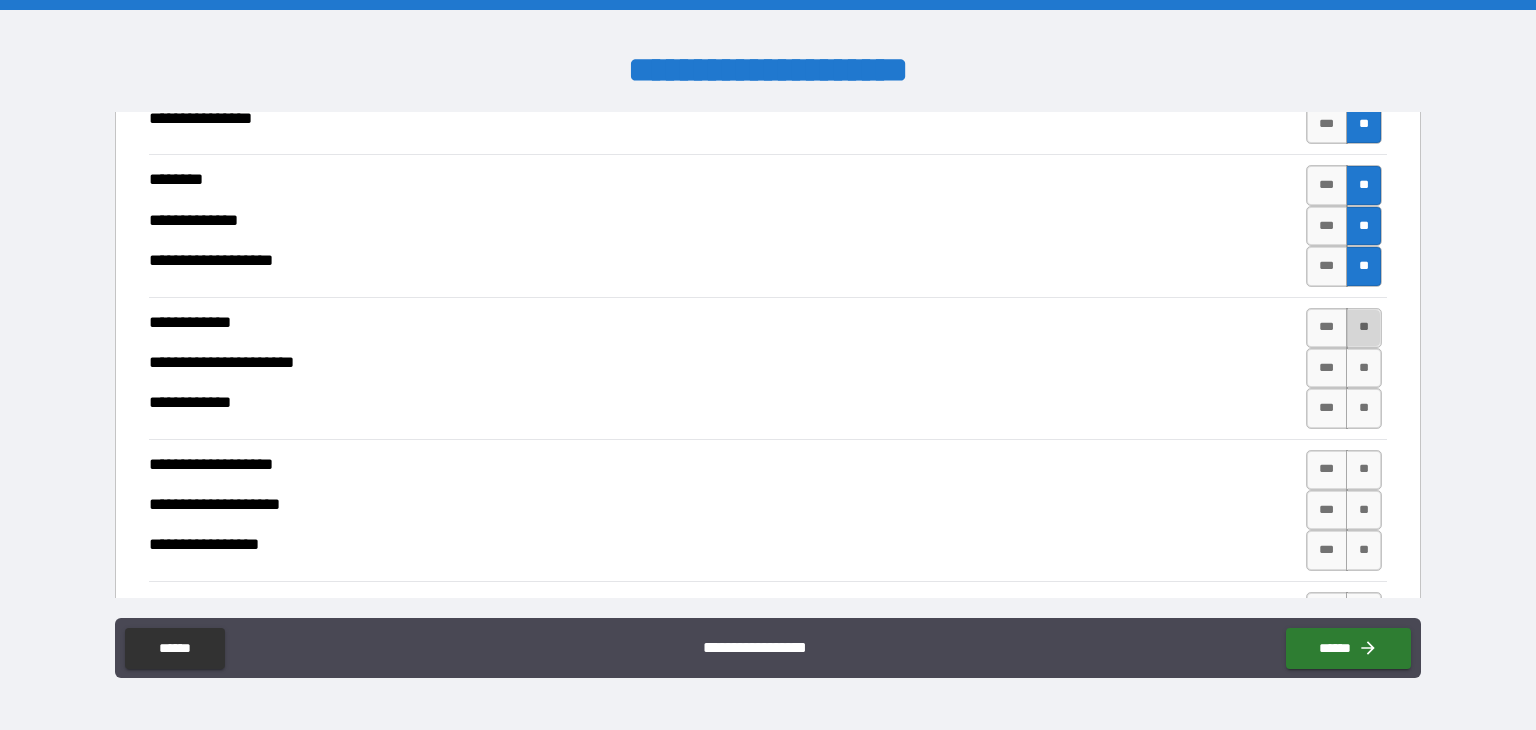click on "**" at bounding box center (1364, 328) 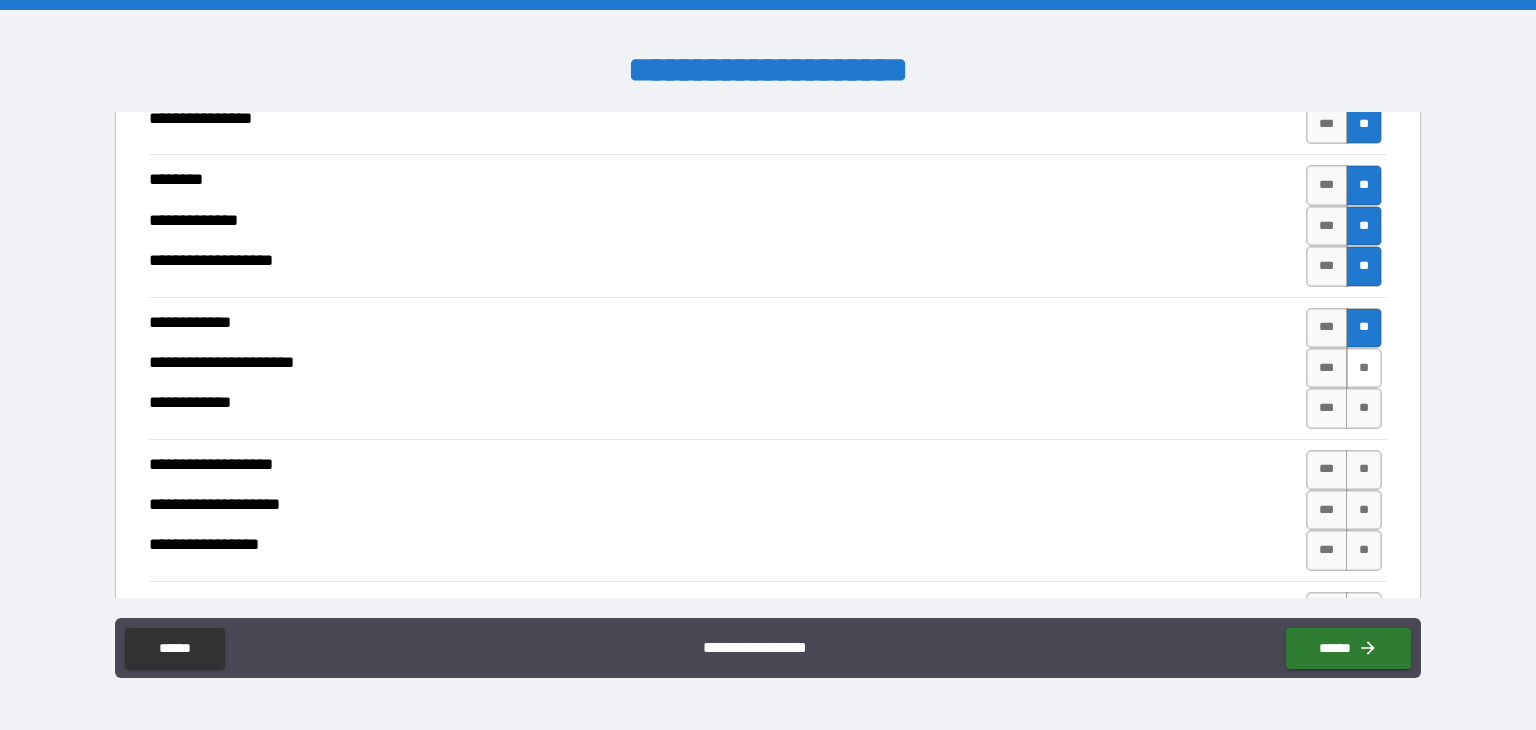 click on "**" at bounding box center (1364, 368) 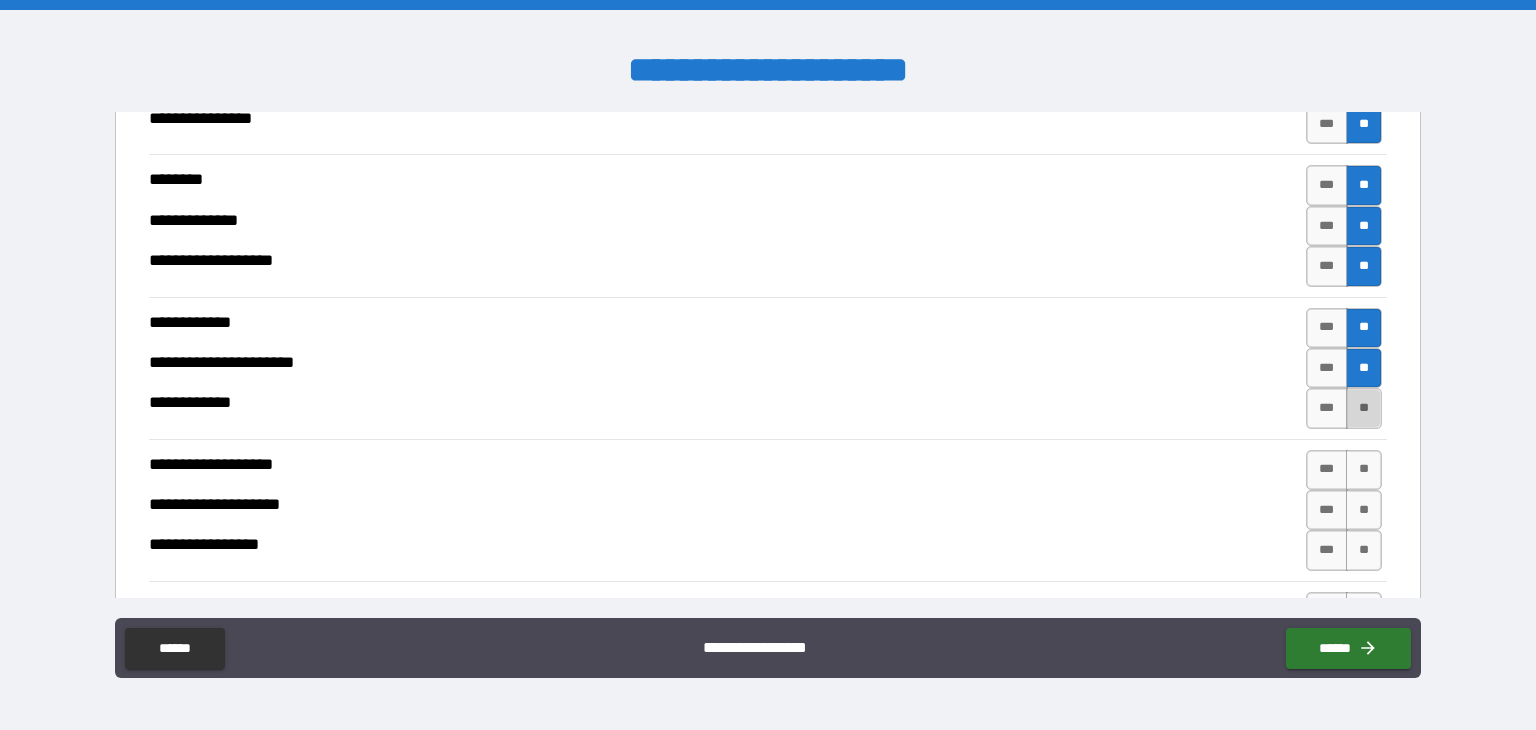 click on "**" at bounding box center (1364, 408) 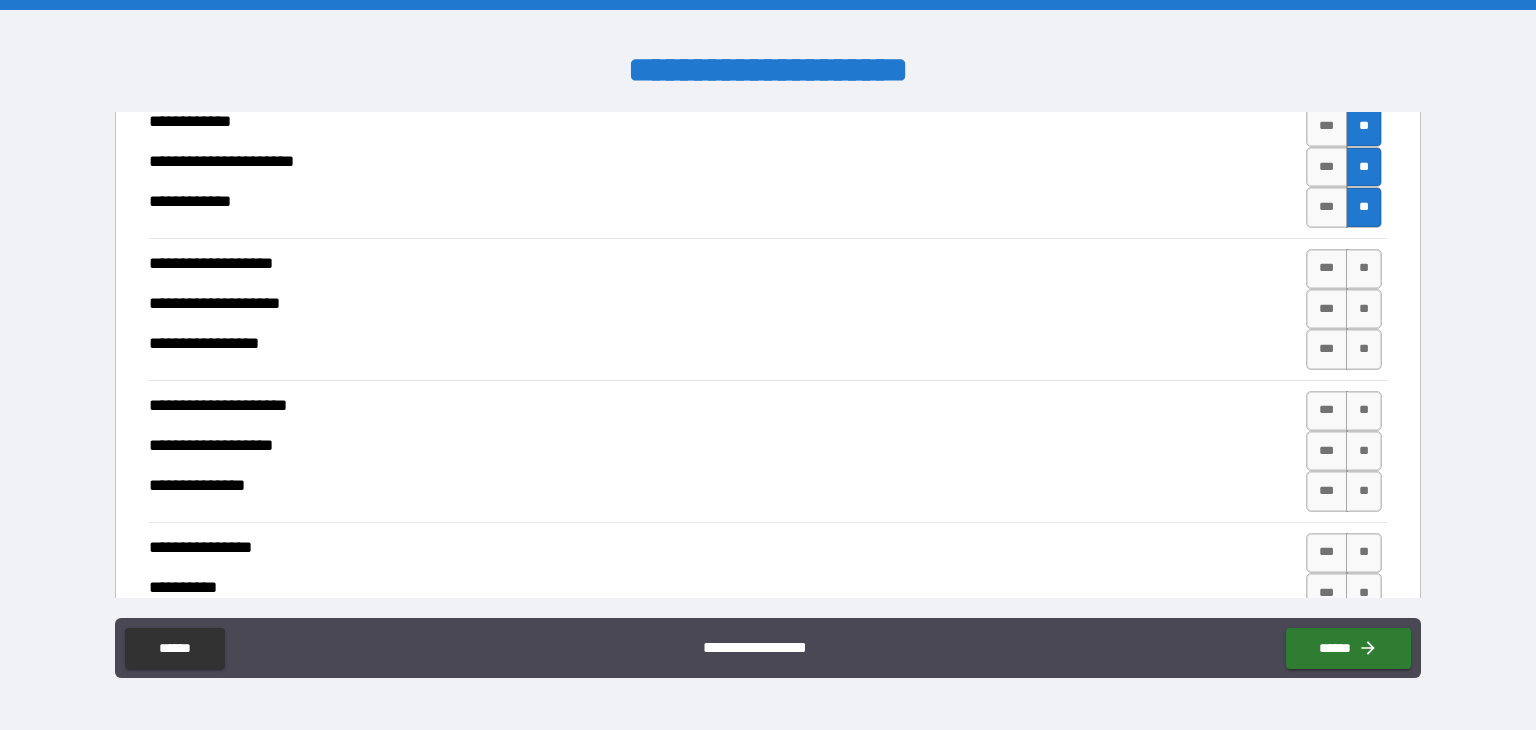 scroll, scrollTop: 4358, scrollLeft: 0, axis: vertical 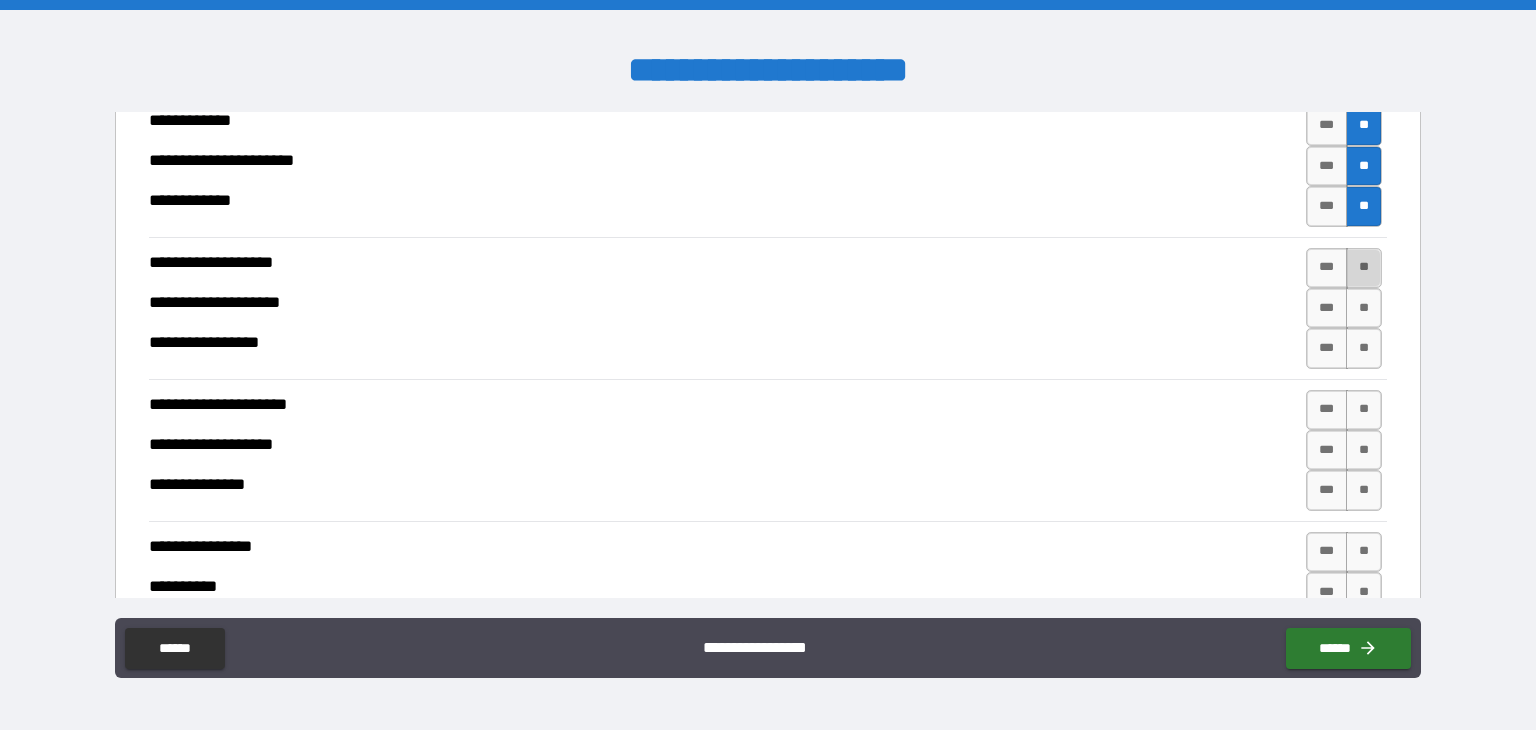 click on "**" at bounding box center (1364, 268) 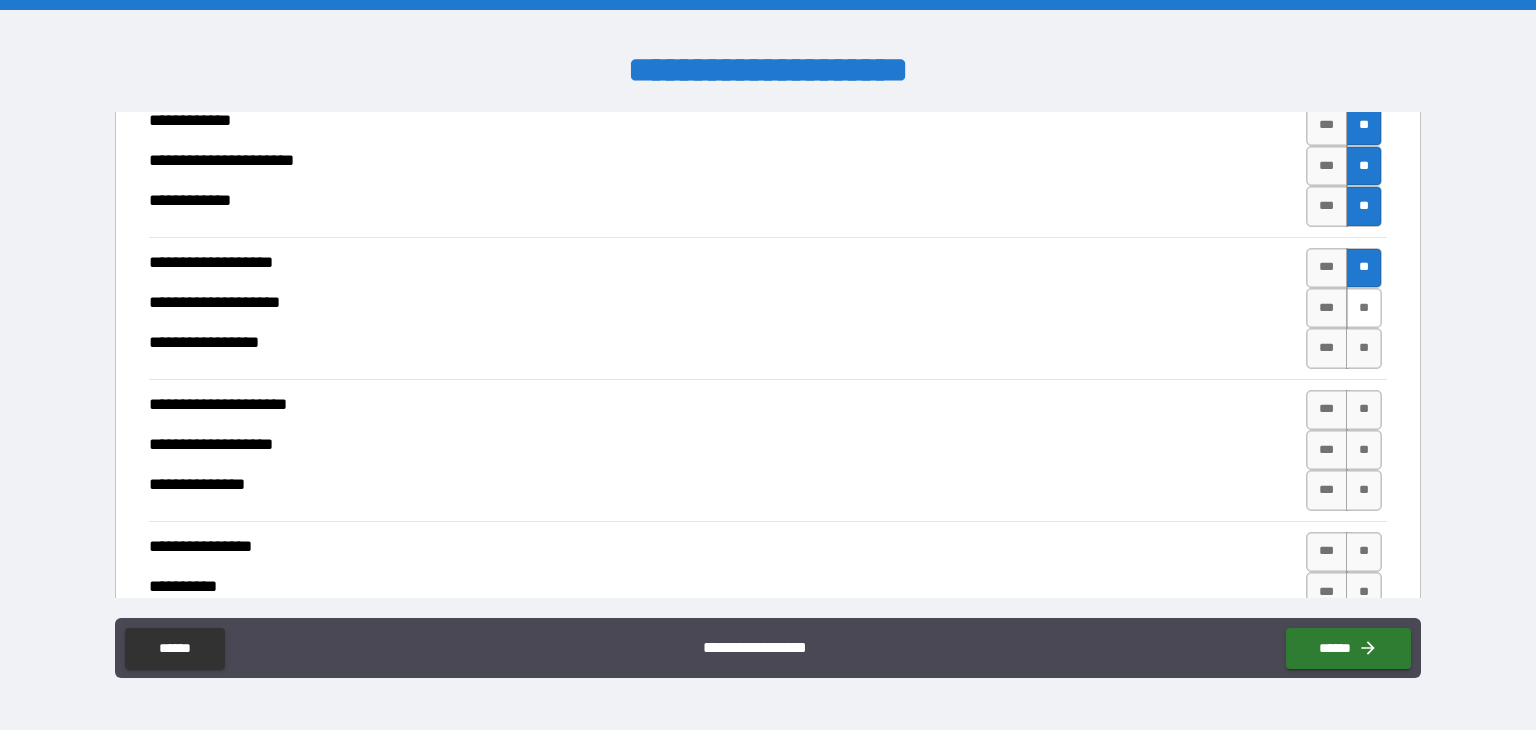 click on "**" at bounding box center [1364, 308] 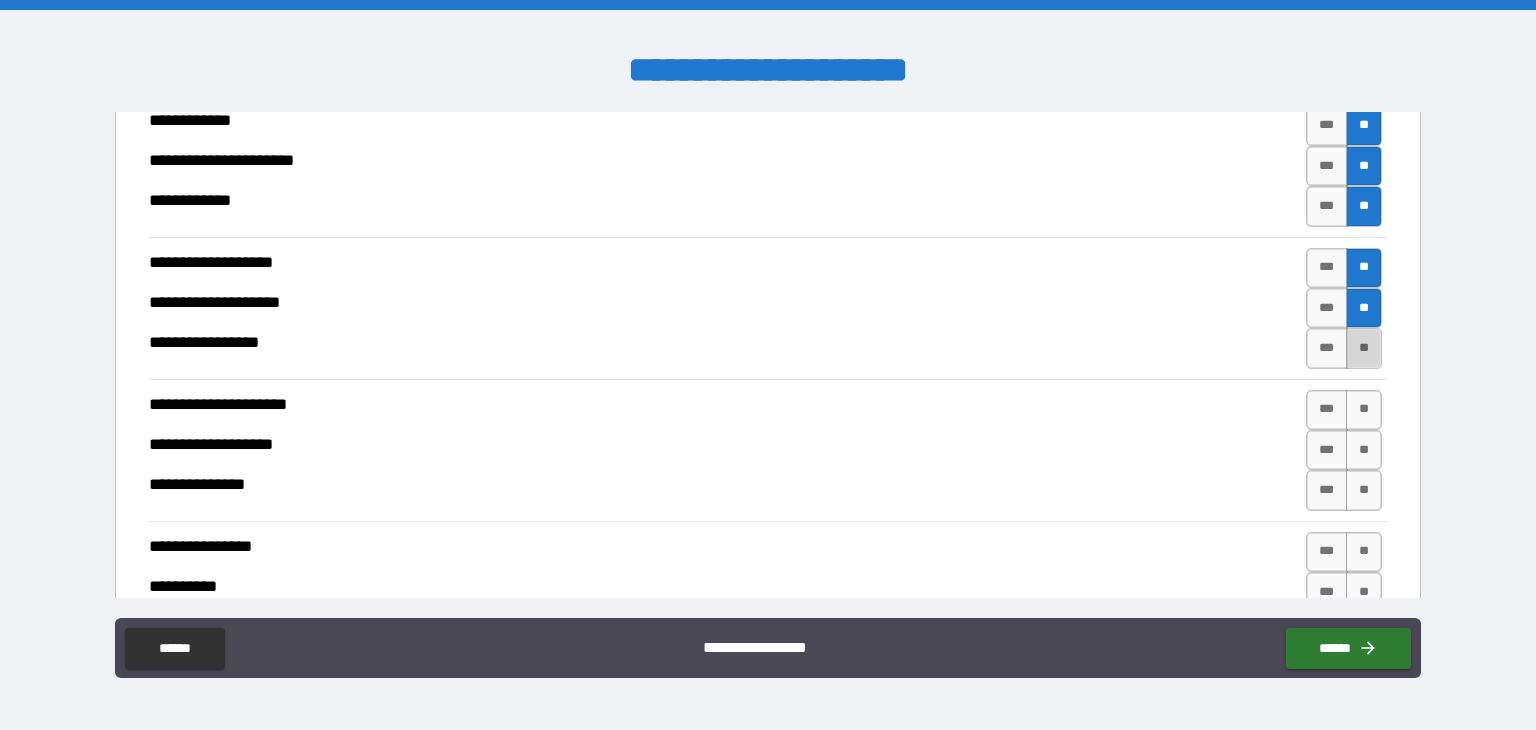 click on "**" at bounding box center (1364, 348) 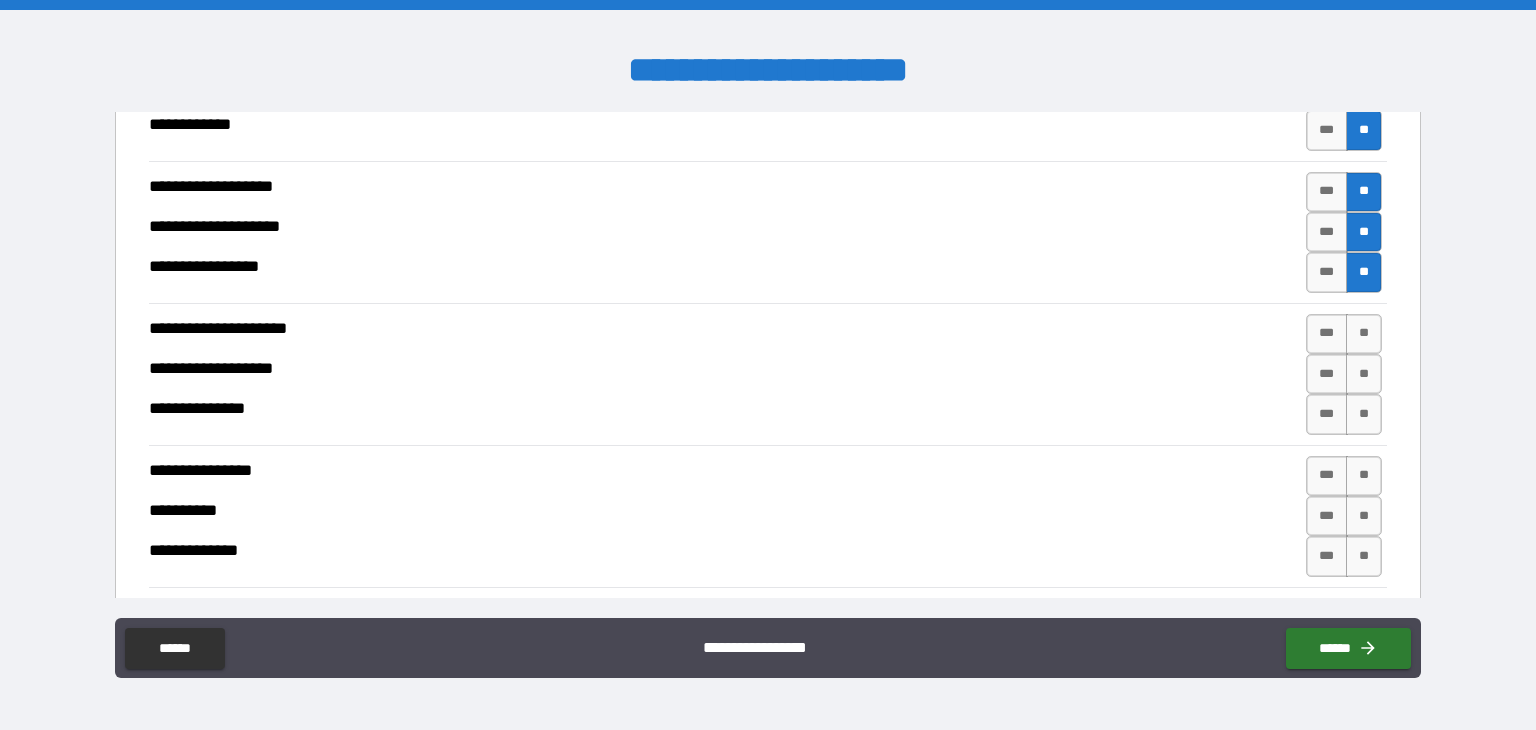 scroll, scrollTop: 4435, scrollLeft: 0, axis: vertical 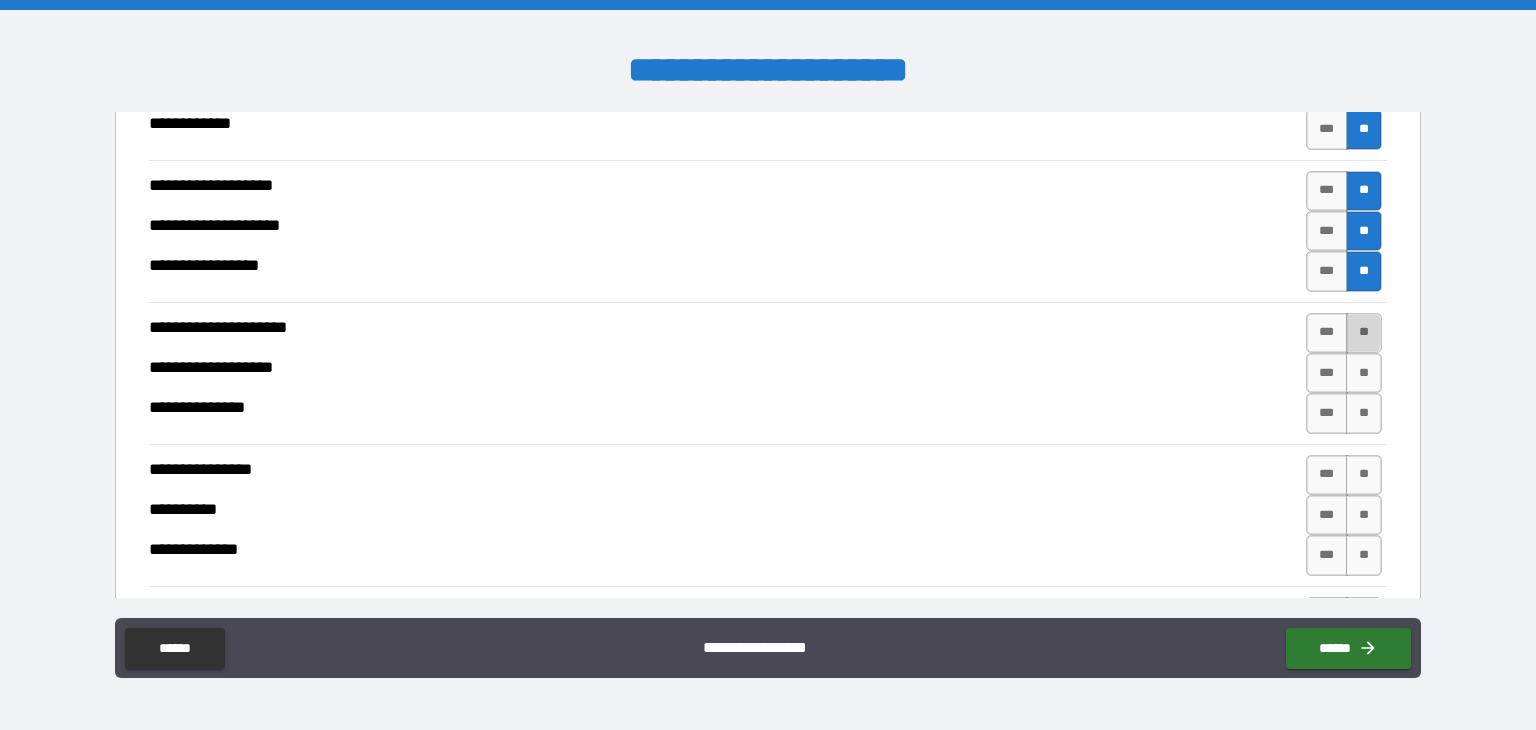 click on "**" at bounding box center (1364, 333) 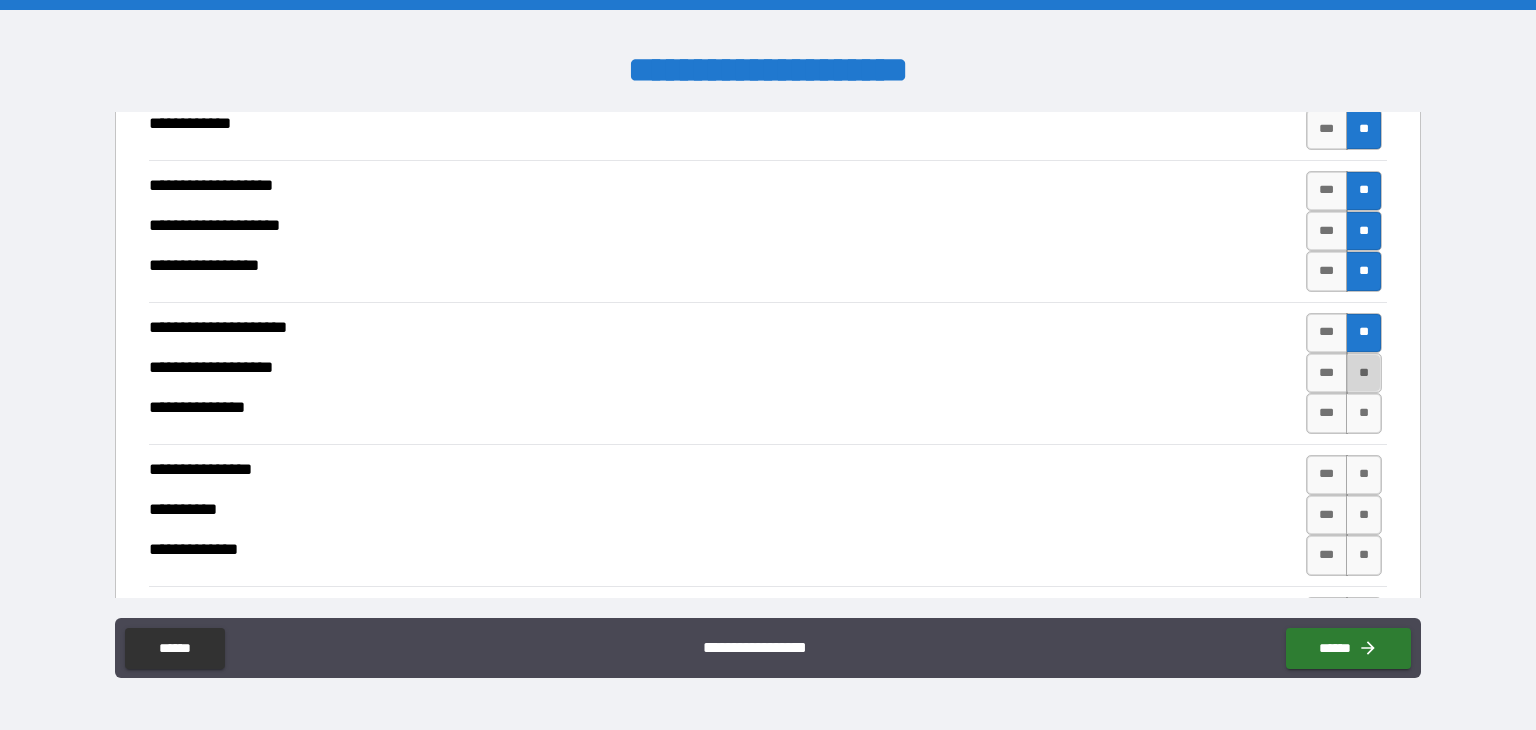 click on "**" at bounding box center [1364, 373] 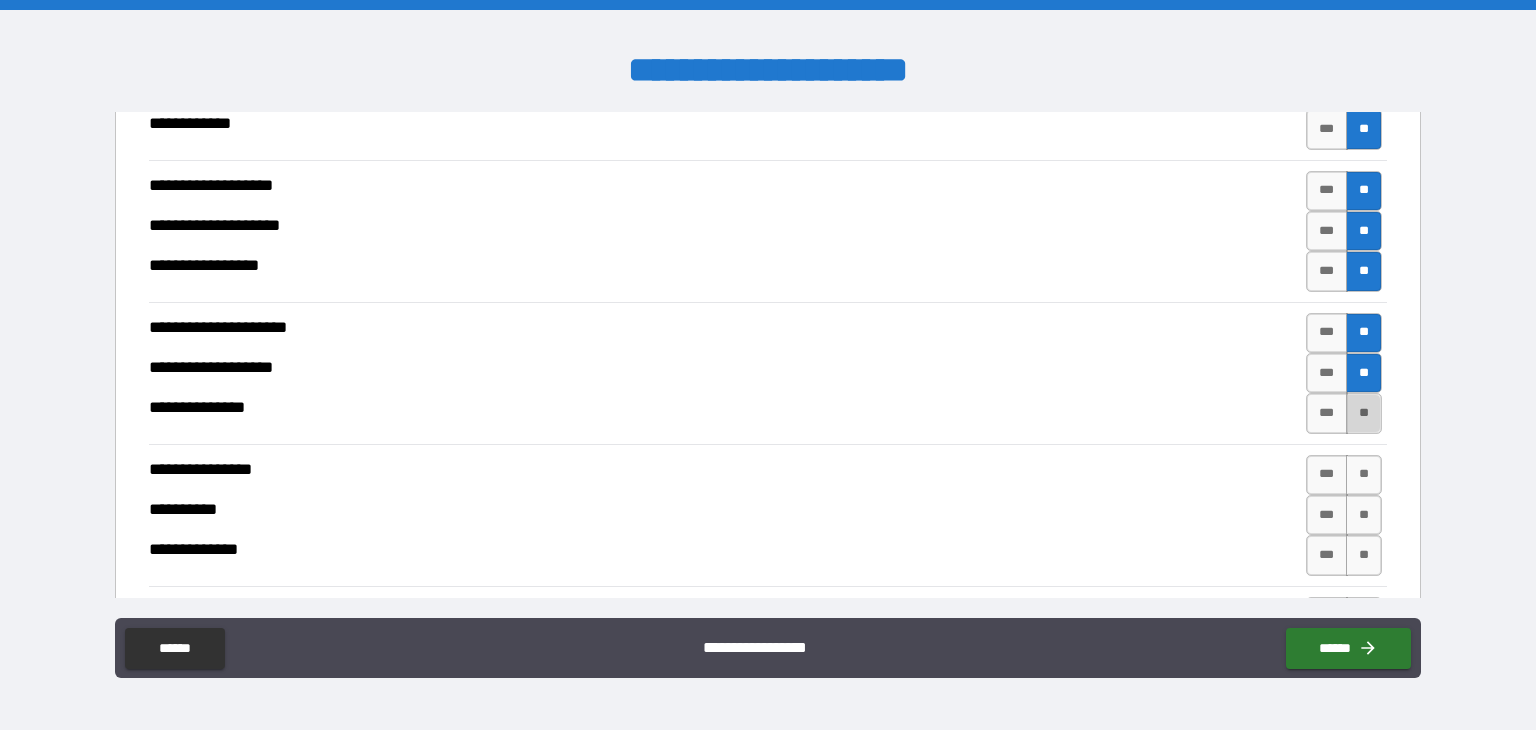 click on "**" at bounding box center (1364, 413) 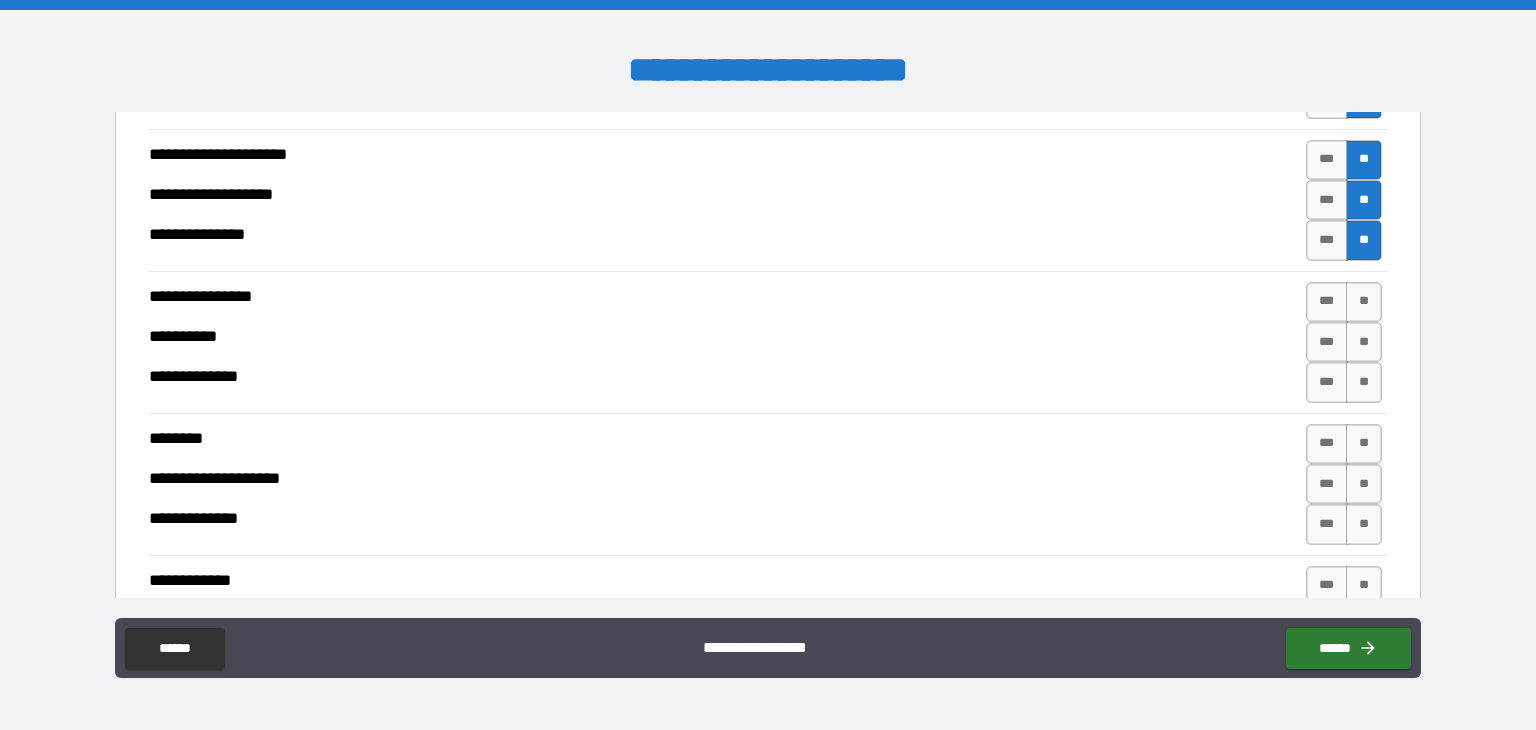 scroll, scrollTop: 4619, scrollLeft: 0, axis: vertical 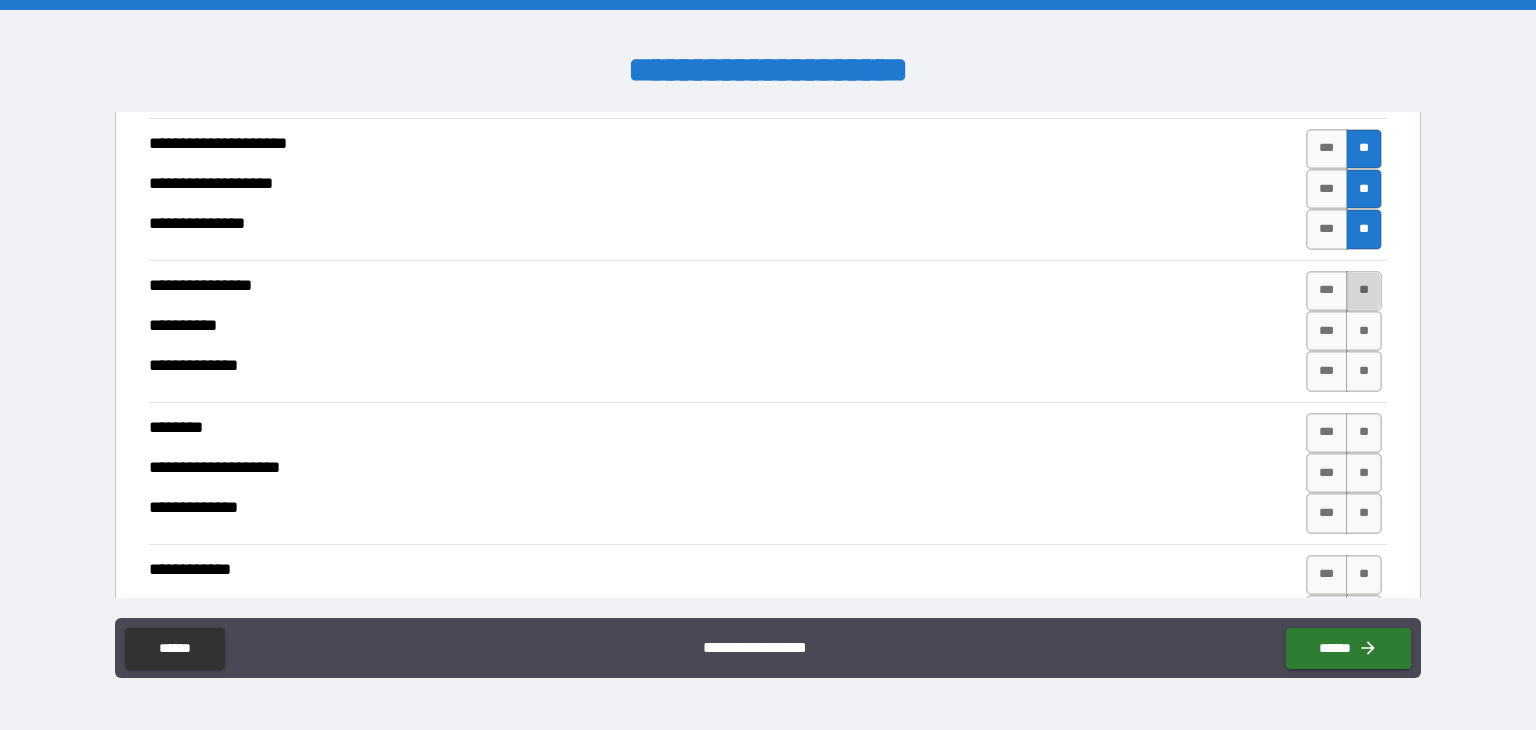 click on "**" at bounding box center (1364, 291) 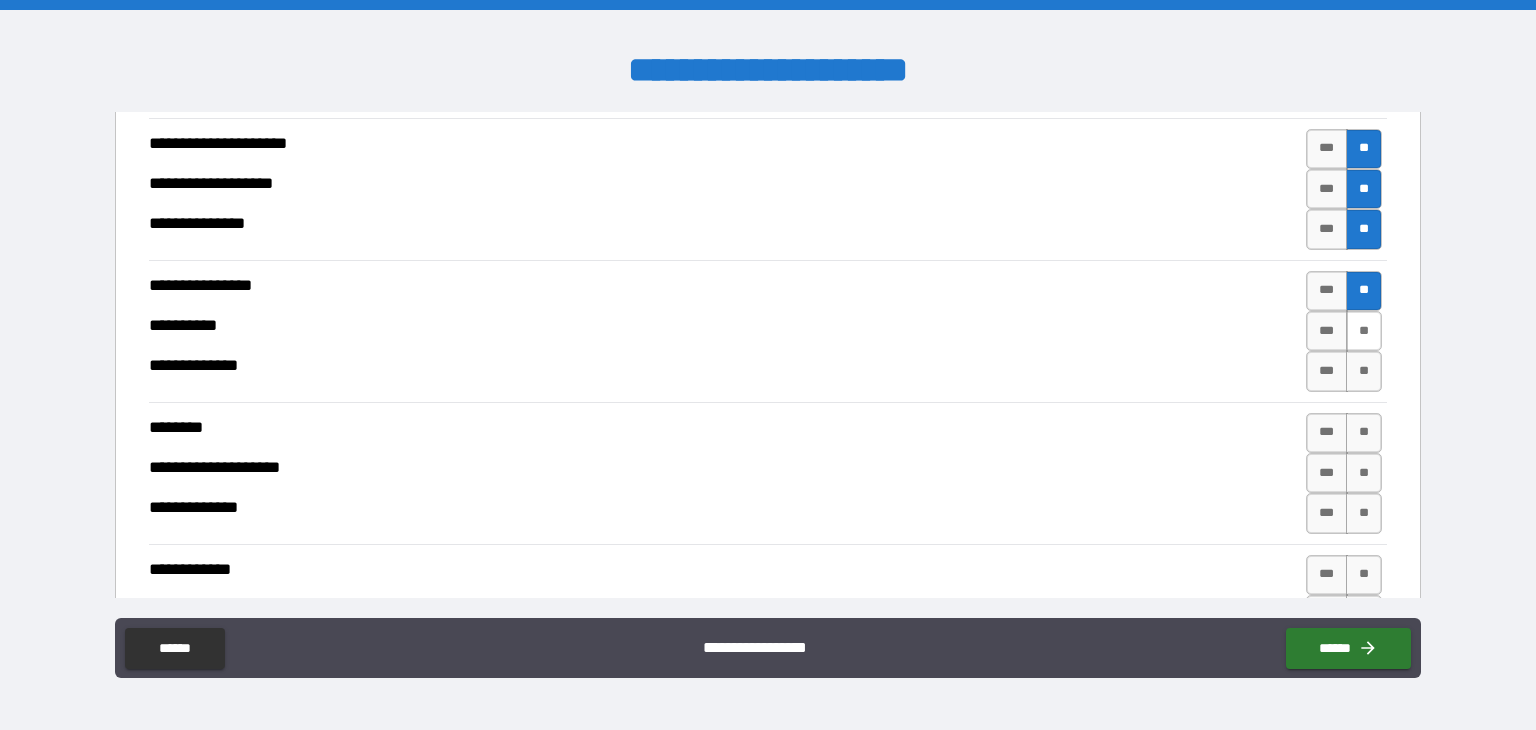 click on "**" at bounding box center (1364, 331) 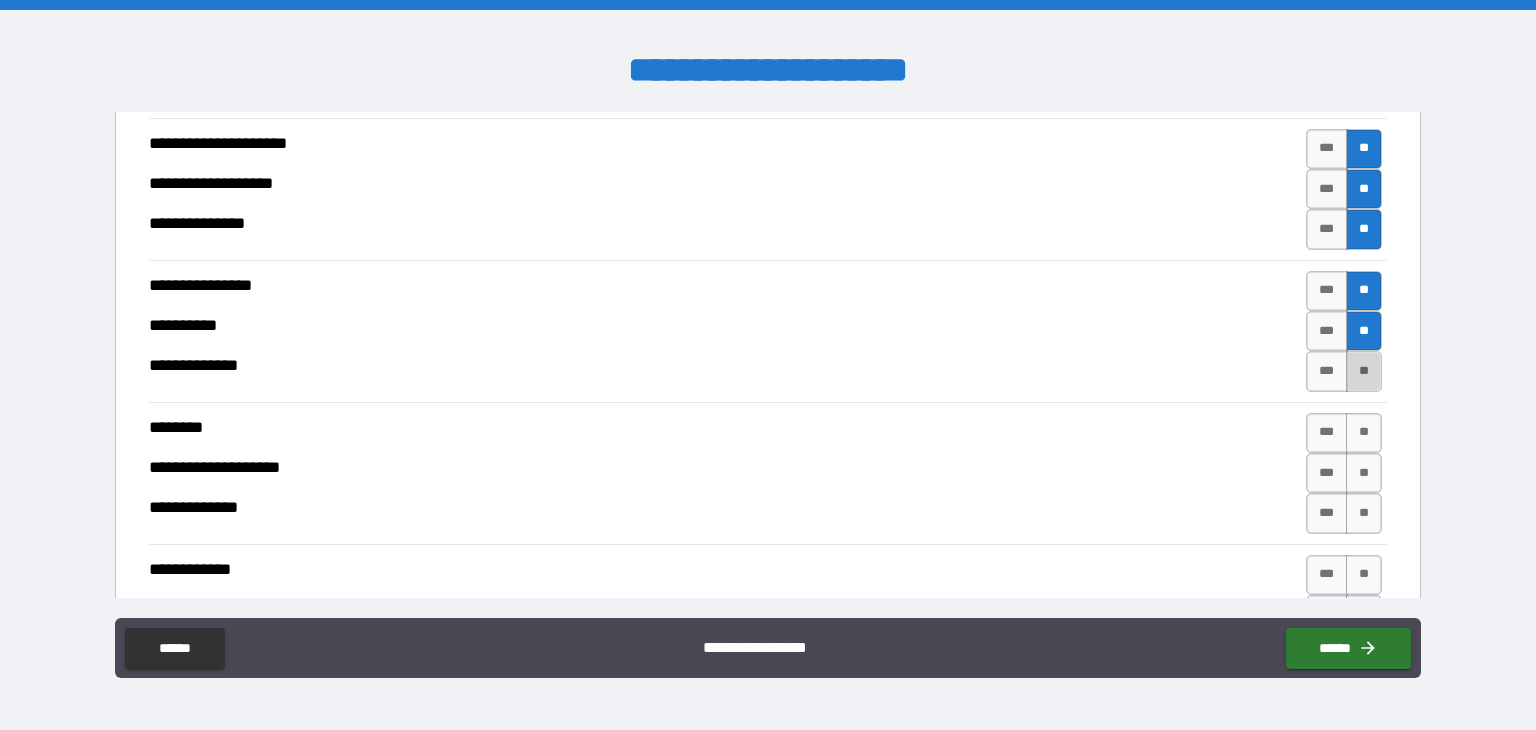 click on "**" at bounding box center (1364, 371) 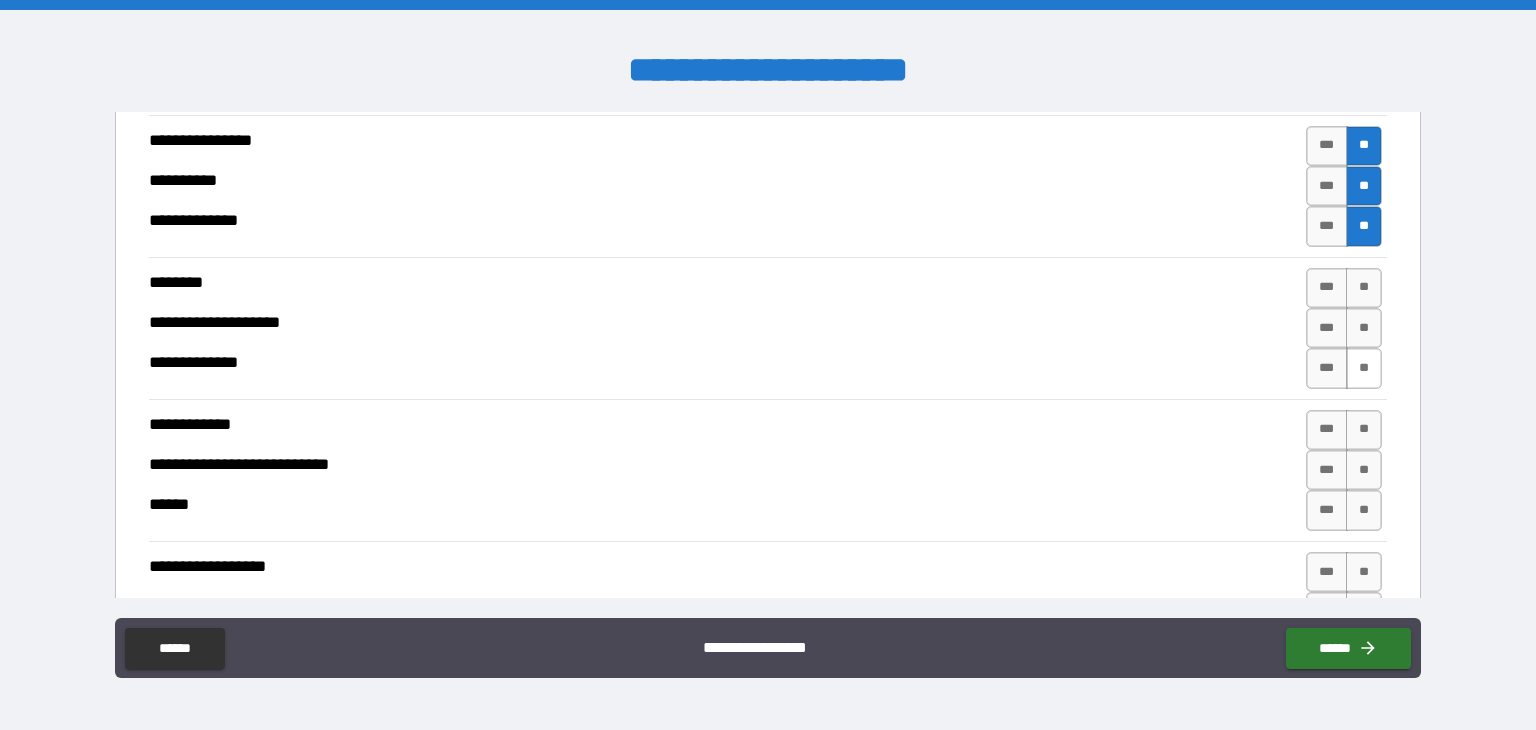 scroll, scrollTop: 4766, scrollLeft: 0, axis: vertical 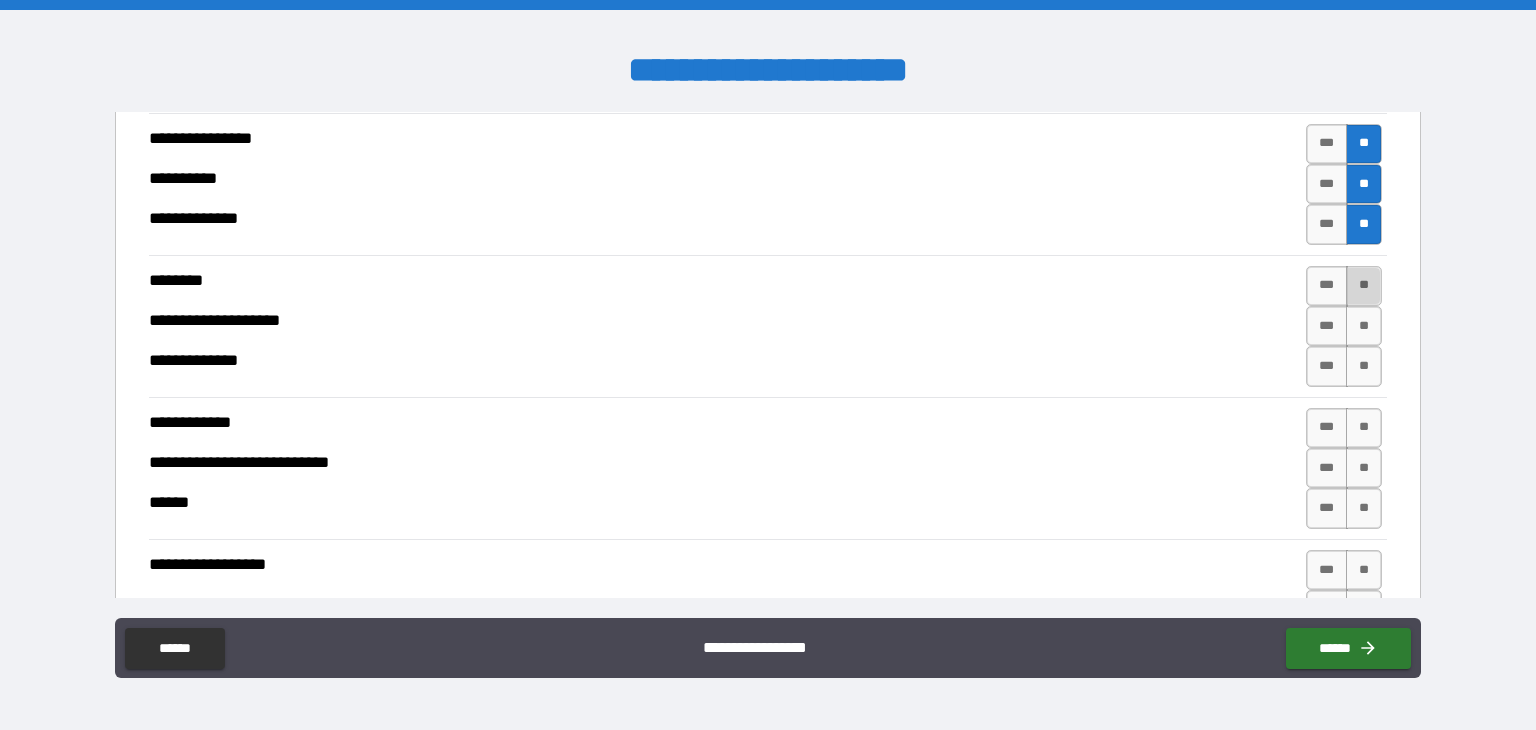 click on "**" at bounding box center (1364, 286) 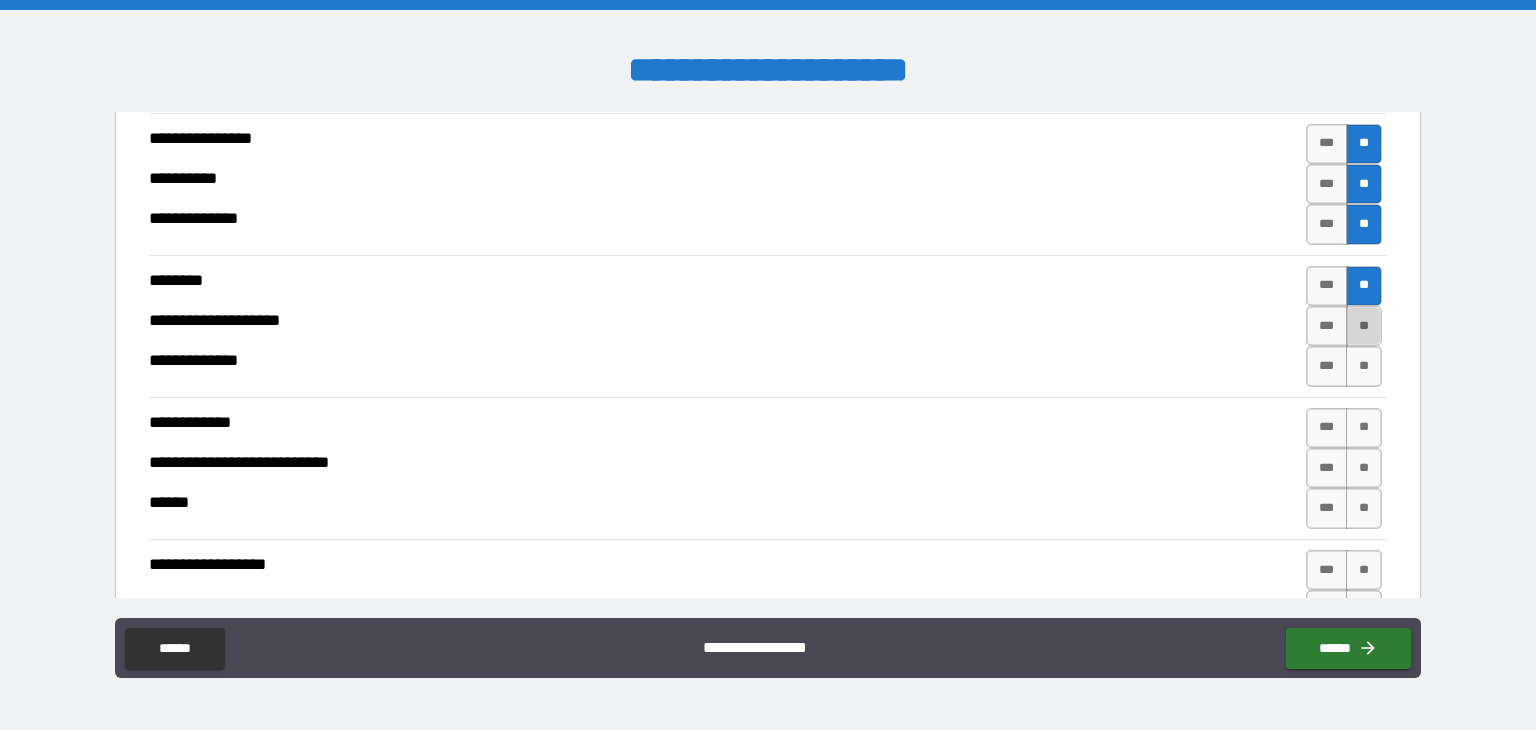 click on "**" at bounding box center (1364, 326) 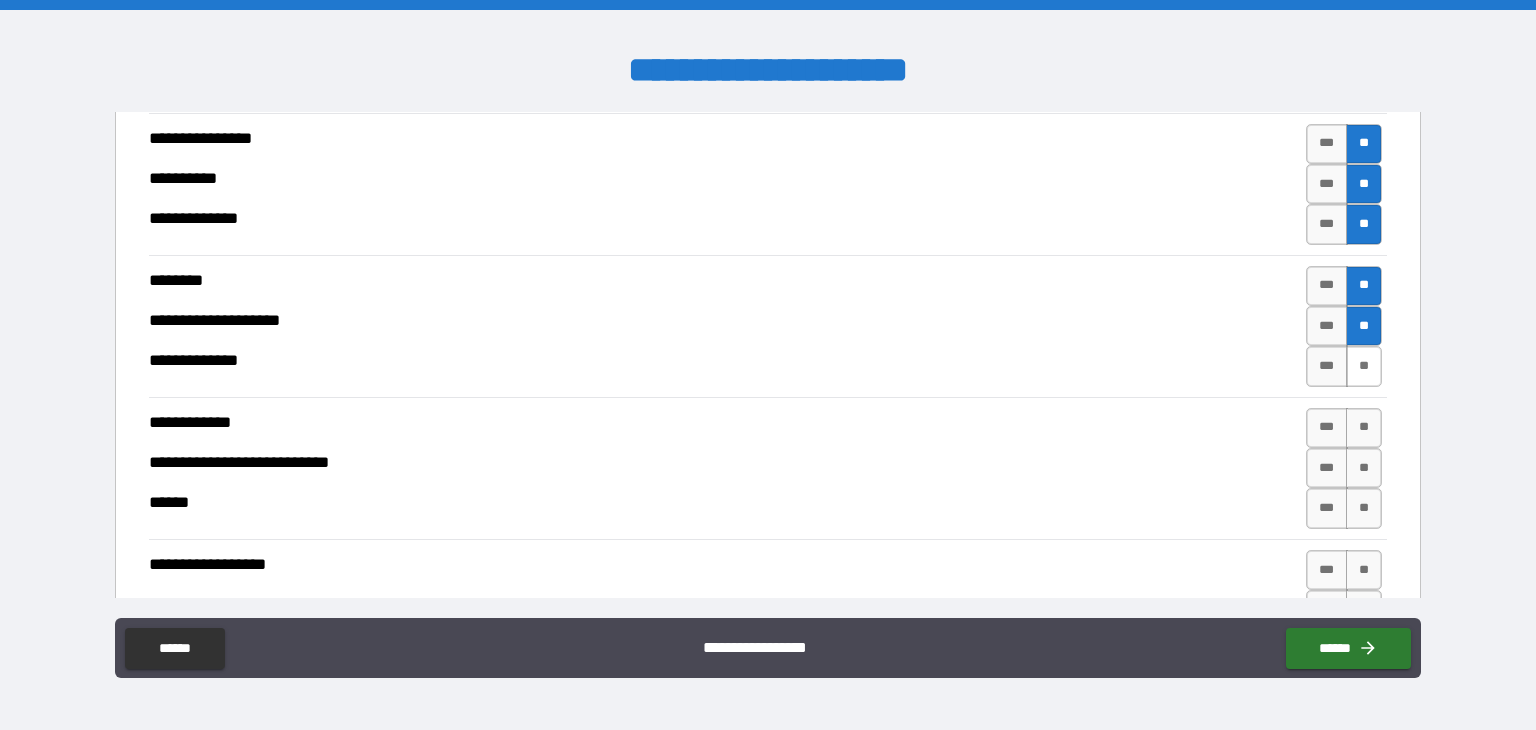 click on "**" at bounding box center (1364, 366) 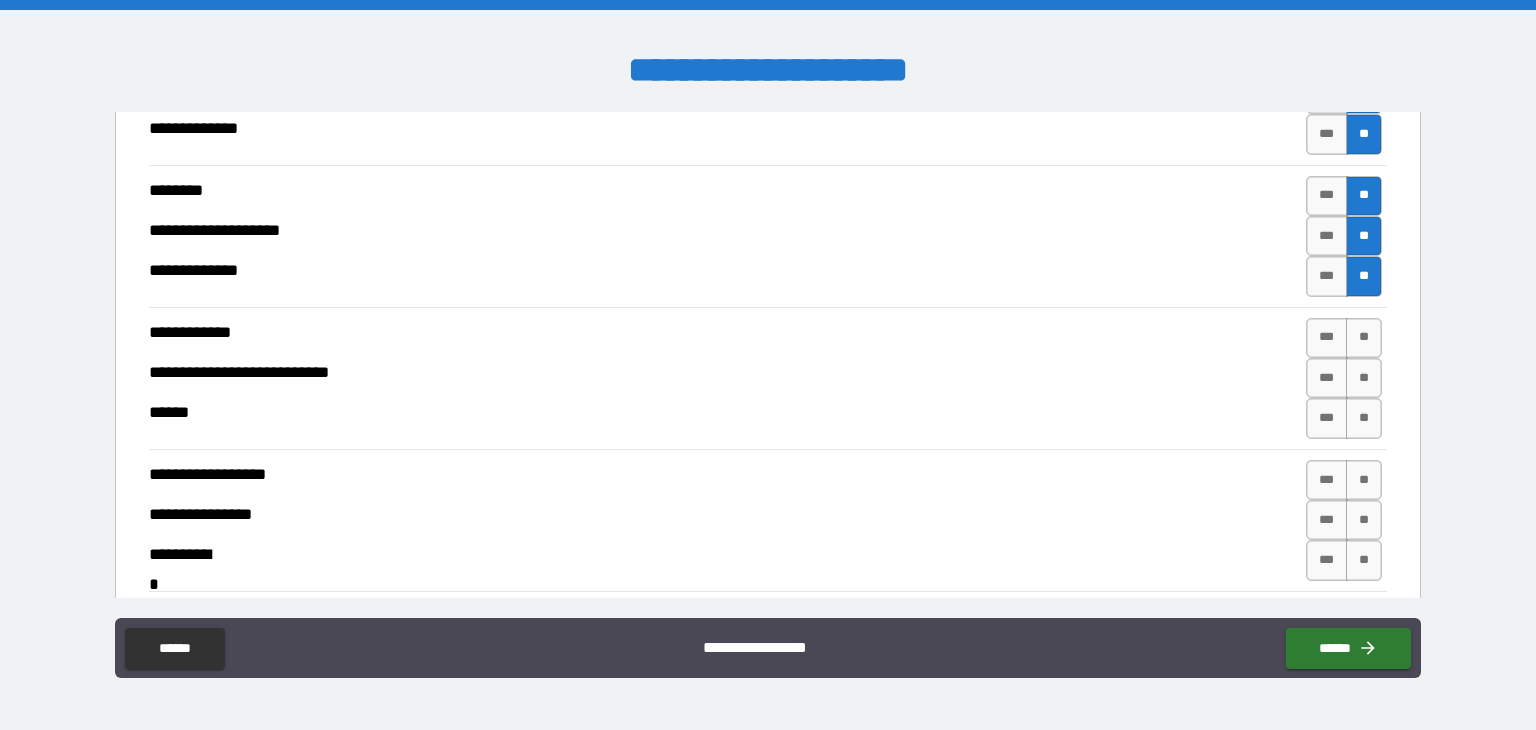 scroll, scrollTop: 4860, scrollLeft: 0, axis: vertical 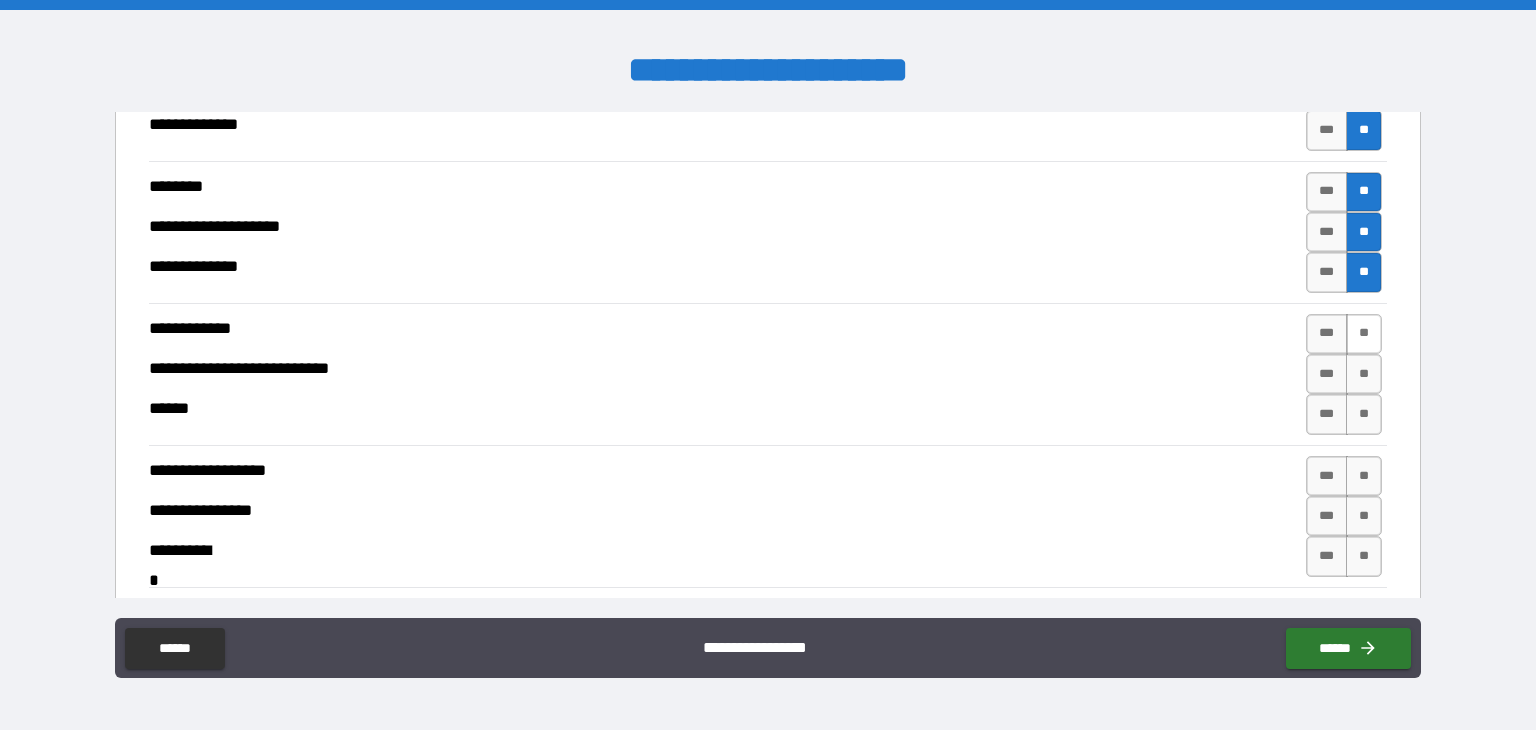 click on "**" at bounding box center [1364, 334] 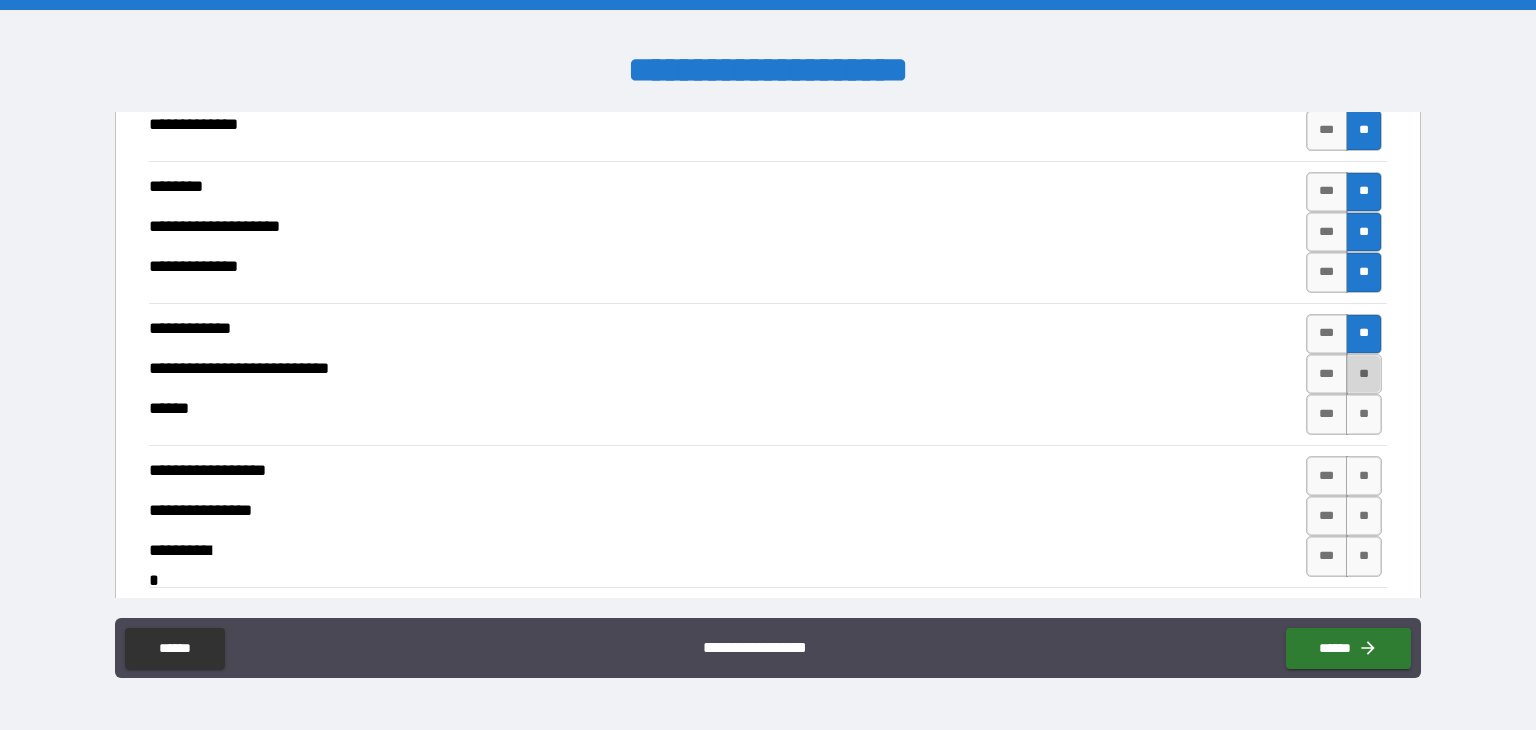 click on "**" at bounding box center (1364, 374) 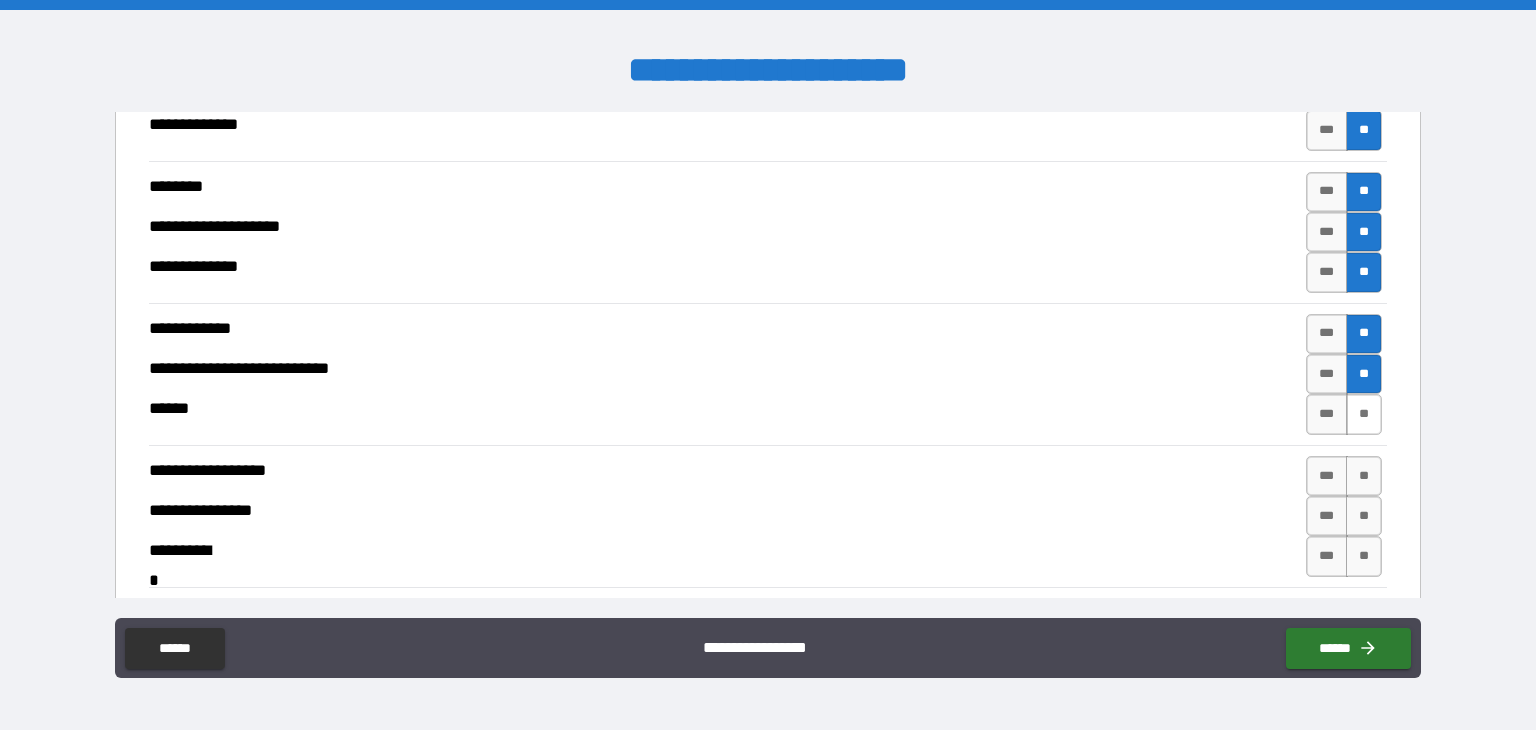 click on "**" at bounding box center [1364, 414] 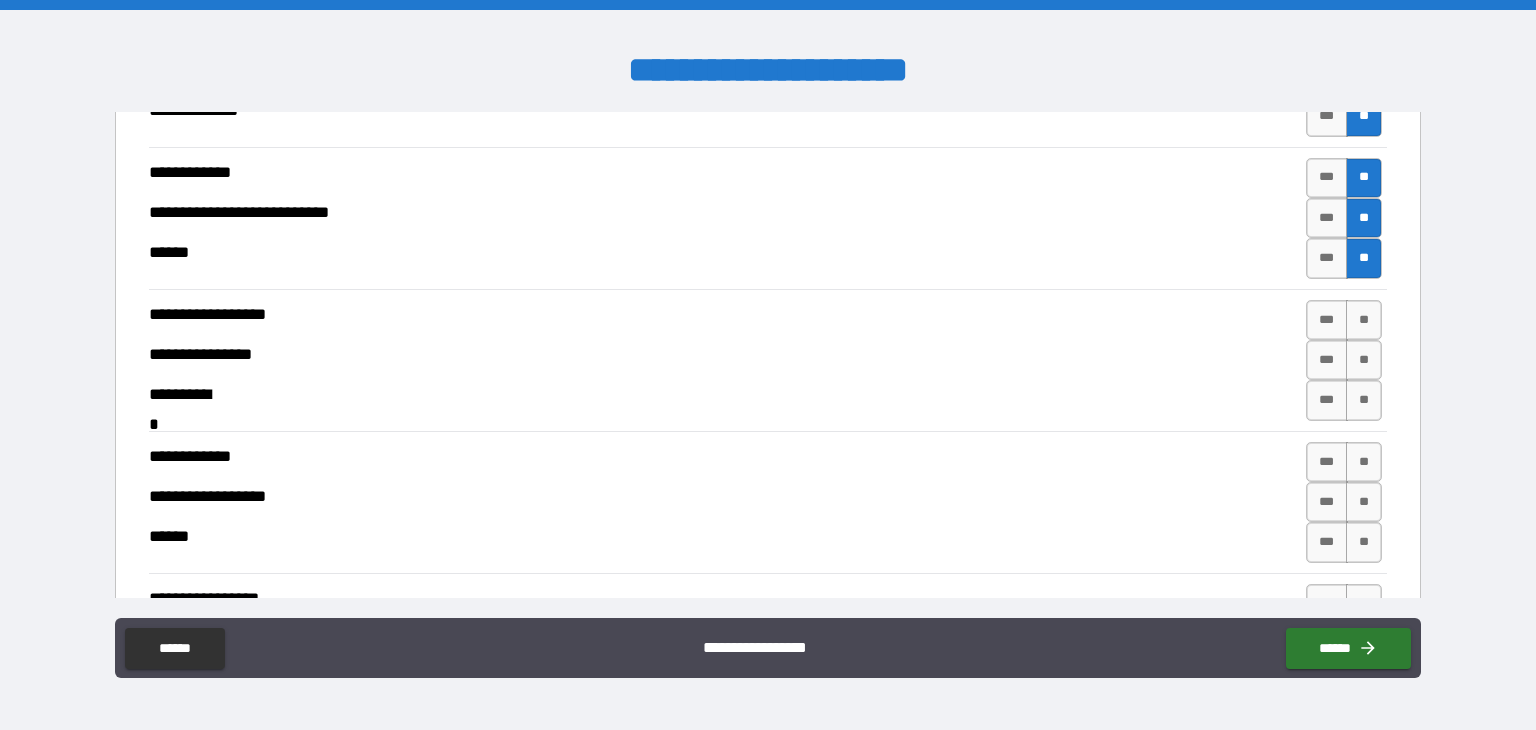 scroll, scrollTop: 5022, scrollLeft: 0, axis: vertical 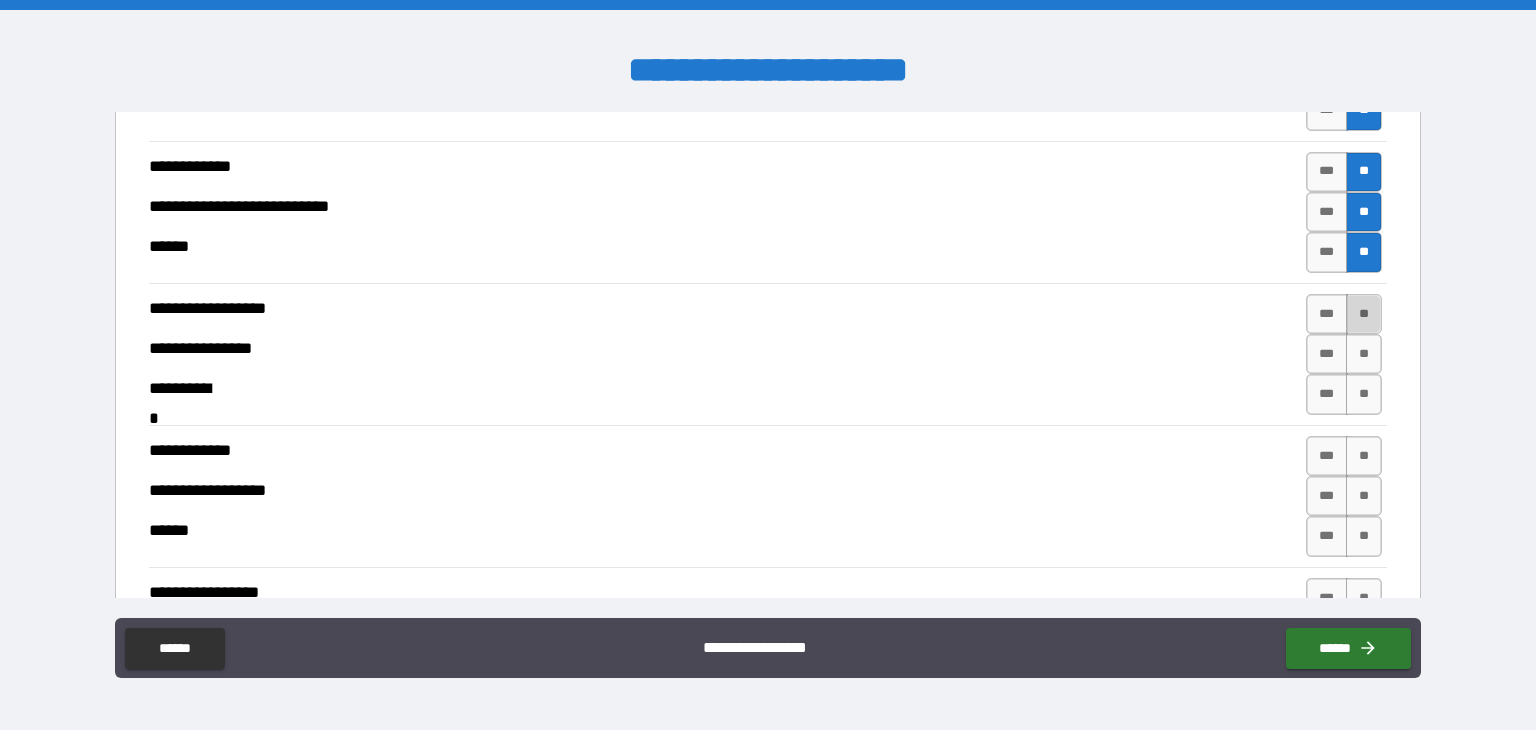 click on "**" at bounding box center [1364, 314] 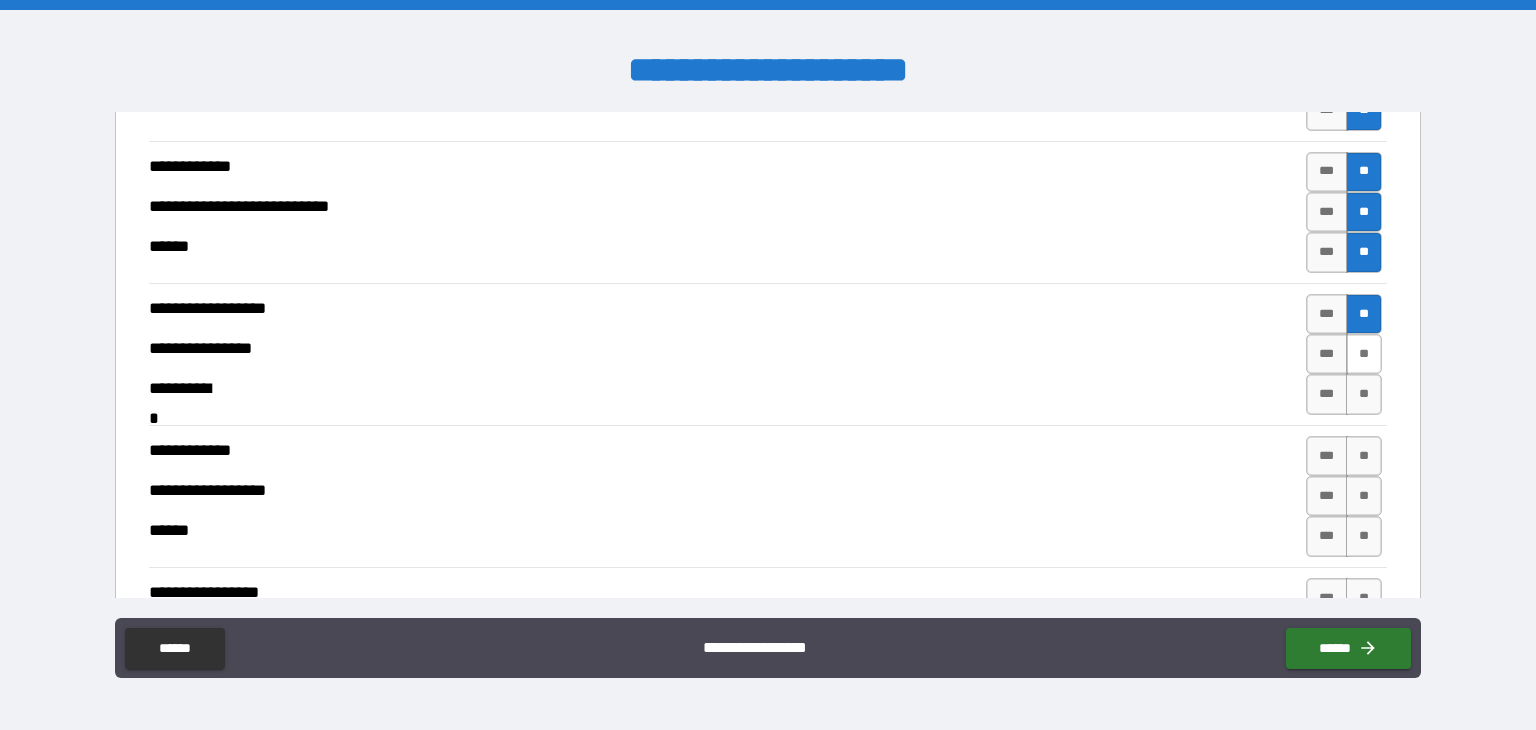 click on "**" at bounding box center [1364, 354] 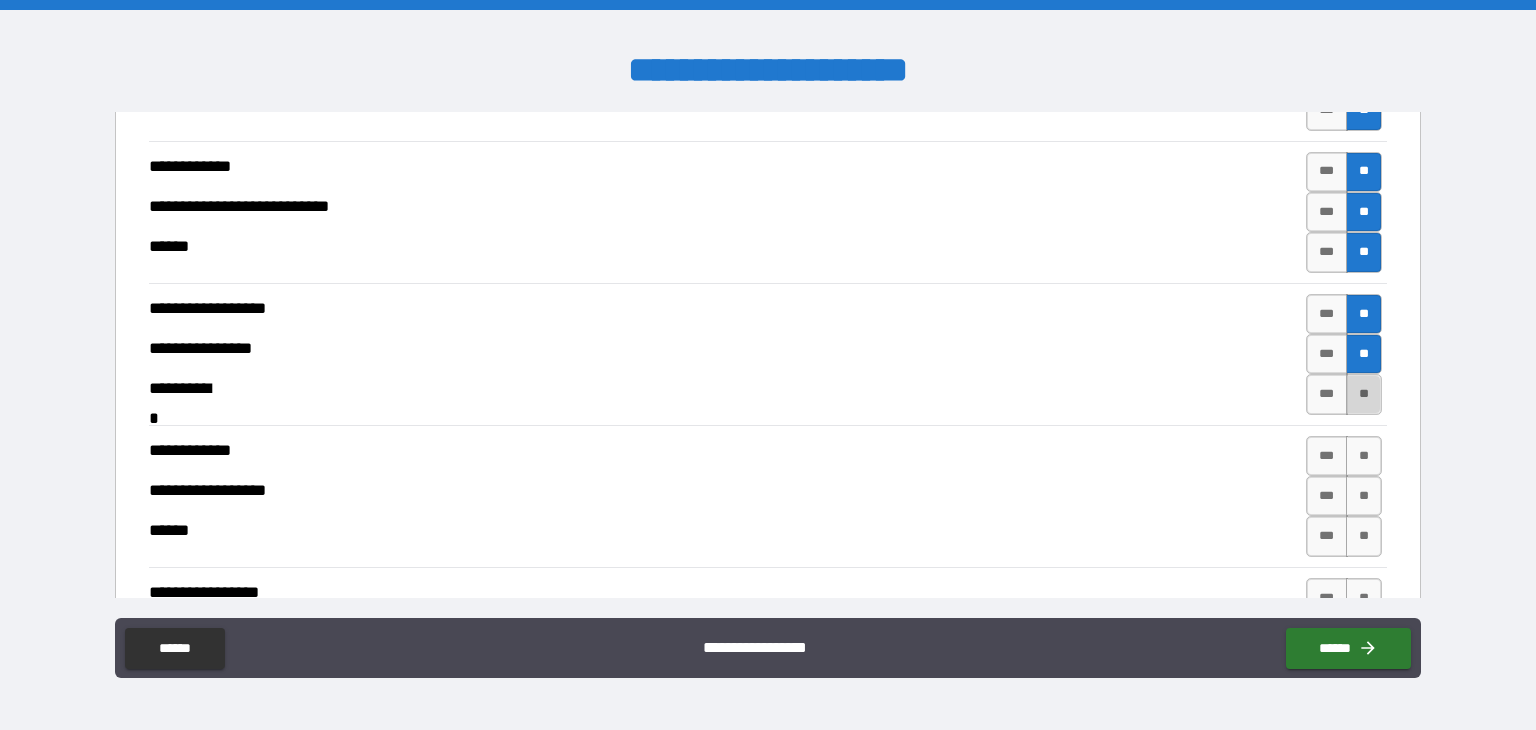 click on "**" at bounding box center [1364, 394] 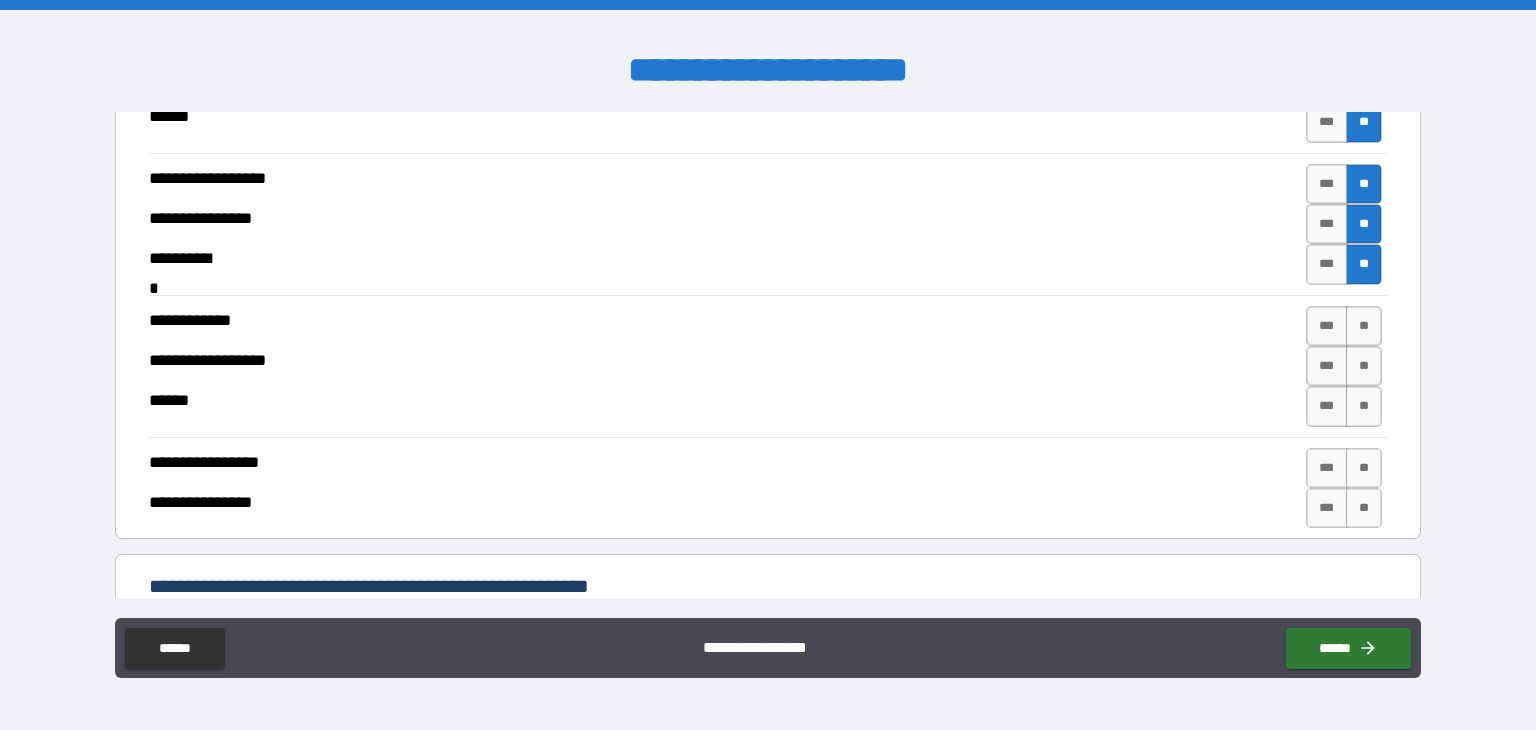 scroll, scrollTop: 5162, scrollLeft: 0, axis: vertical 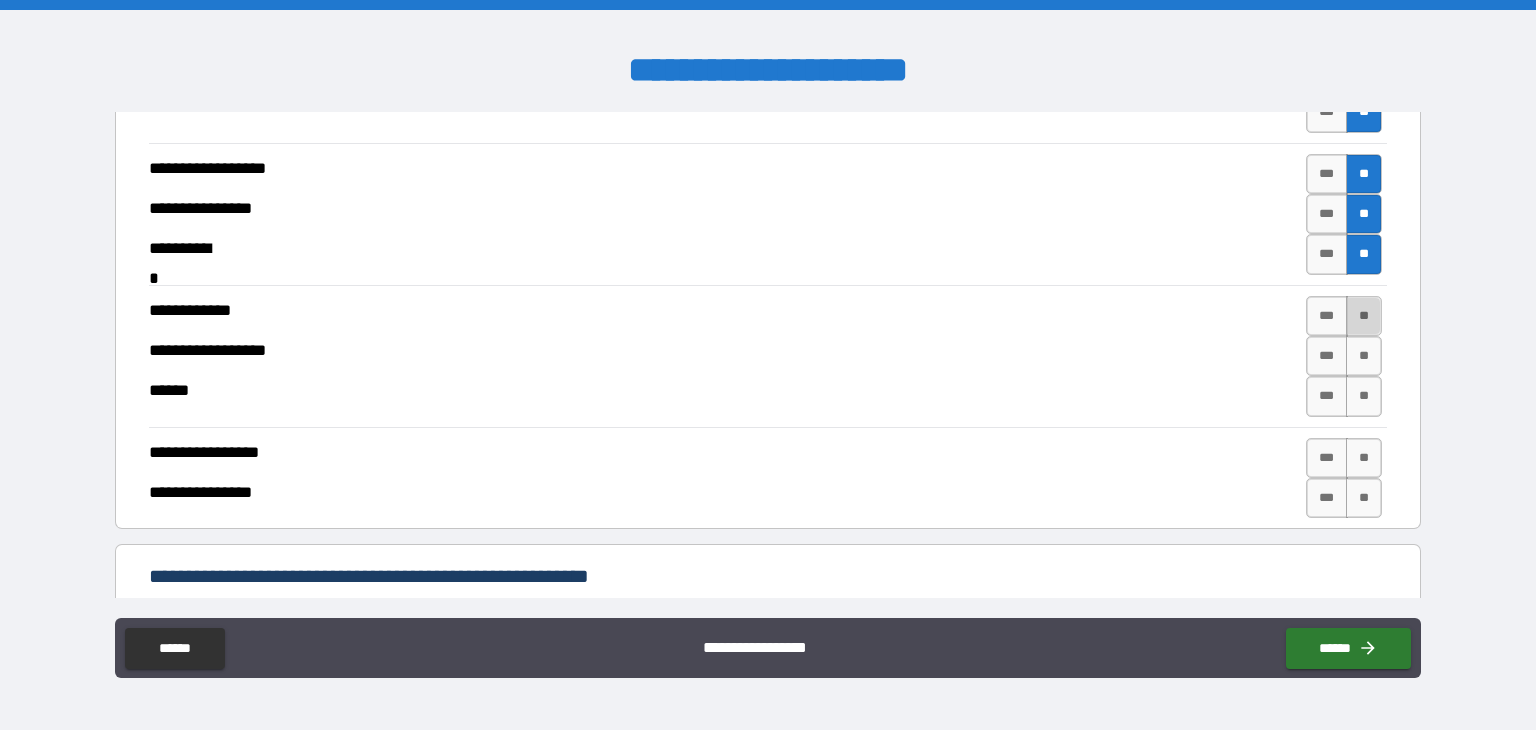 click on "**" at bounding box center (1364, 316) 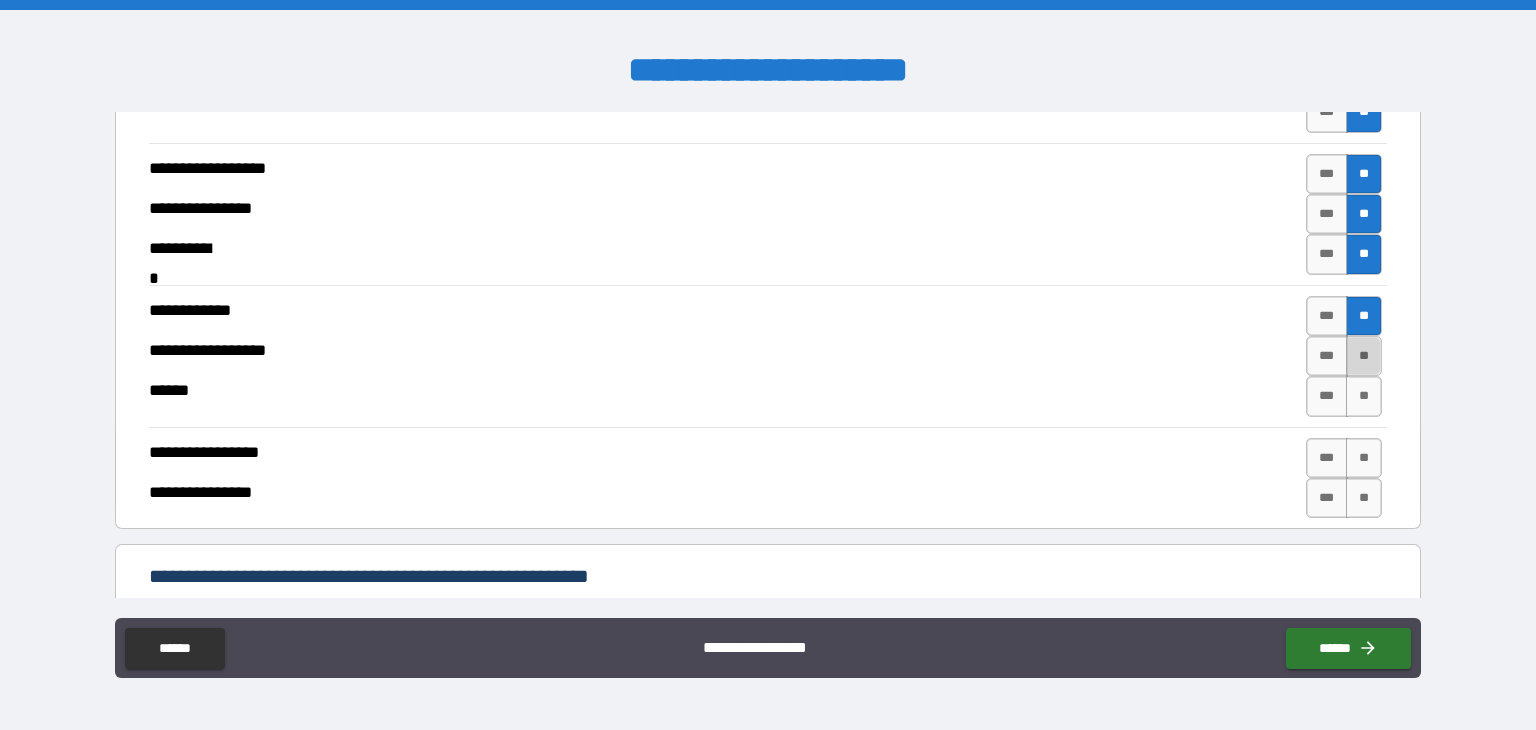 click on "**" at bounding box center [1364, 356] 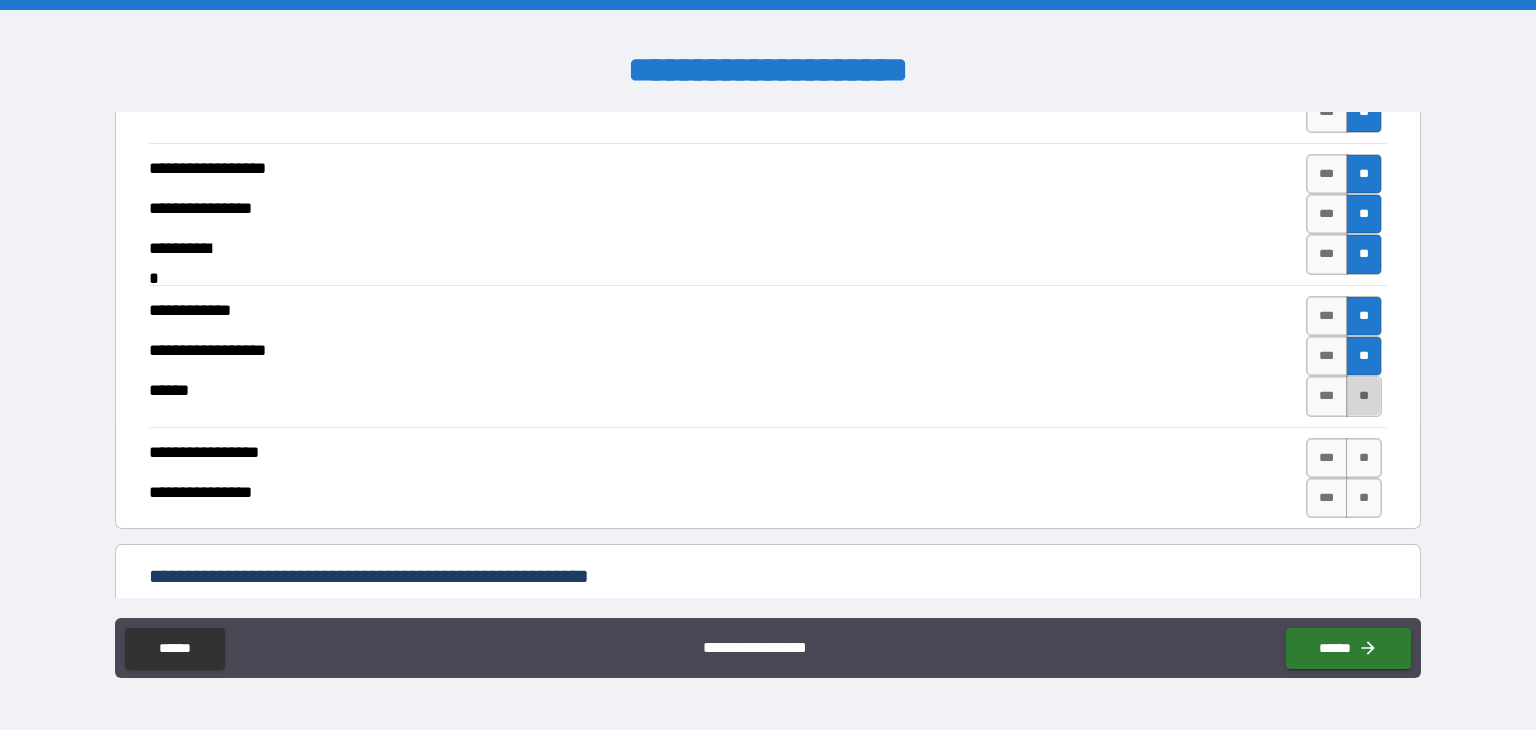 click on "**" at bounding box center (1364, 396) 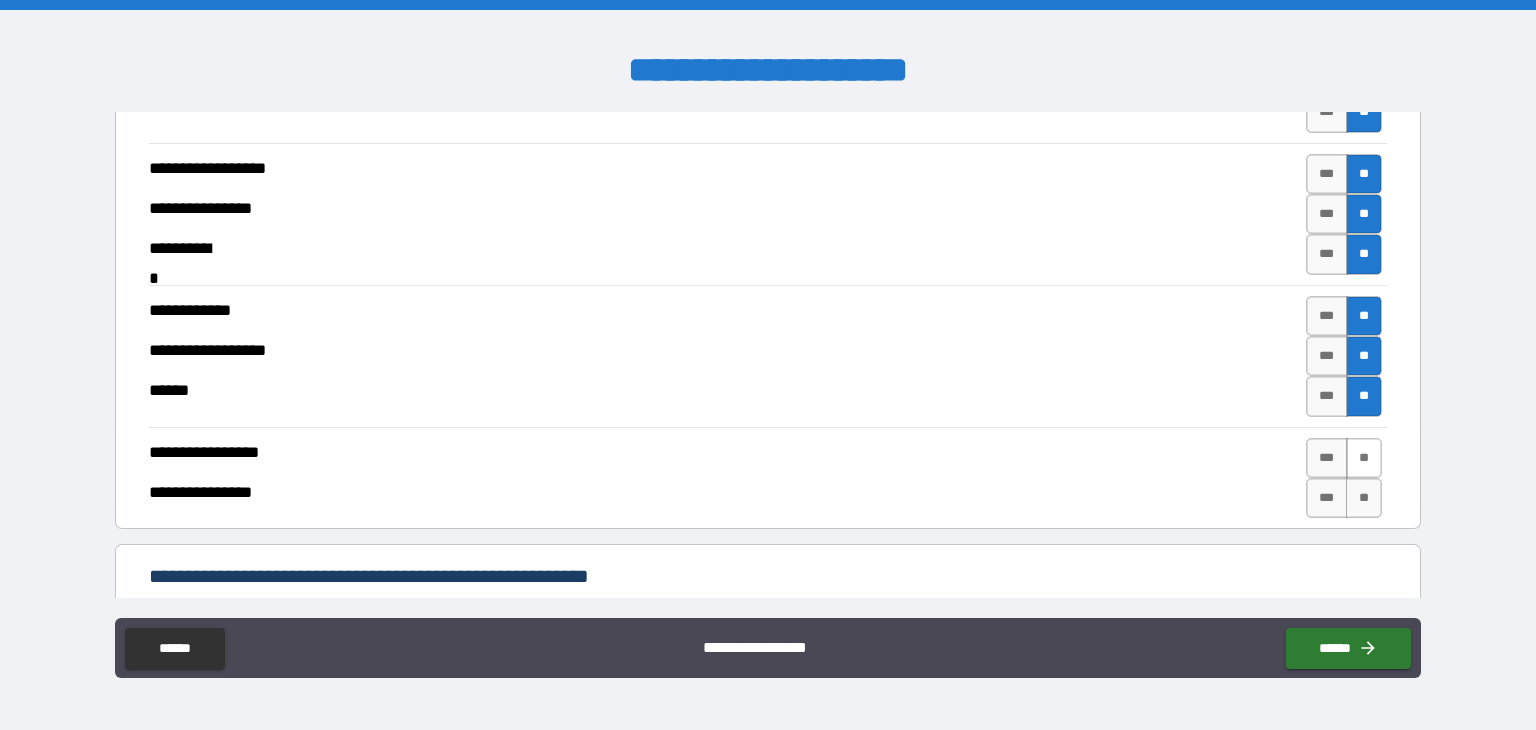 click on "**" at bounding box center [1364, 458] 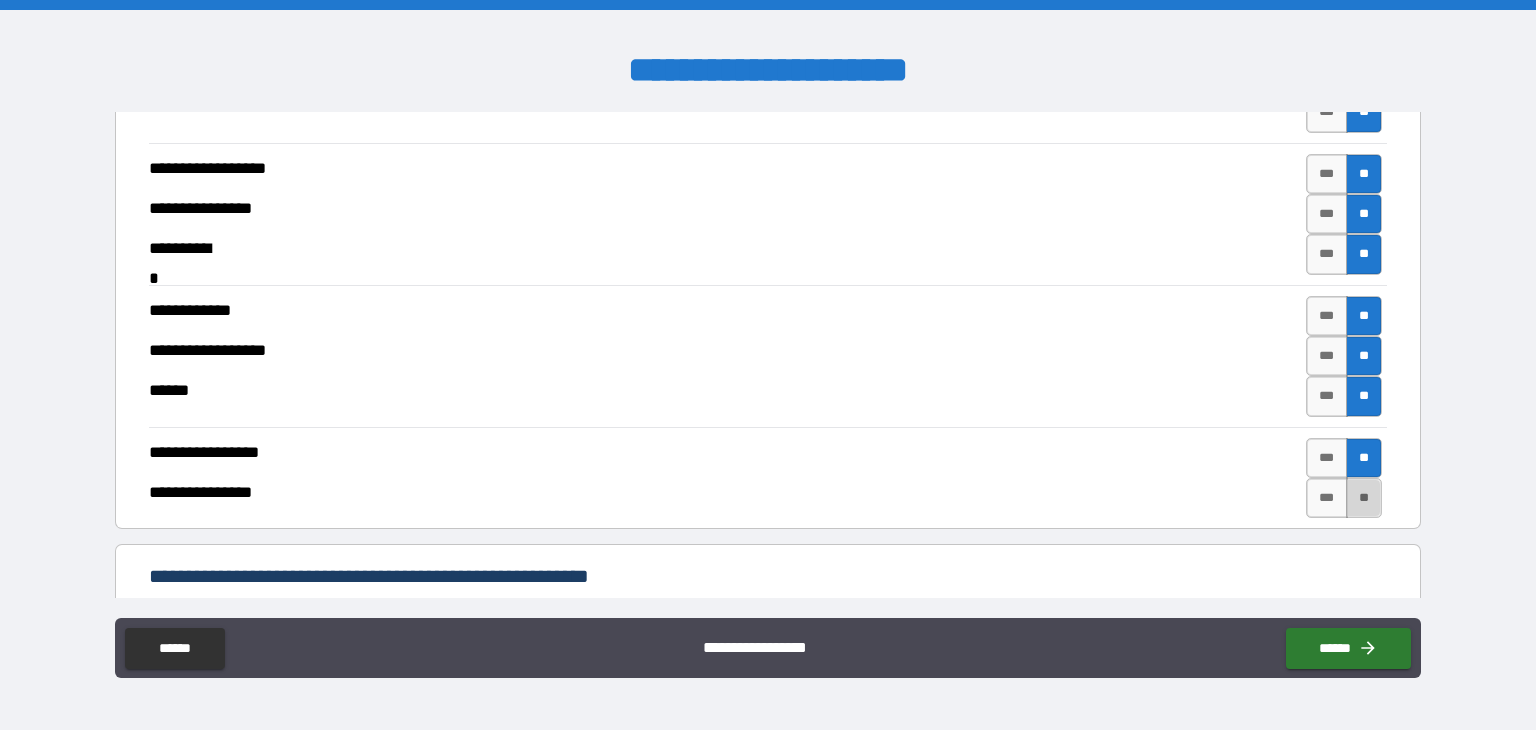 click on "**" at bounding box center [1364, 498] 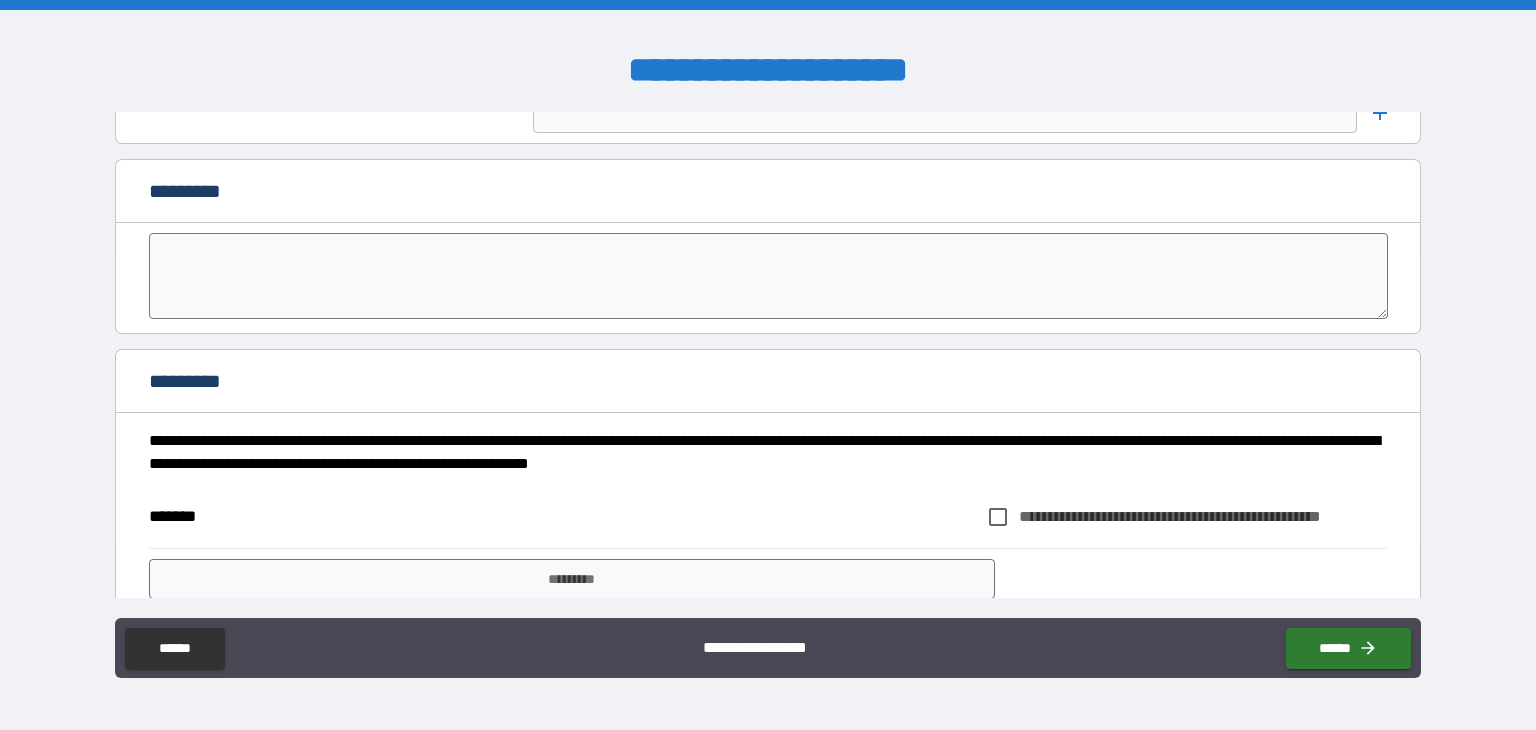 scroll, scrollTop: 5751, scrollLeft: 0, axis: vertical 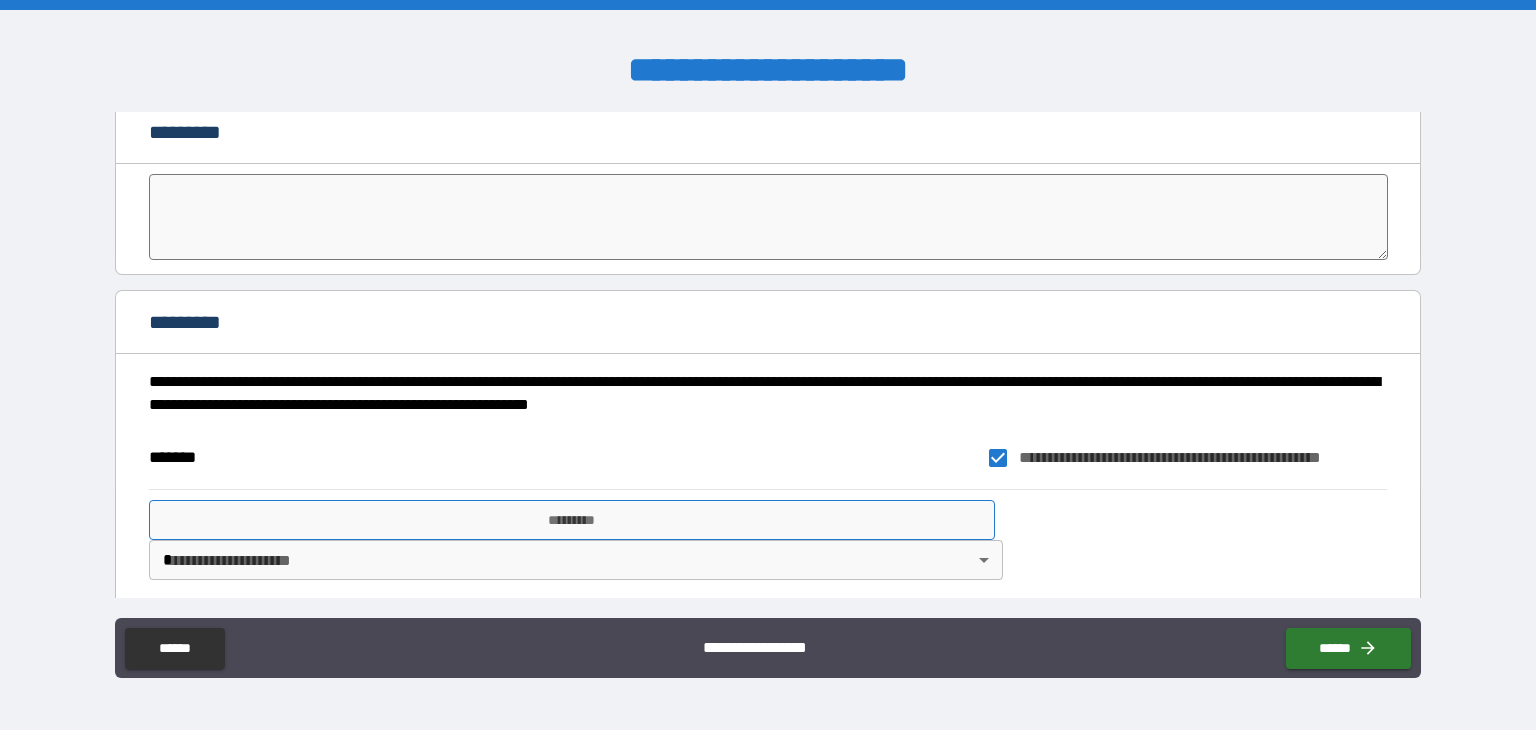 click on "*********" at bounding box center (572, 520) 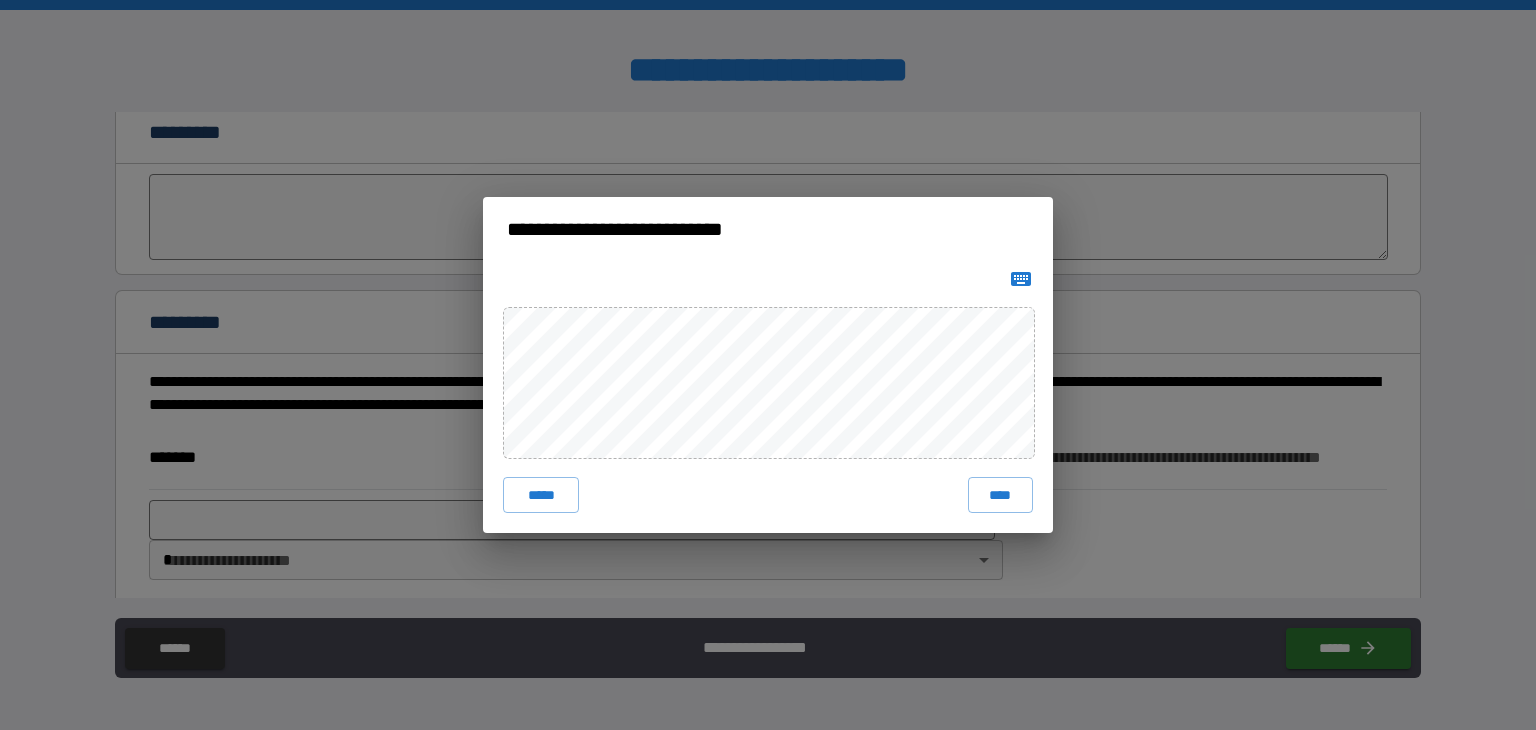 click on "****" at bounding box center [1000, 495] 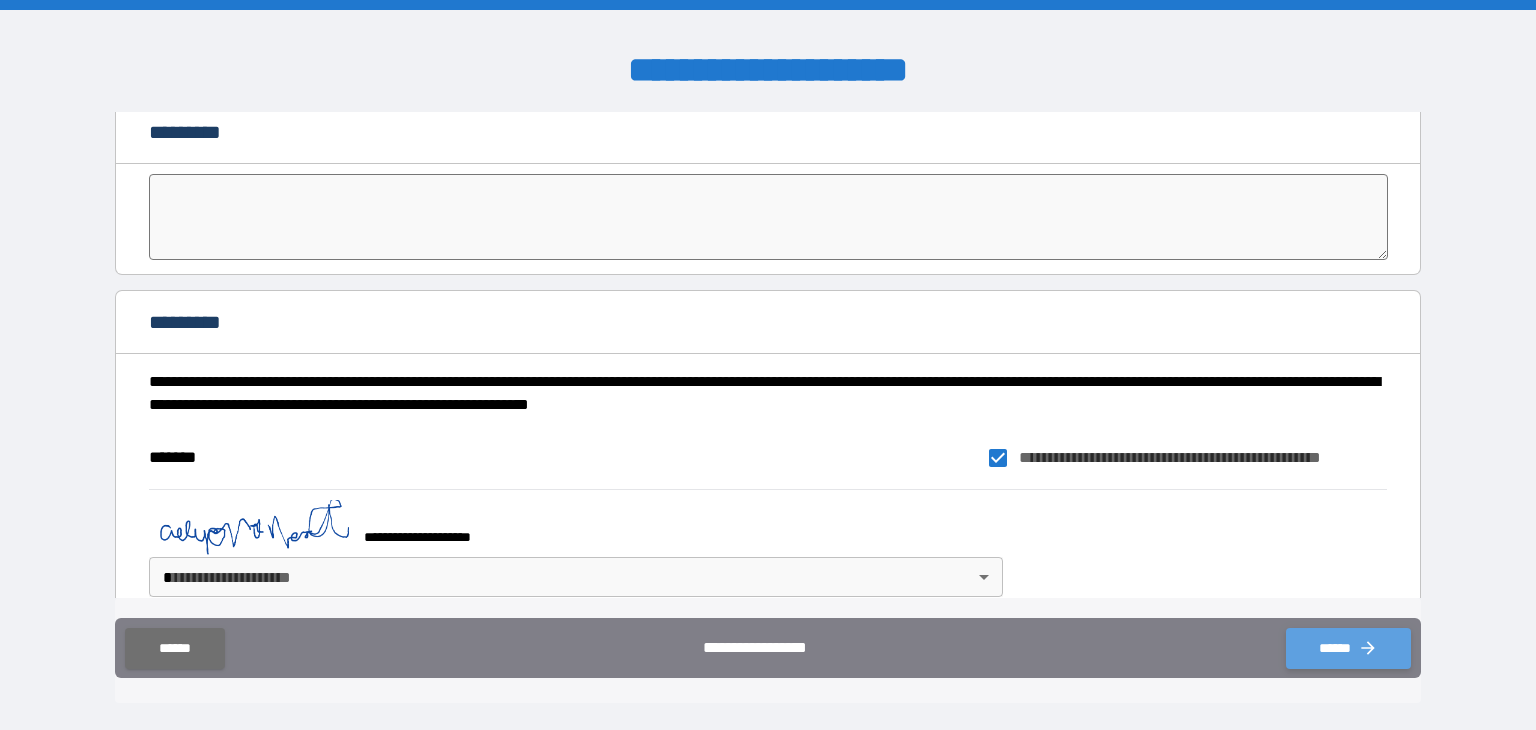 click on "******" at bounding box center [1348, 648] 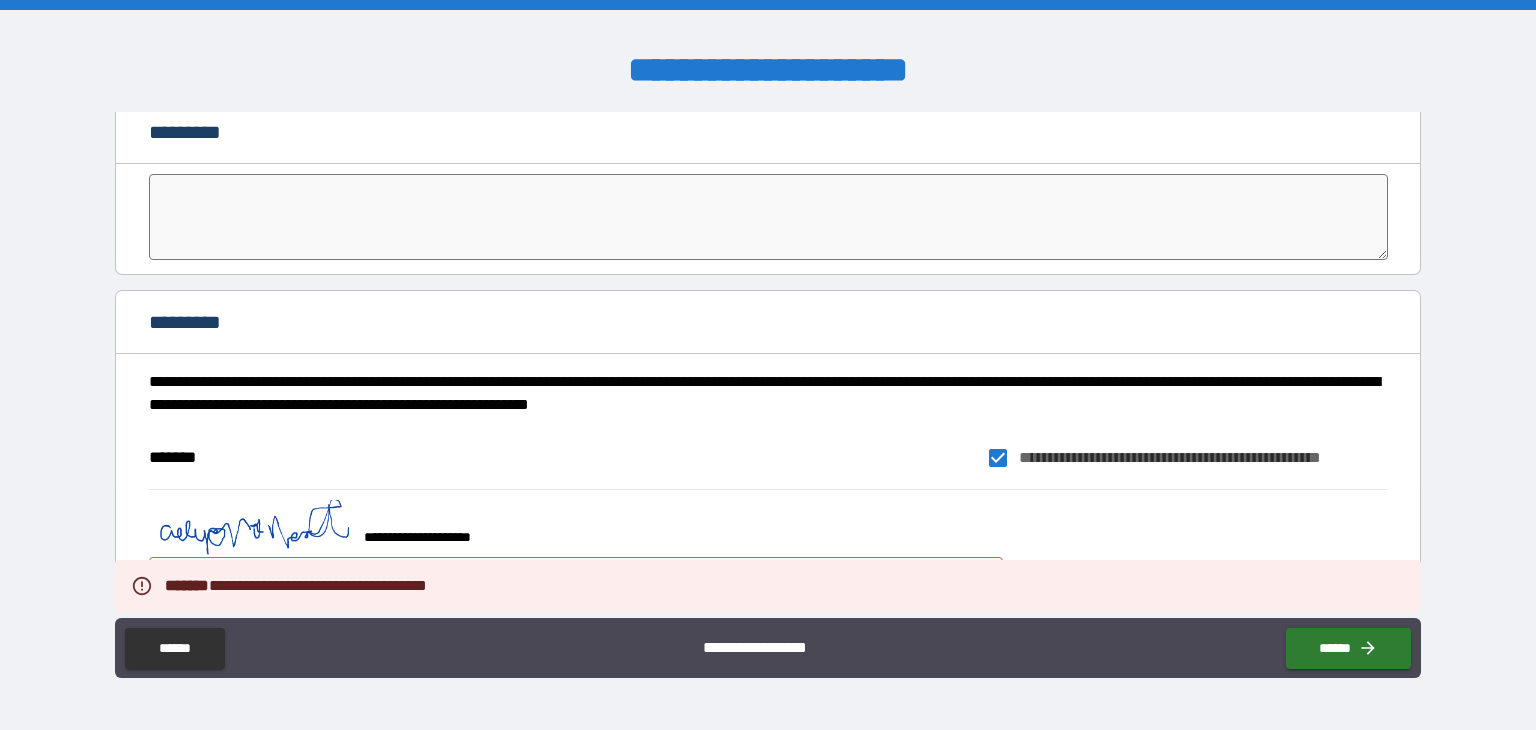 scroll, scrollTop: 5768, scrollLeft: 0, axis: vertical 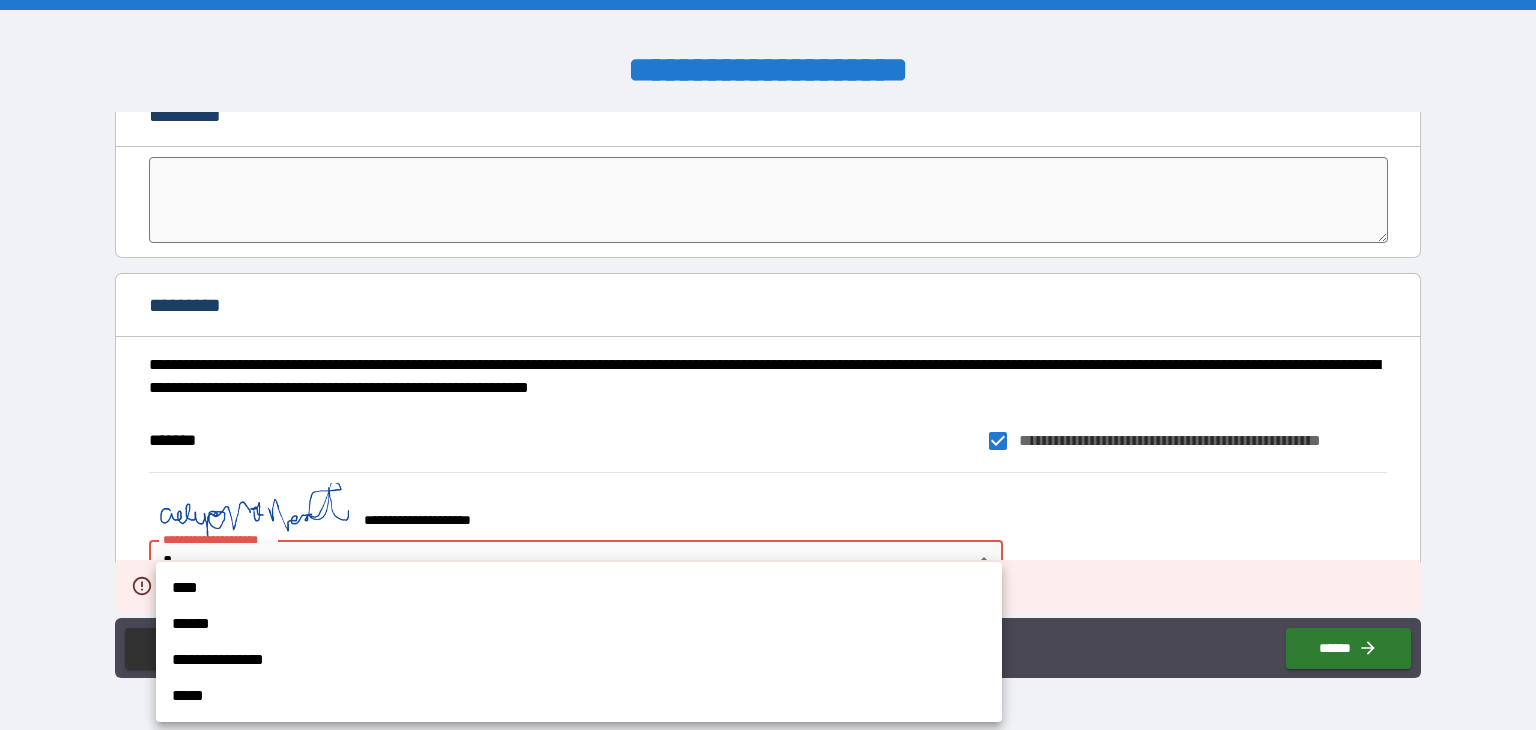 click on "**********" at bounding box center (768, 365) 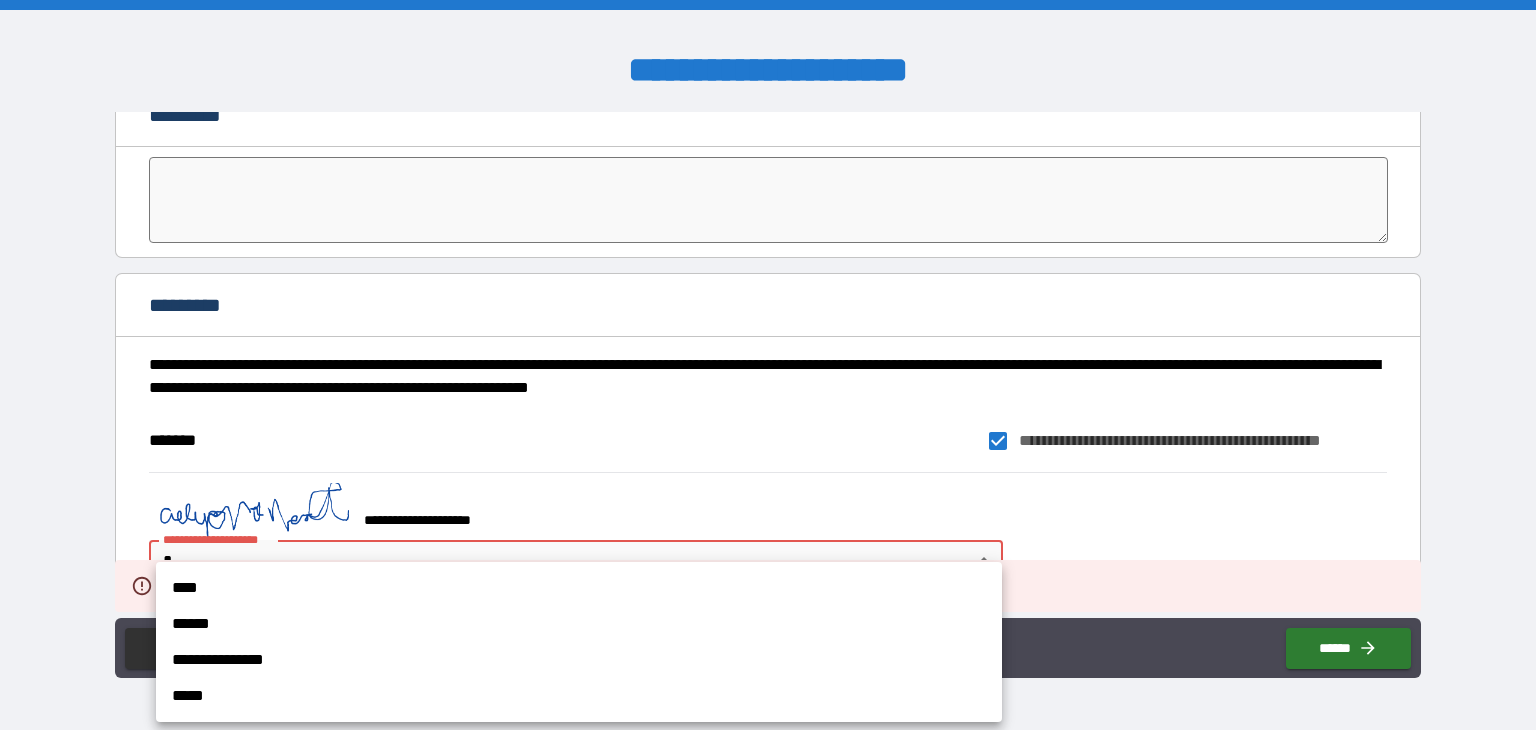 click at bounding box center [768, 365] 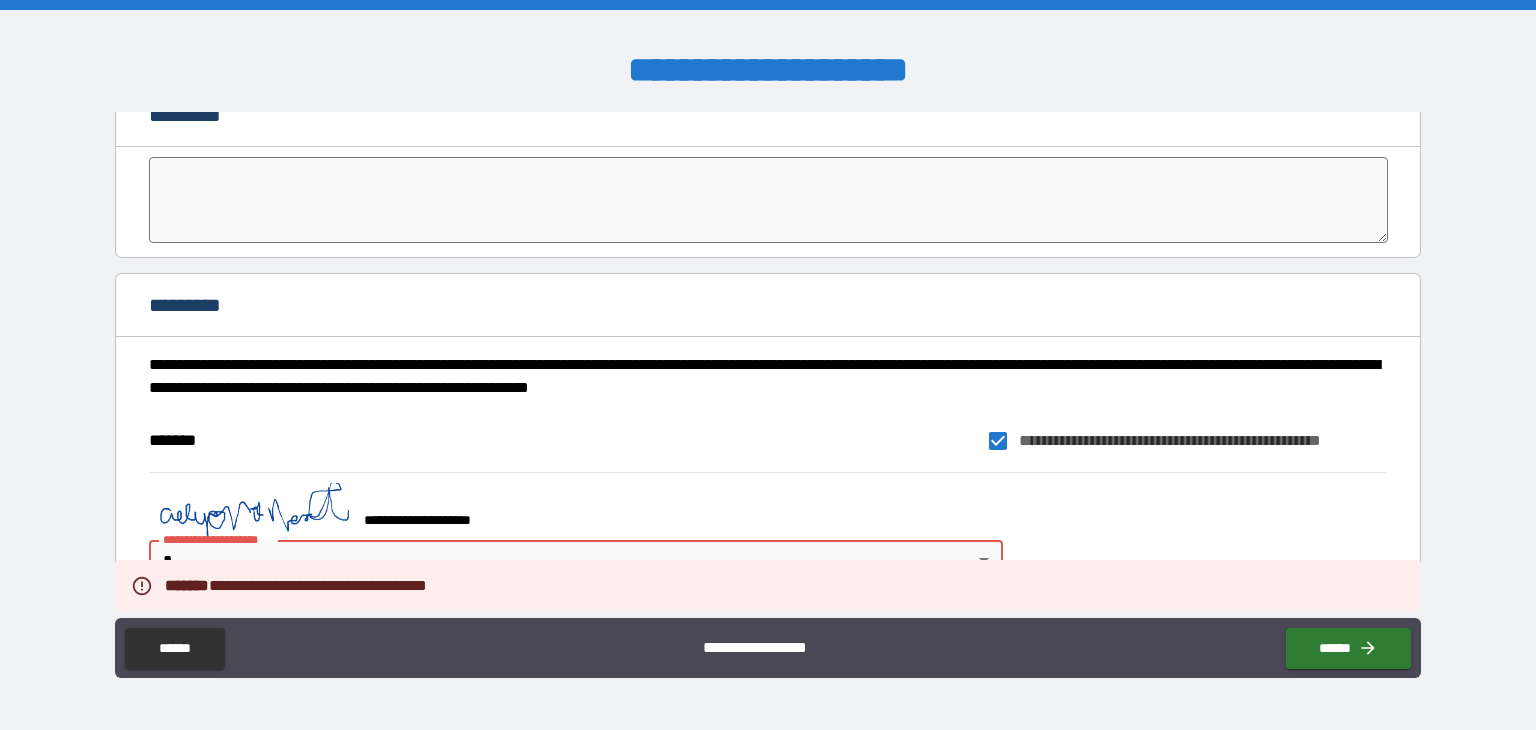 click on "**********" at bounding box center (768, 365) 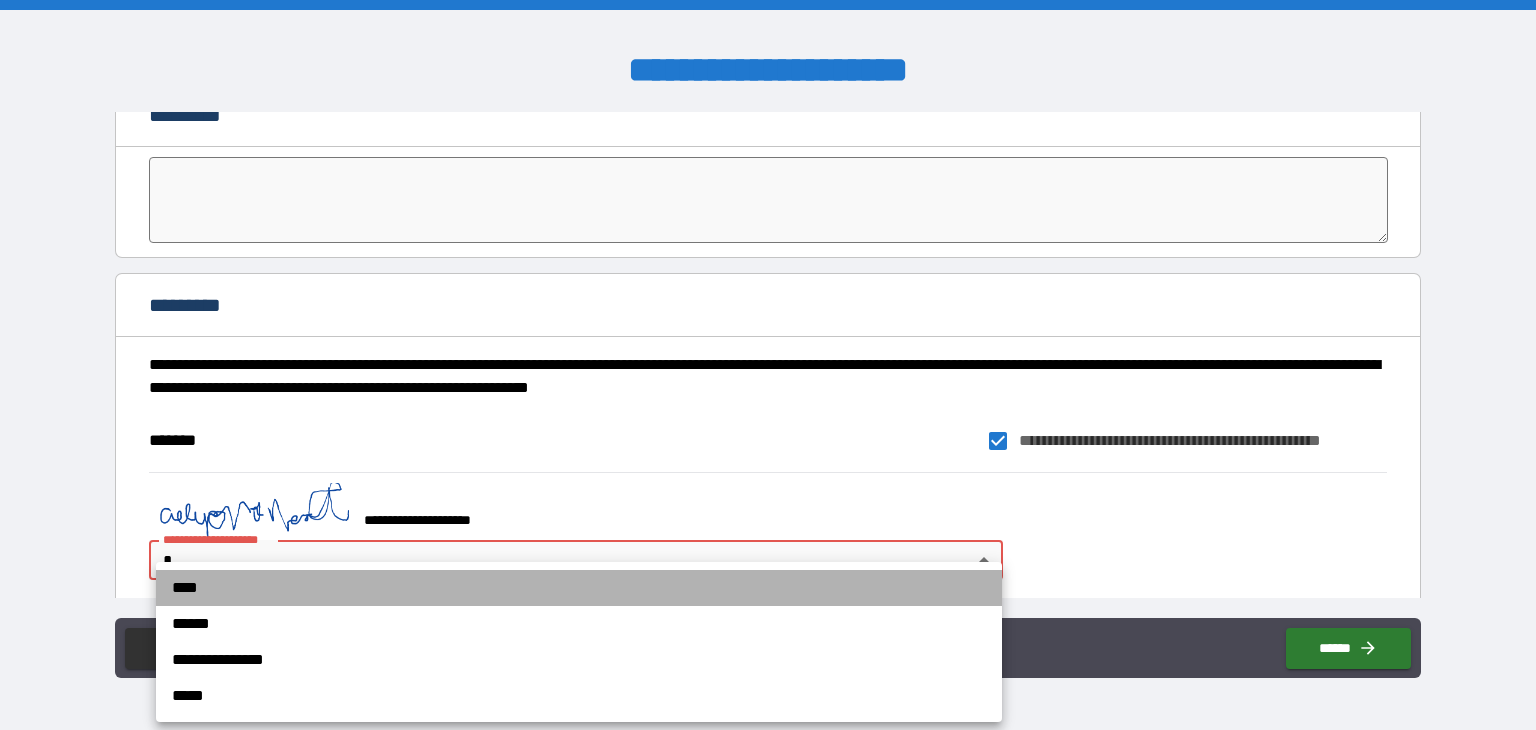 click on "****" at bounding box center [579, 588] 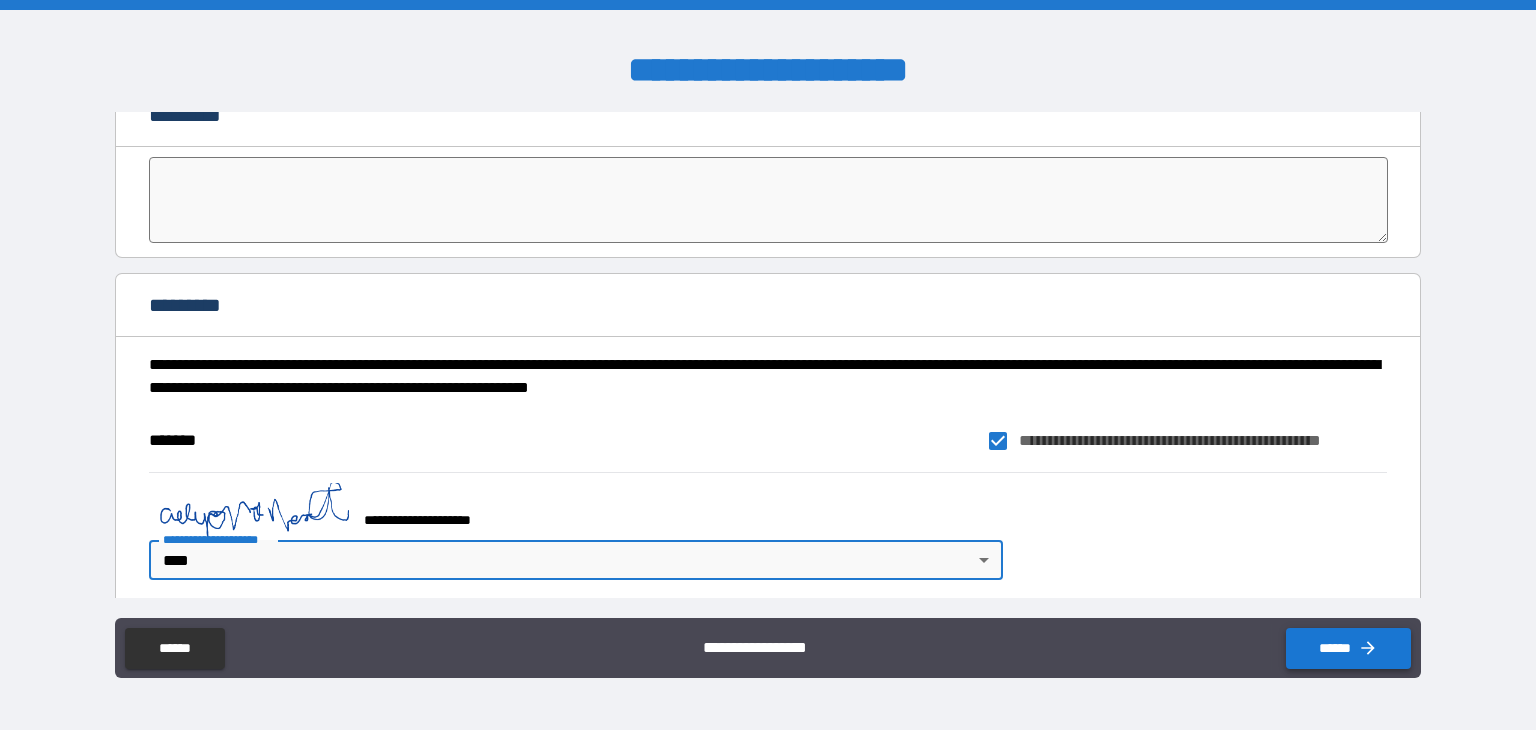 click on "******" at bounding box center (1348, 648) 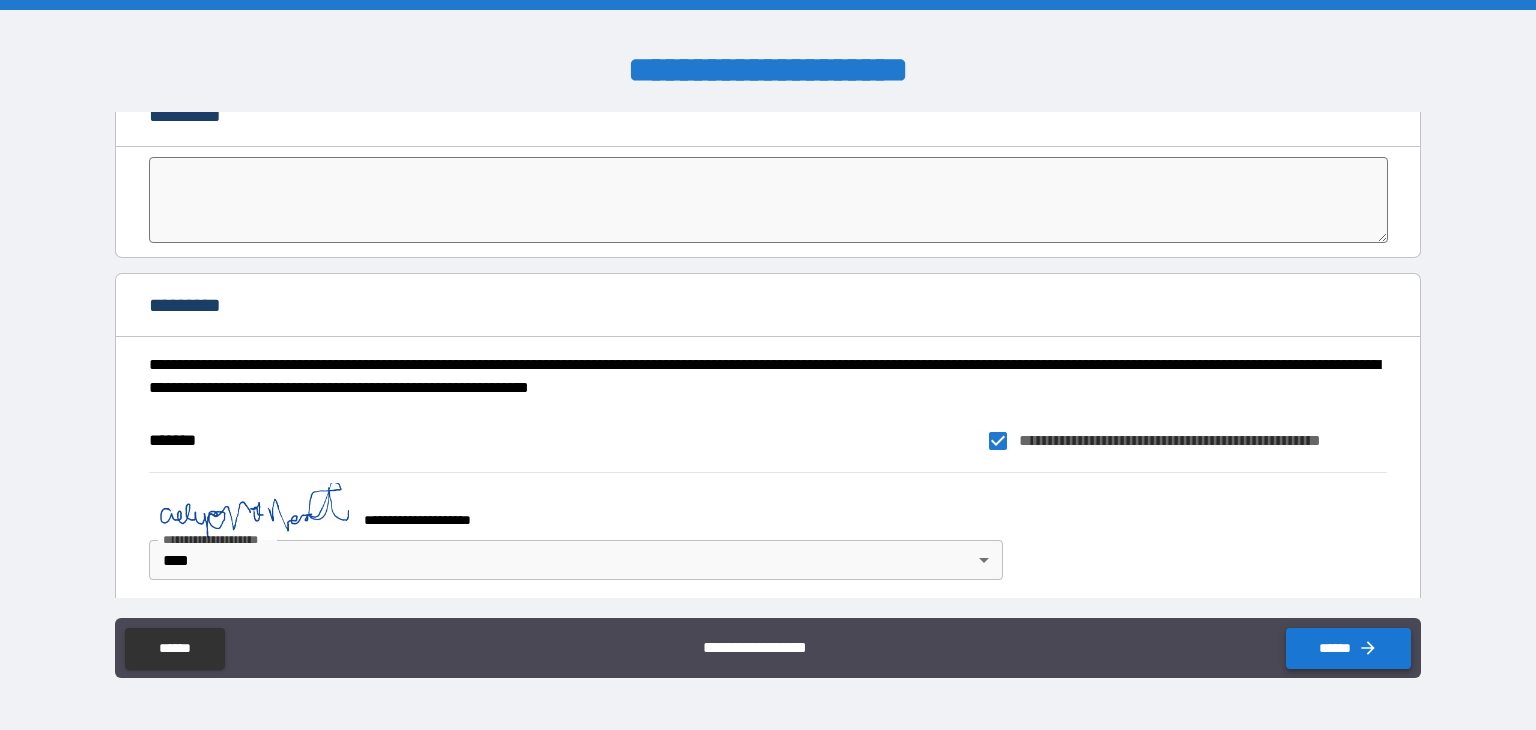 click on "******" at bounding box center (1348, 648) 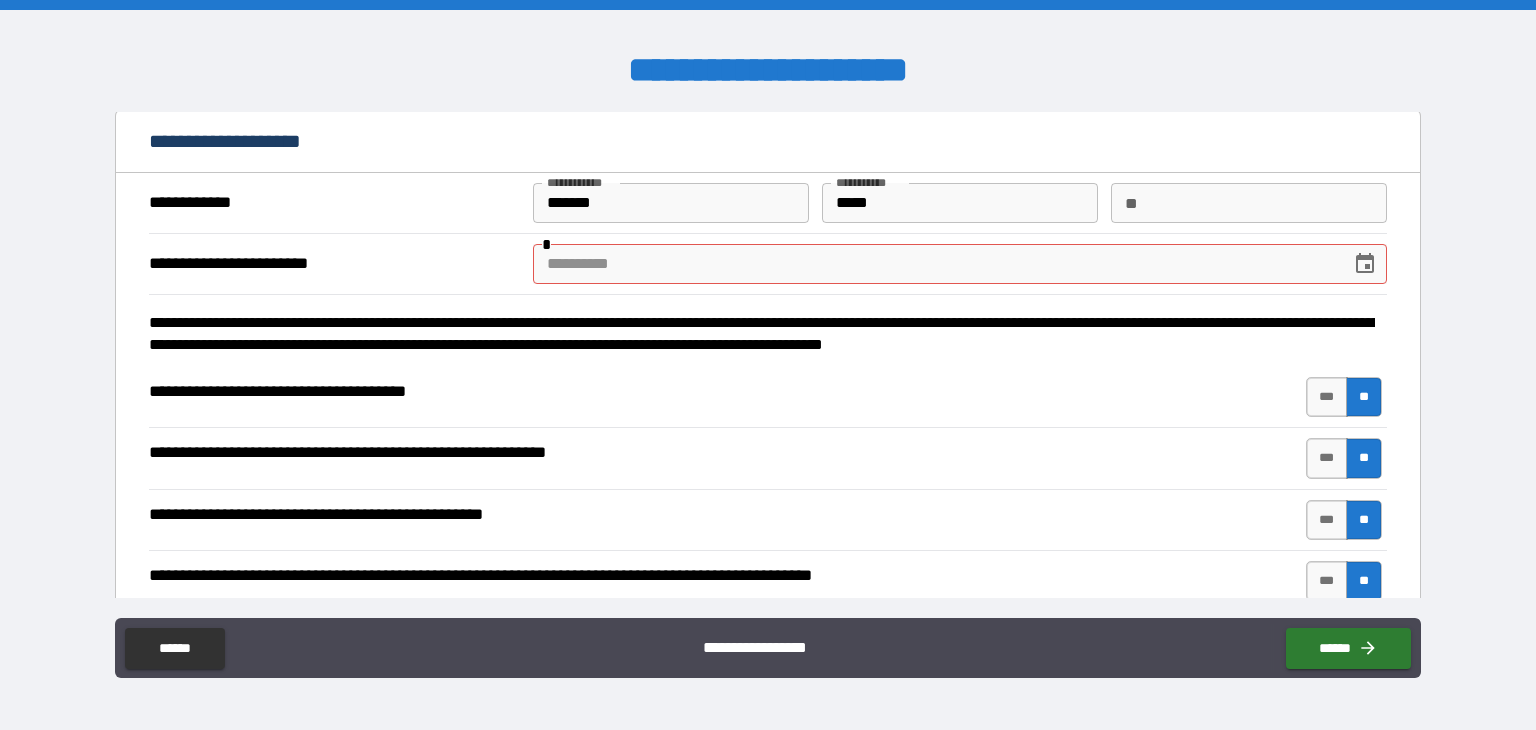 scroll, scrollTop: 0, scrollLeft: 0, axis: both 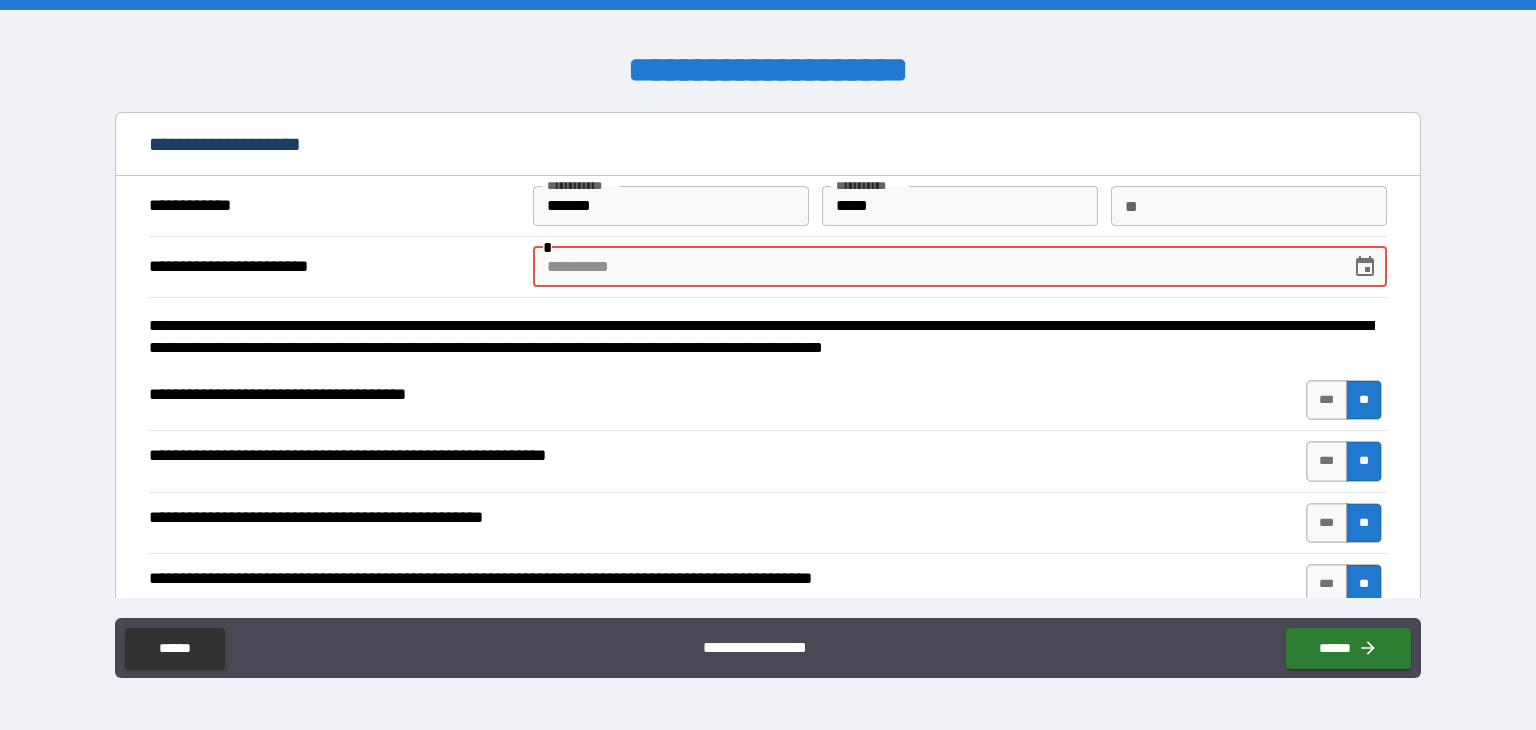 click at bounding box center (935, 267) 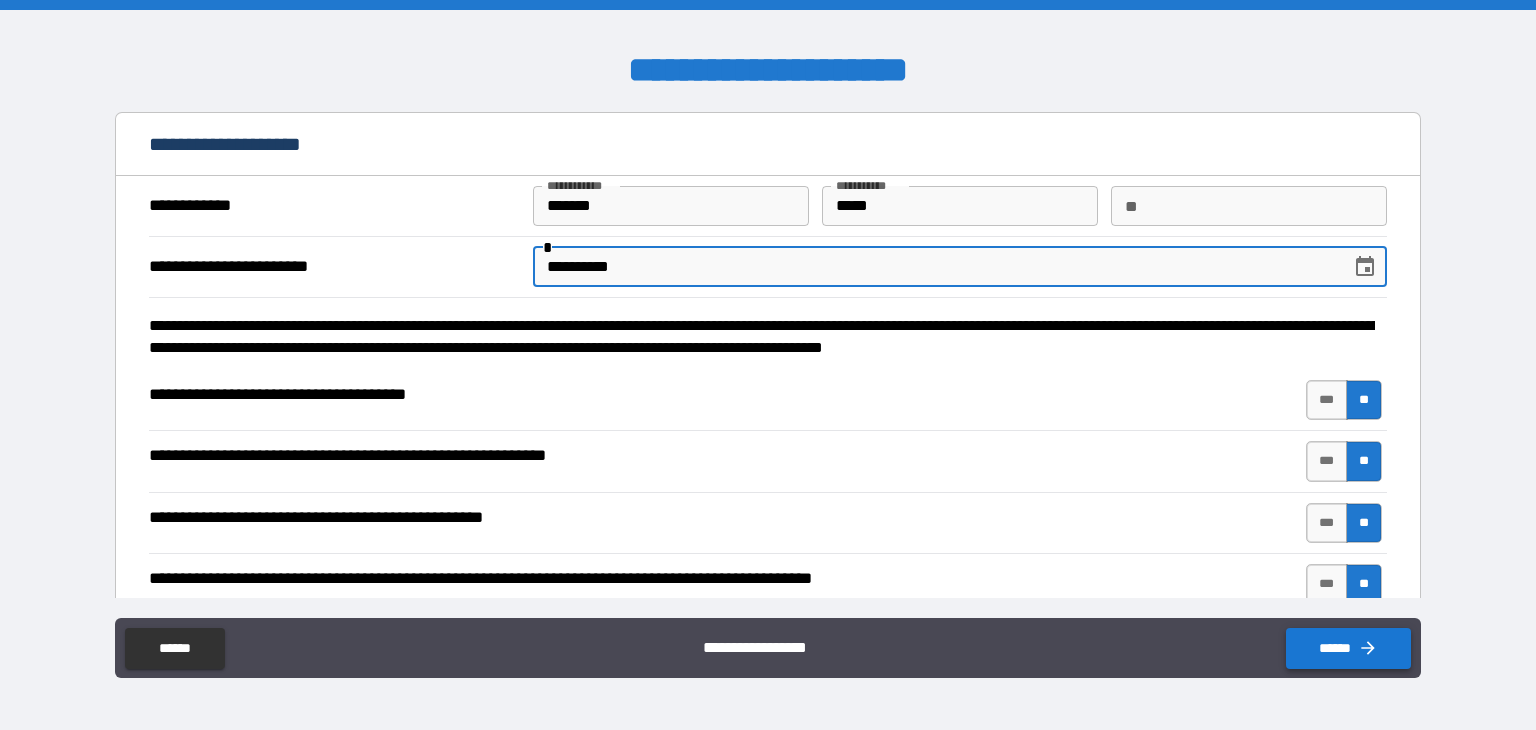 type on "**********" 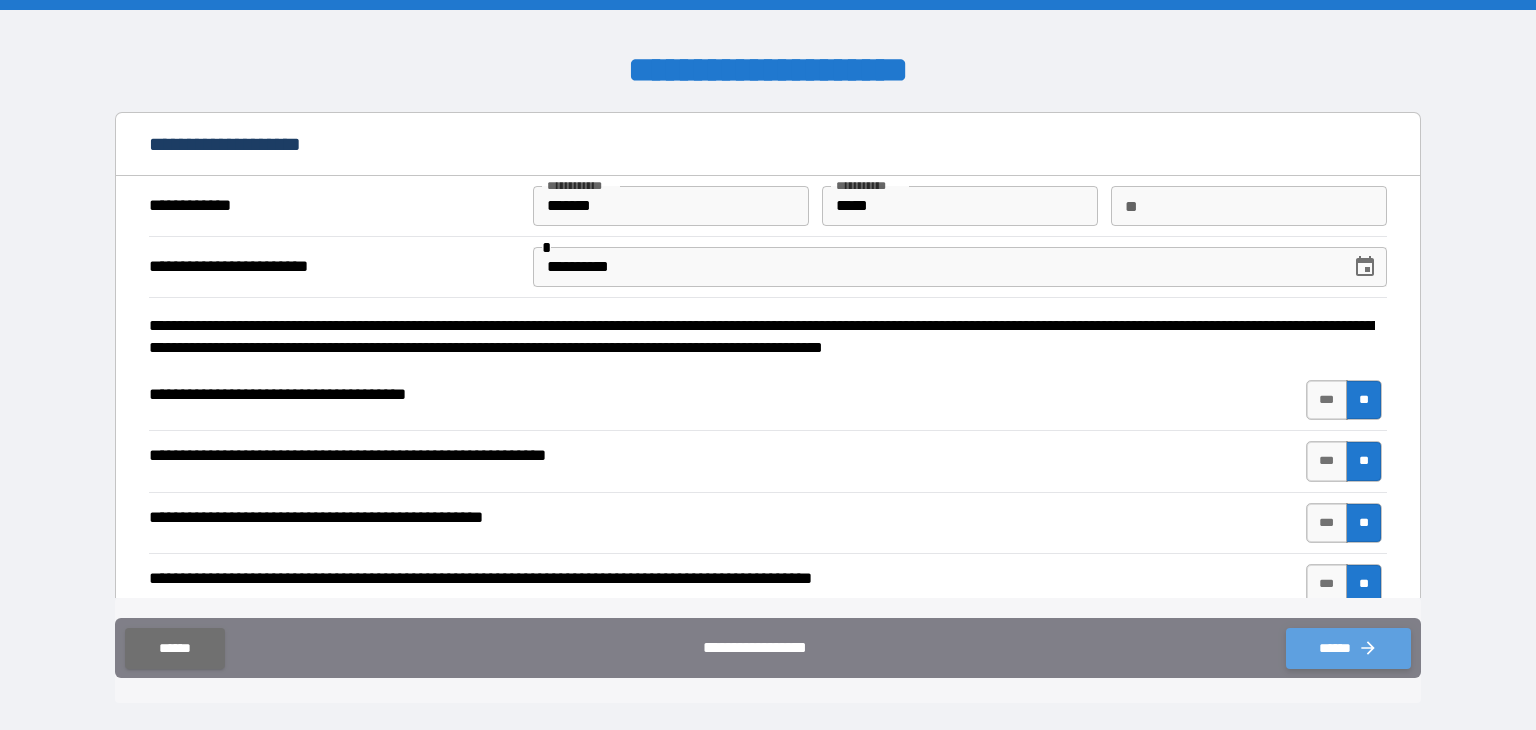 click on "******" at bounding box center [1348, 648] 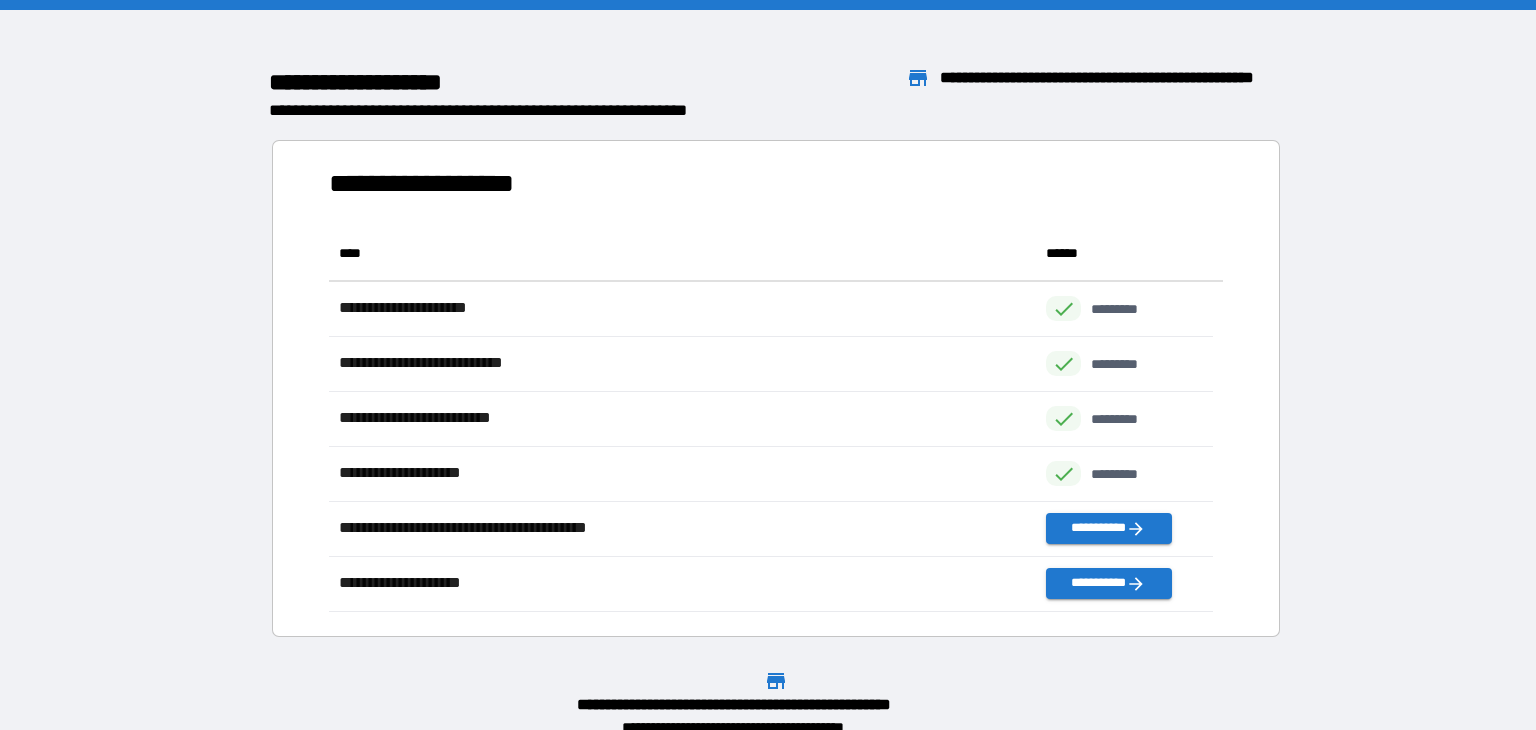 scroll, scrollTop: 16, scrollLeft: 16, axis: both 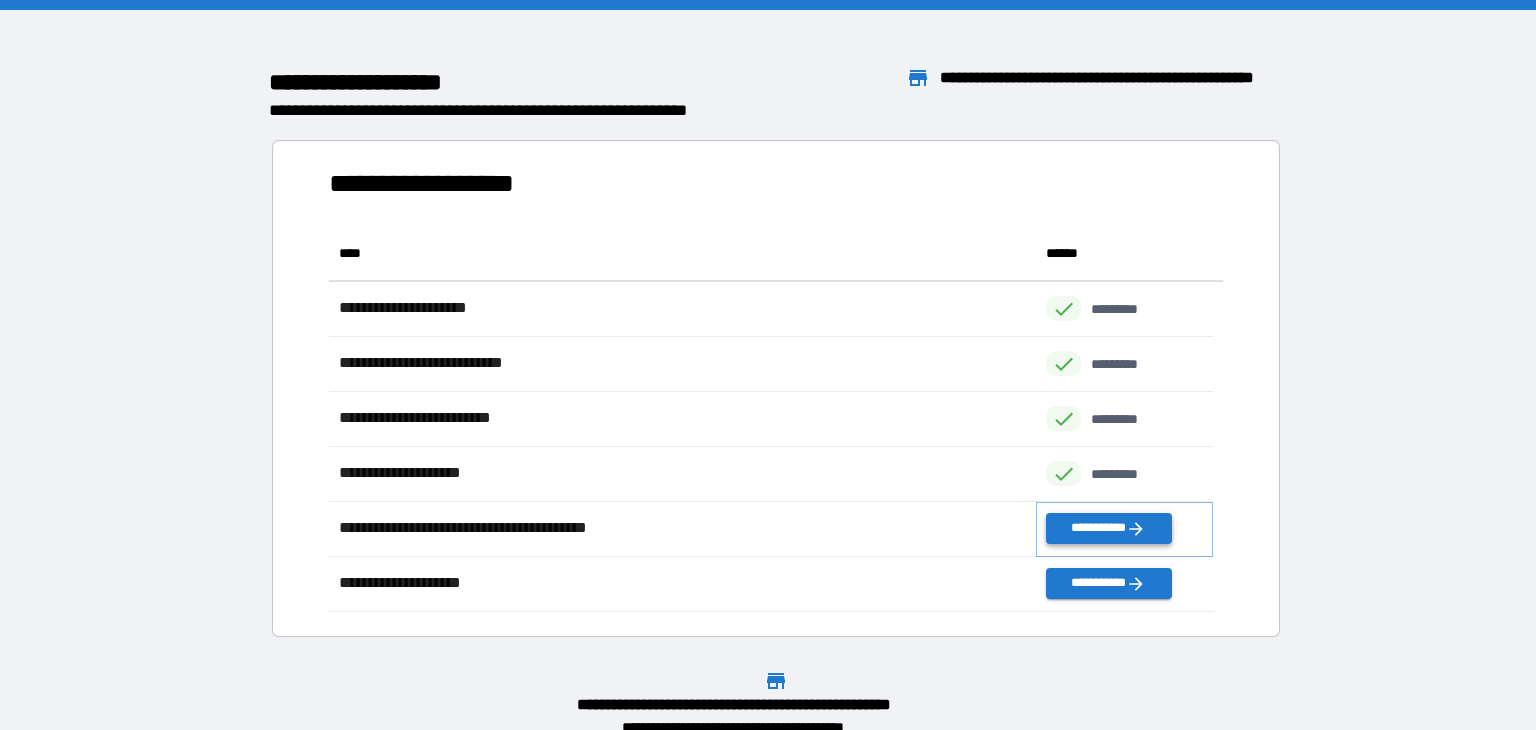 click on "**********" at bounding box center (1108, 528) 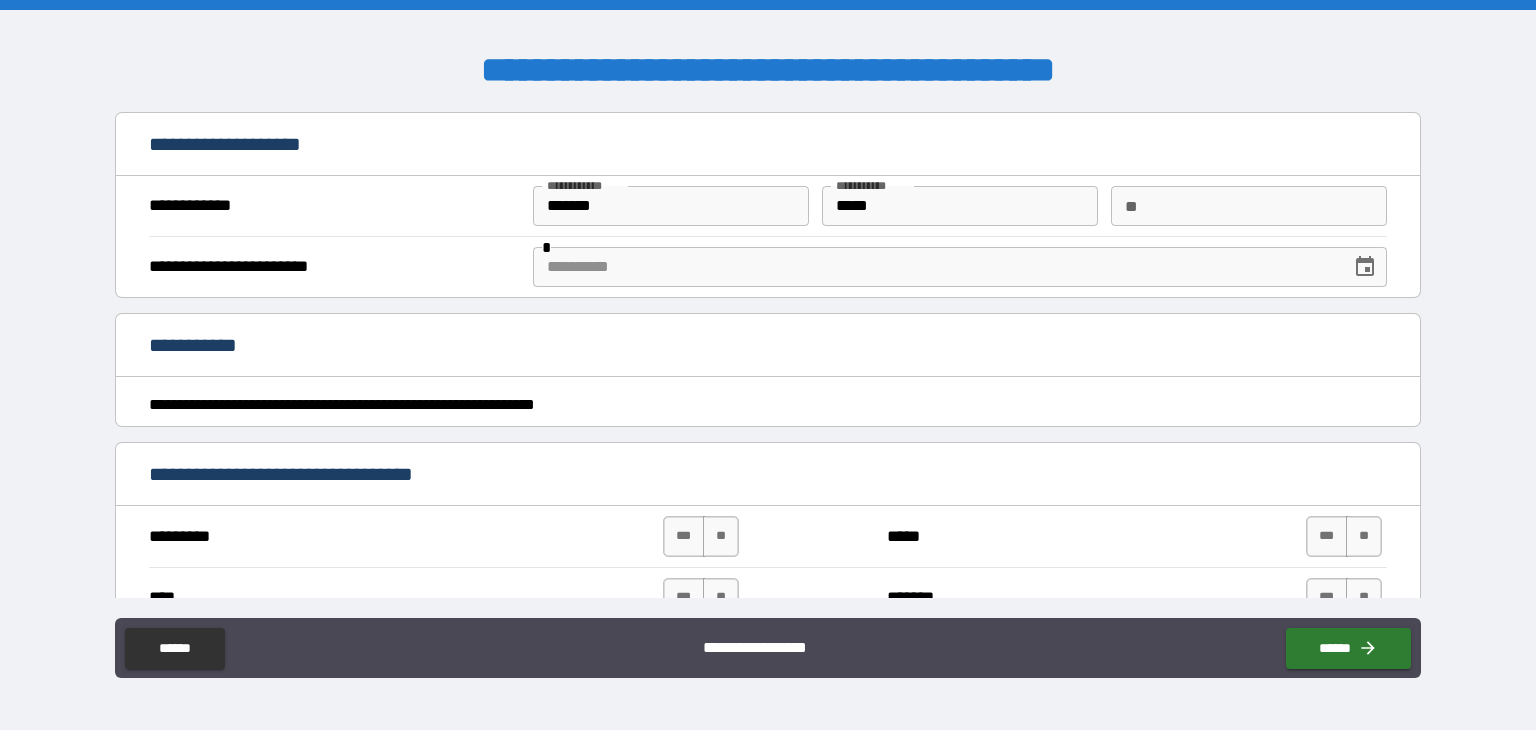 type on "*" 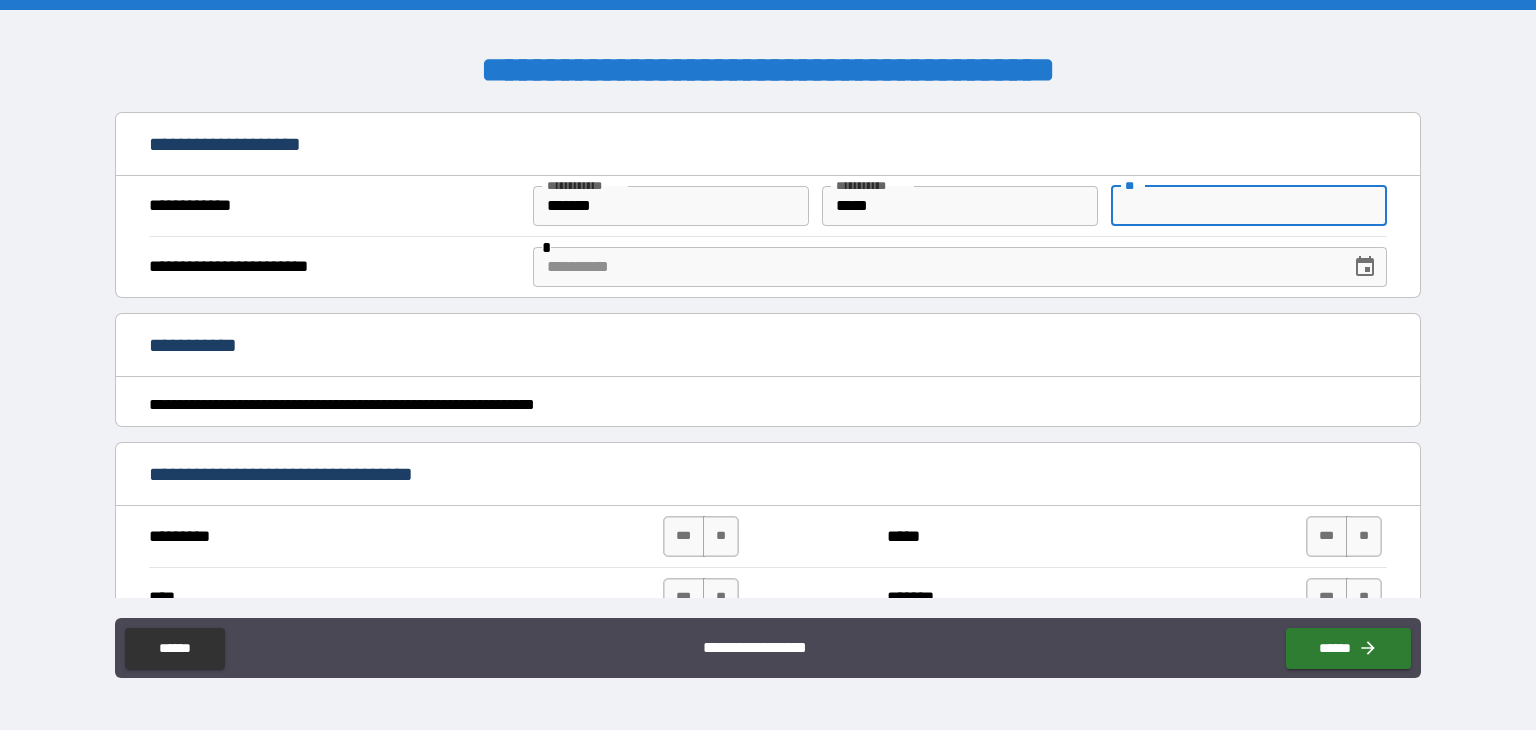 click on "**" at bounding box center (1249, 206) 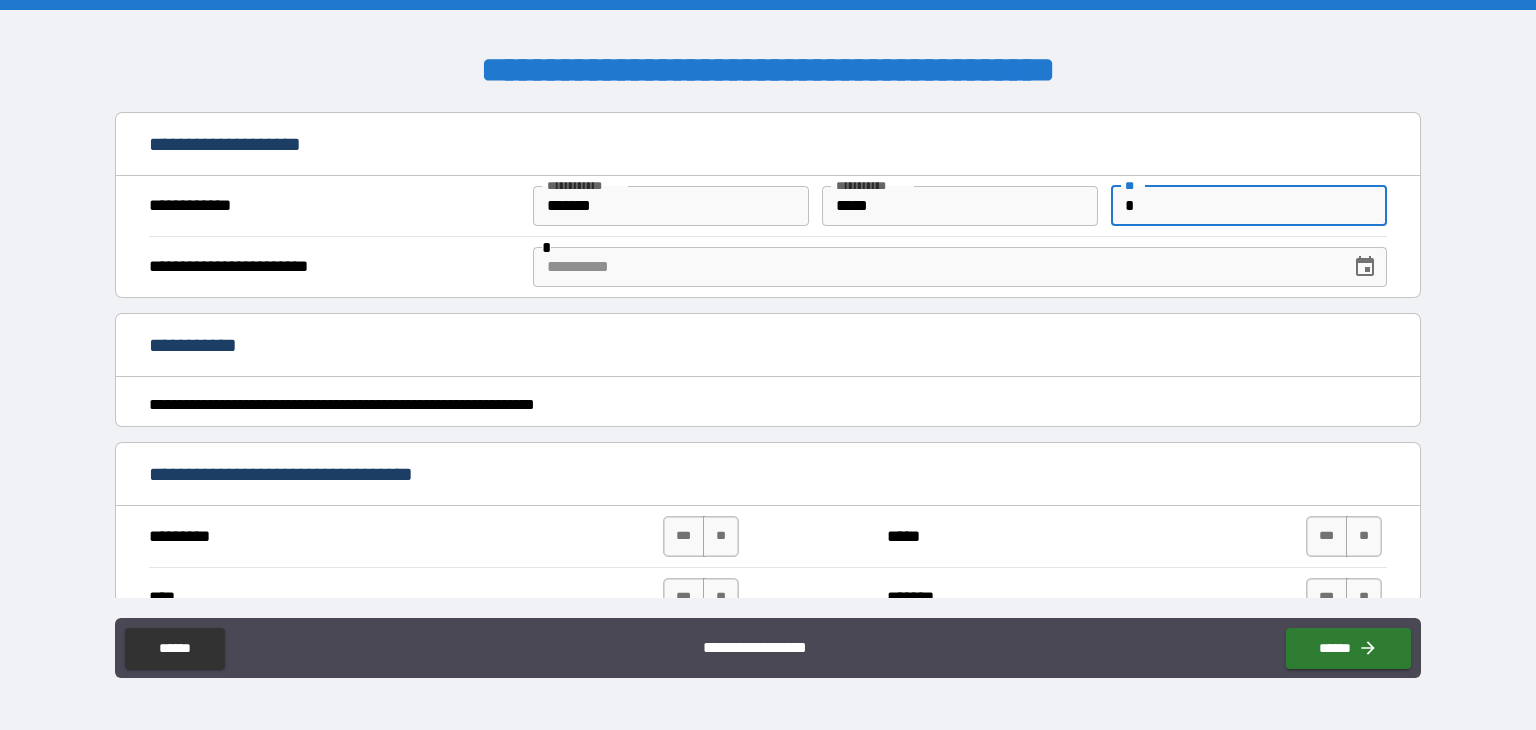type on "*" 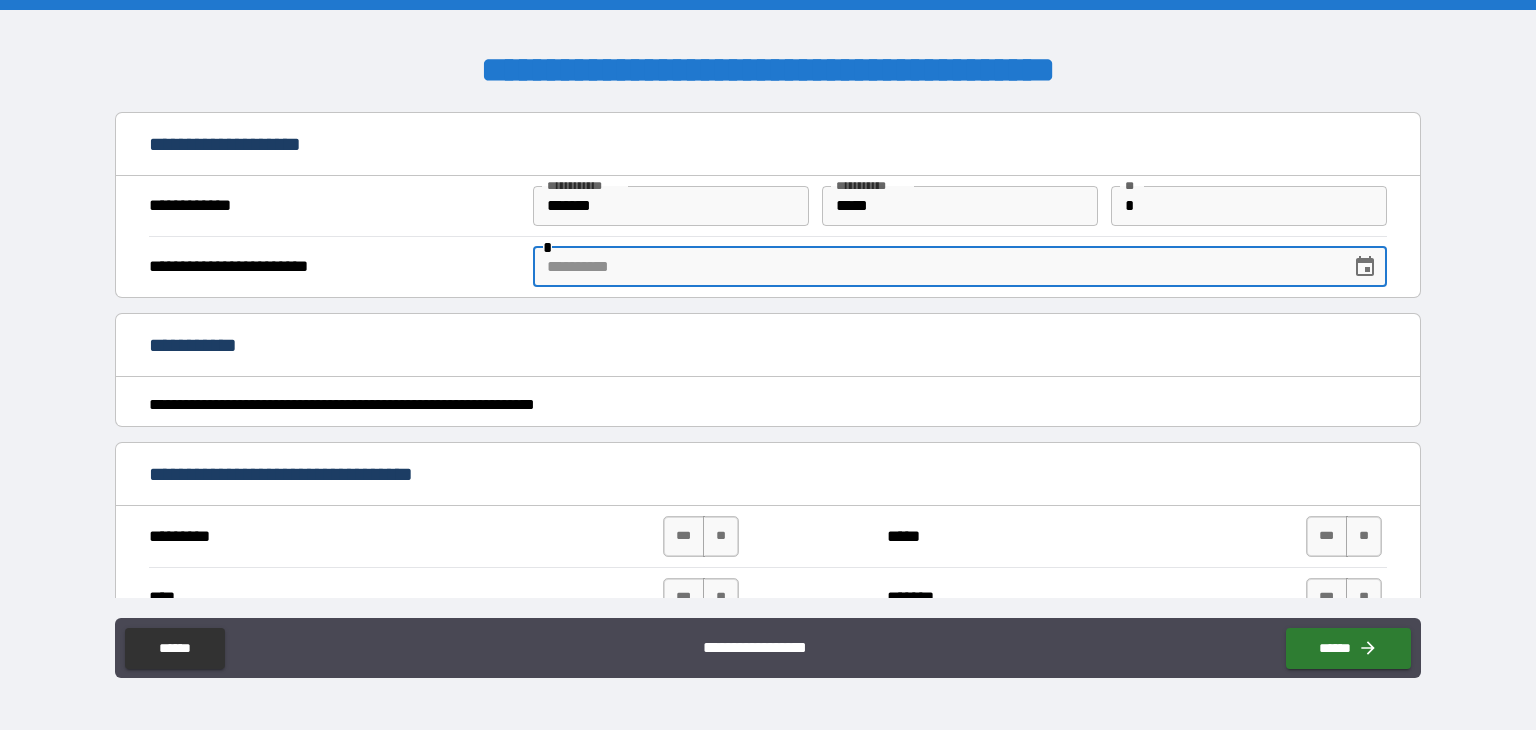 click at bounding box center (935, 267) 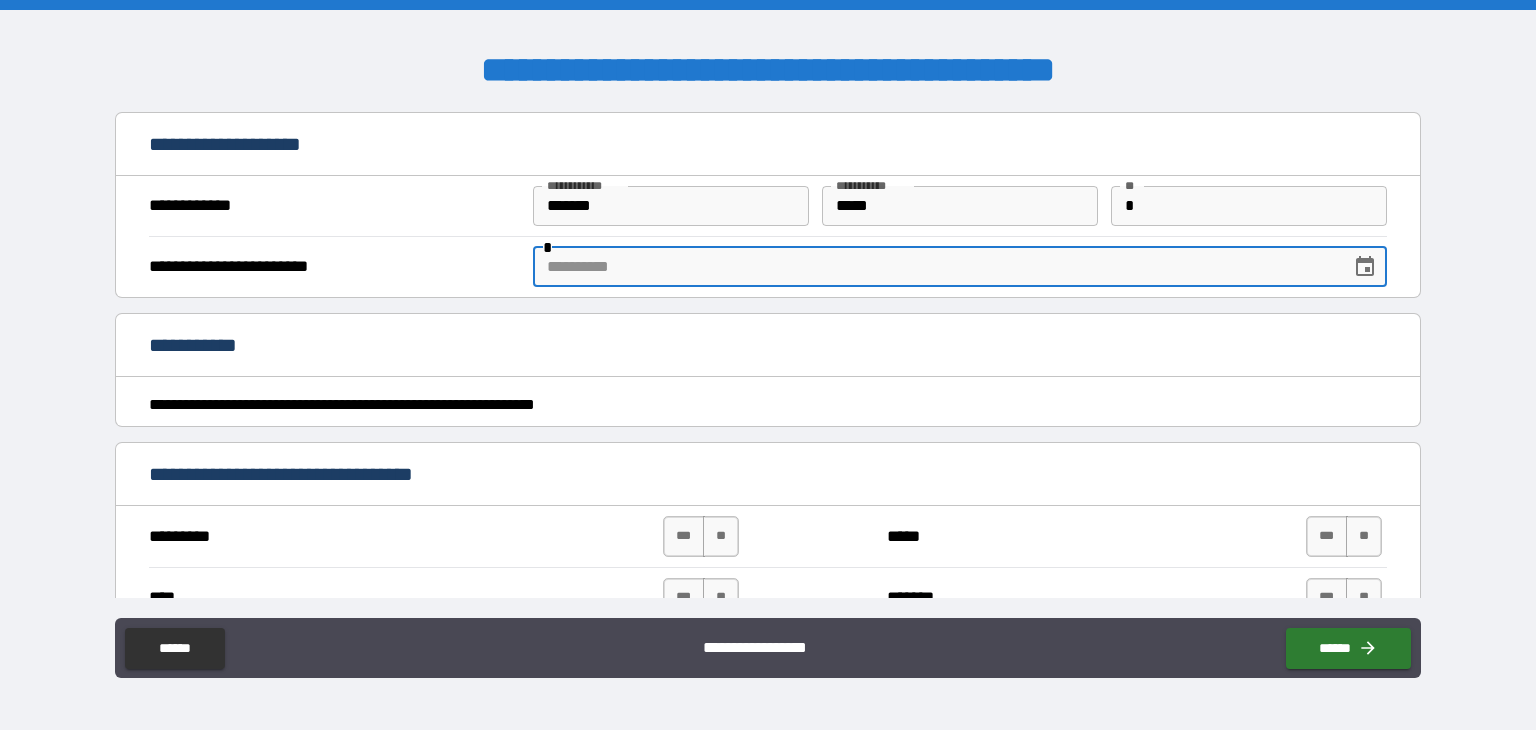 type on "*" 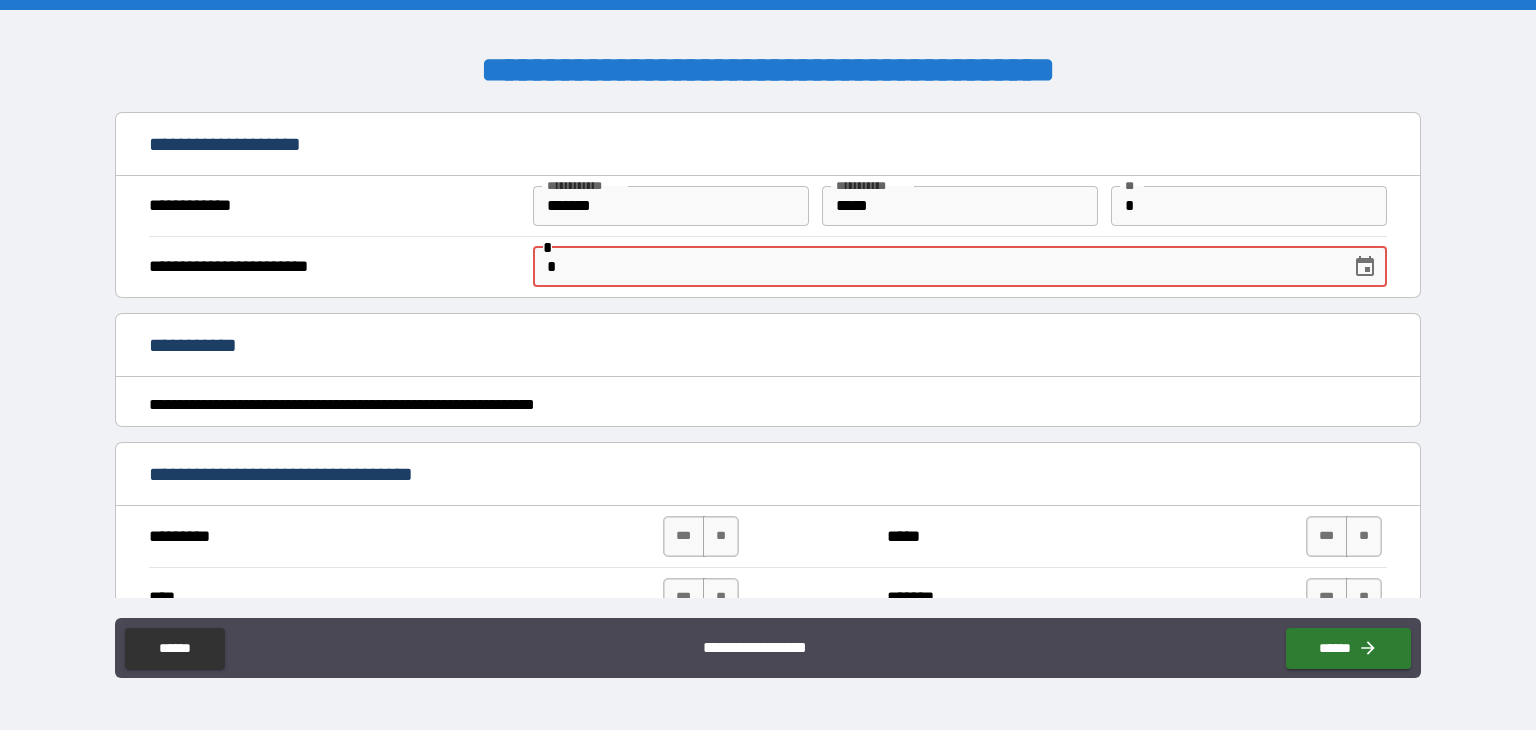 type on "*" 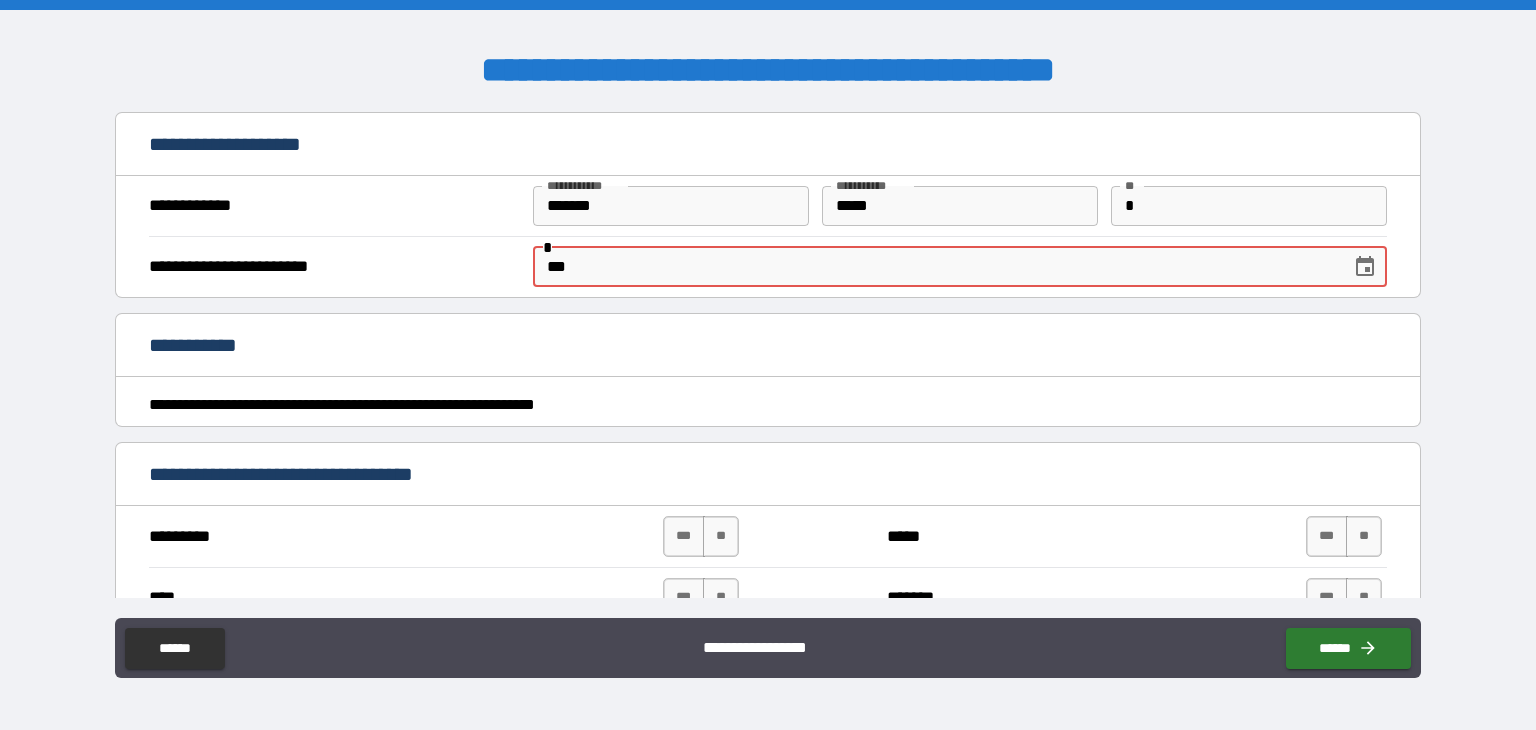 type on "*" 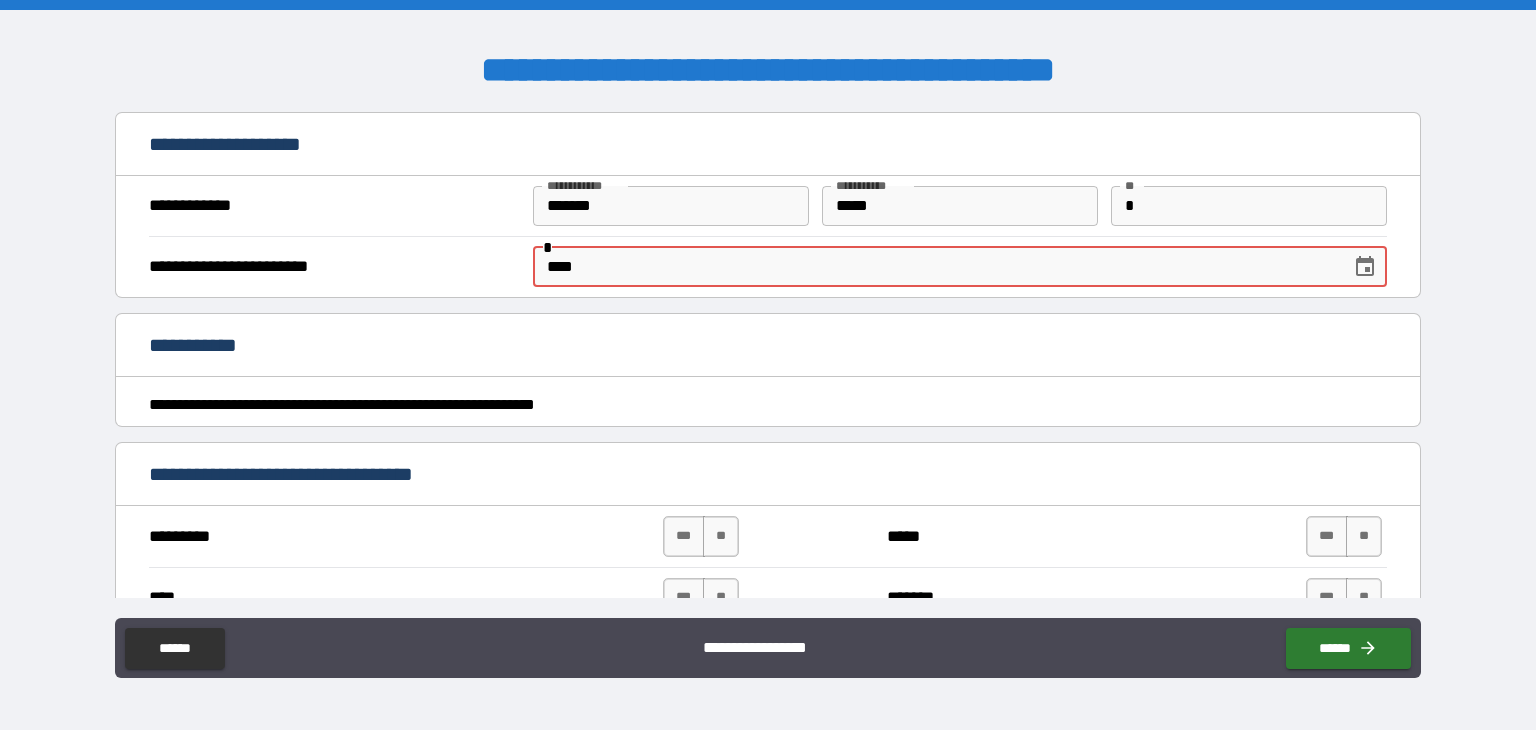 type on "******" 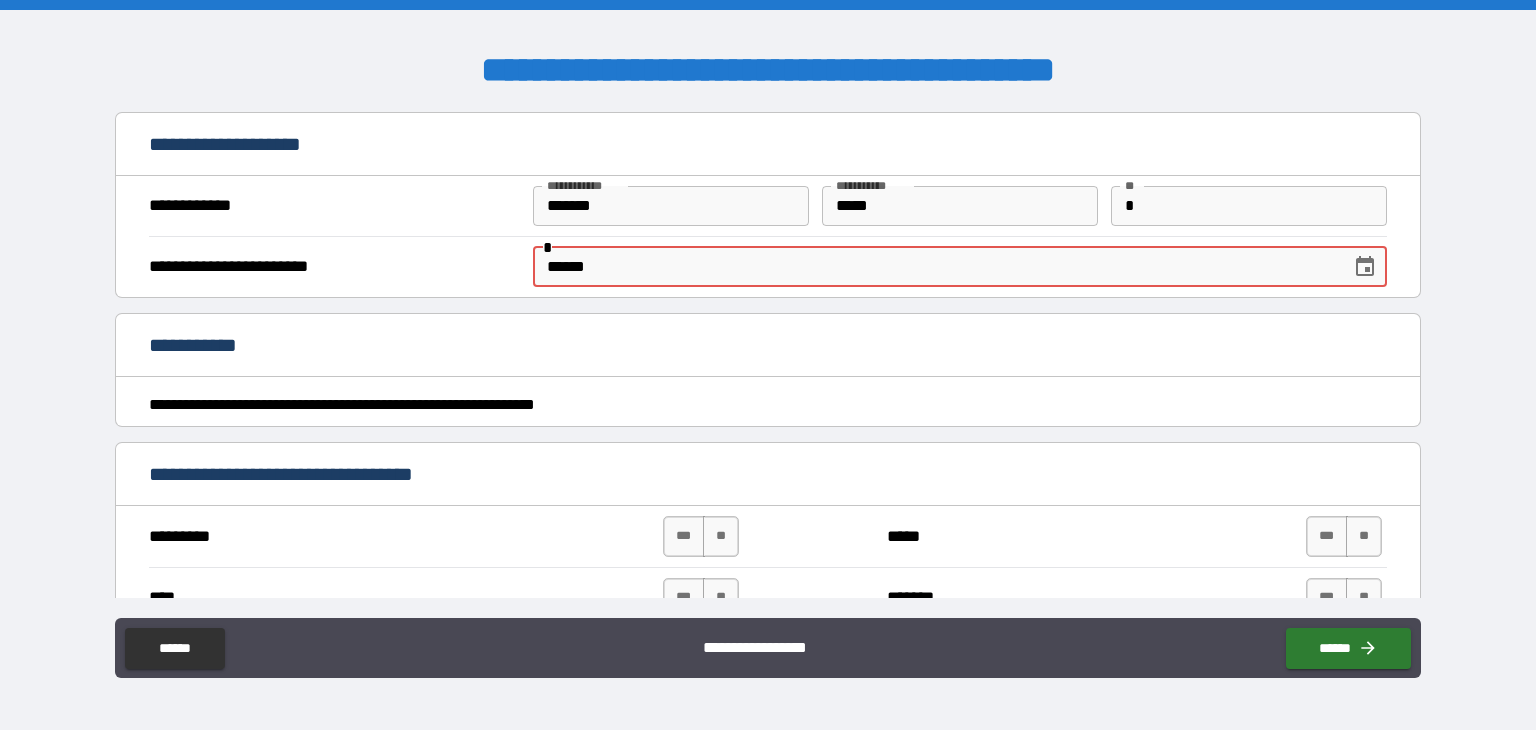 type on "*" 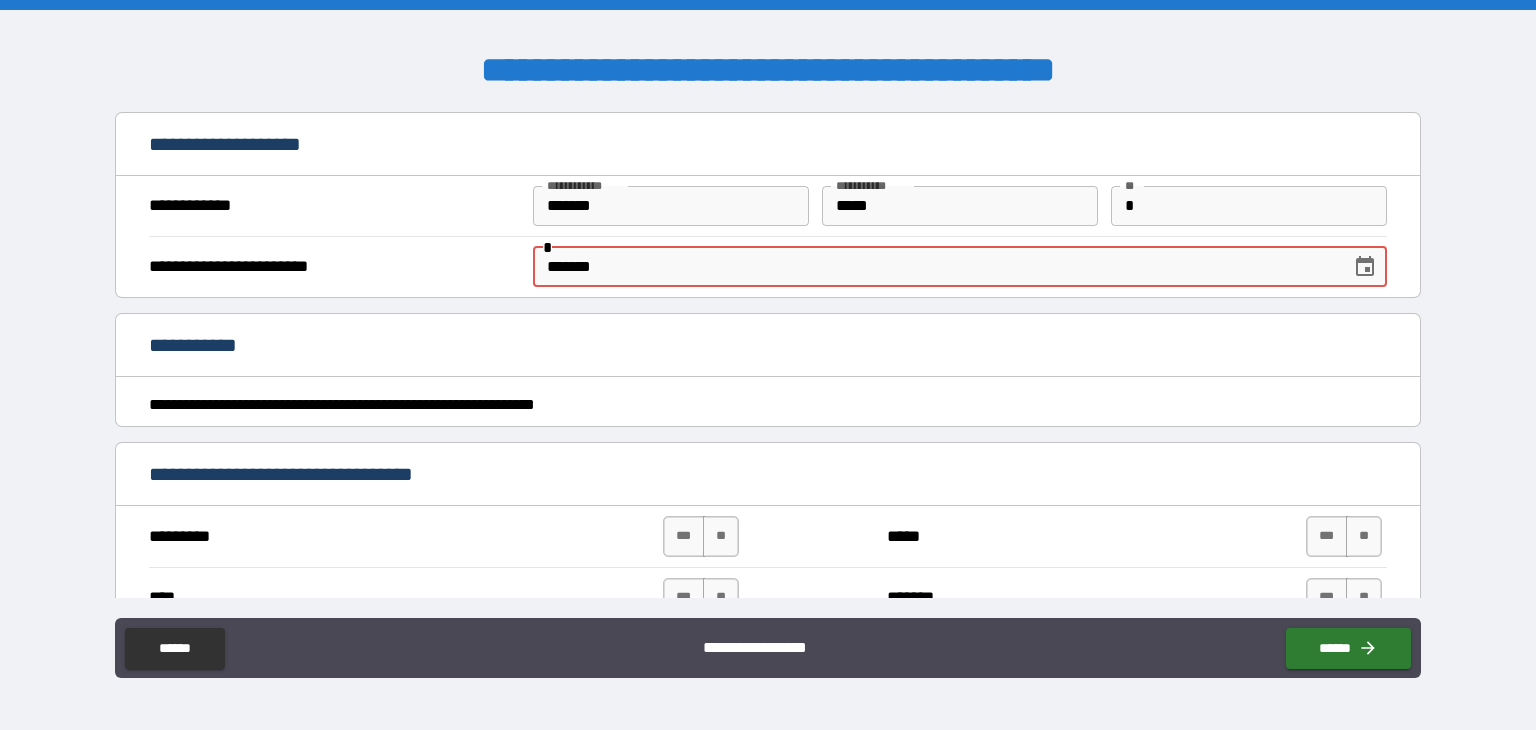 type on "********" 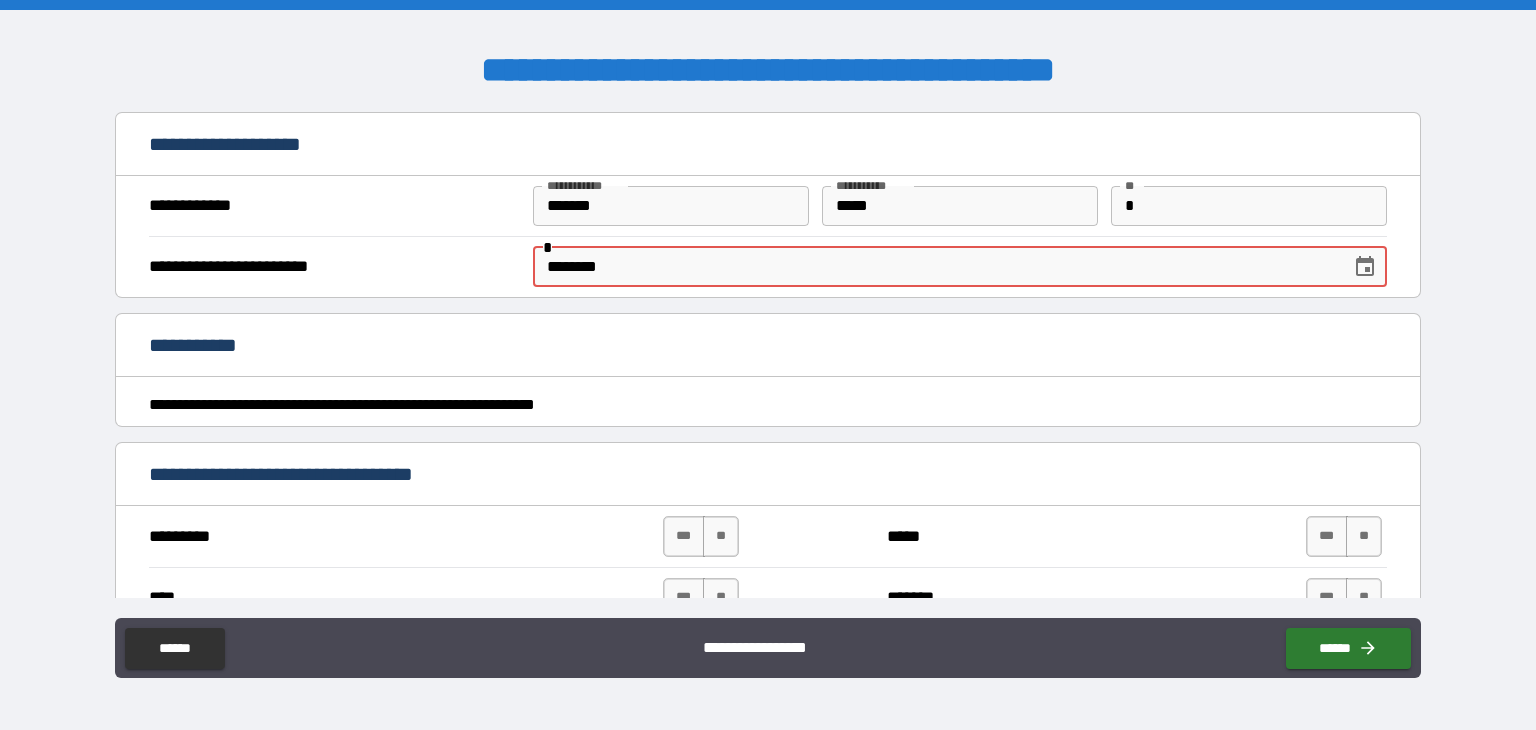 type on "*" 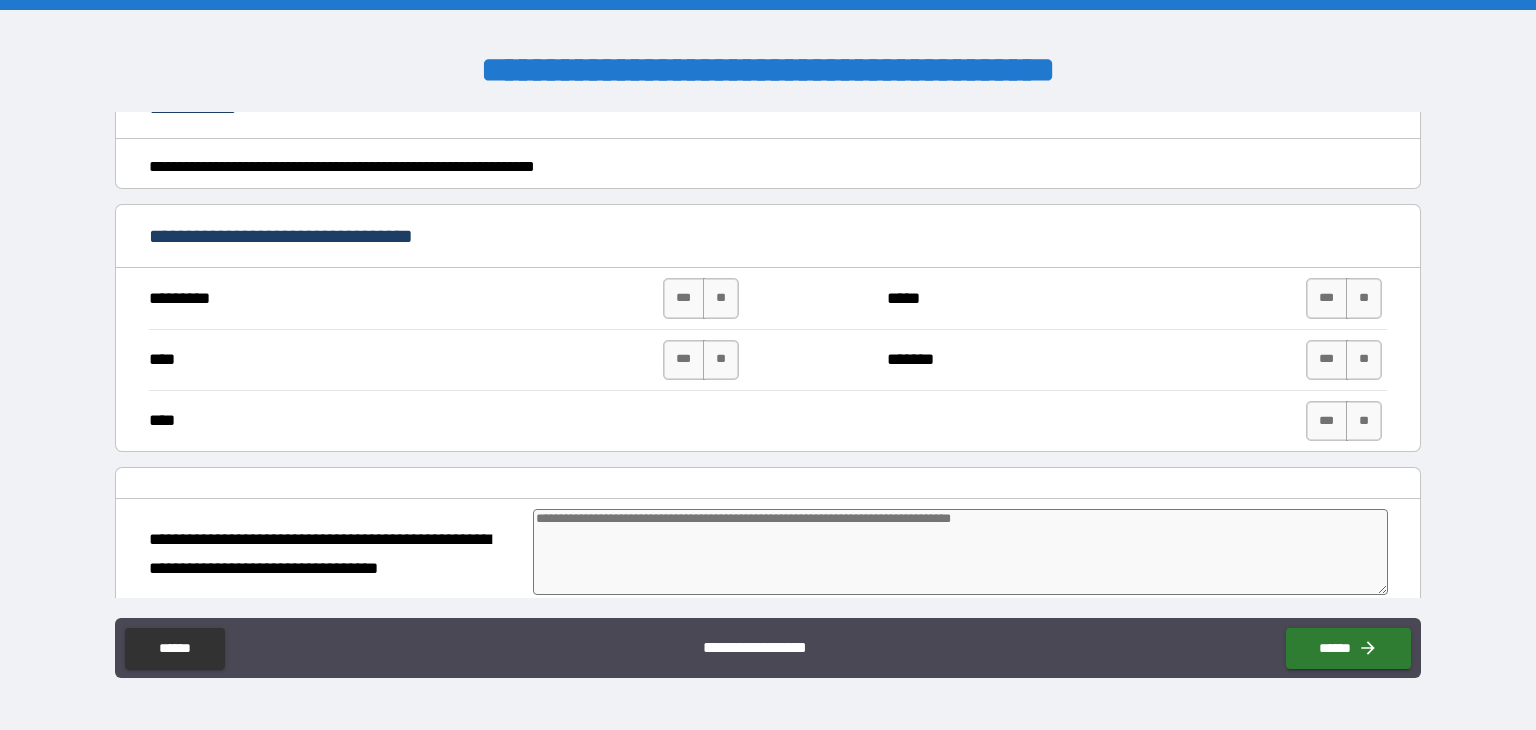 scroll, scrollTop: 239, scrollLeft: 0, axis: vertical 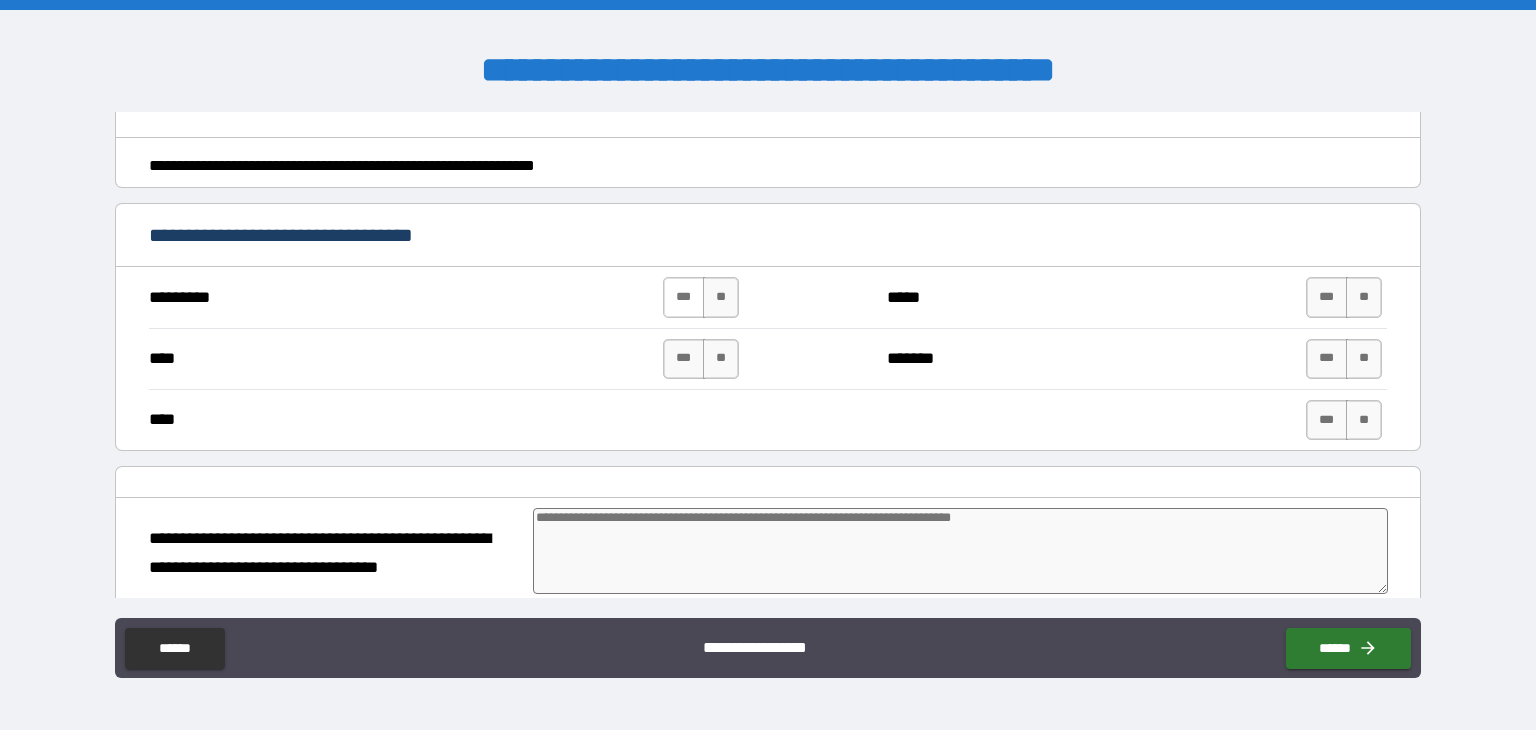 click on "***" at bounding box center (684, 297) 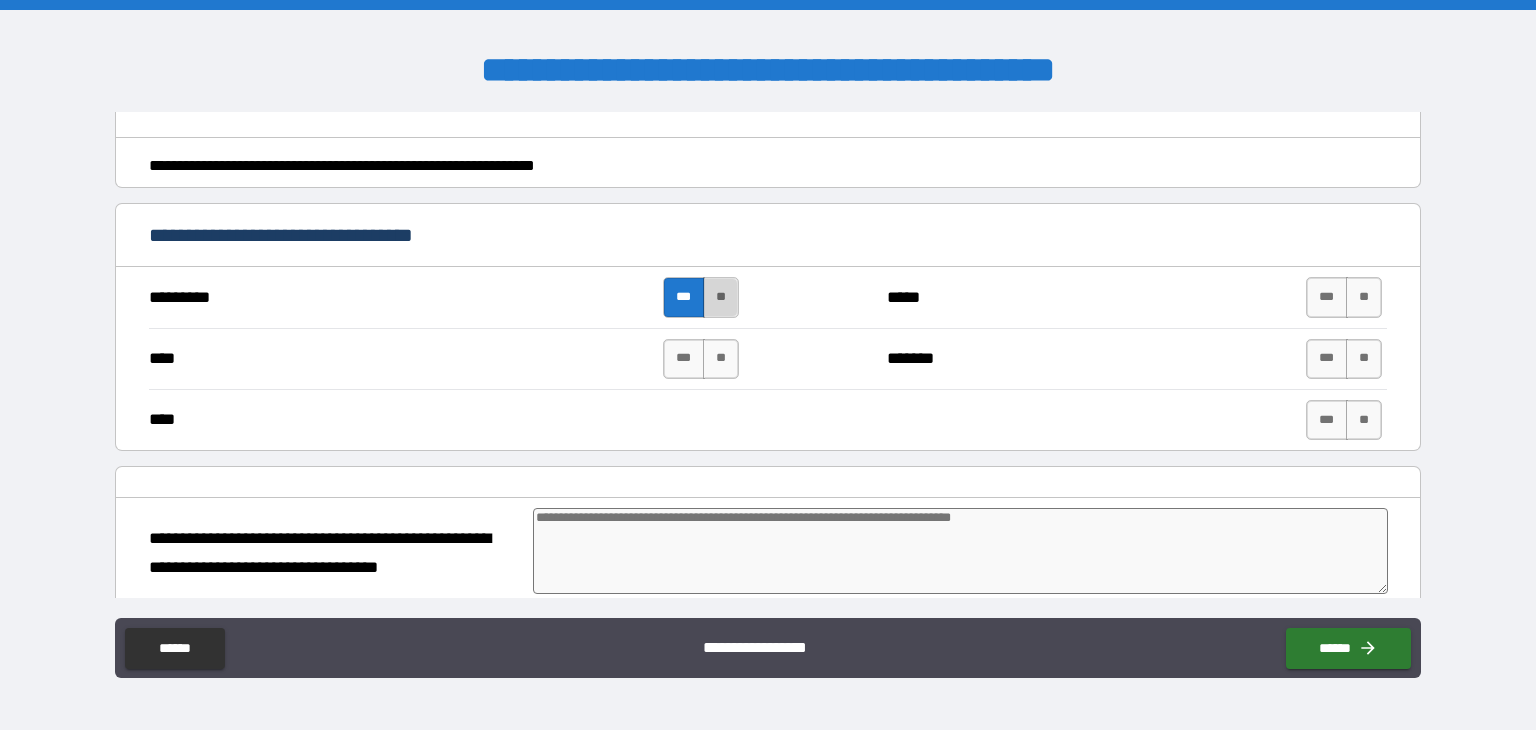 click on "**" at bounding box center [721, 297] 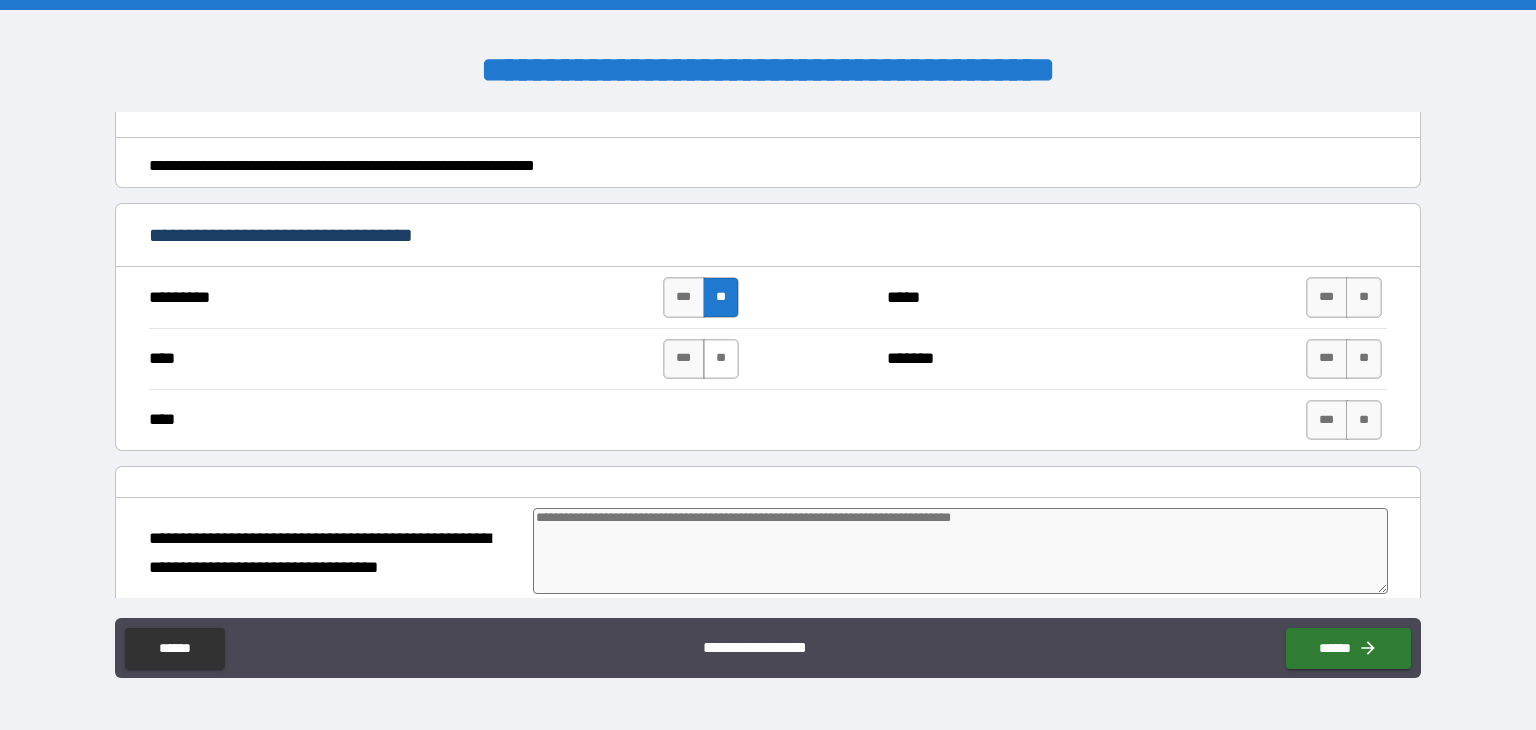 click on "**" at bounding box center [721, 359] 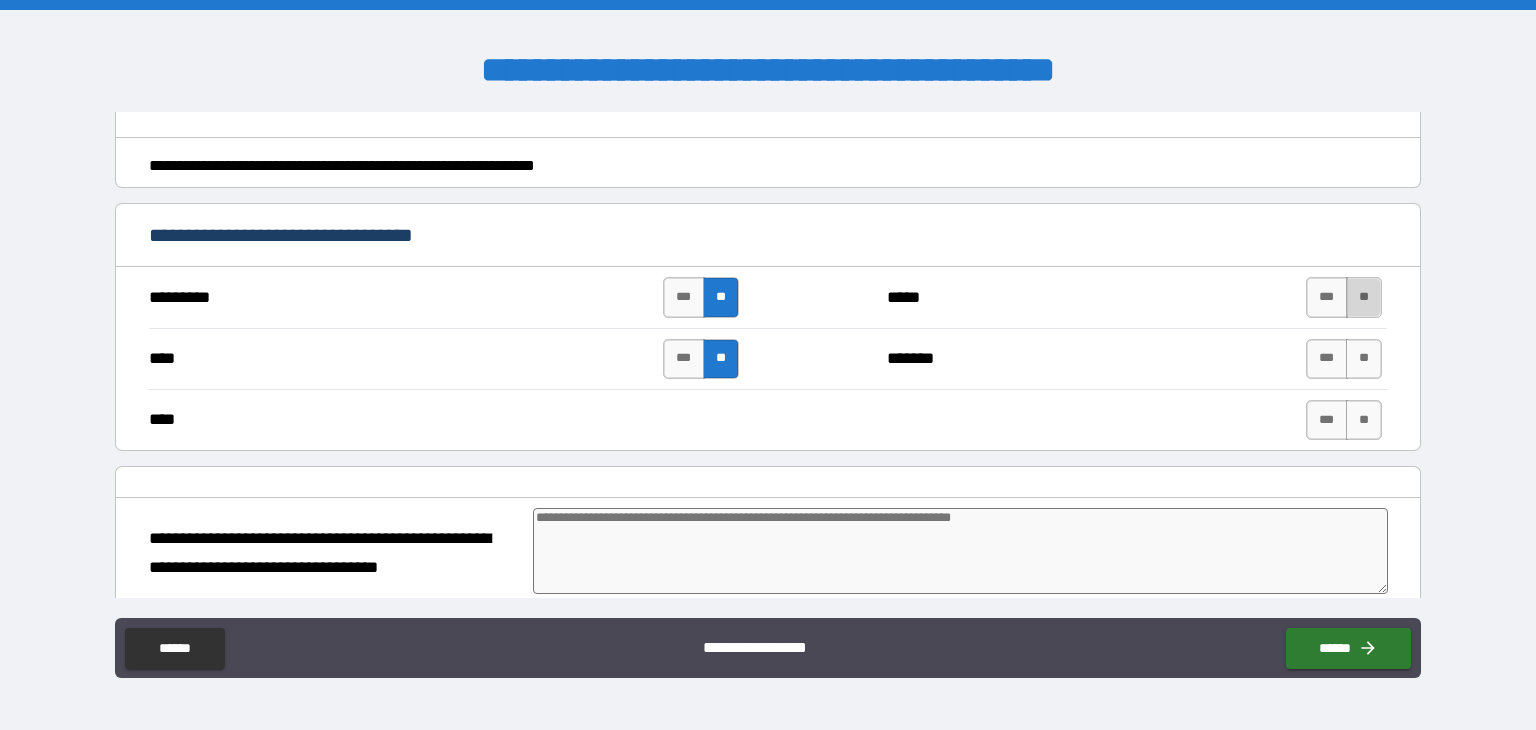 click on "**" at bounding box center (1364, 297) 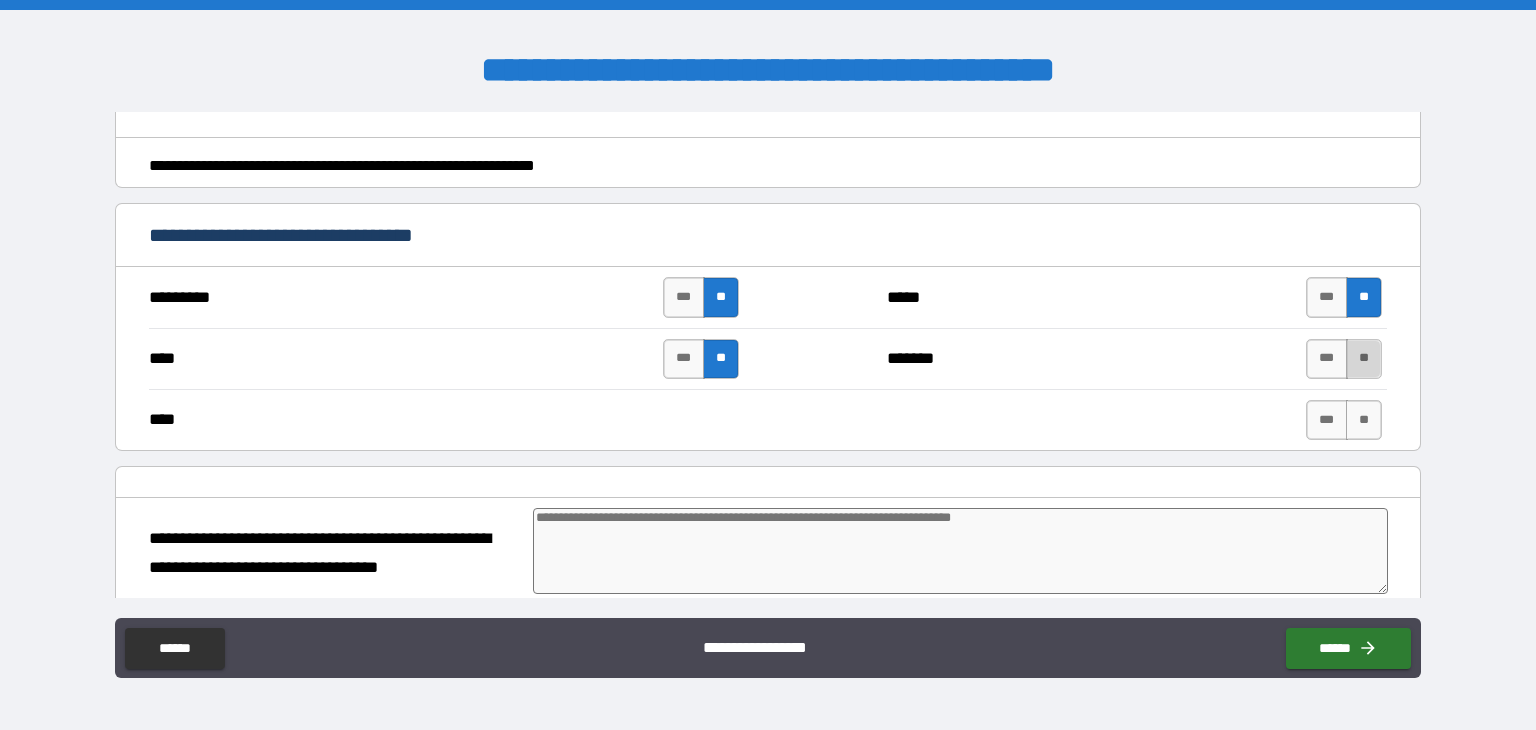 click on "**" at bounding box center (1364, 359) 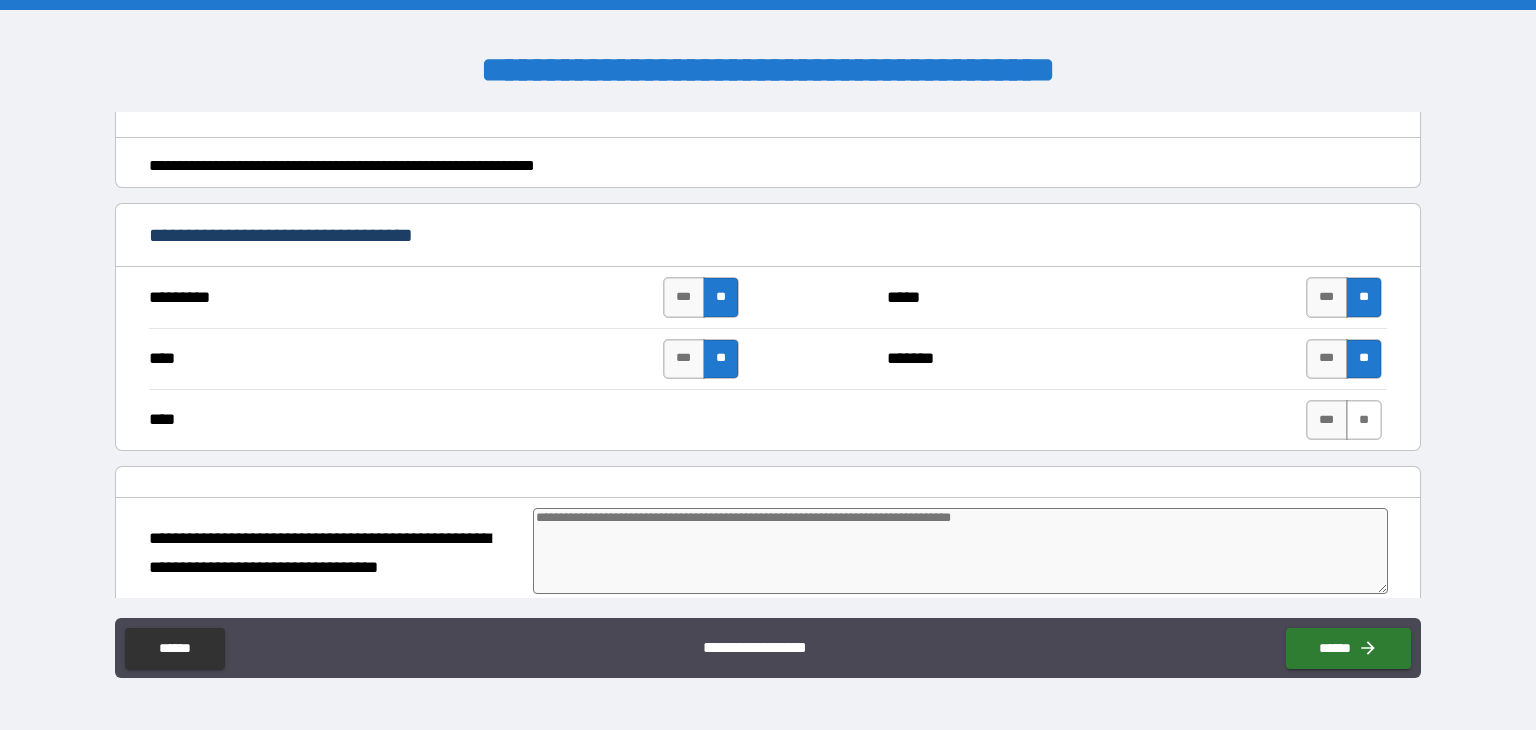 click on "**" at bounding box center [1364, 420] 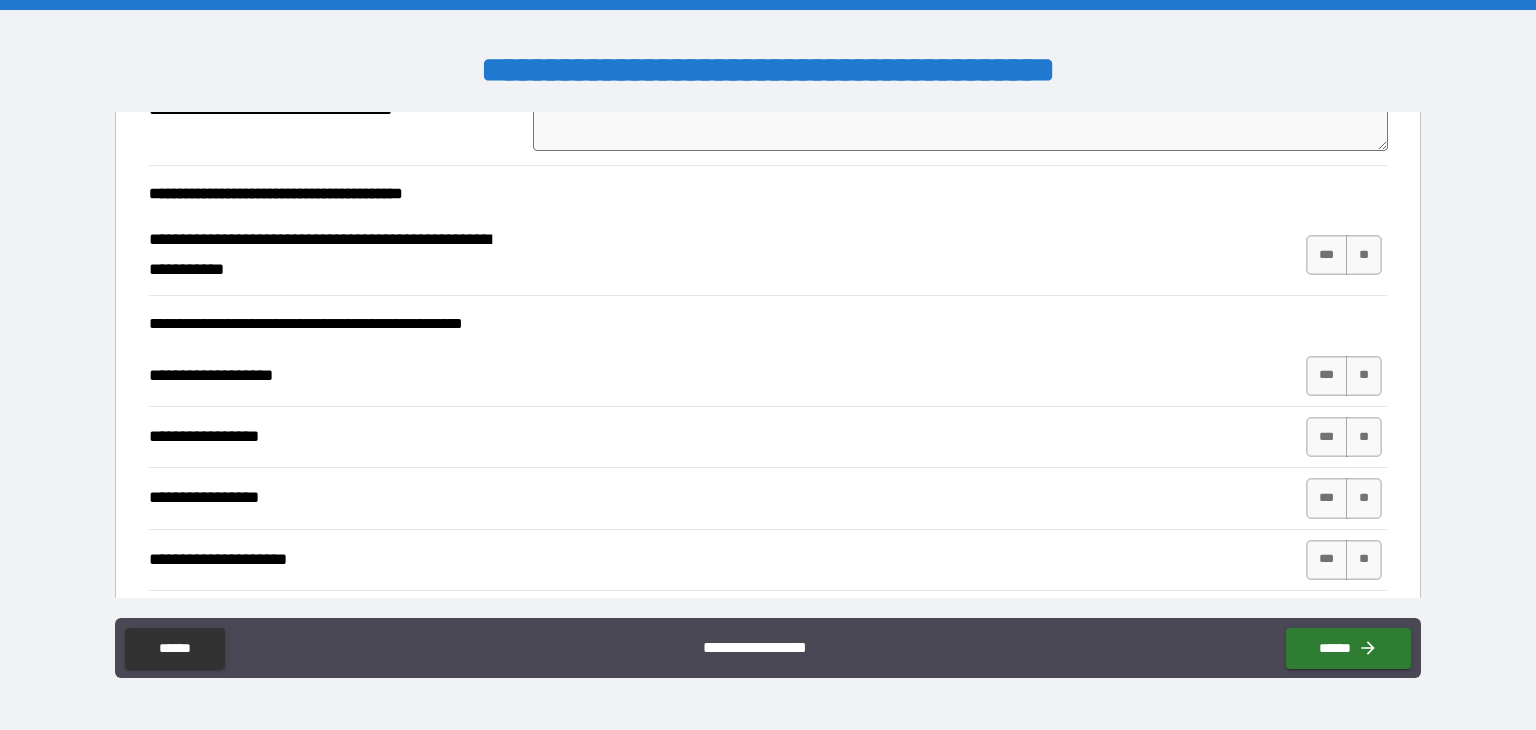 scroll, scrollTop: 1226, scrollLeft: 0, axis: vertical 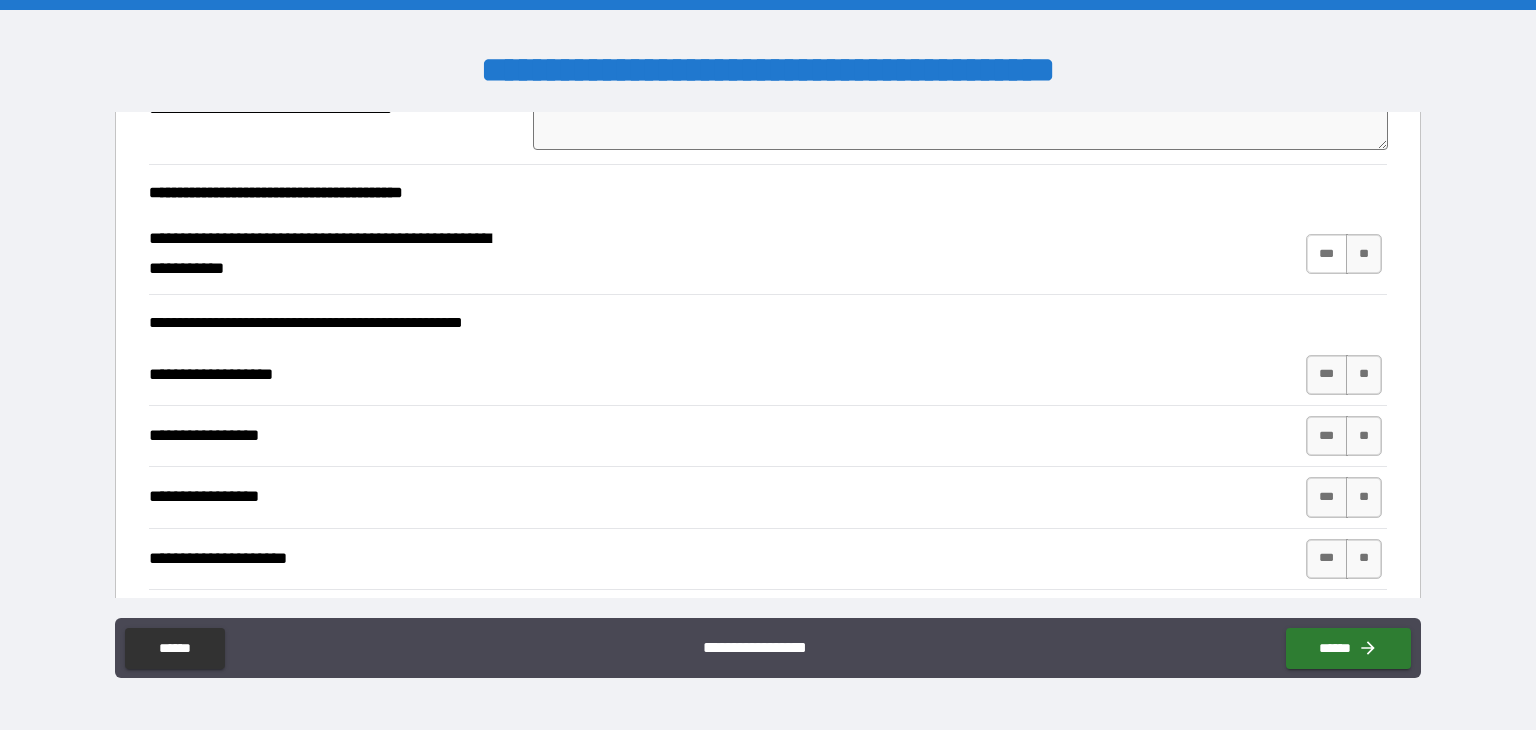 click on "***" at bounding box center (1327, 254) 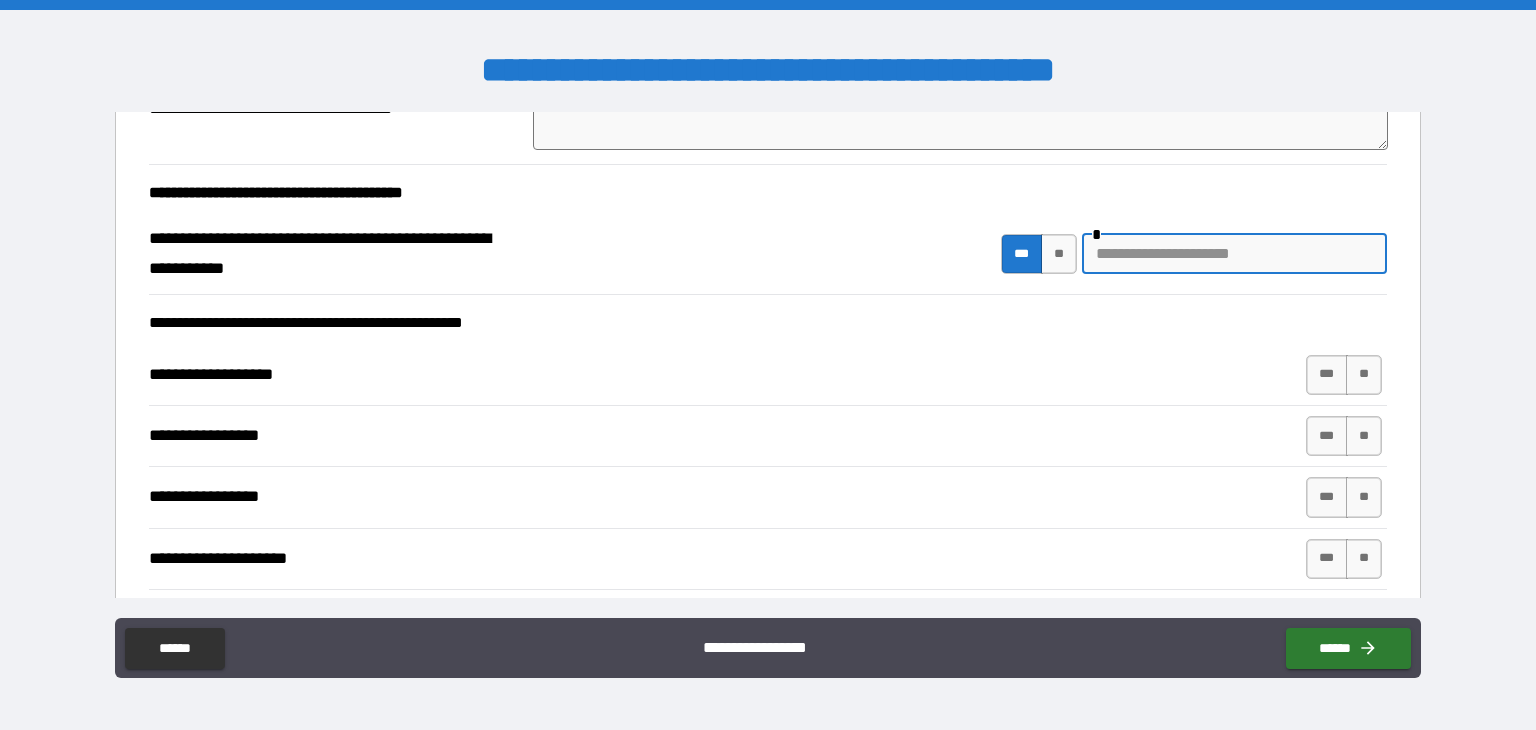 click at bounding box center [1234, 254] 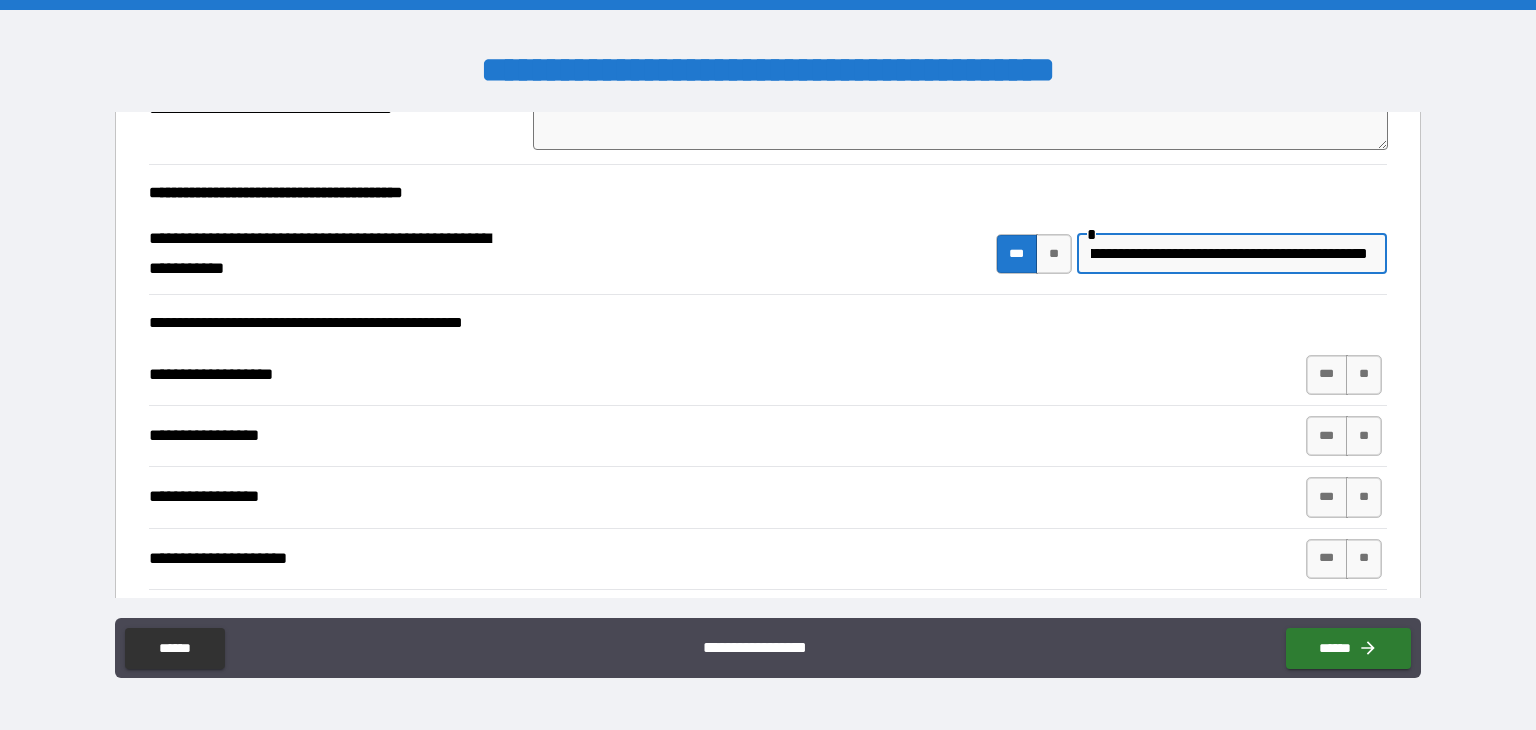 scroll, scrollTop: 0, scrollLeft: 77, axis: horizontal 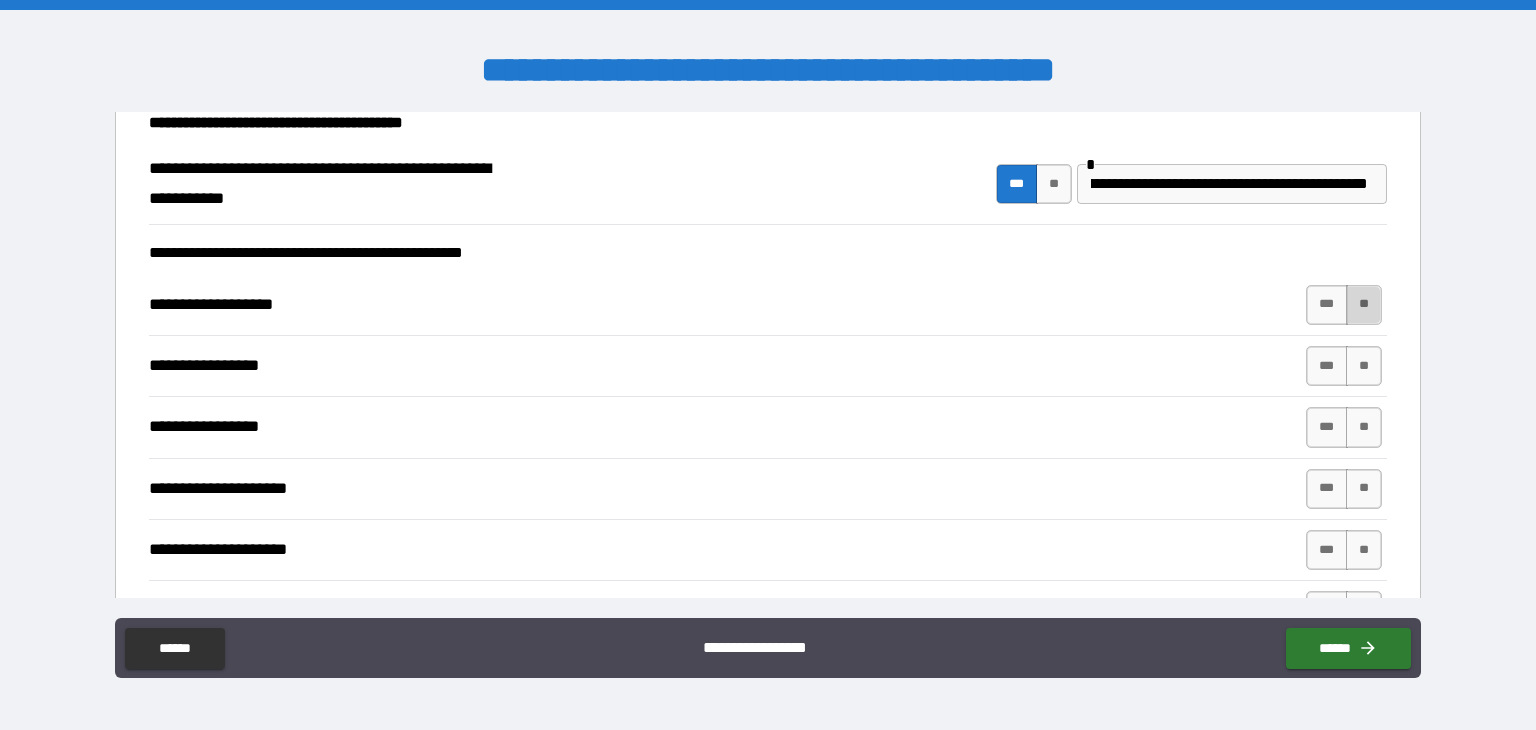 click on "**" at bounding box center (1364, 305) 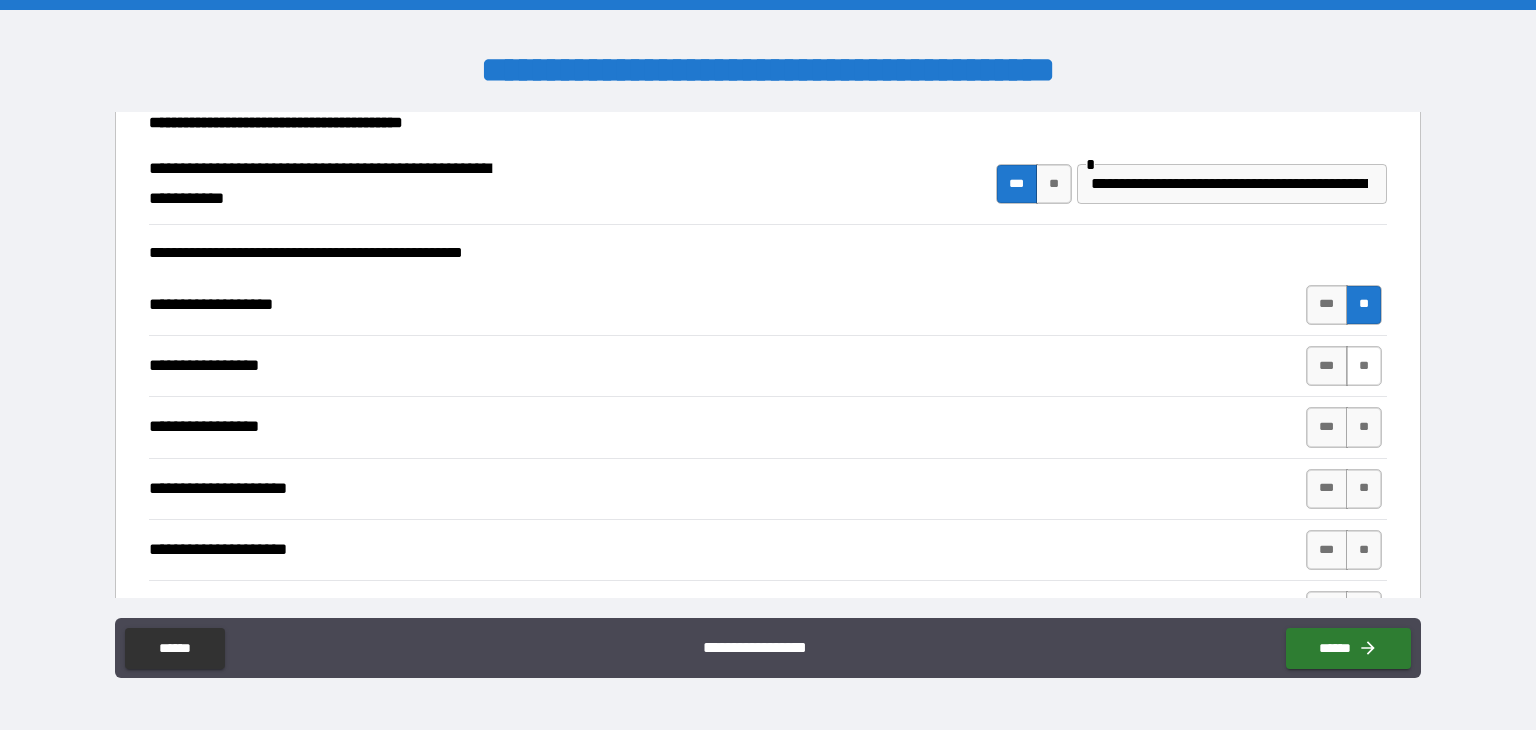 click on "**" at bounding box center (1364, 366) 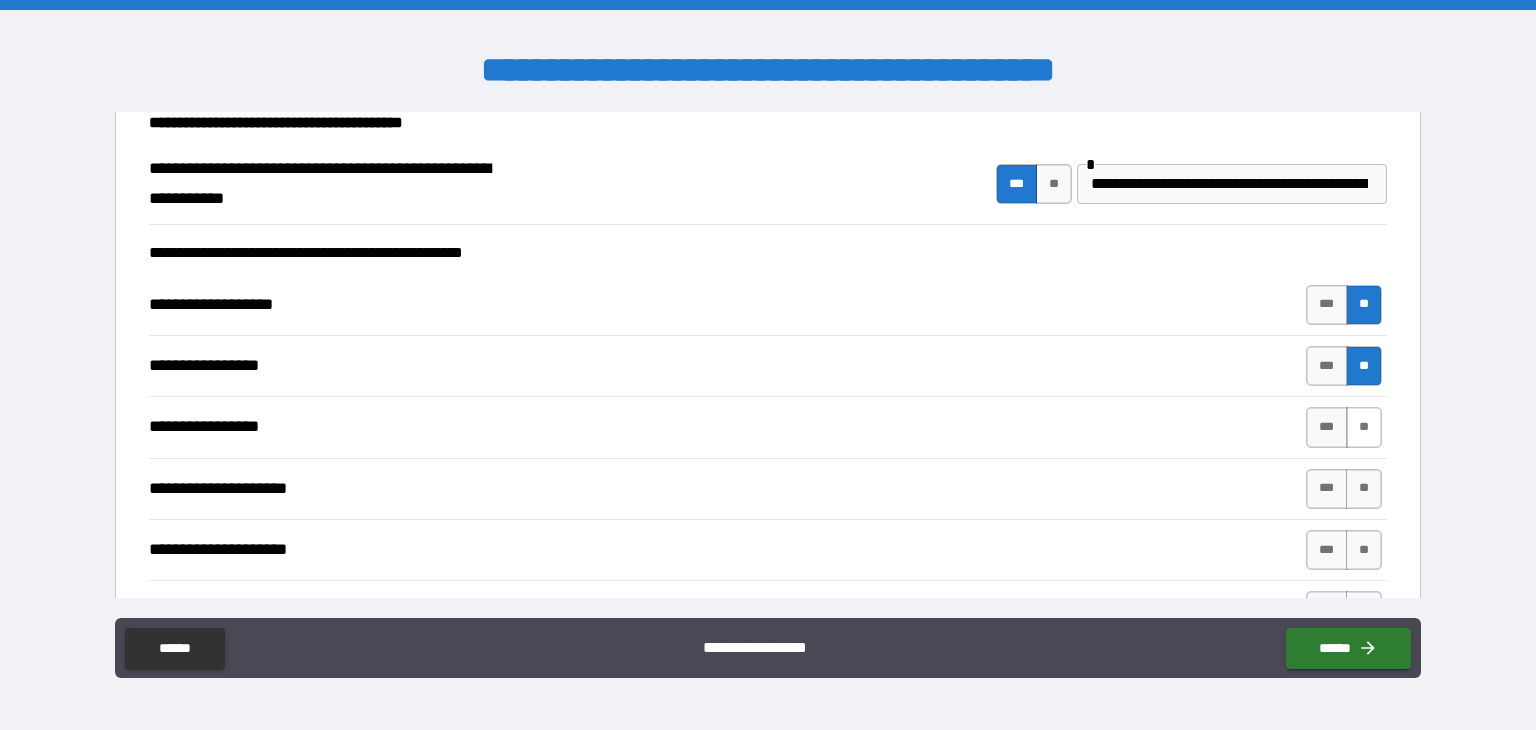 click on "**" at bounding box center (1364, 427) 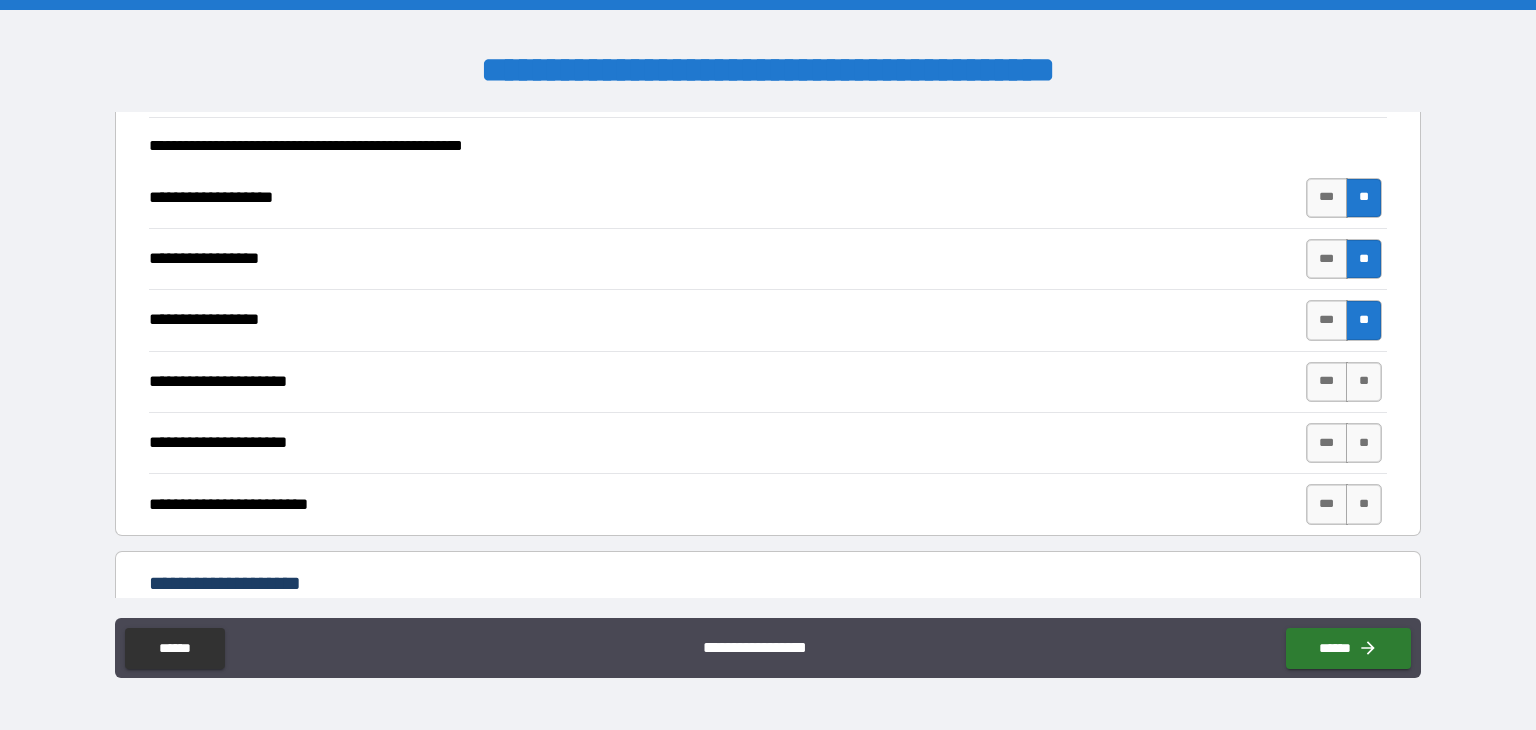 scroll, scrollTop: 1416, scrollLeft: 0, axis: vertical 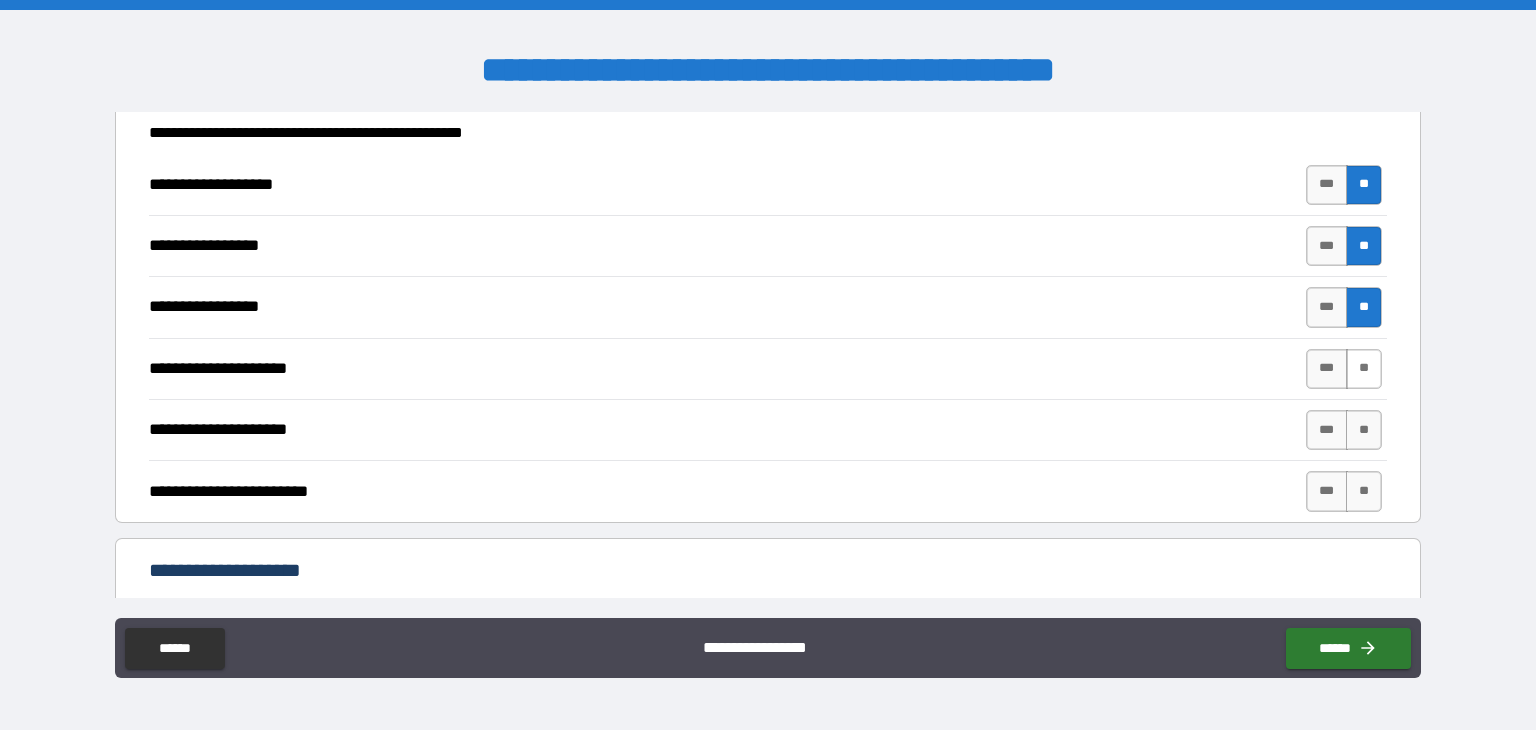 click on "**" at bounding box center (1364, 369) 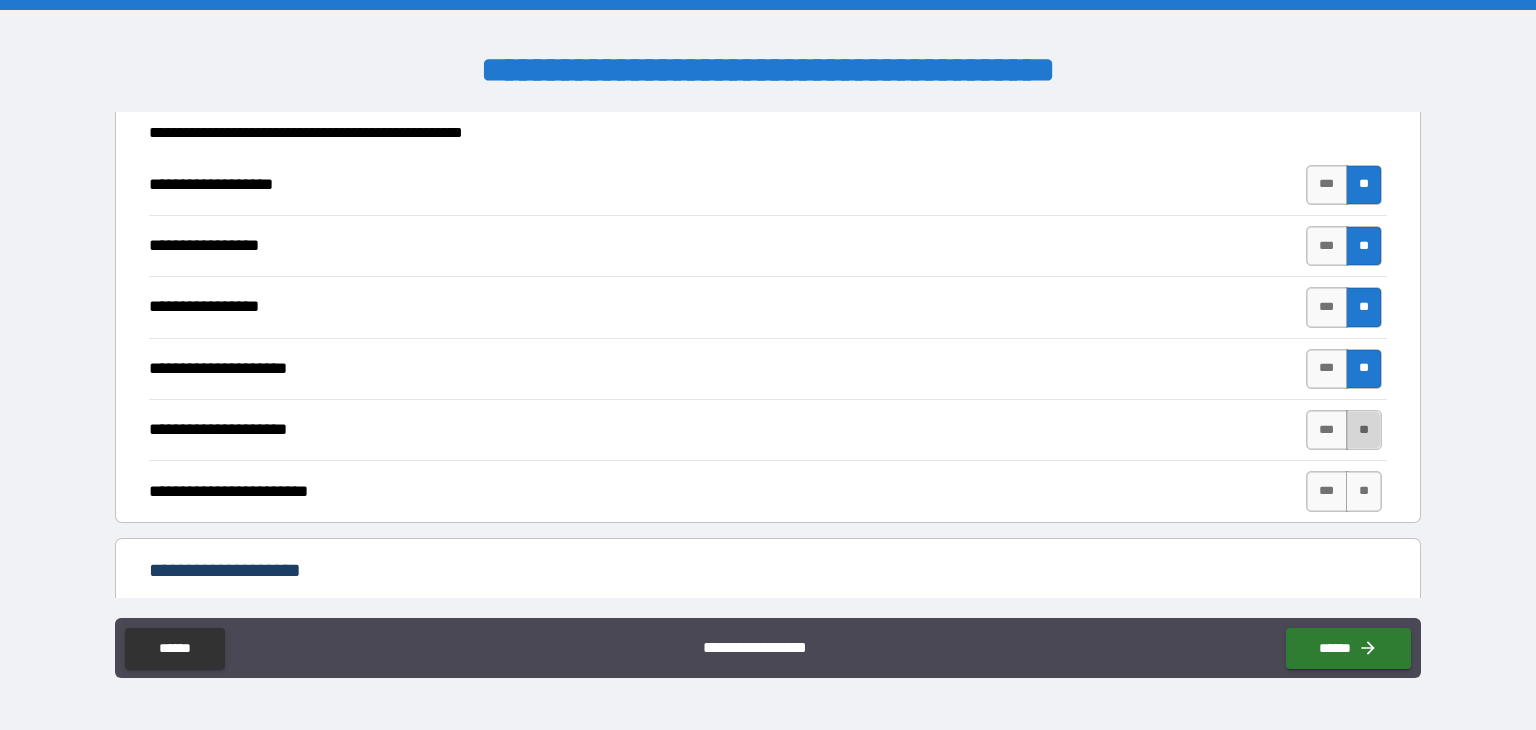 click on "**" at bounding box center (1364, 430) 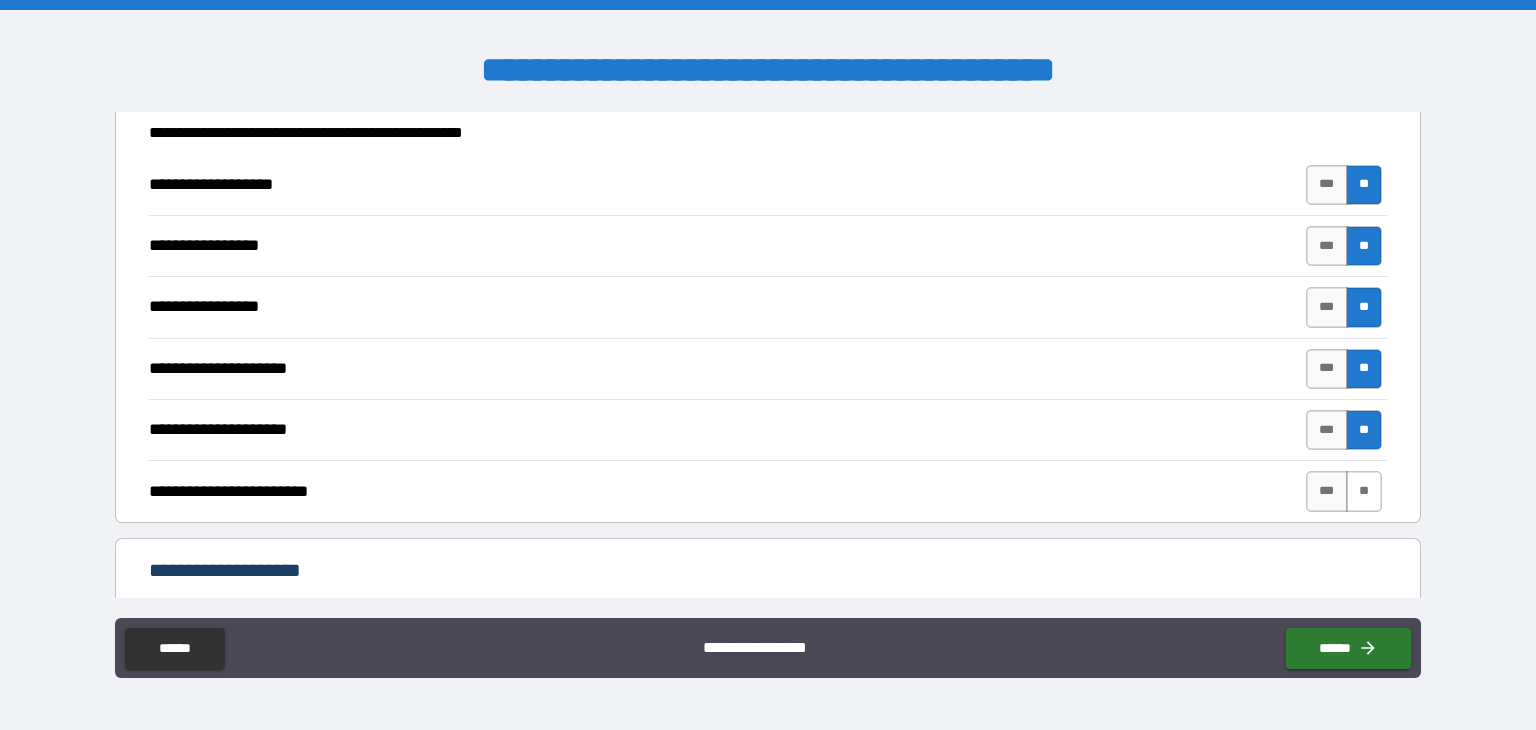 click on "**" at bounding box center (1364, 491) 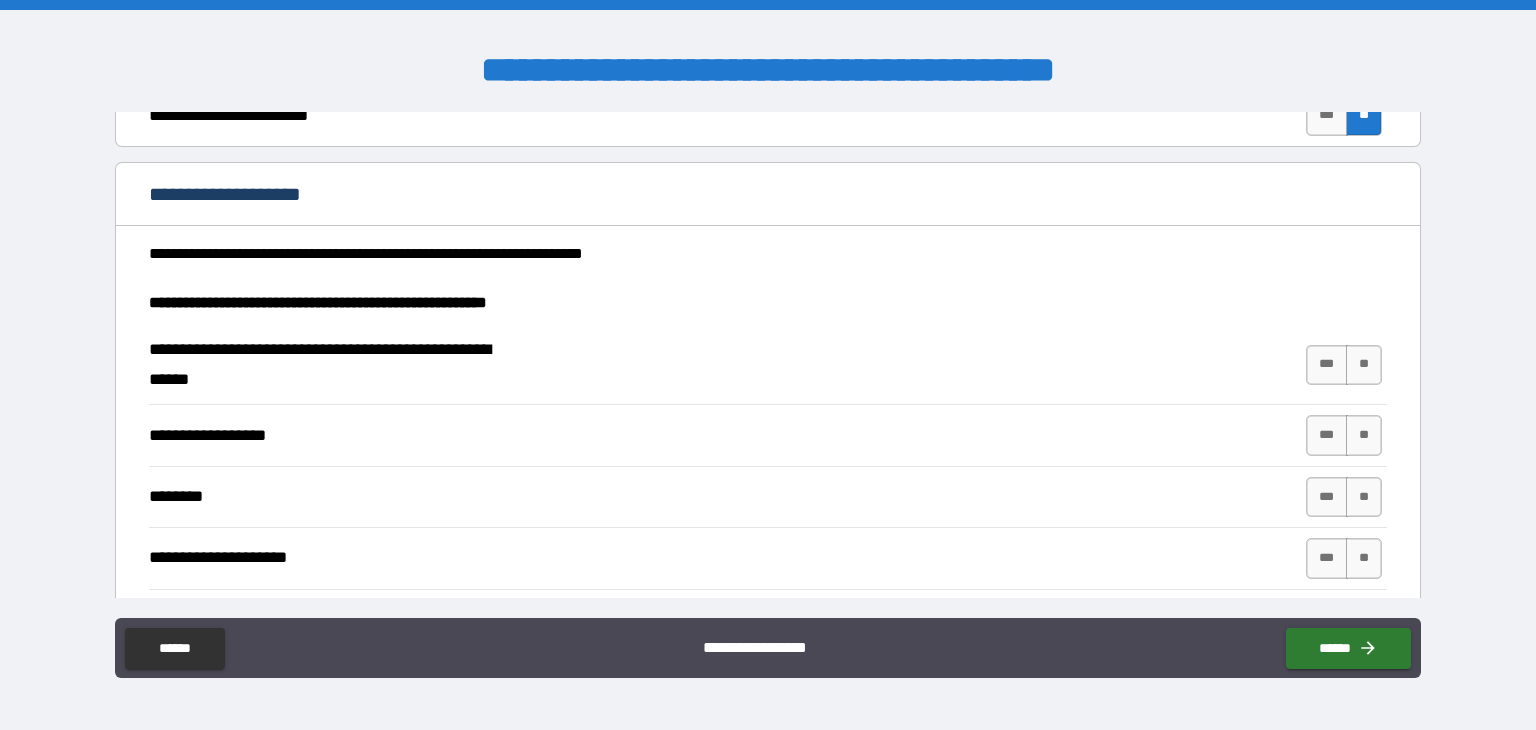 scroll, scrollTop: 1793, scrollLeft: 0, axis: vertical 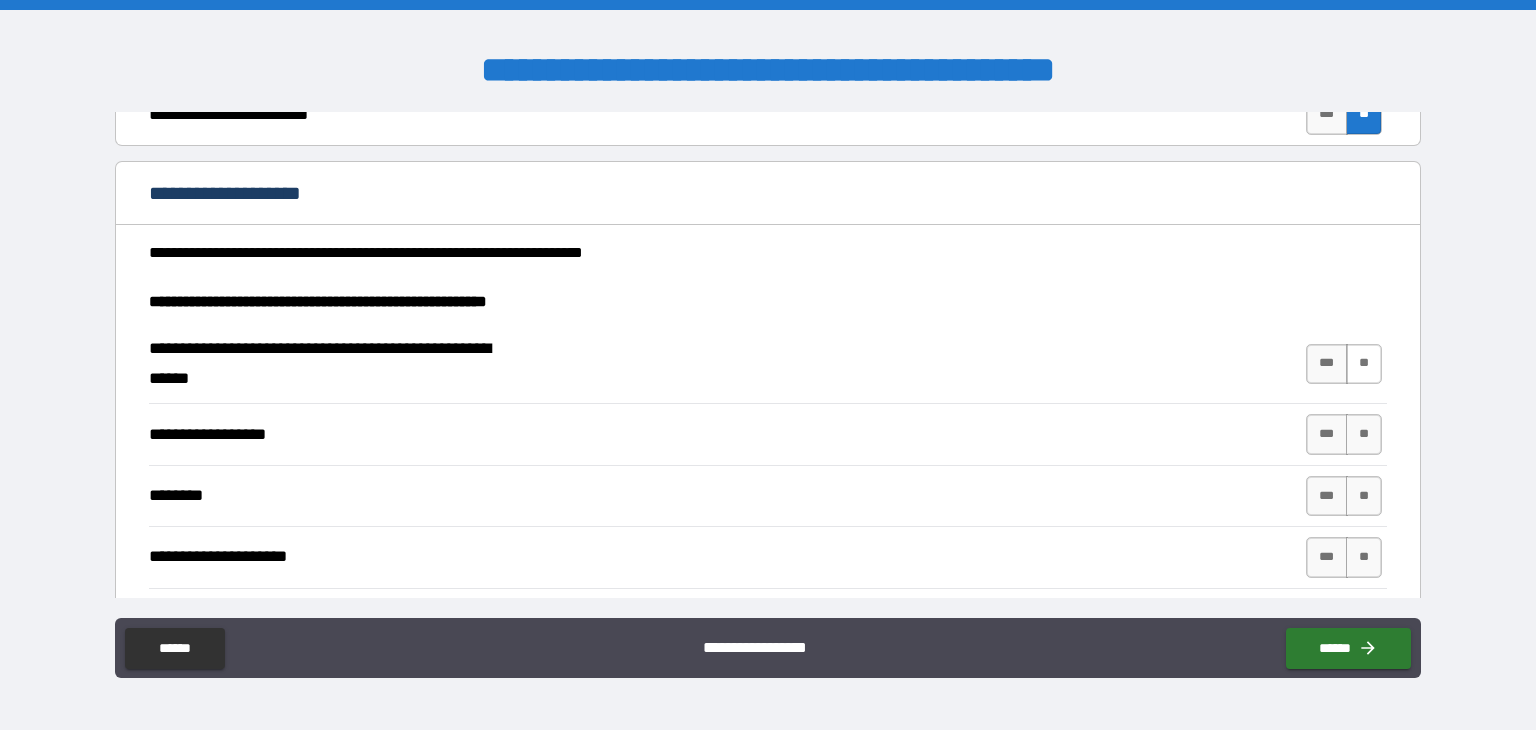 click on "**" at bounding box center (1364, 364) 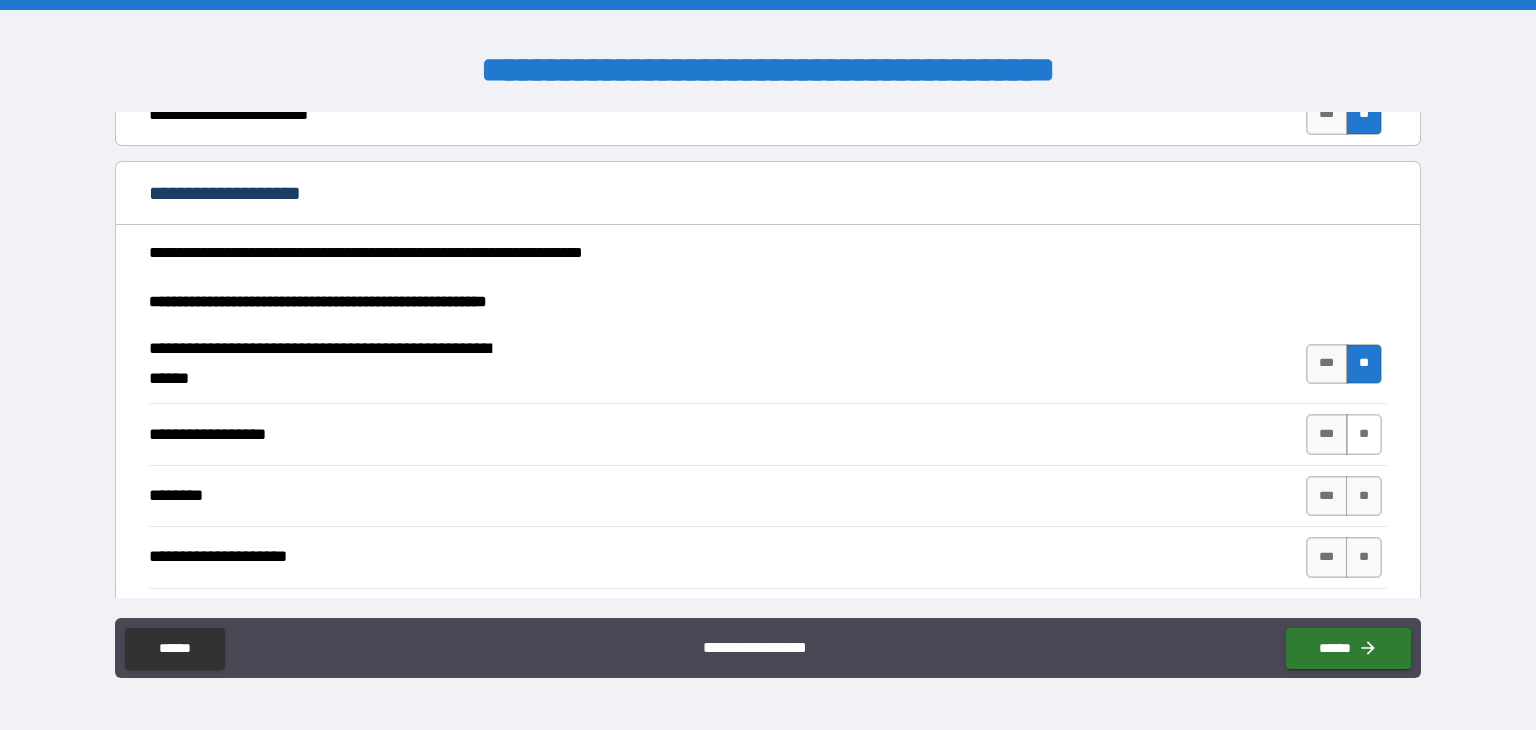 click on "**" at bounding box center [1364, 434] 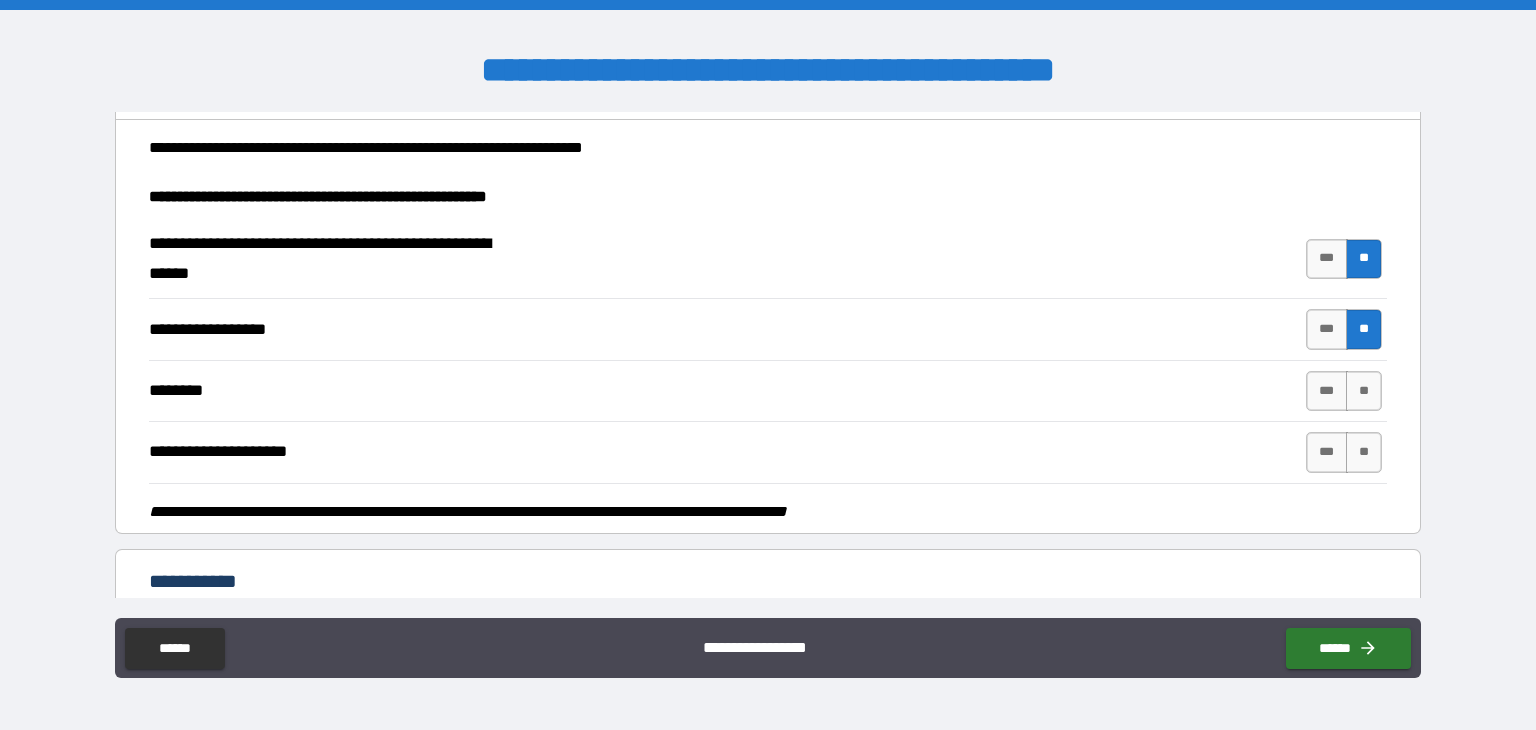 scroll, scrollTop: 1899, scrollLeft: 0, axis: vertical 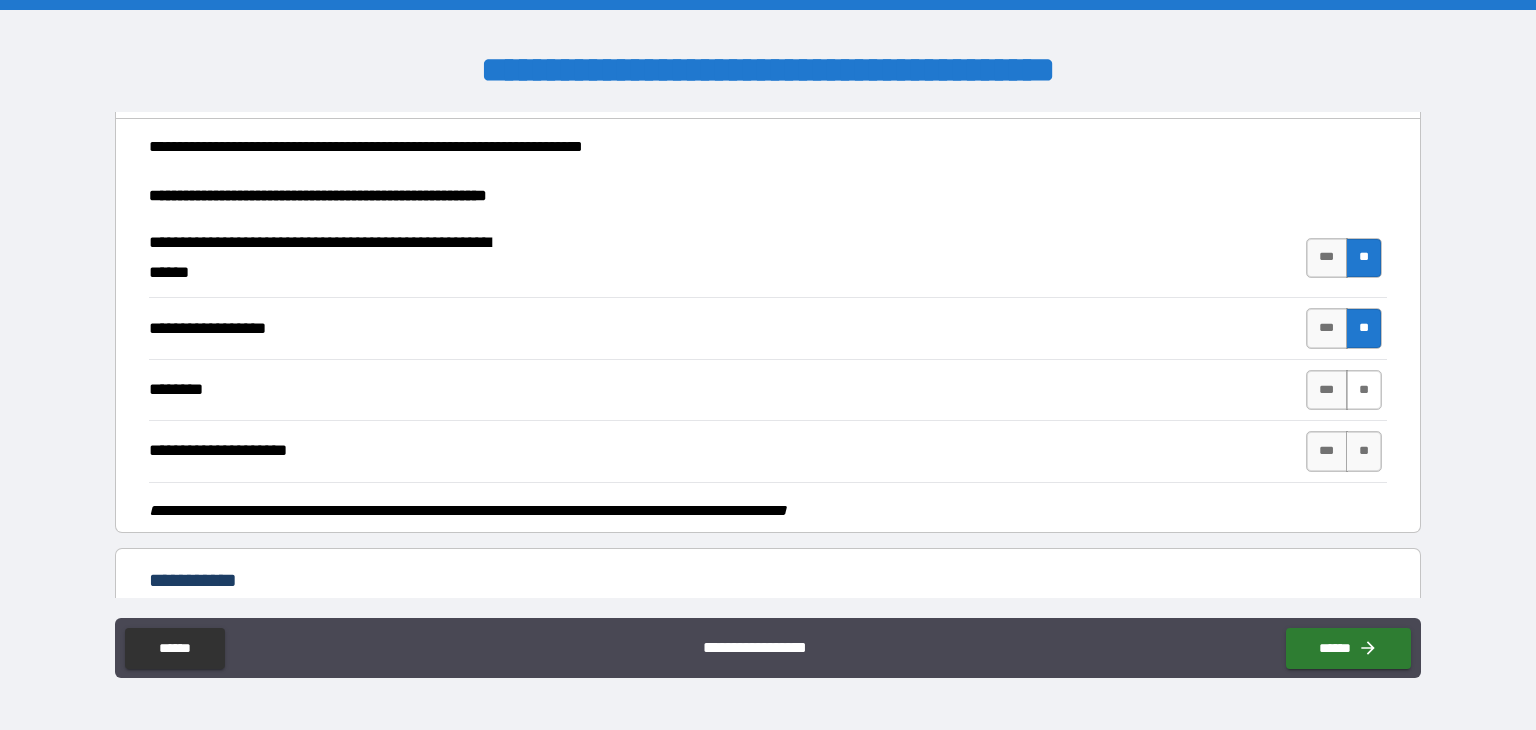 click on "**" at bounding box center [1364, 390] 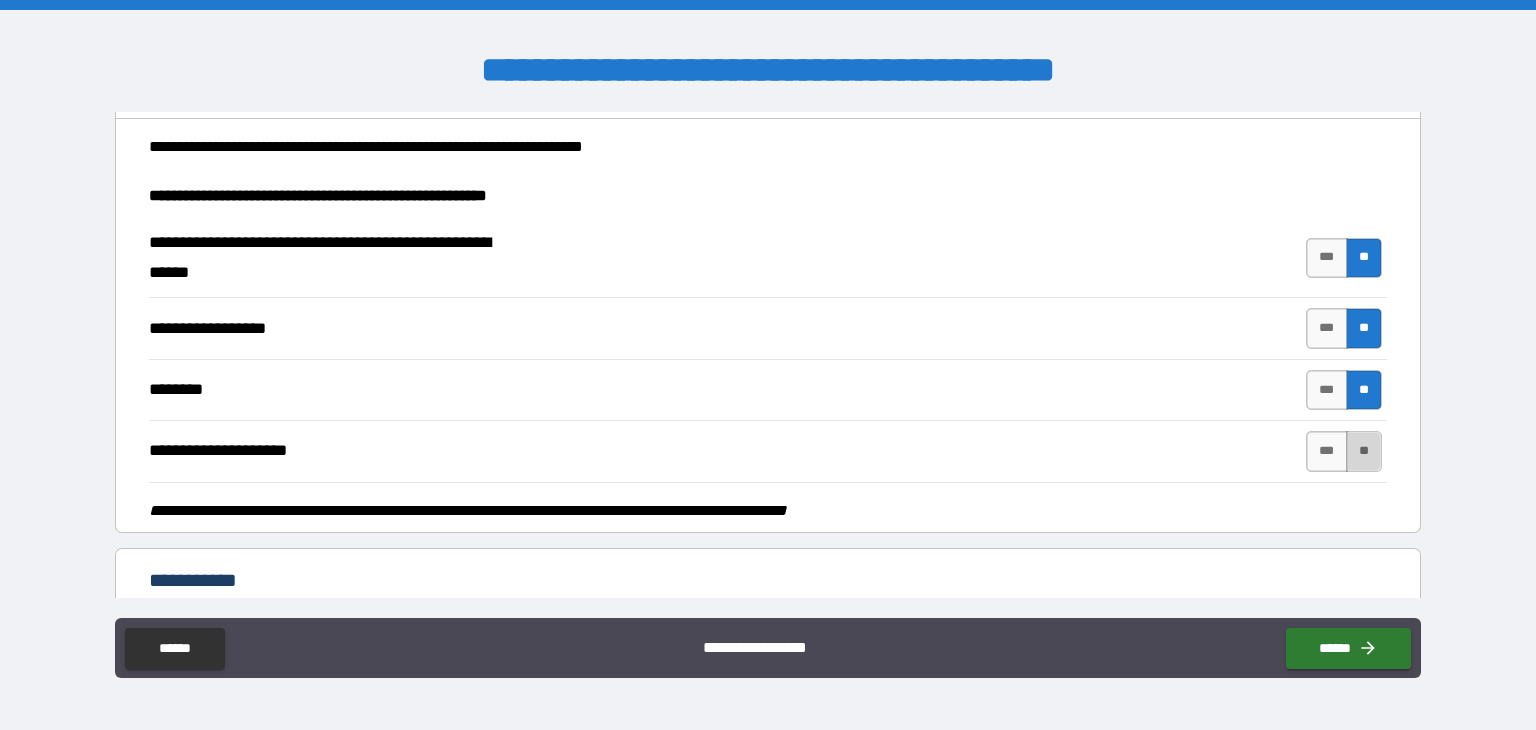 click on "**" at bounding box center [1364, 451] 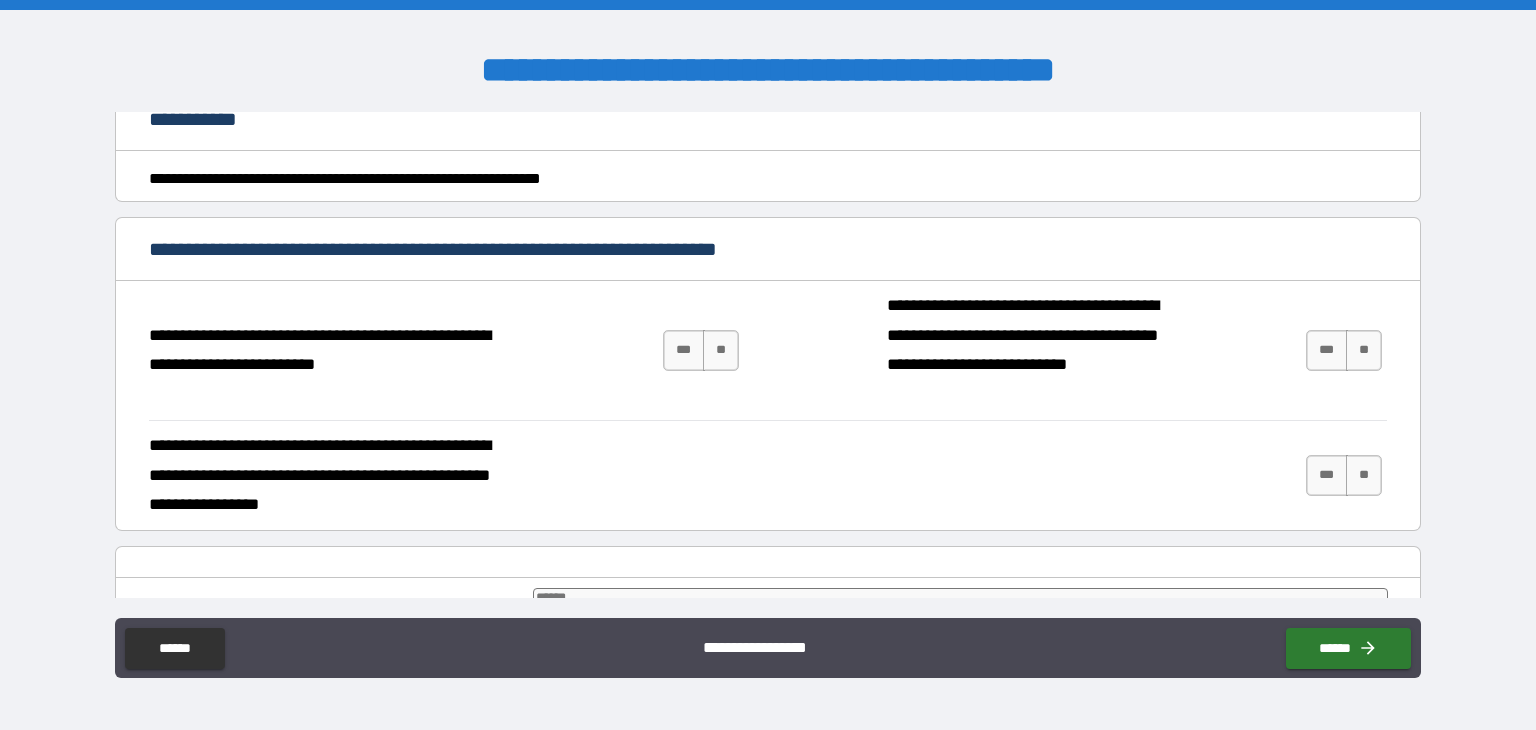 scroll, scrollTop: 2361, scrollLeft: 0, axis: vertical 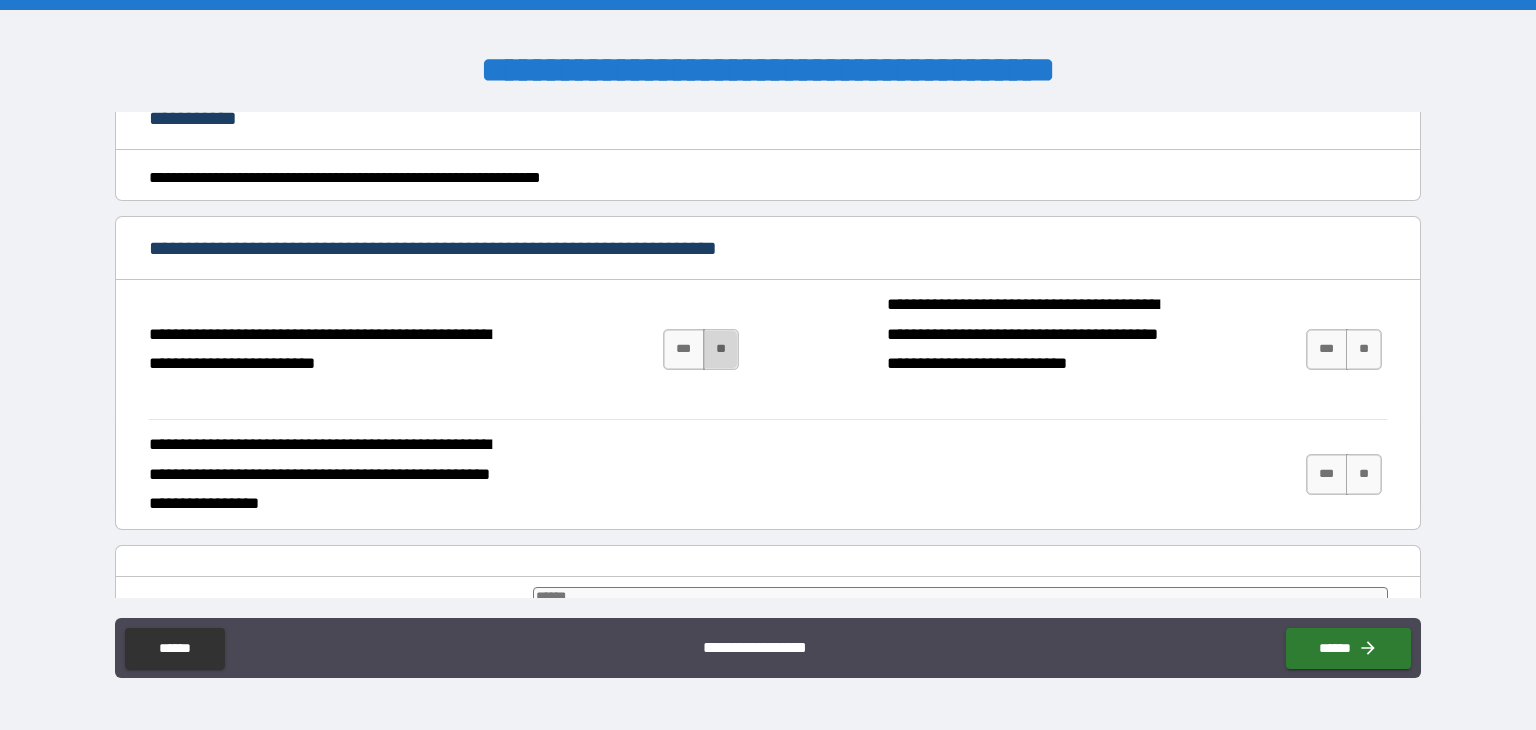 click on "**" at bounding box center [721, 349] 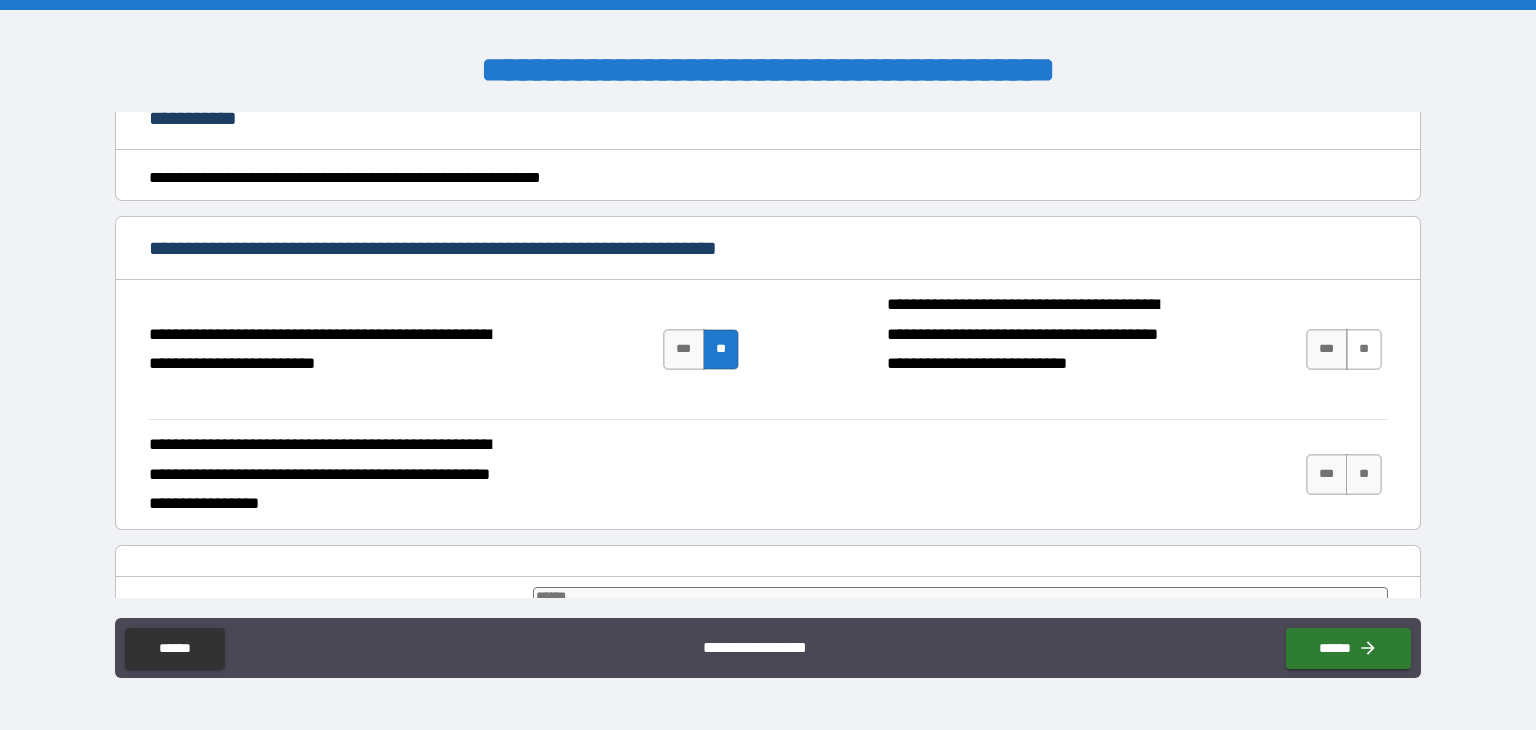 click on "**" at bounding box center (1364, 349) 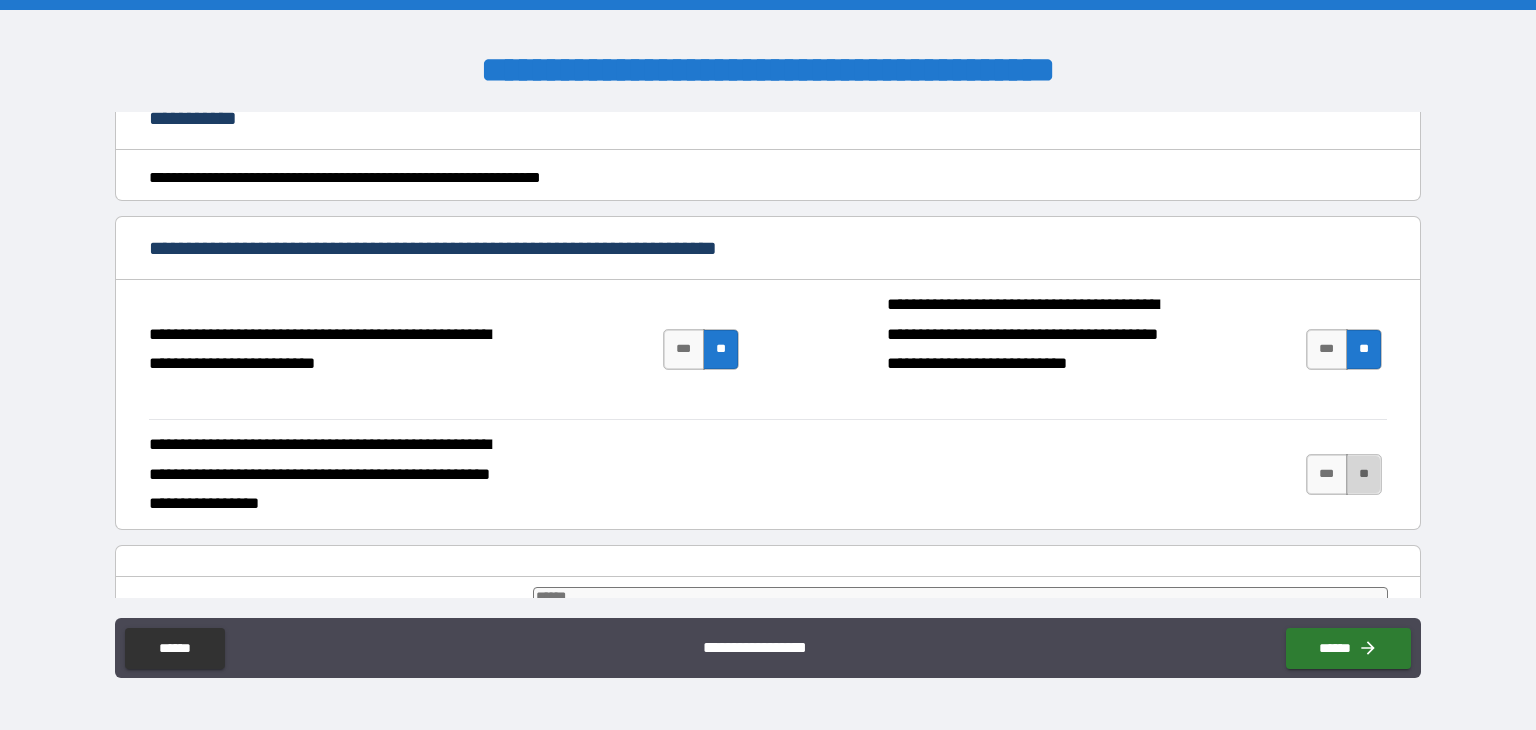 click on "**" at bounding box center (1364, 474) 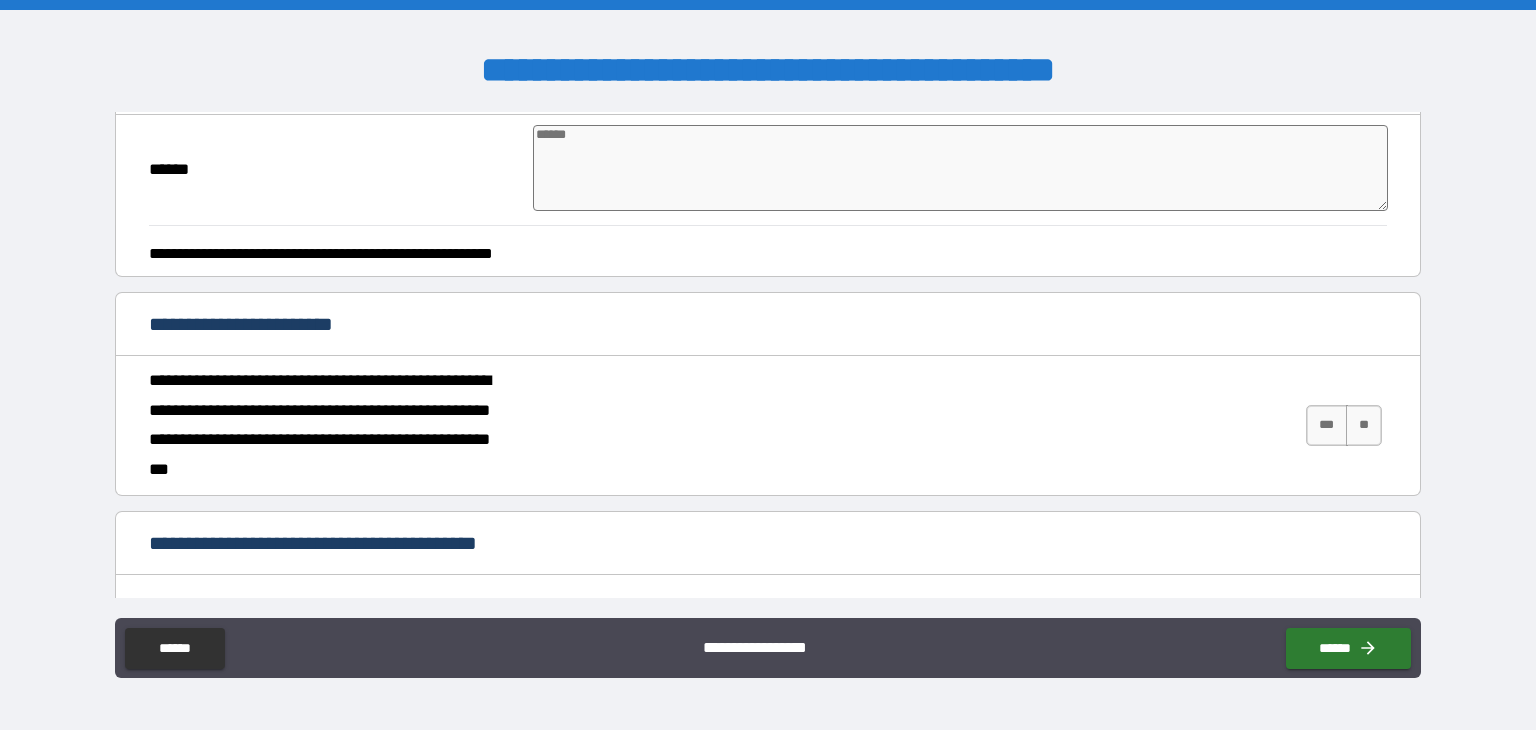 scroll, scrollTop: 2825, scrollLeft: 0, axis: vertical 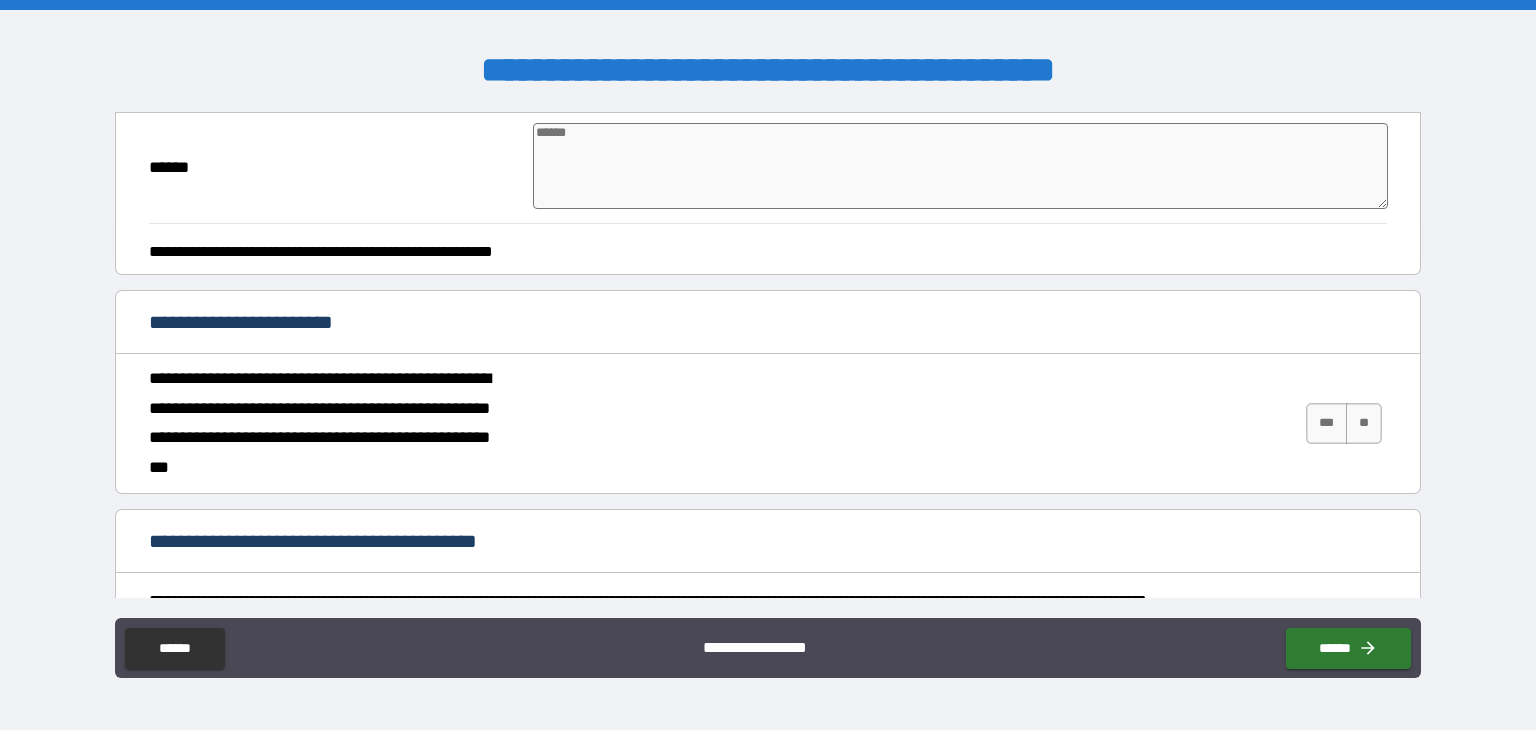 click at bounding box center (961, 166) 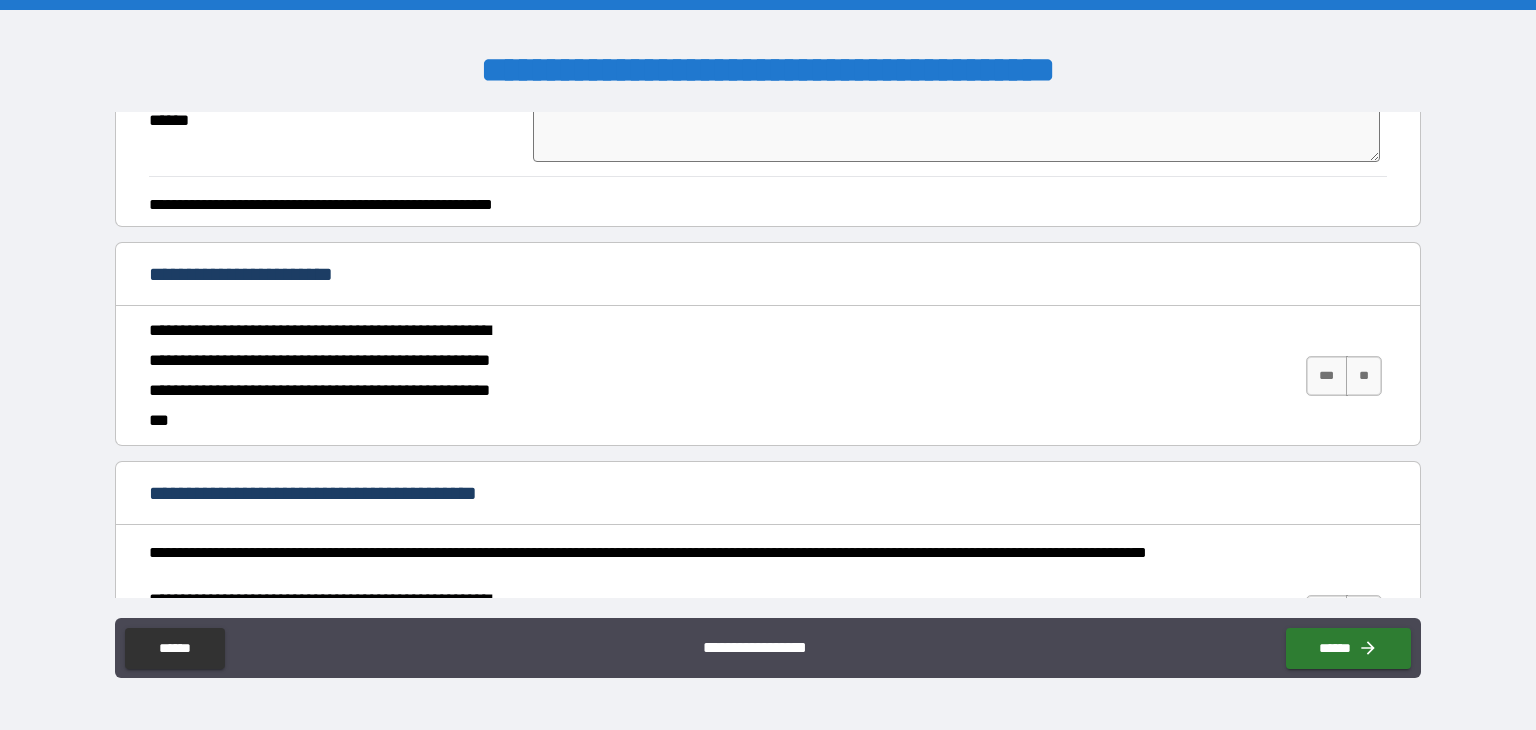 scroll, scrollTop: 2907, scrollLeft: 0, axis: vertical 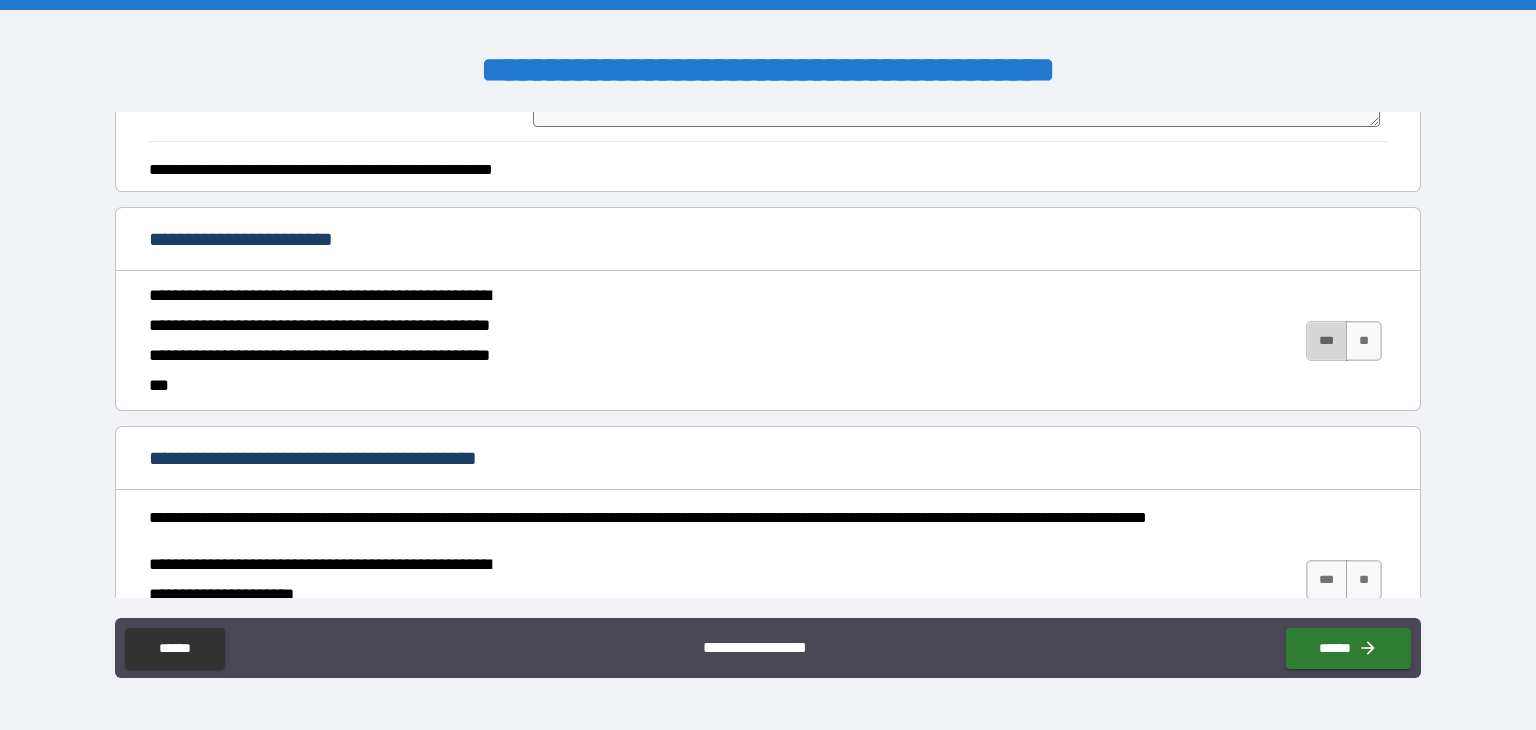 click on "***" at bounding box center (1327, 341) 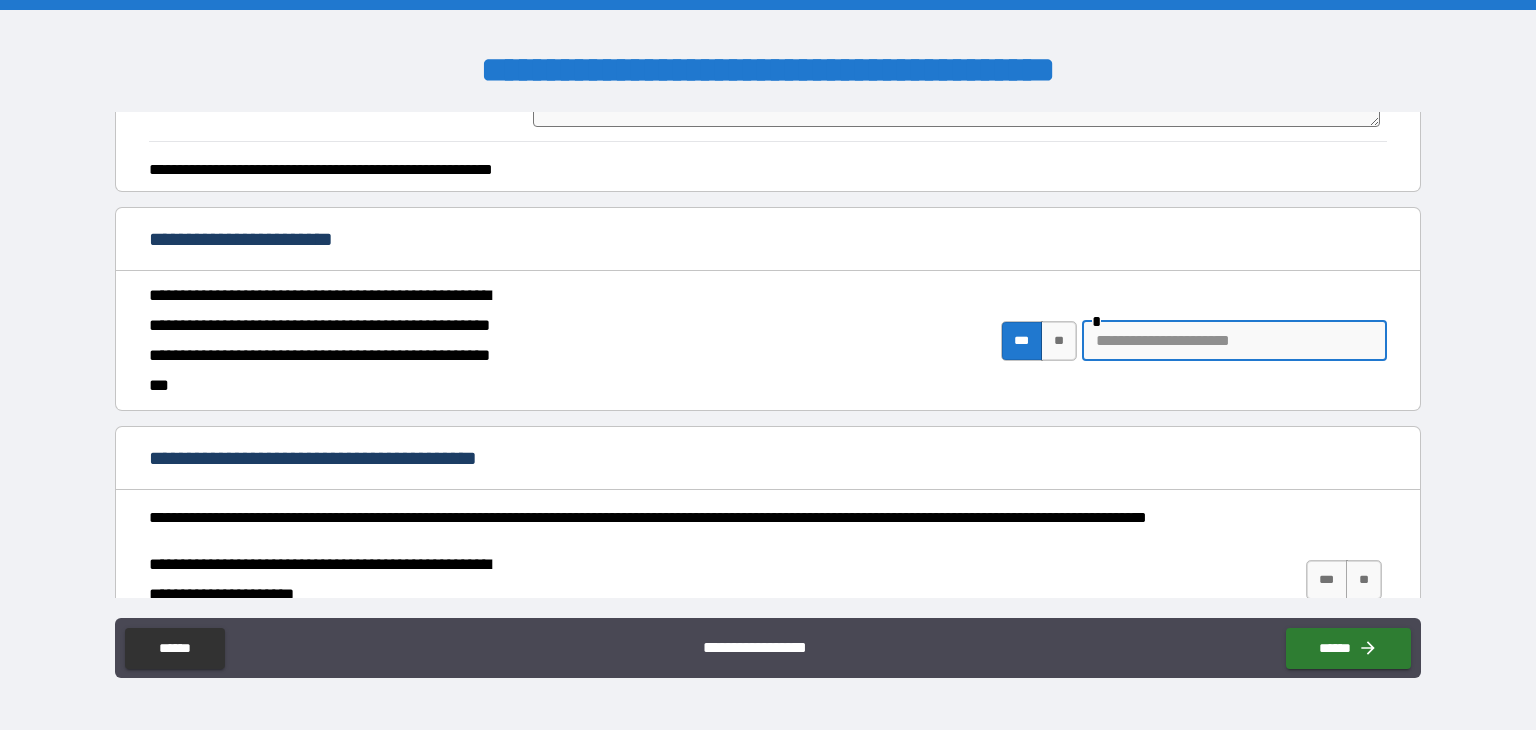 click at bounding box center (1234, 341) 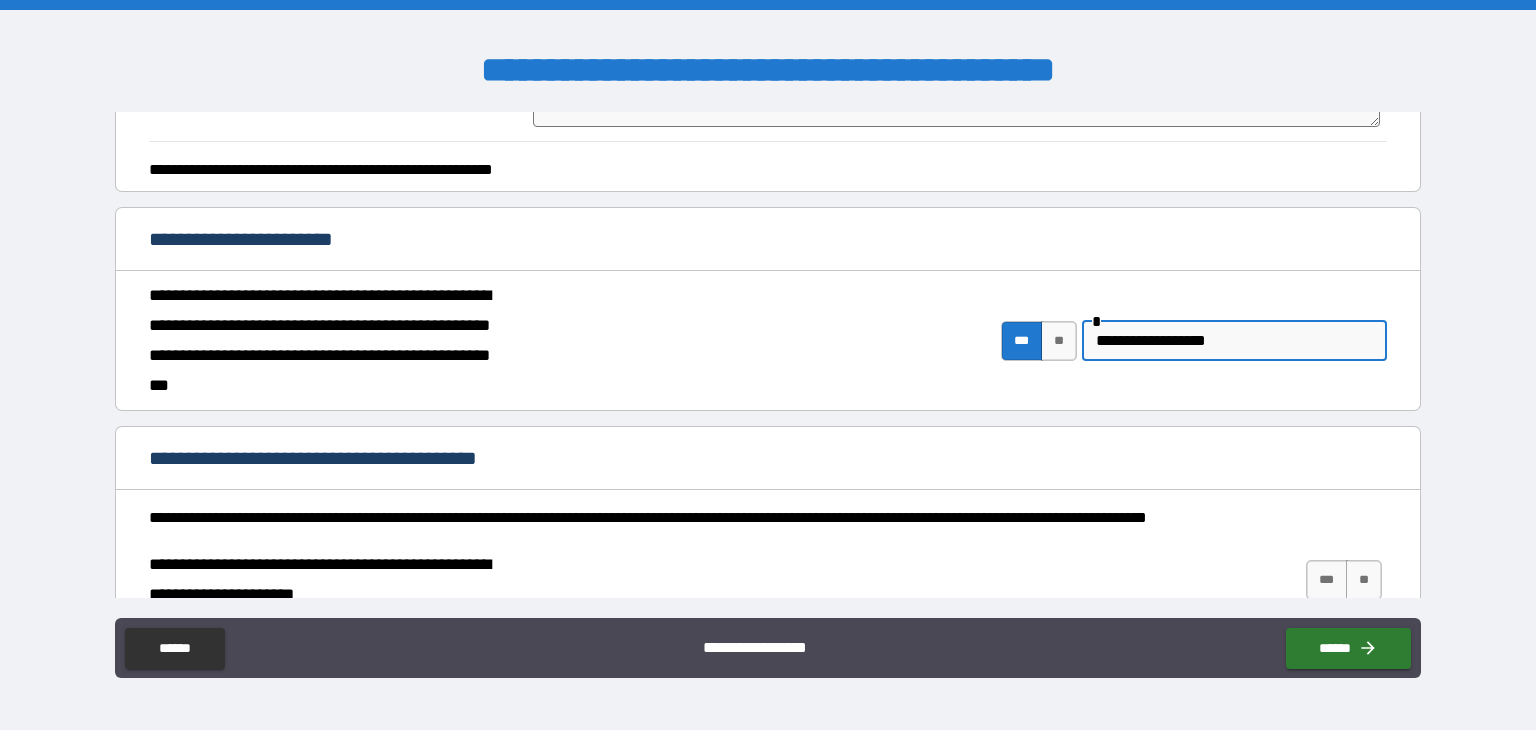 click on "**********" at bounding box center [1234, 341] 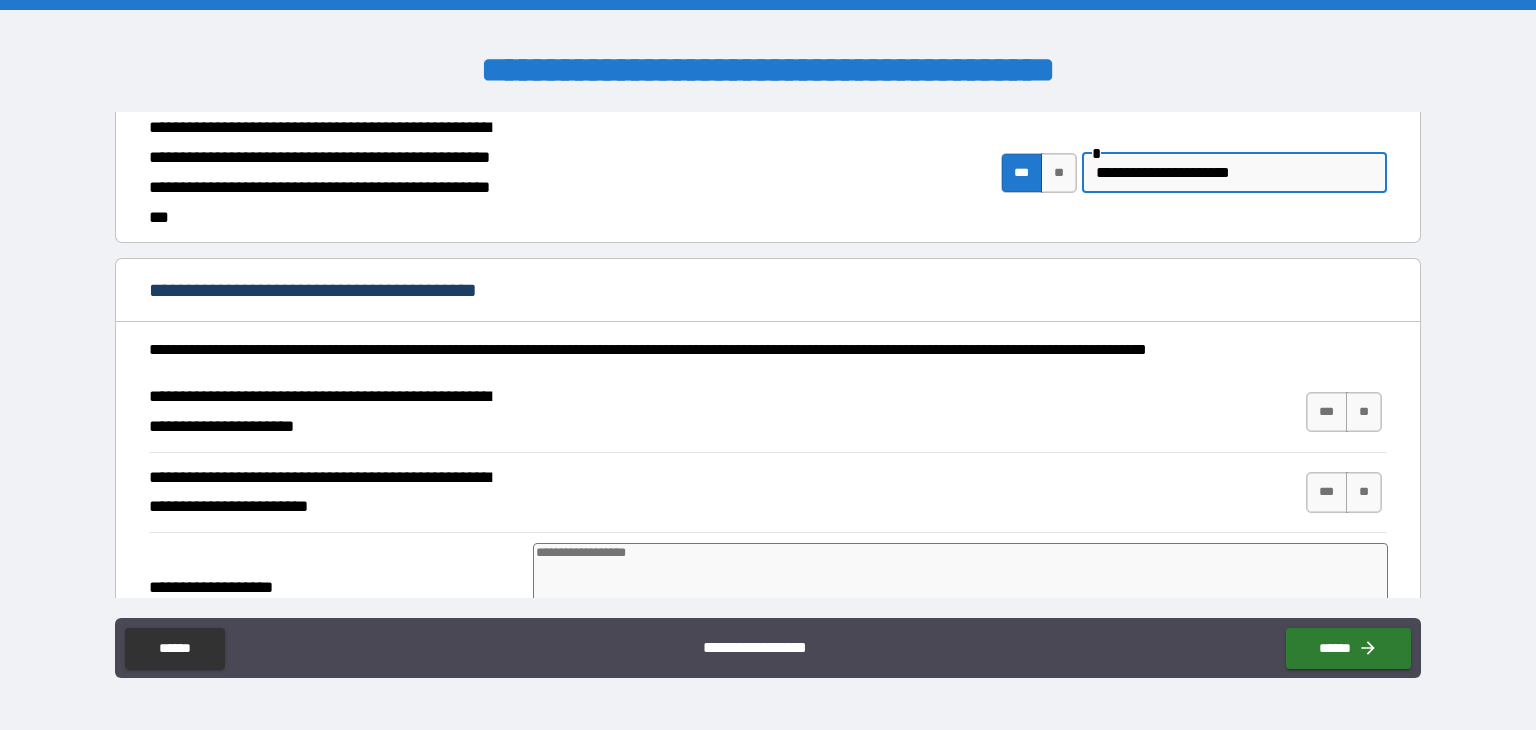 scroll, scrollTop: 3078, scrollLeft: 0, axis: vertical 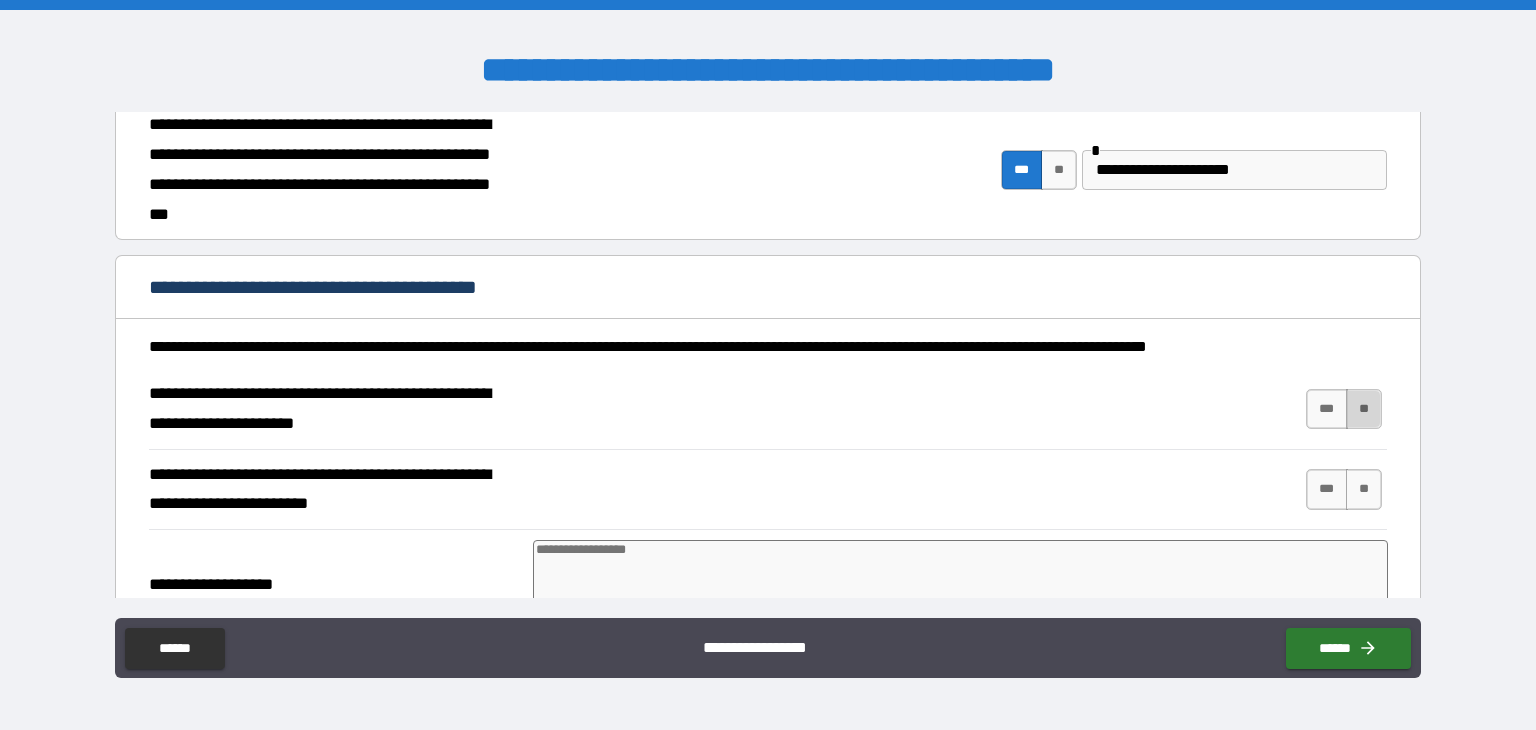 click on "**" at bounding box center [1364, 409] 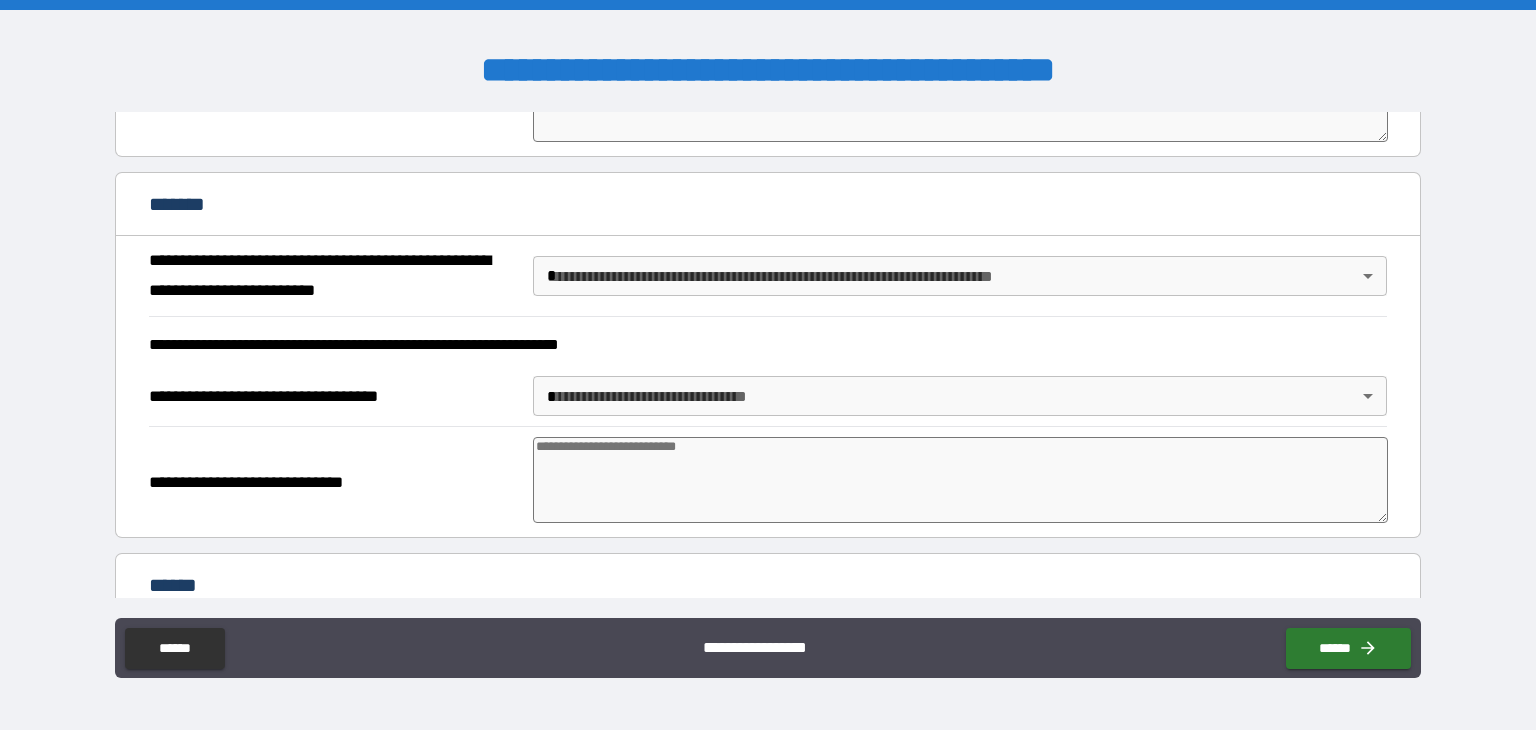 scroll, scrollTop: 3563, scrollLeft: 0, axis: vertical 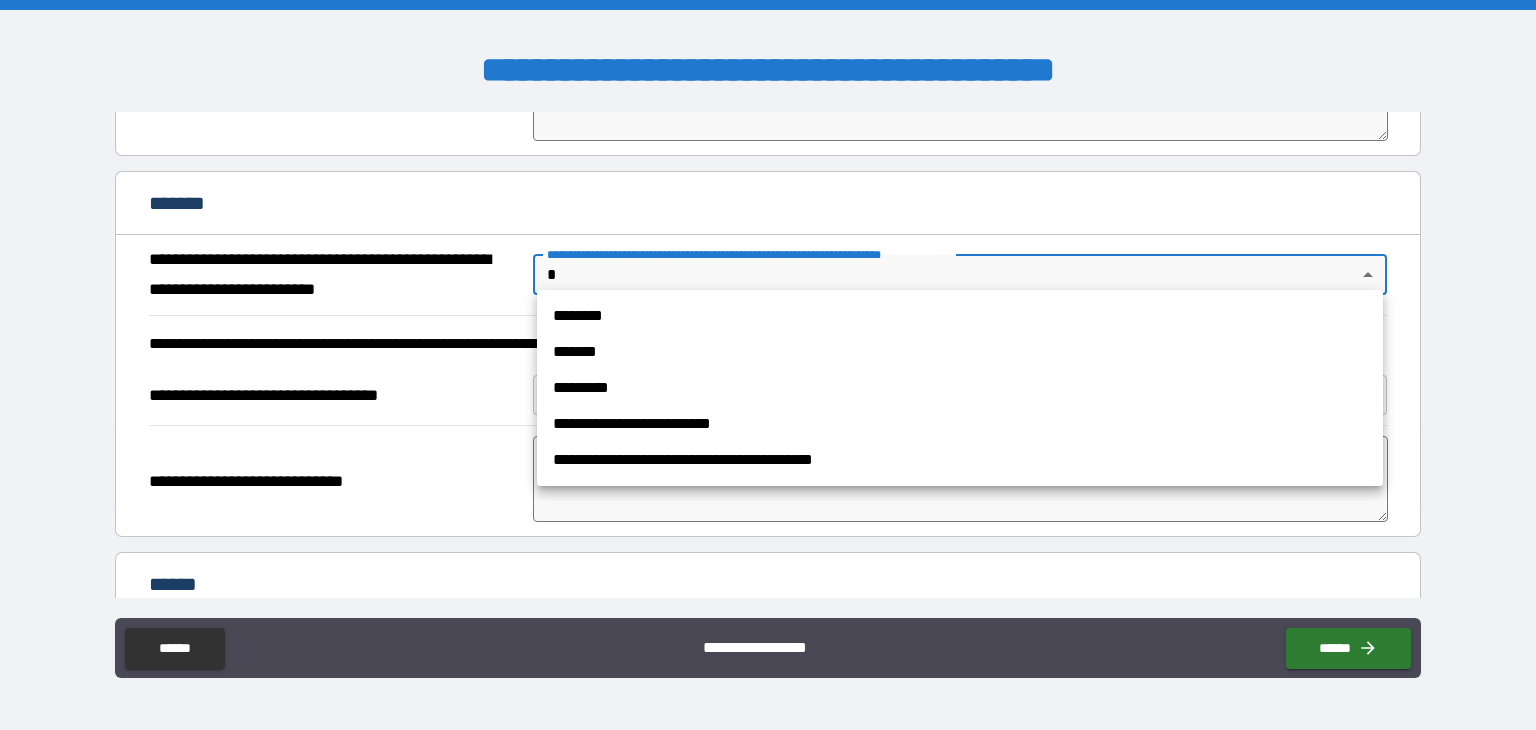 click on "**********" at bounding box center [768, 365] 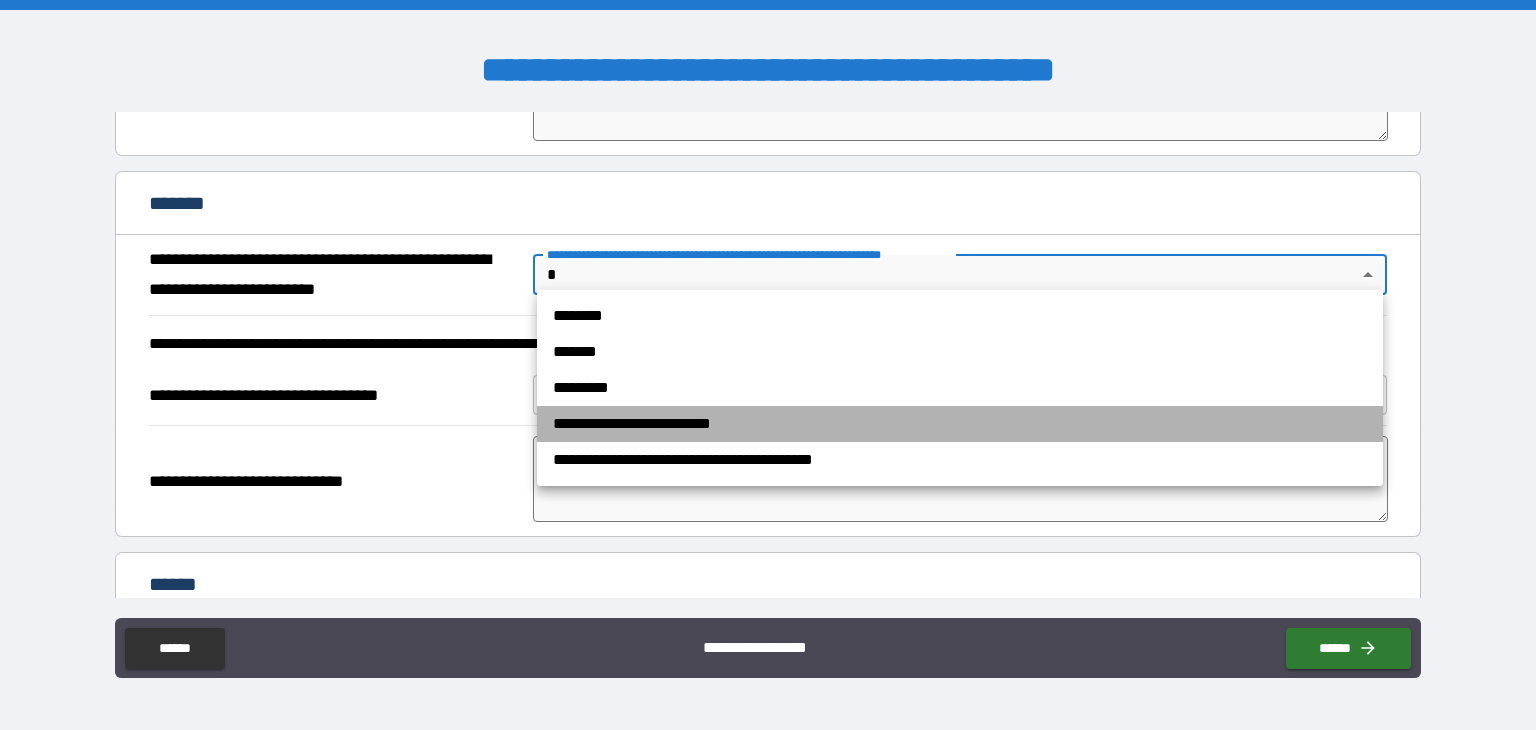 click on "**********" at bounding box center (960, 424) 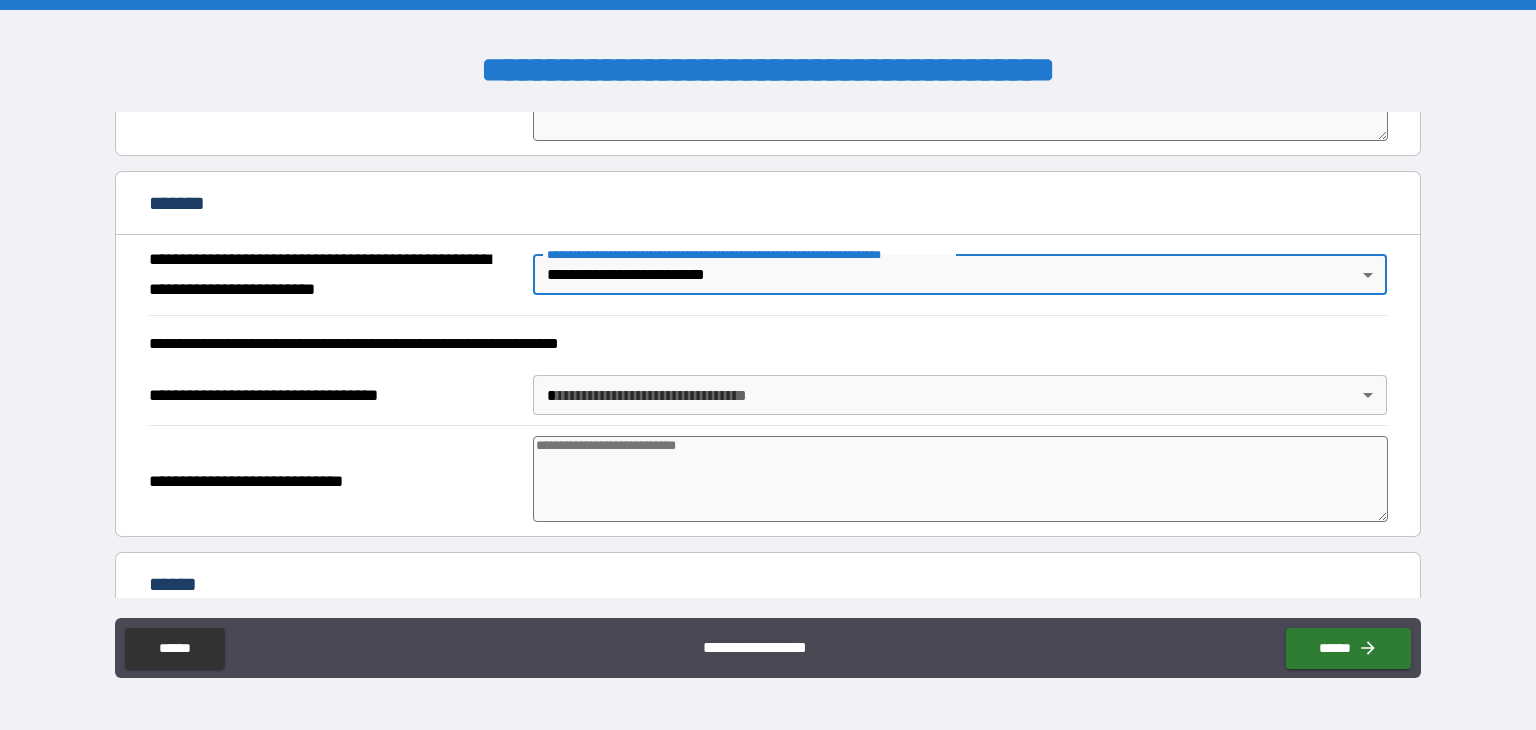 click on "**********" at bounding box center [768, 365] 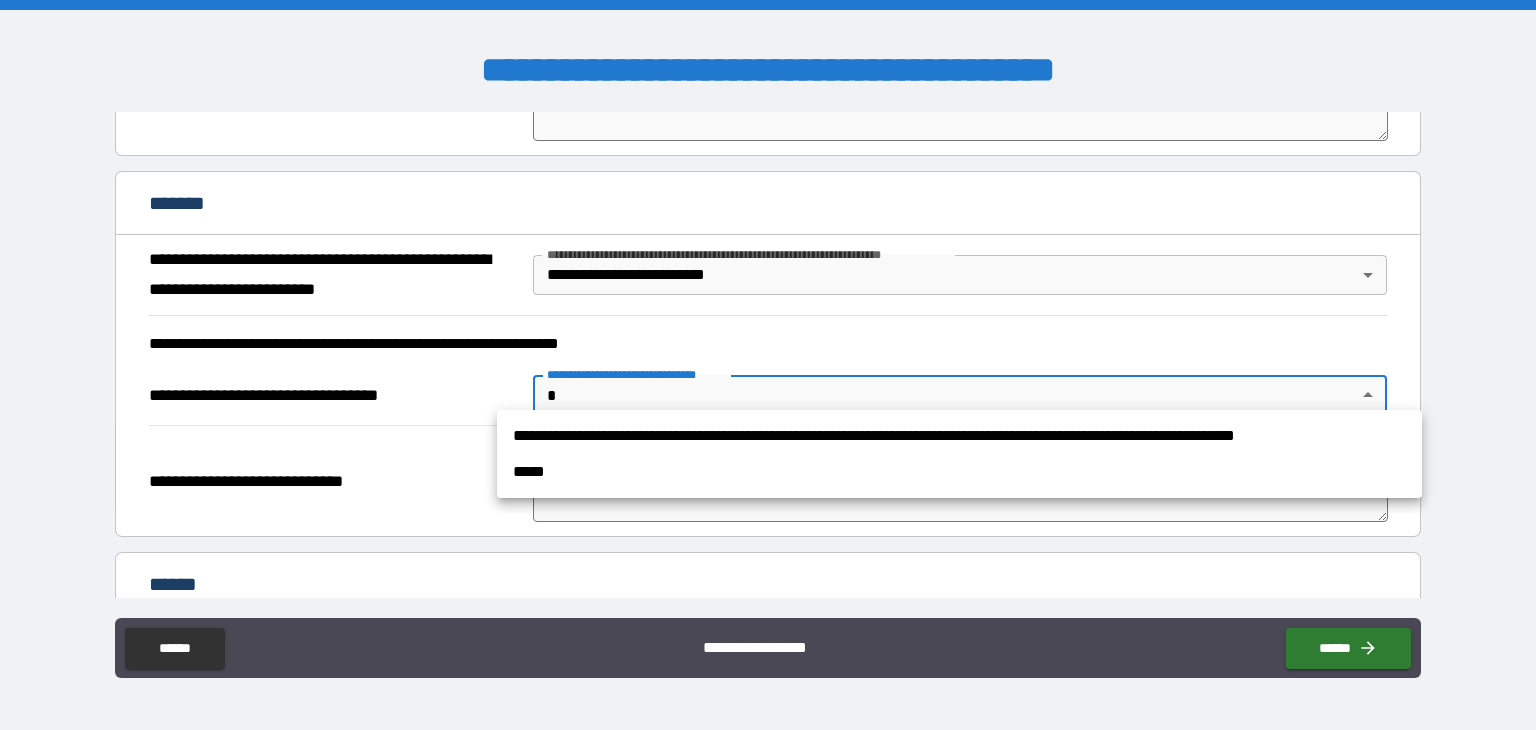 click at bounding box center (768, 365) 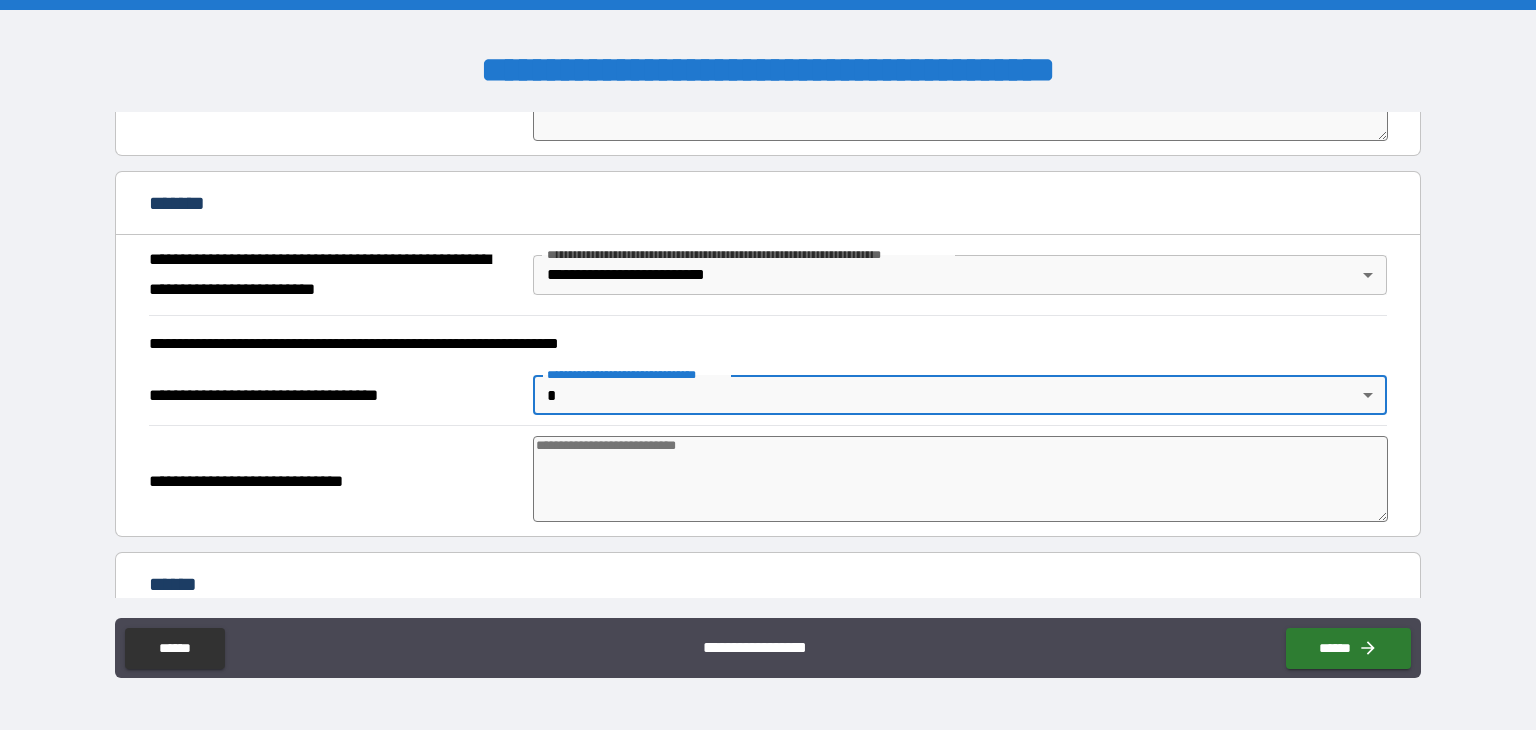 click on "**********" at bounding box center (768, 365) 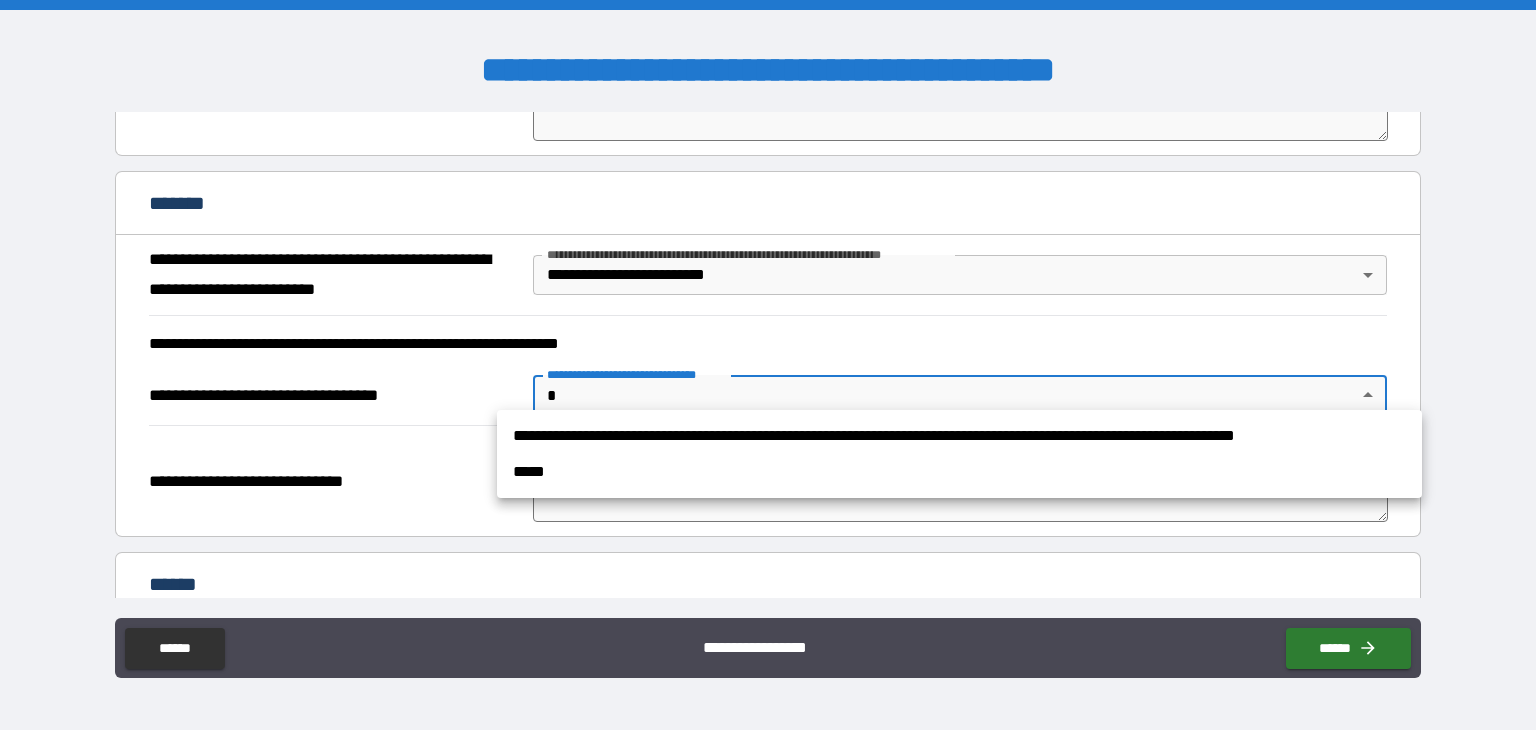 click at bounding box center (768, 365) 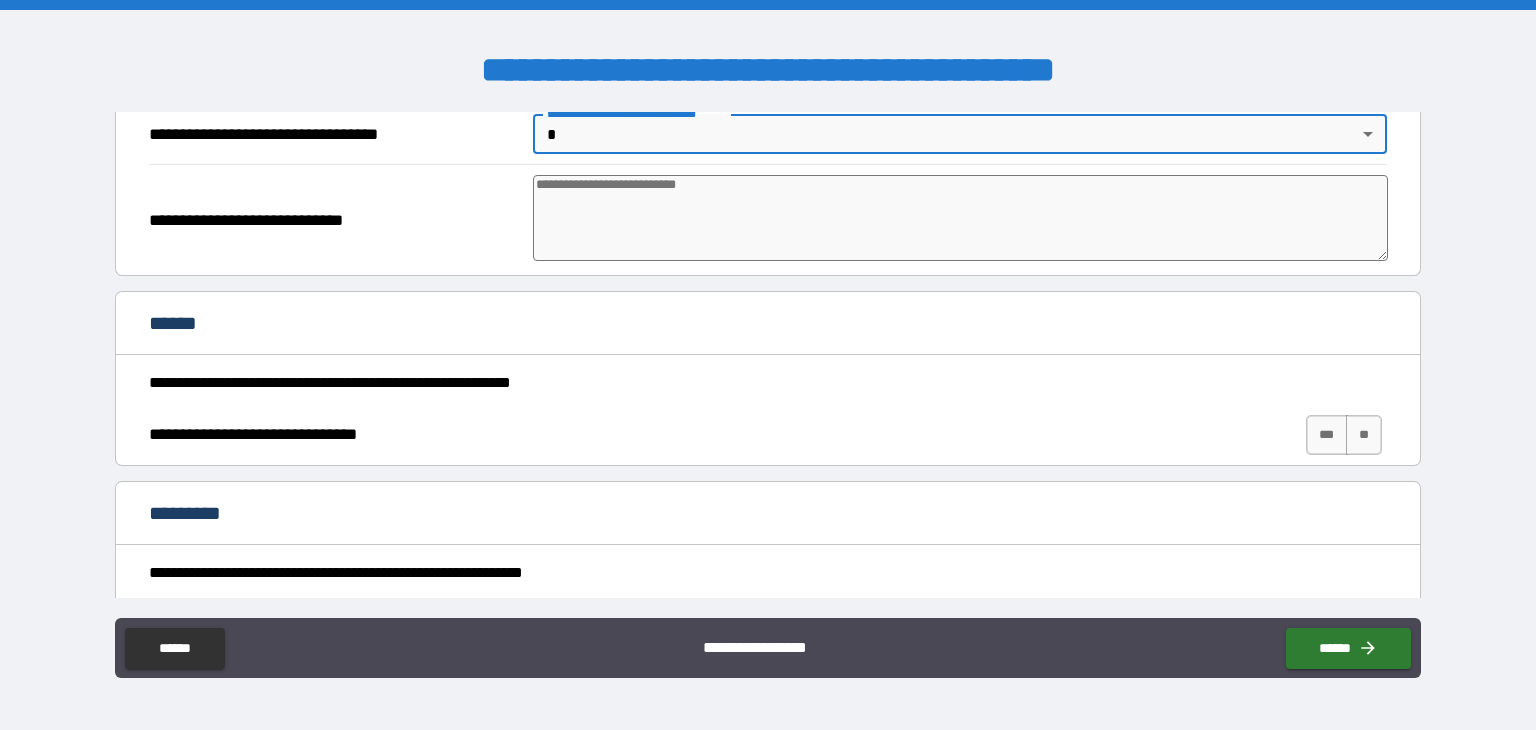 scroll, scrollTop: 3826, scrollLeft: 0, axis: vertical 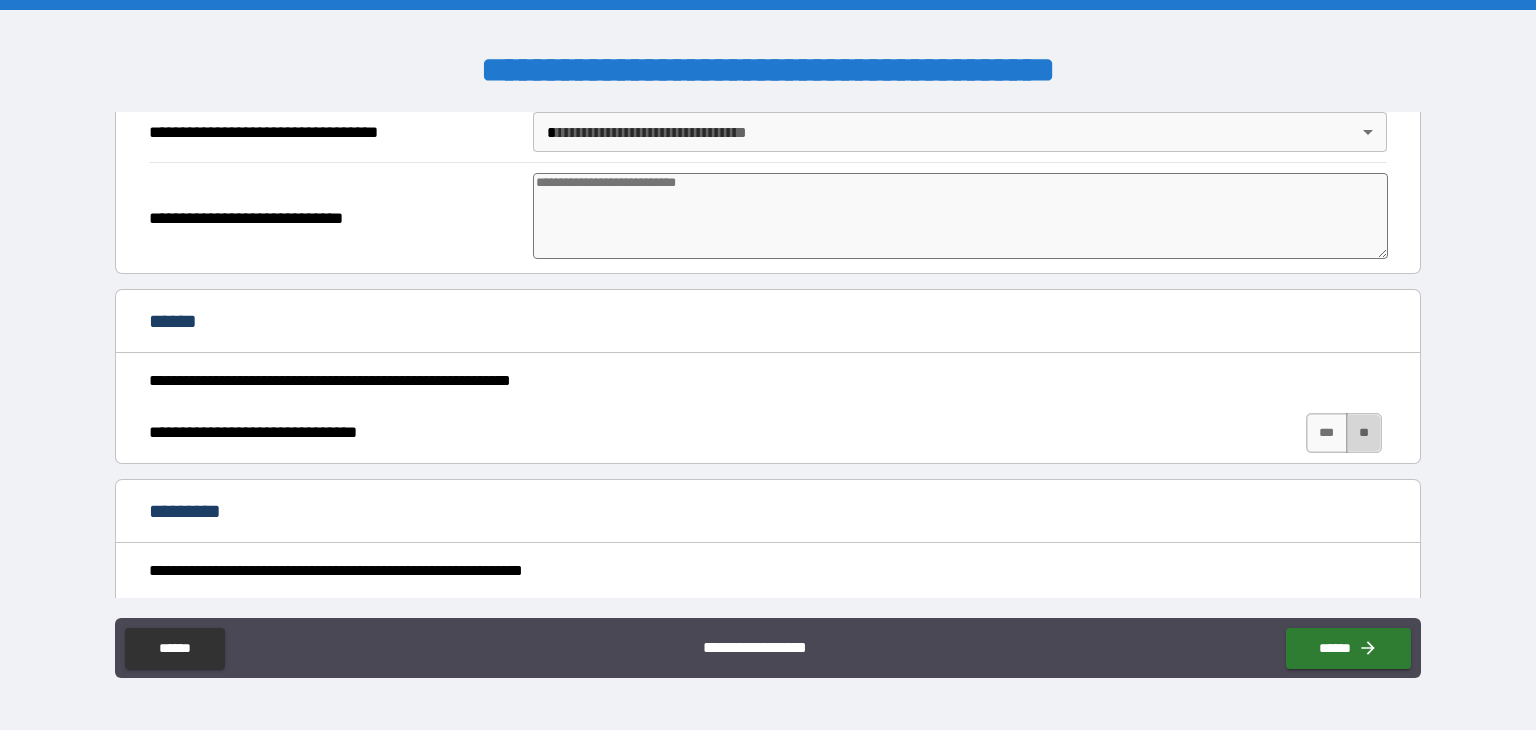 click on "**" at bounding box center [1364, 433] 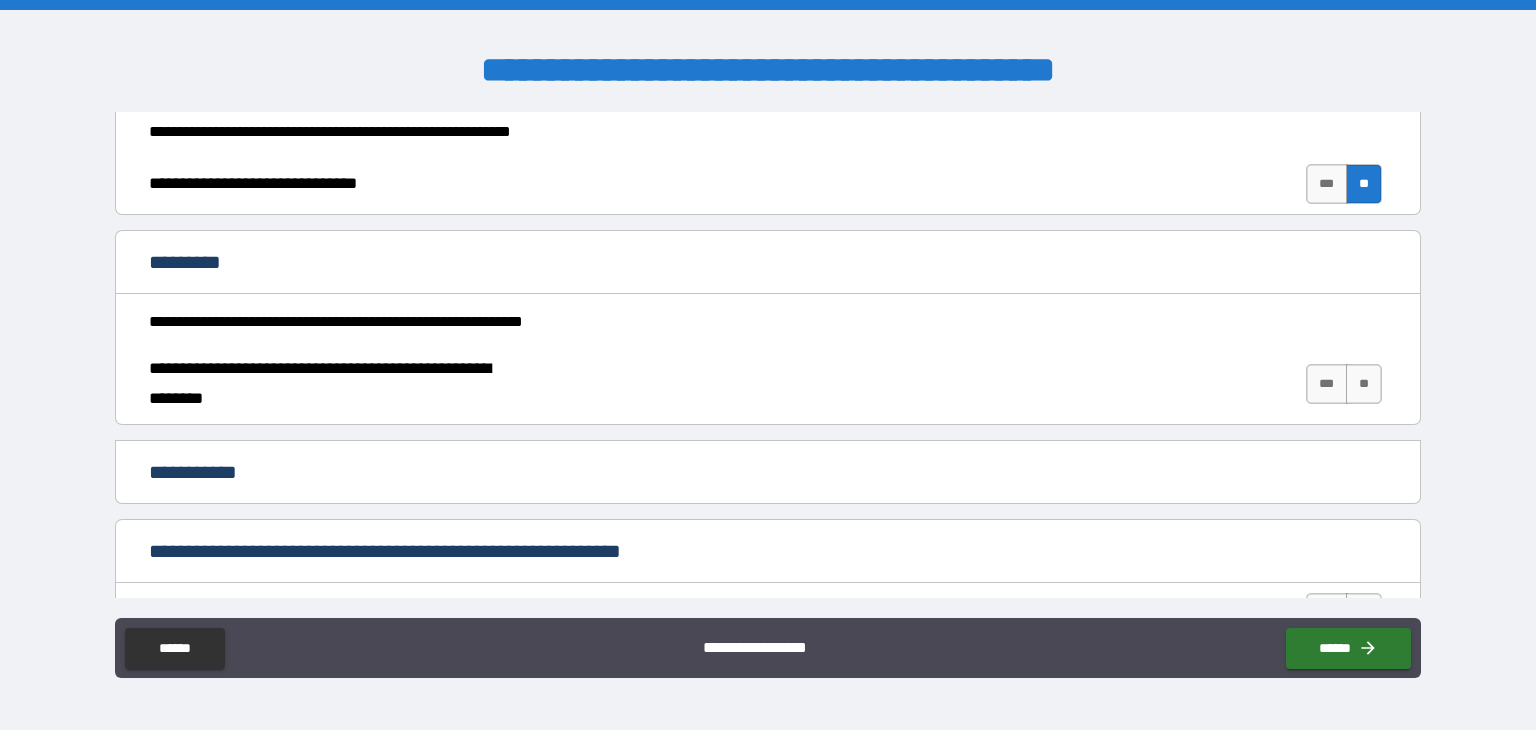 scroll, scrollTop: 4076, scrollLeft: 0, axis: vertical 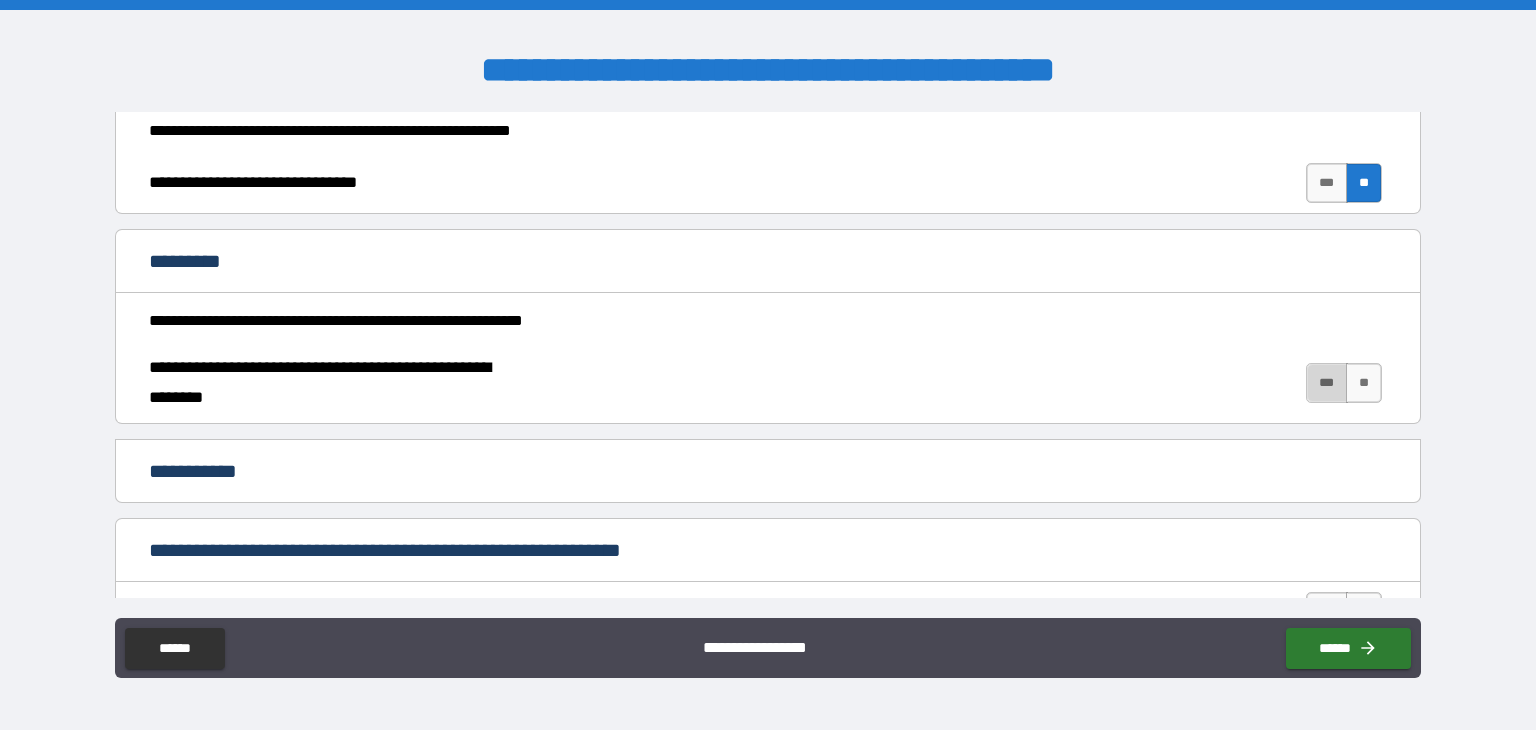 click on "***" at bounding box center [1327, 383] 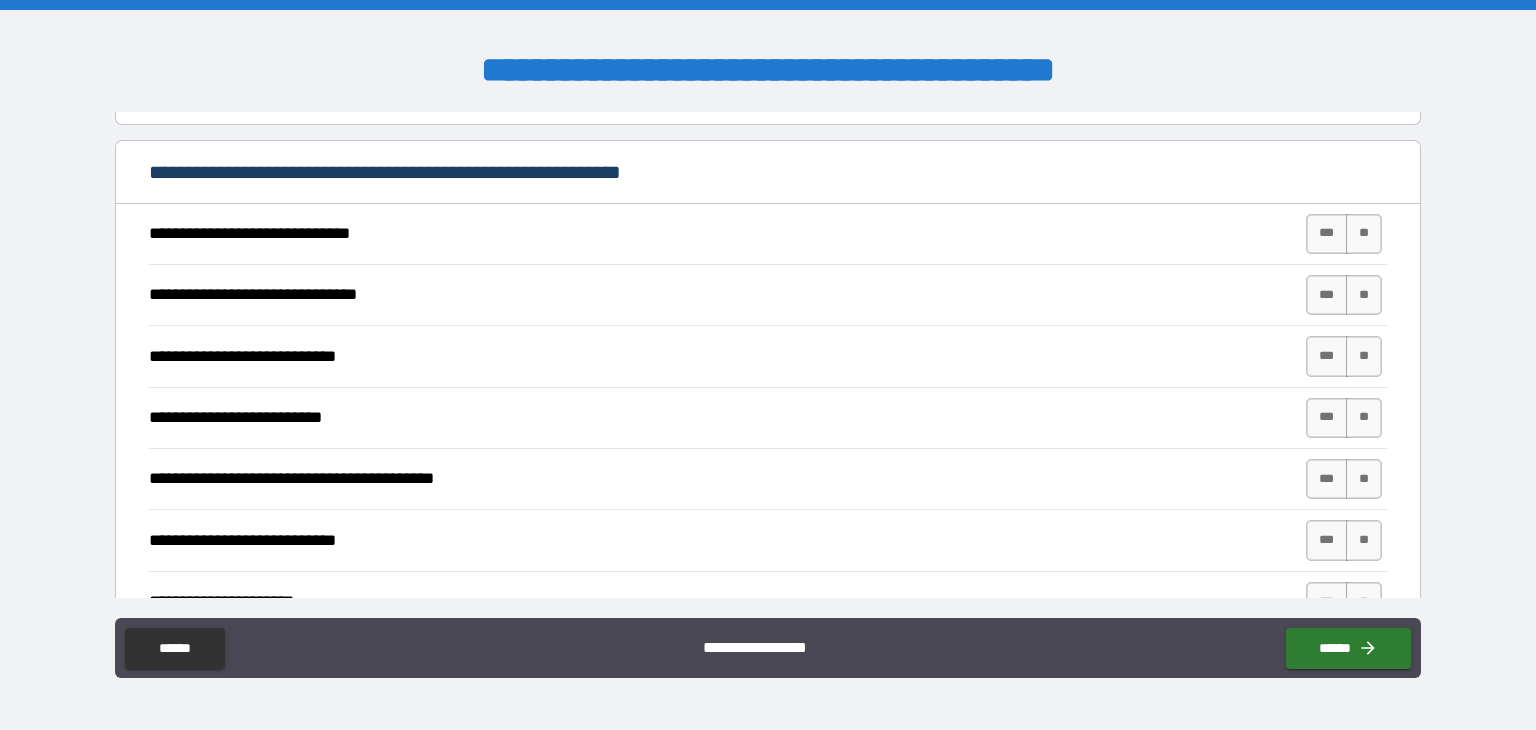 scroll, scrollTop: 4460, scrollLeft: 0, axis: vertical 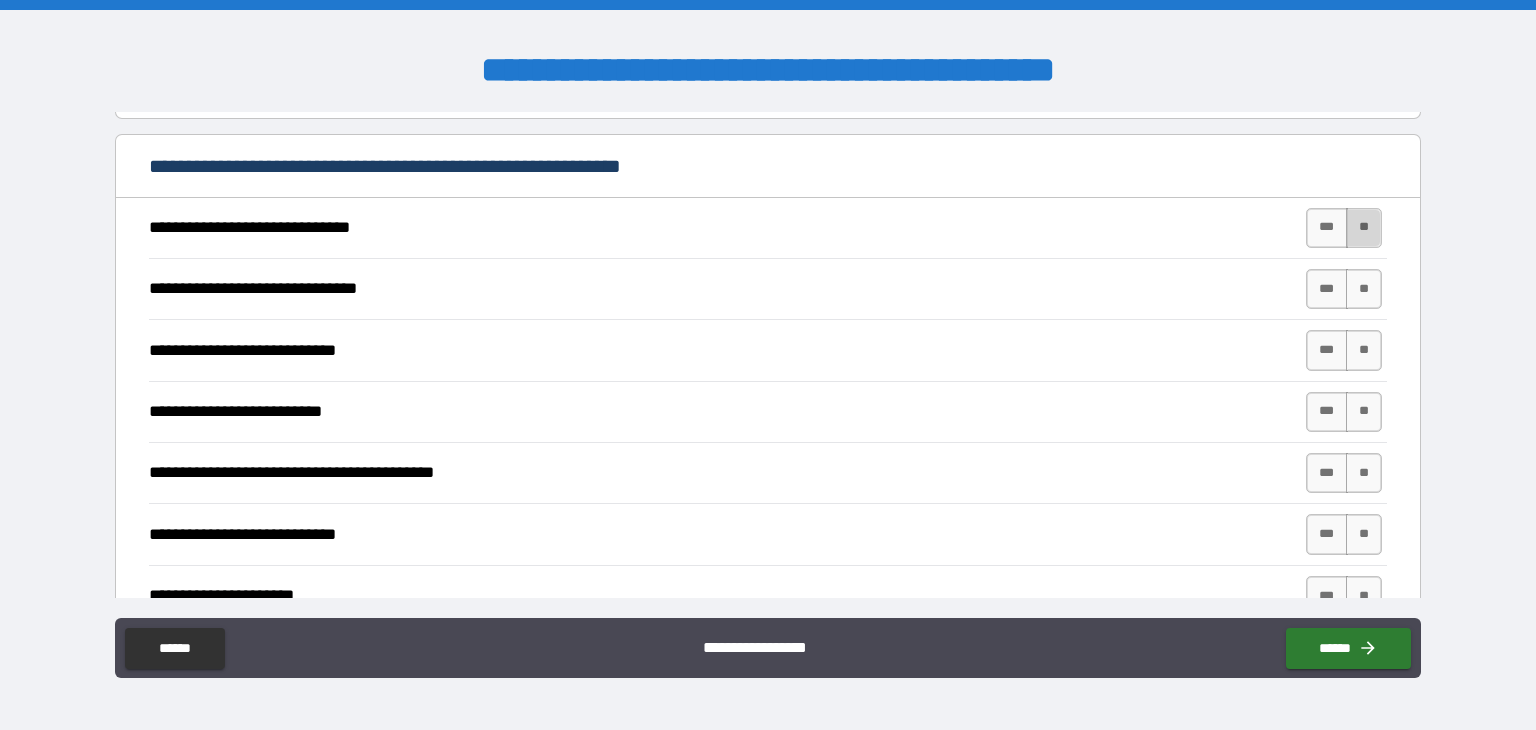 click on "**" at bounding box center [1364, 228] 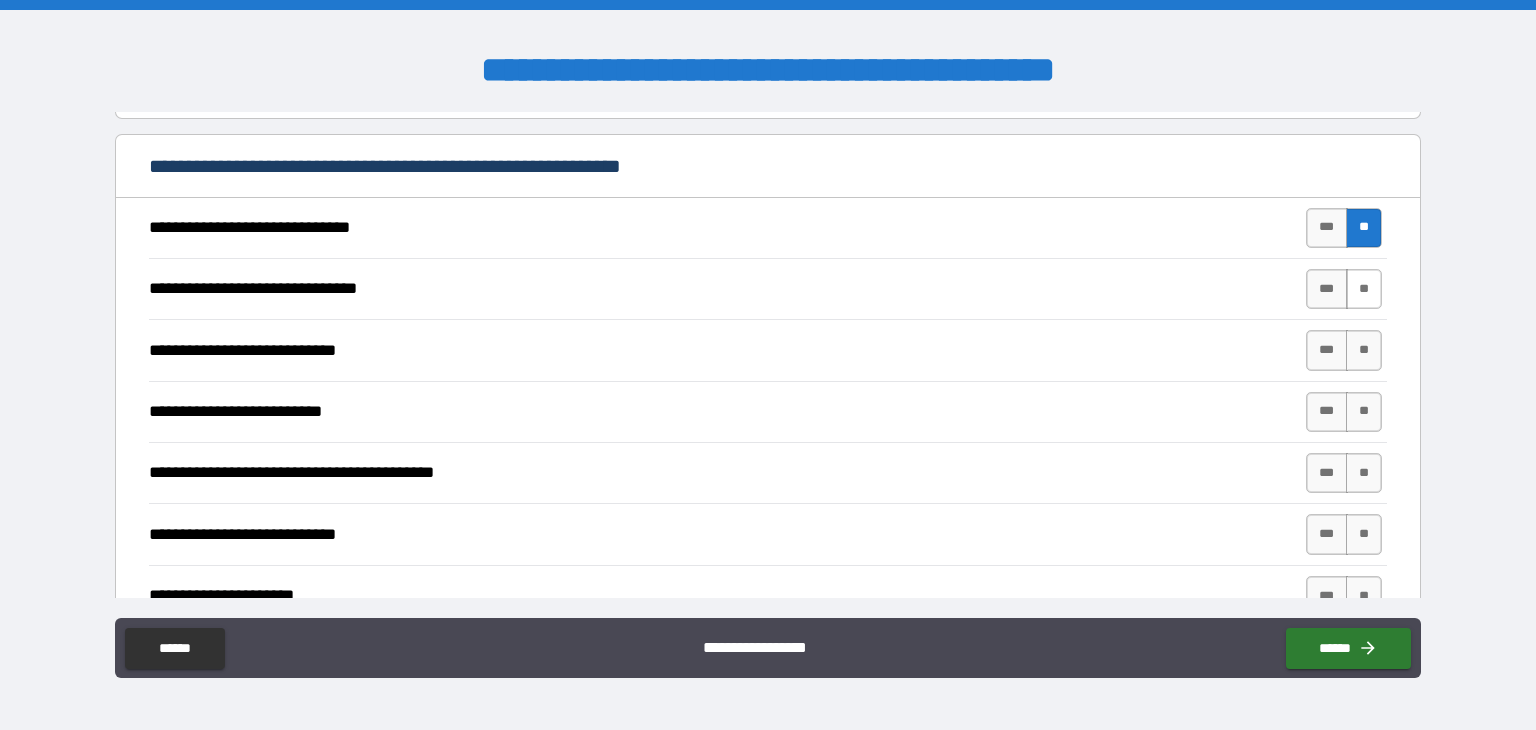 click on "**" at bounding box center (1364, 289) 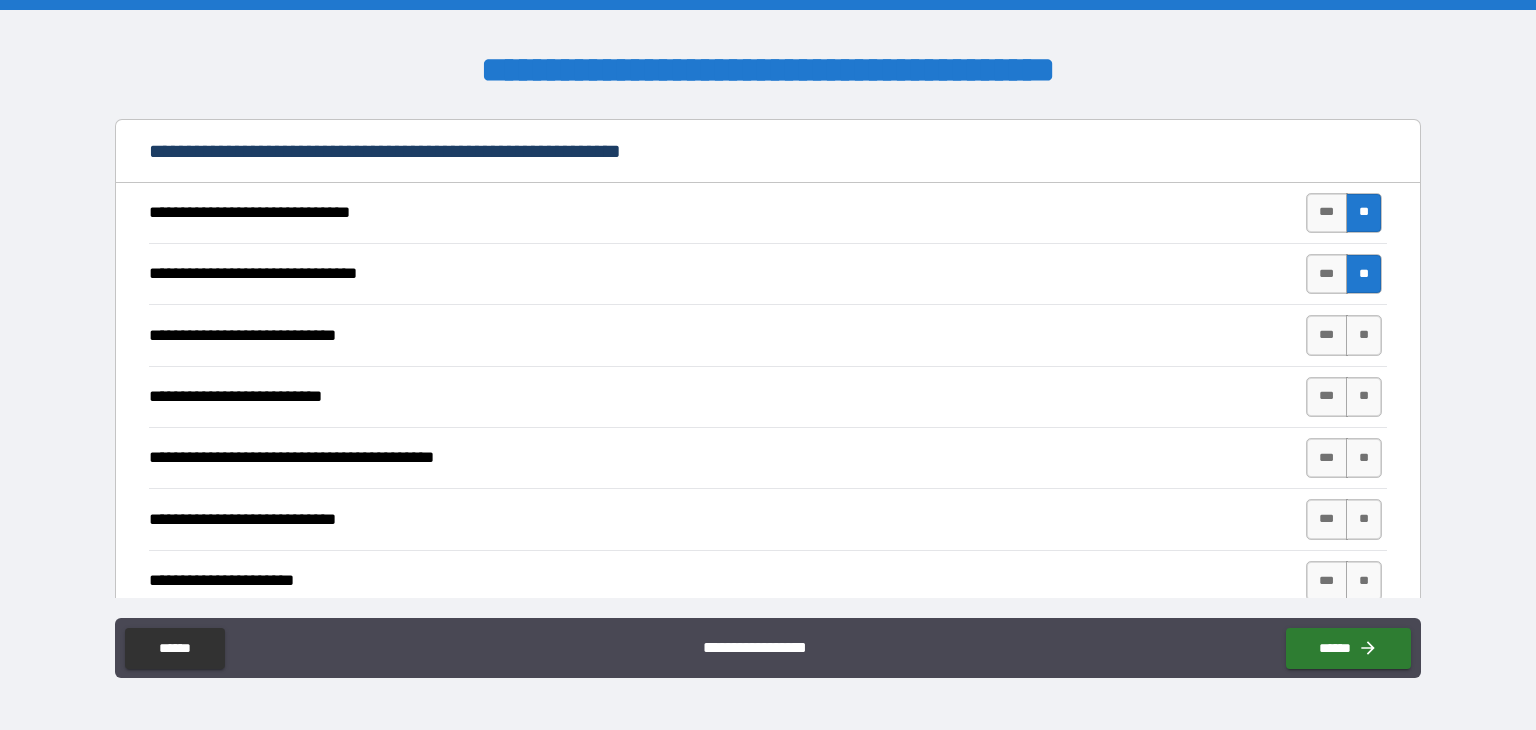 scroll, scrollTop: 4501, scrollLeft: 0, axis: vertical 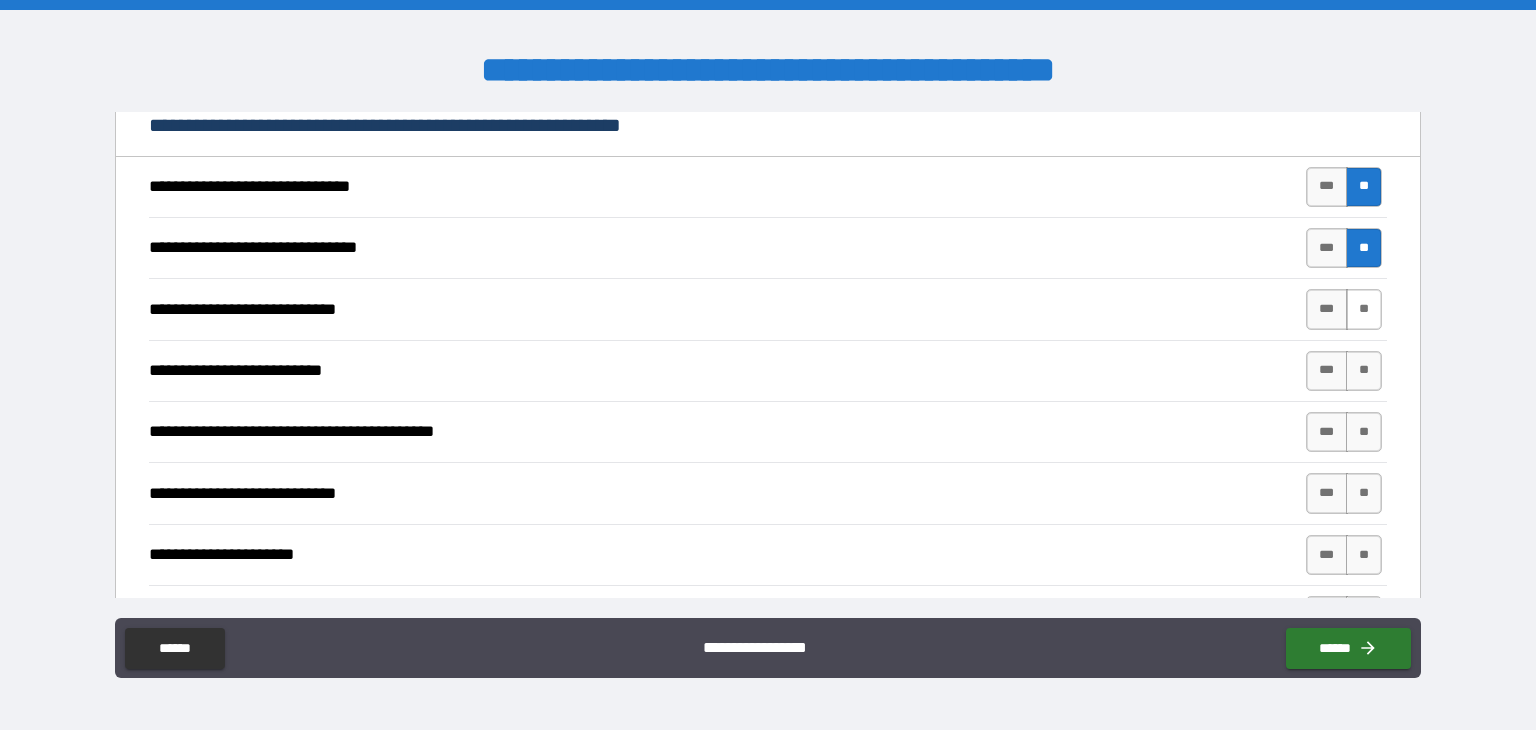 click on "**" at bounding box center (1364, 309) 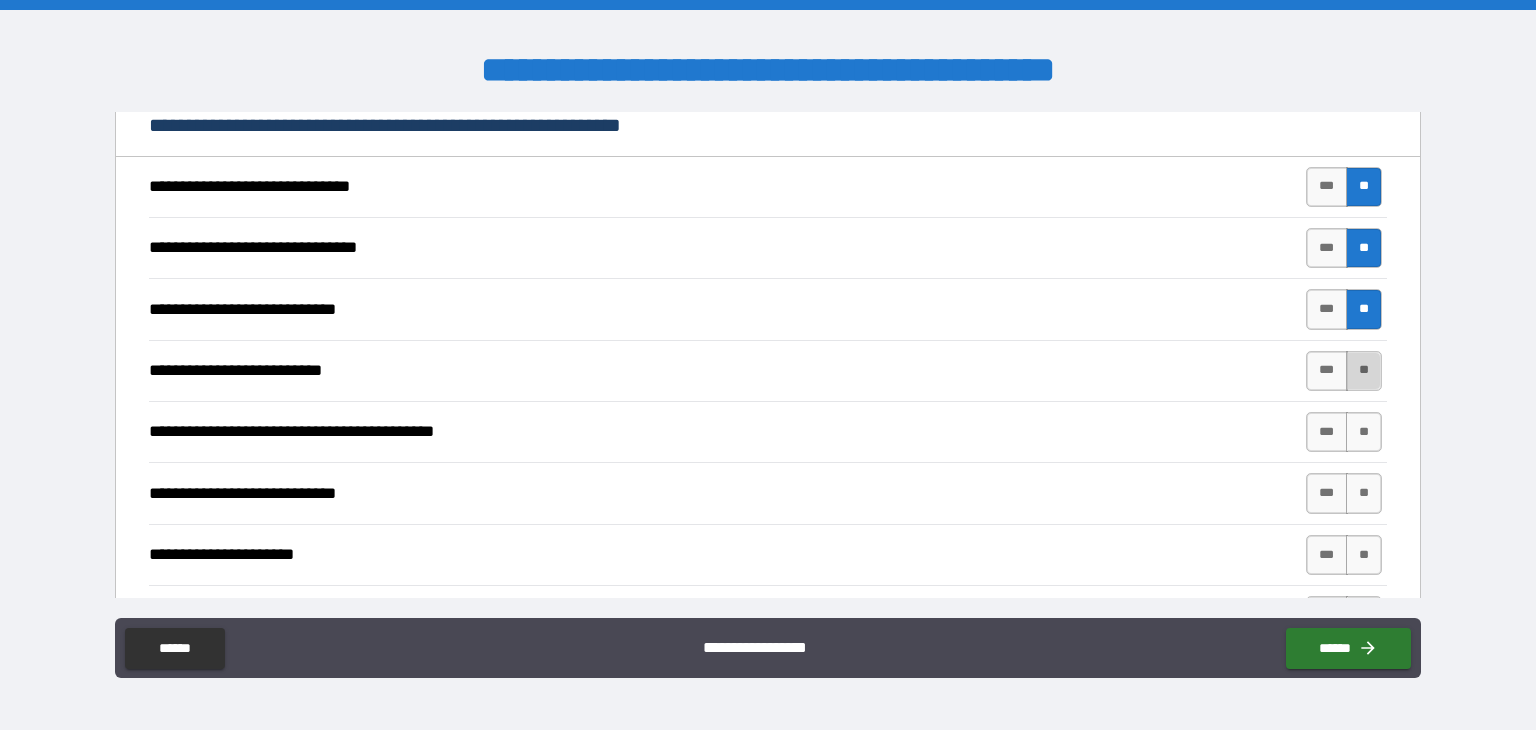 click on "**" at bounding box center [1364, 371] 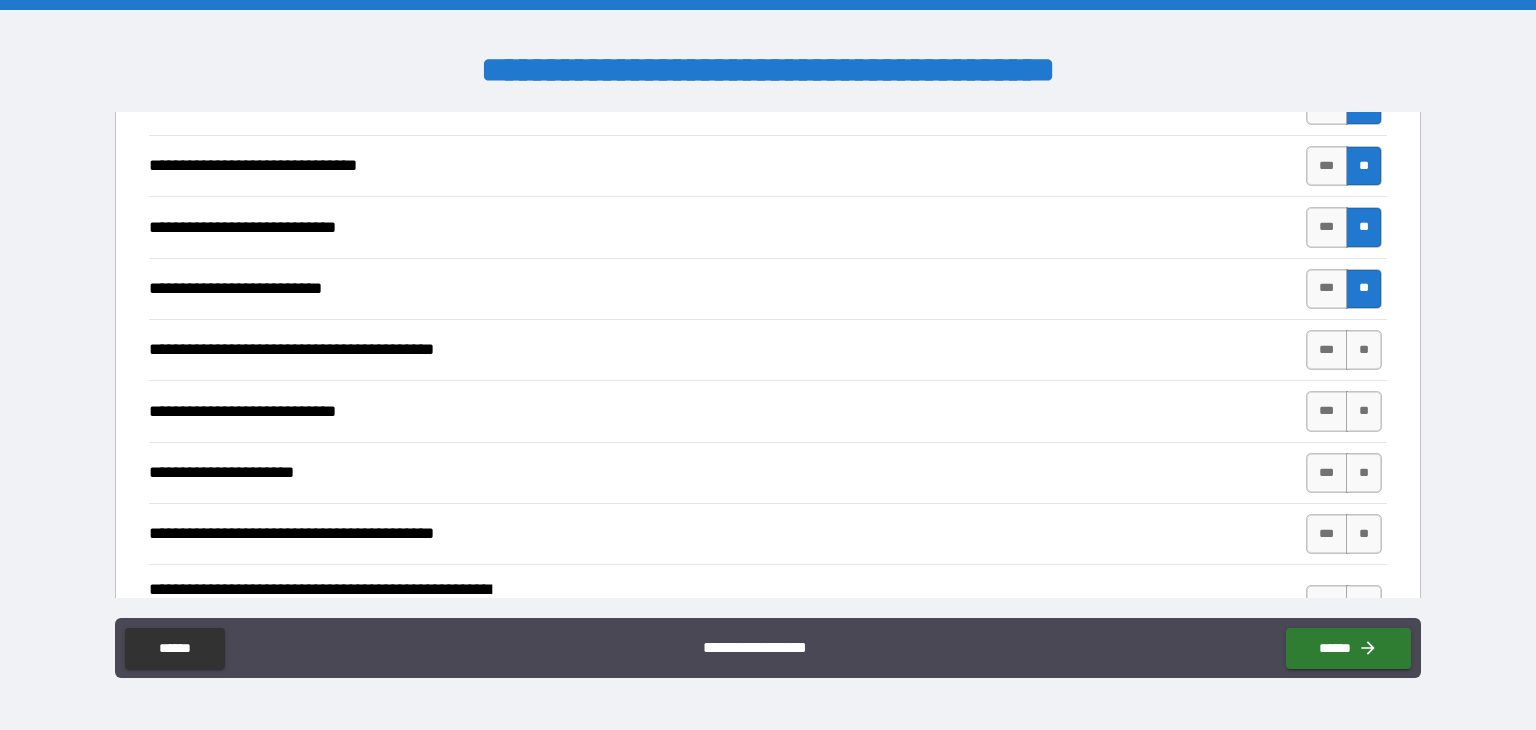scroll, scrollTop: 4585, scrollLeft: 0, axis: vertical 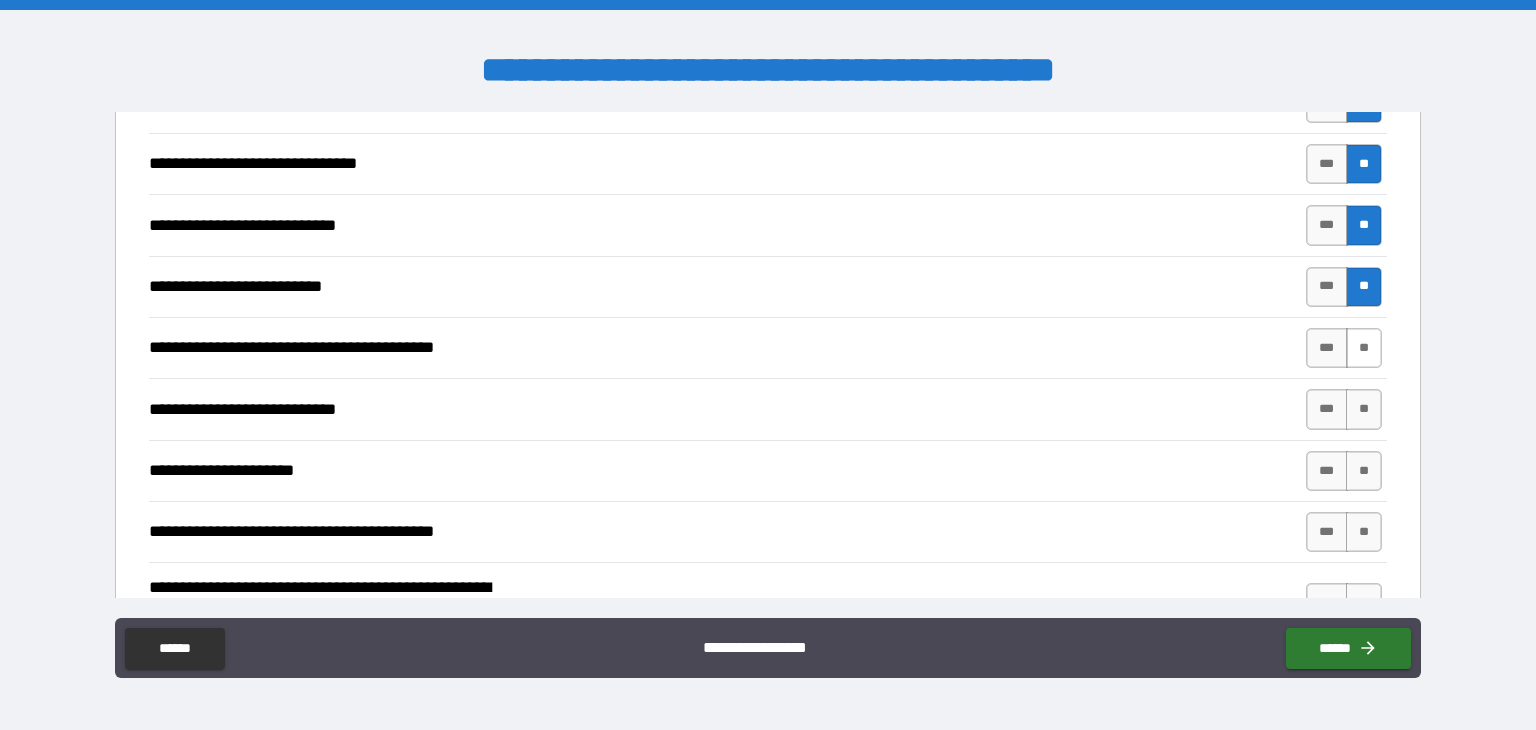 click on "**" at bounding box center (1364, 348) 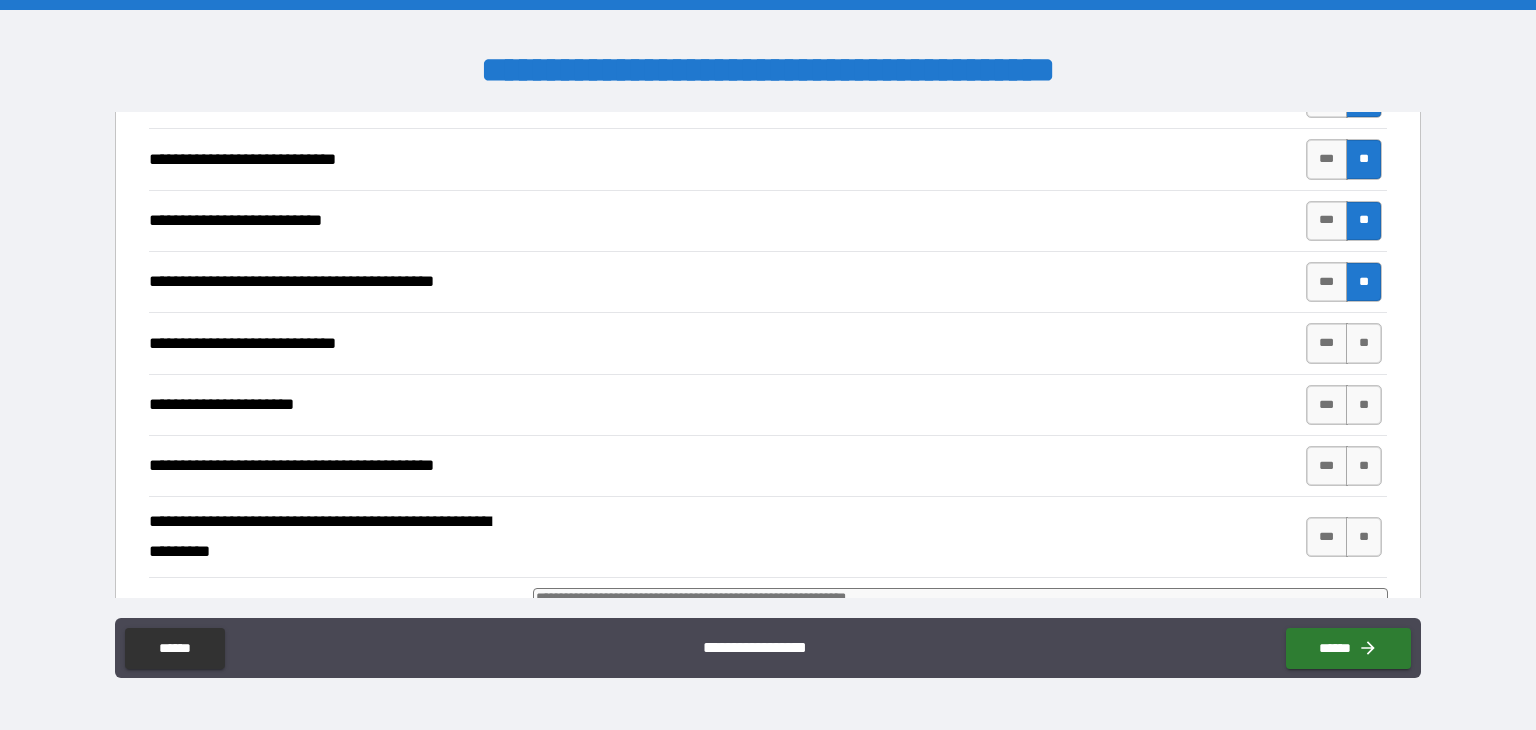 scroll, scrollTop: 4652, scrollLeft: 0, axis: vertical 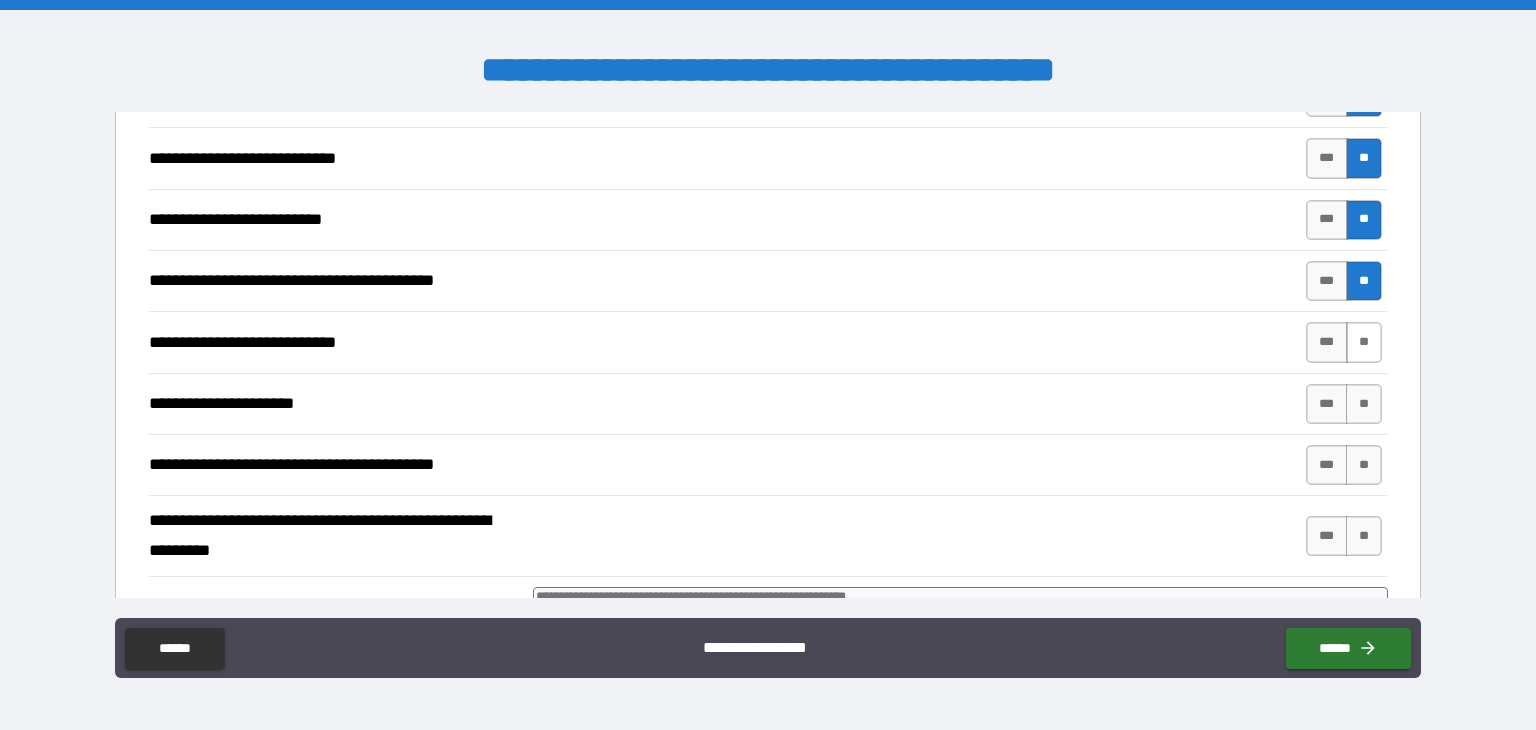 click on "**" at bounding box center [1364, 342] 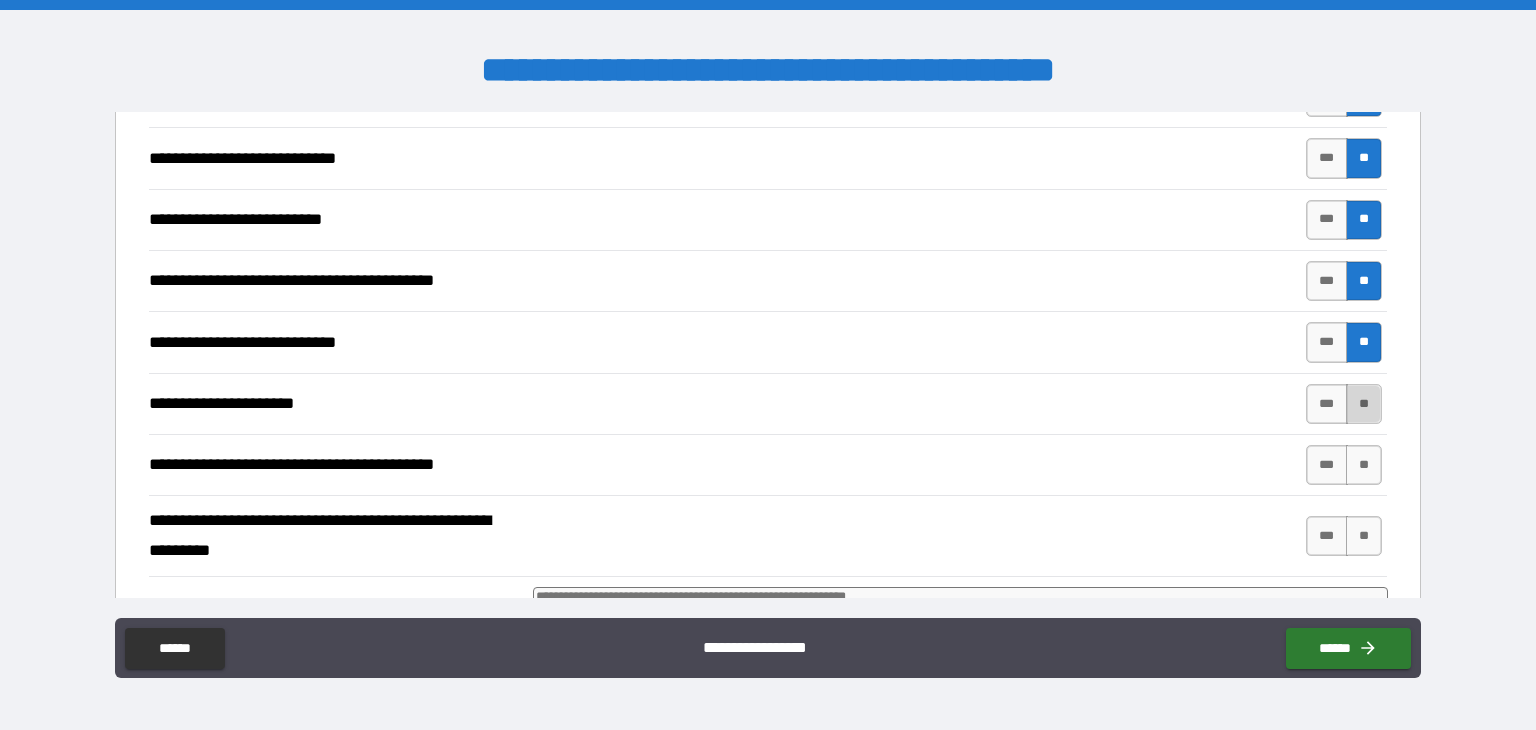 click on "**" at bounding box center (1364, 404) 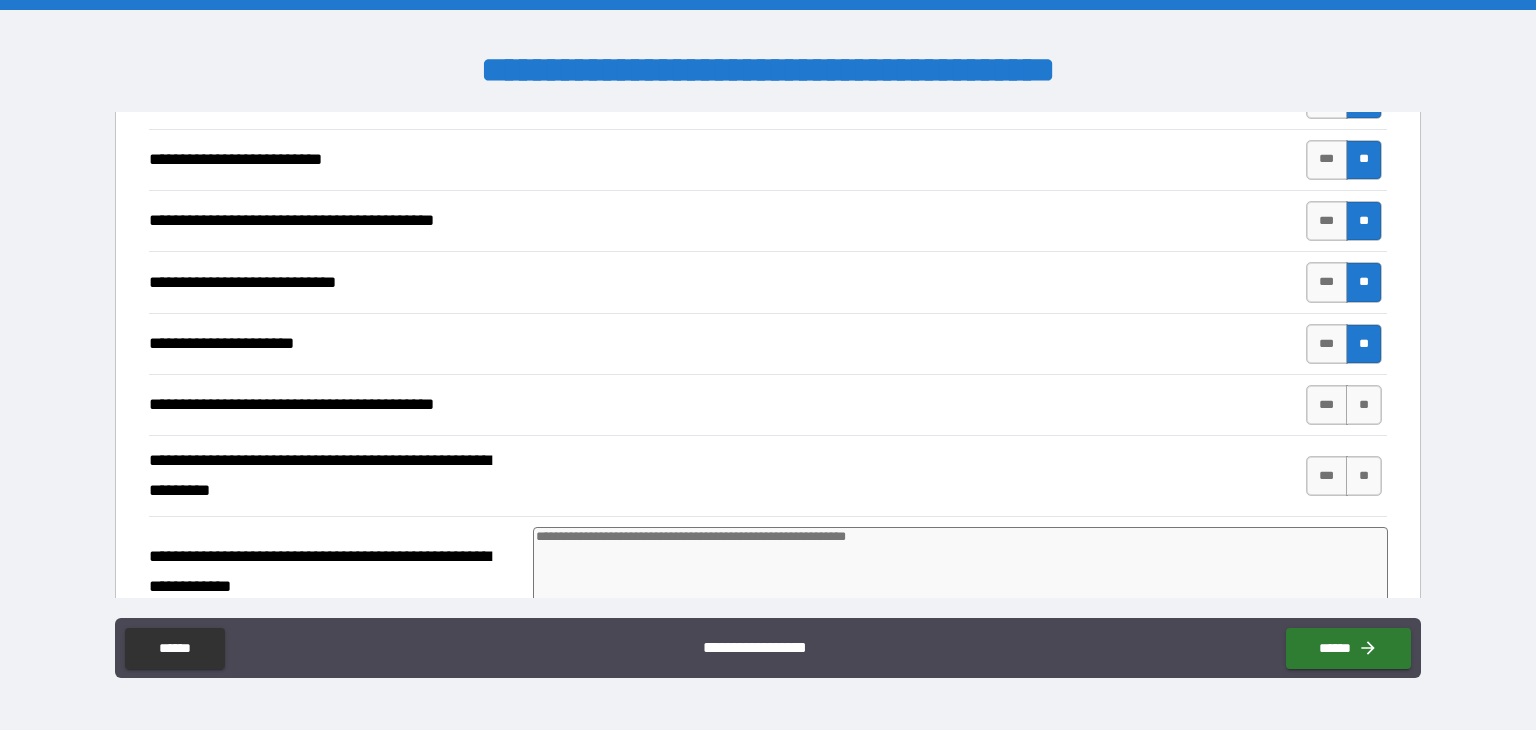 scroll, scrollTop: 4757, scrollLeft: 0, axis: vertical 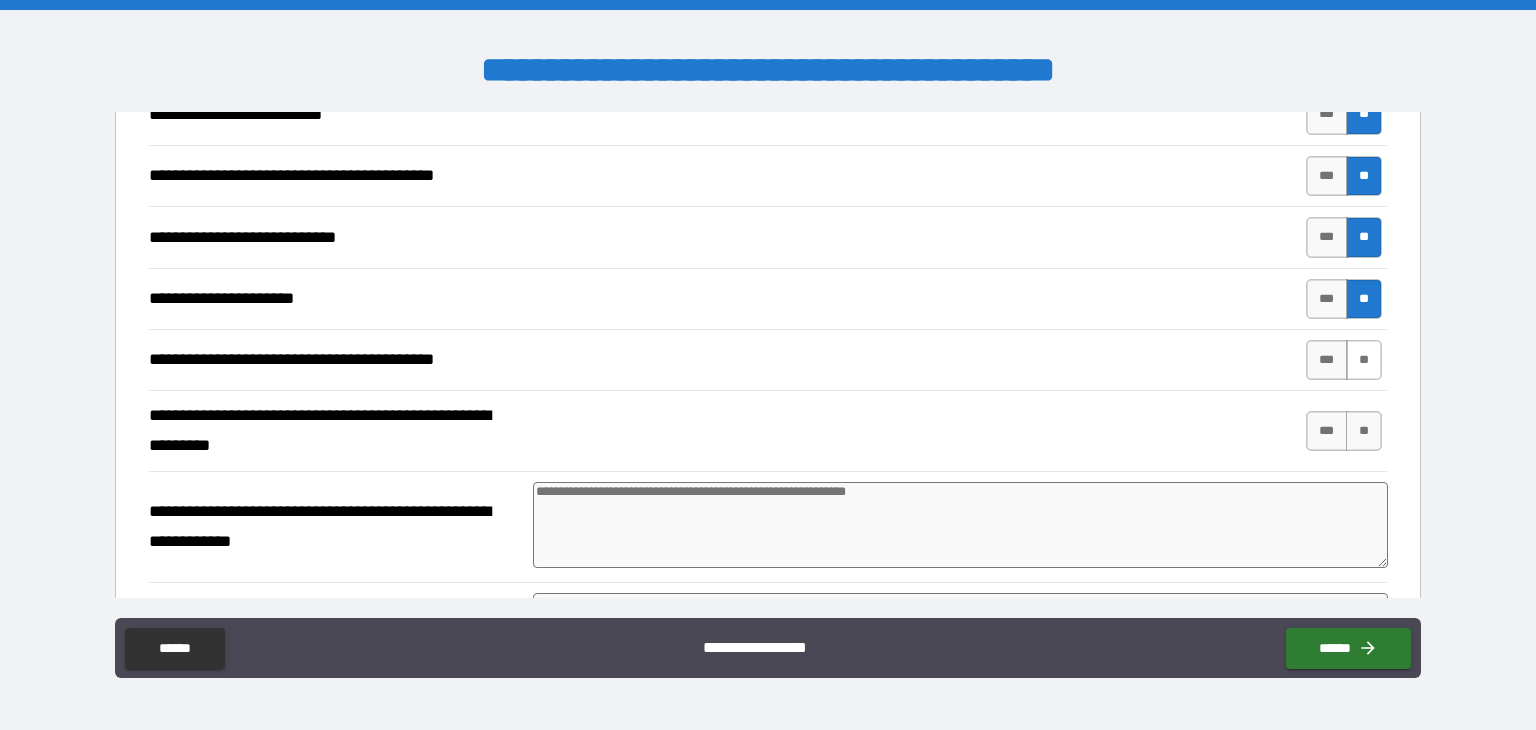 click on "**" at bounding box center [1364, 360] 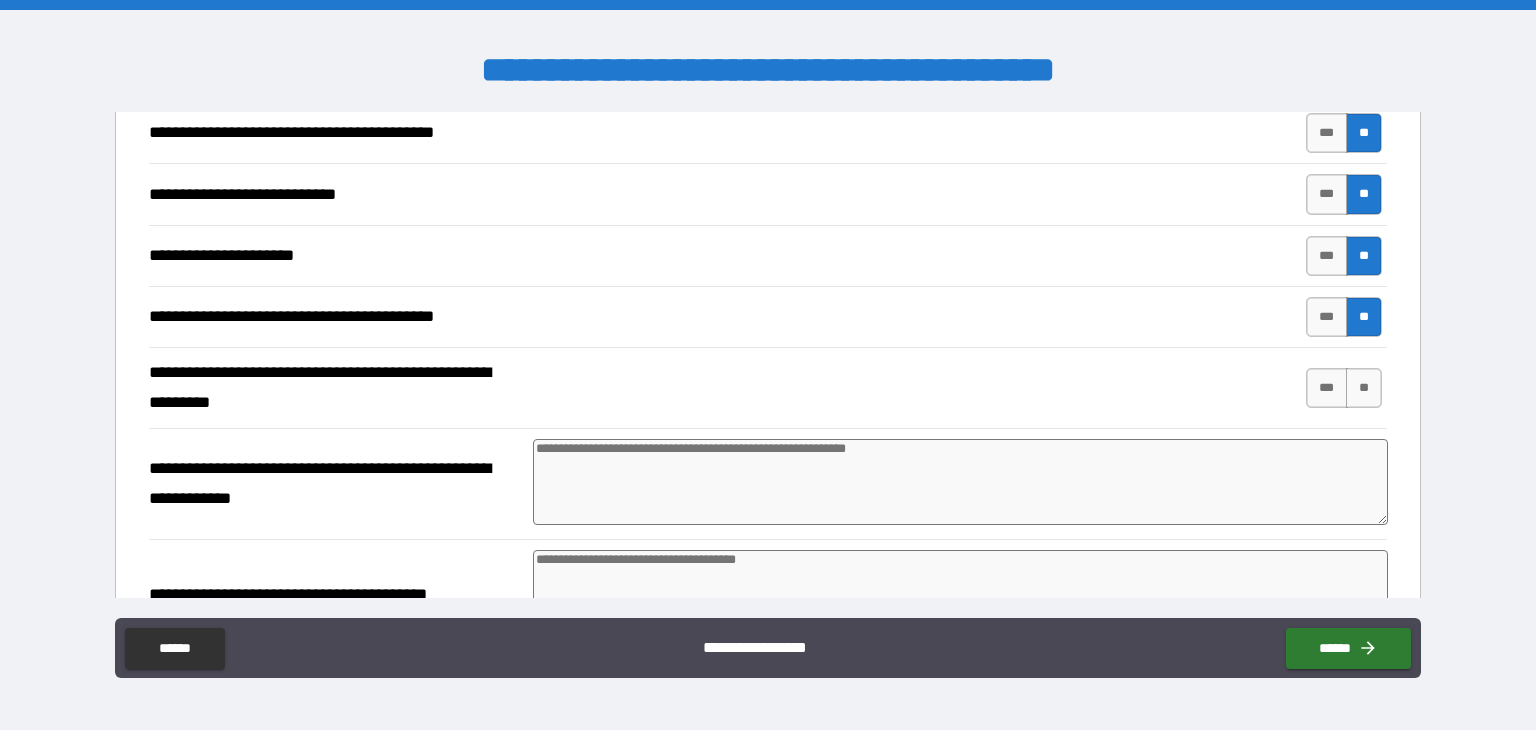 scroll, scrollTop: 4801, scrollLeft: 0, axis: vertical 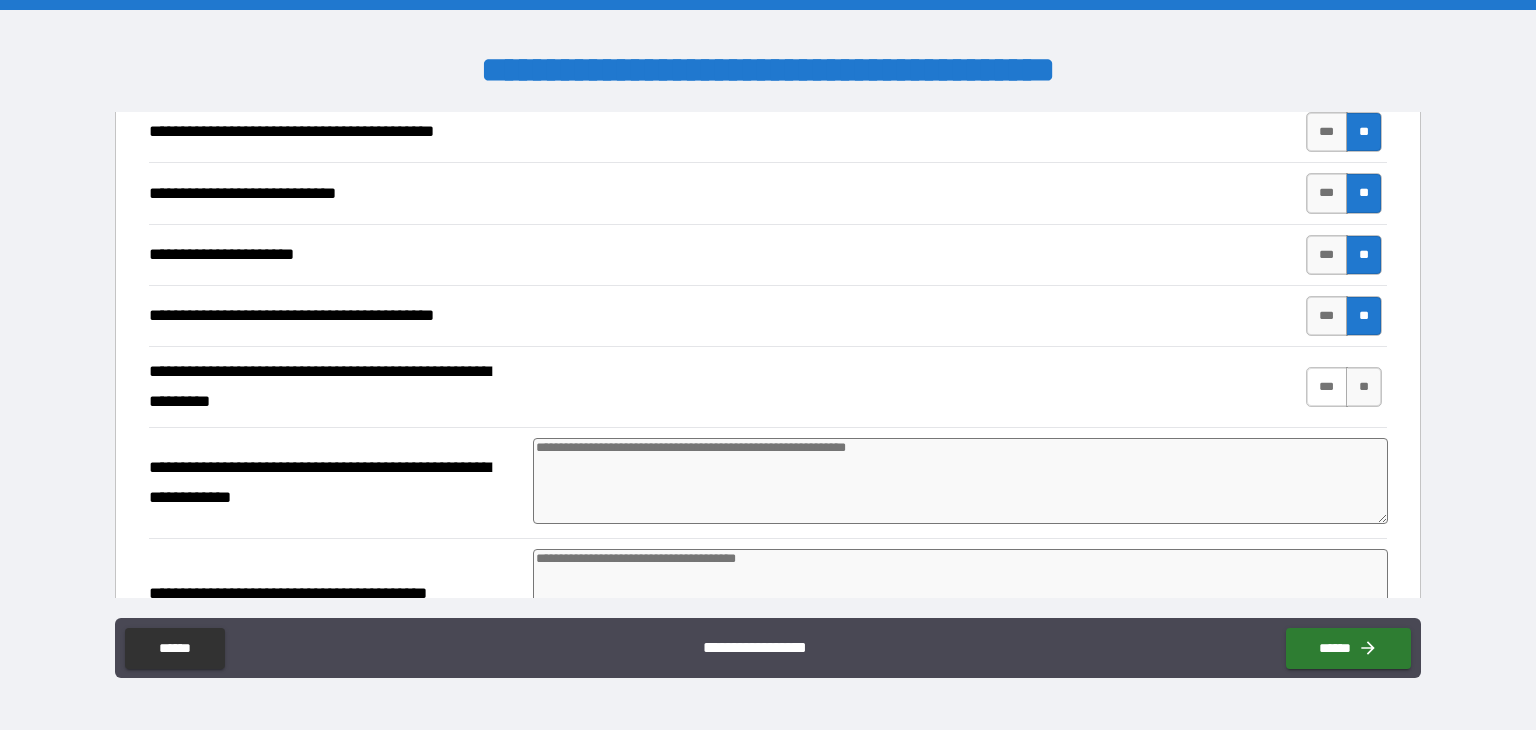 click on "***" at bounding box center (1327, 387) 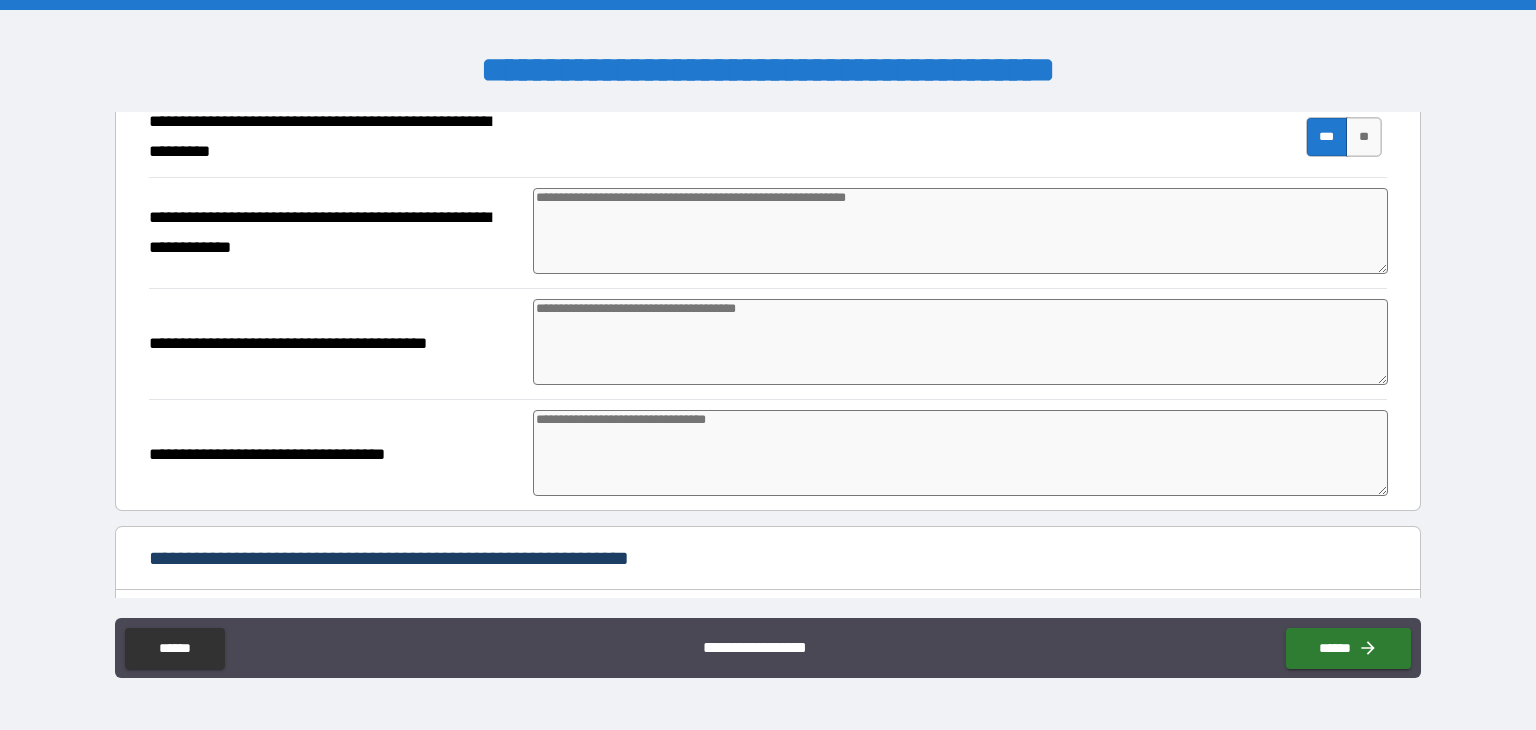 scroll, scrollTop: 5052, scrollLeft: 0, axis: vertical 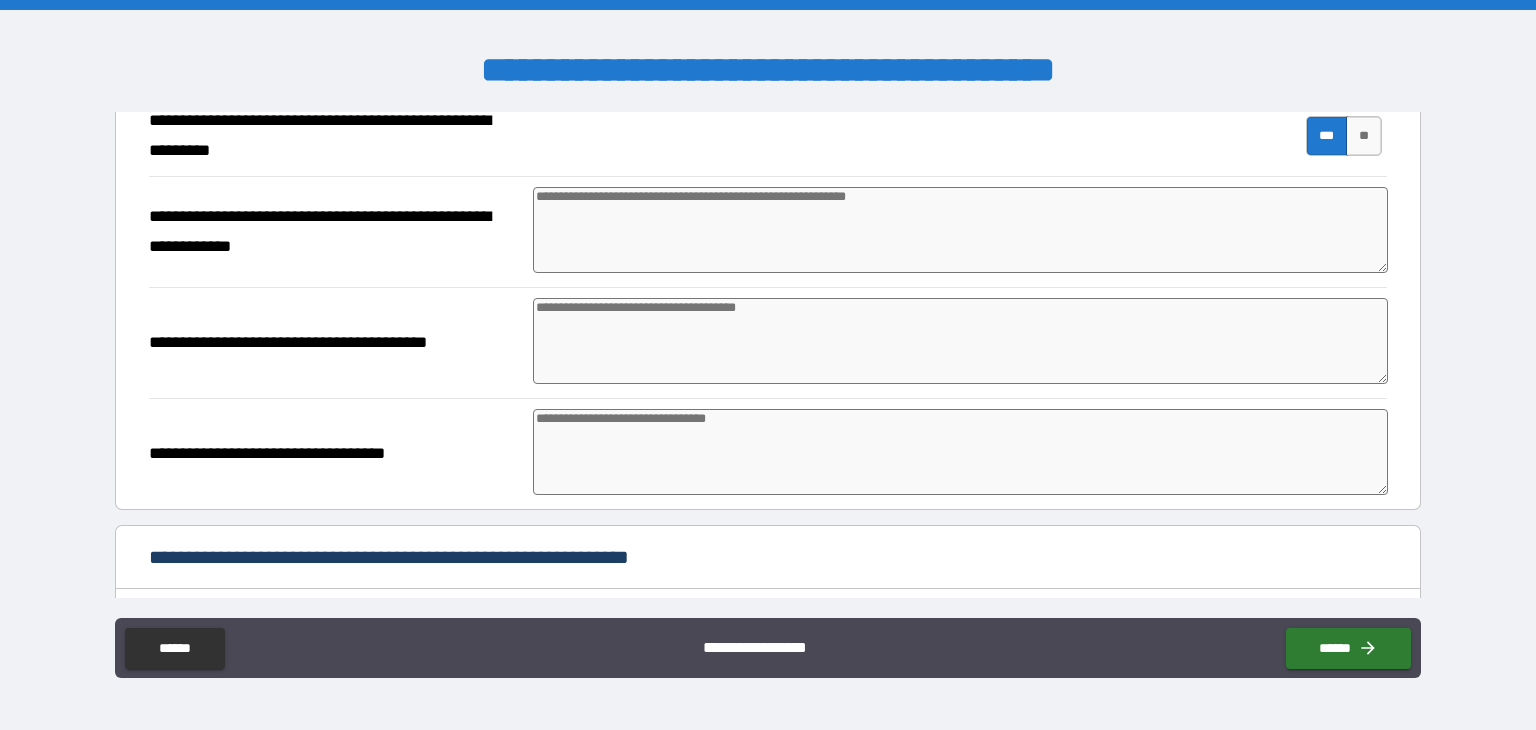 click at bounding box center (961, 341) 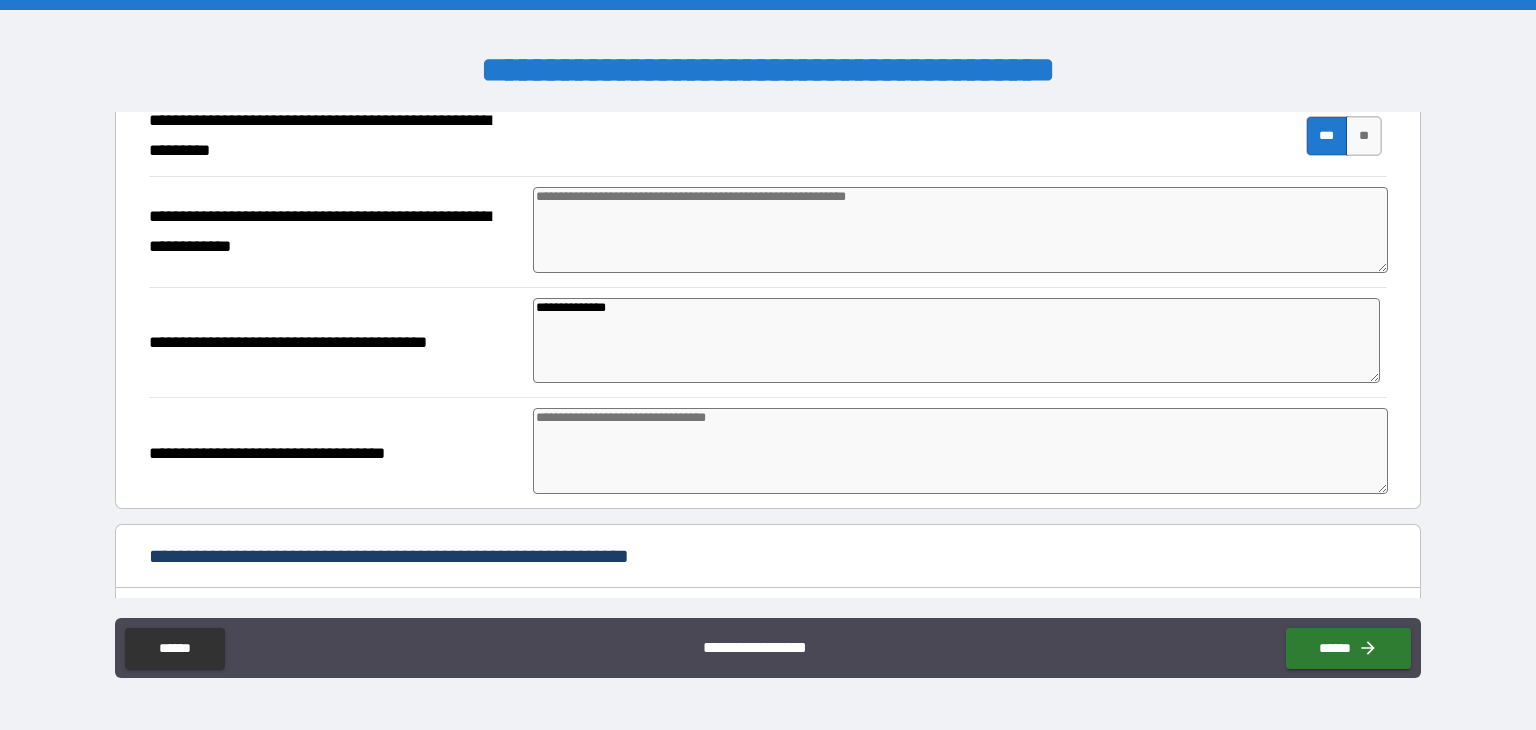click at bounding box center (961, 230) 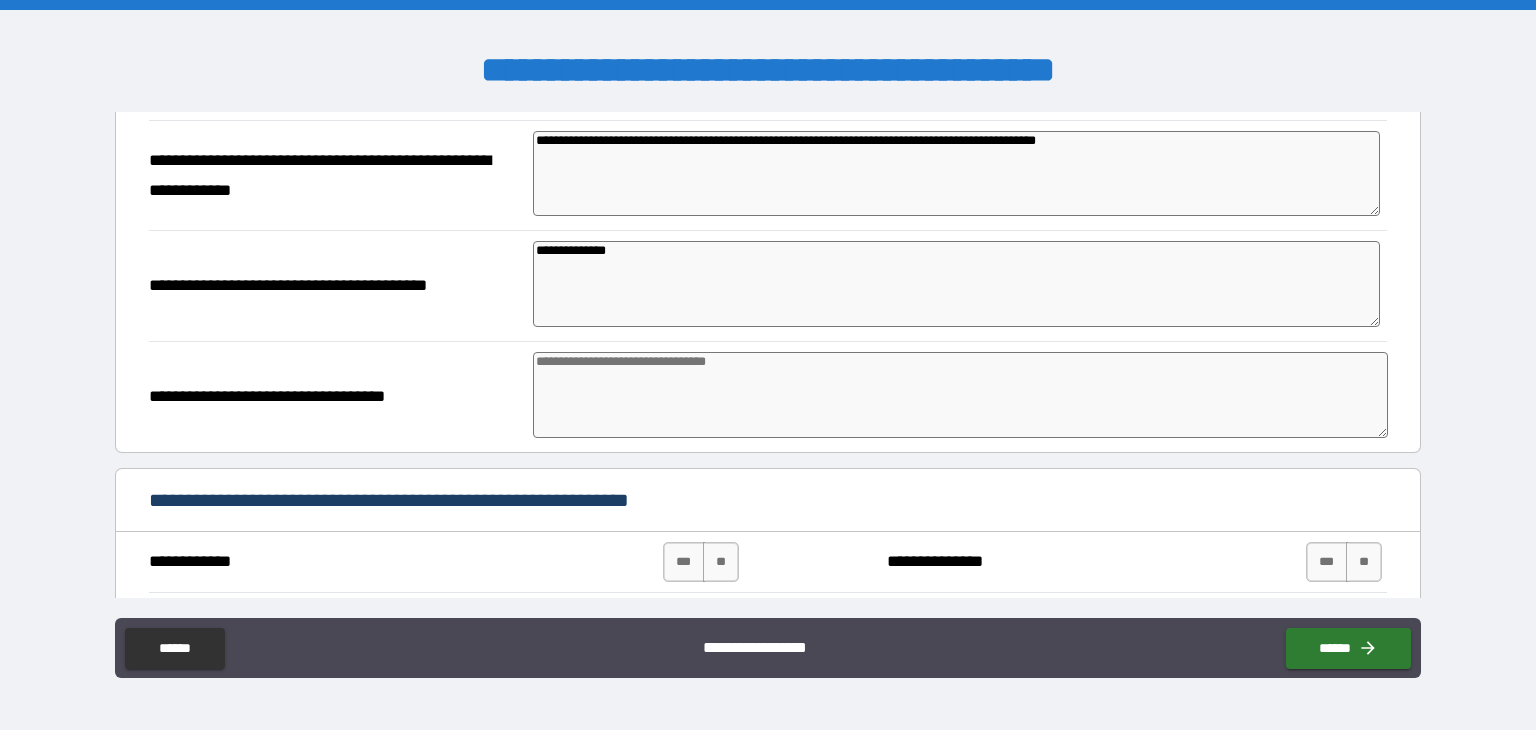scroll, scrollTop: 5118, scrollLeft: 0, axis: vertical 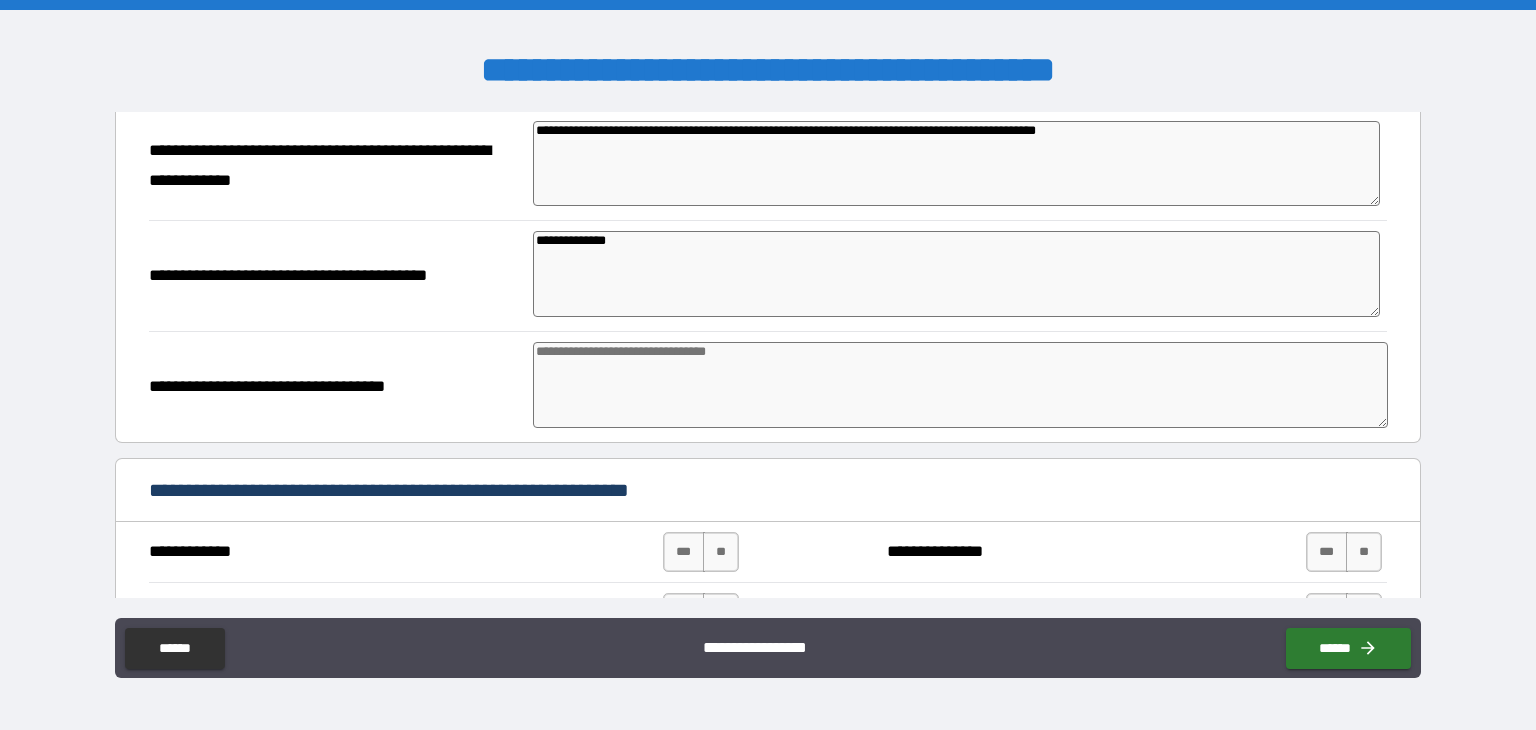click at bounding box center (961, 385) 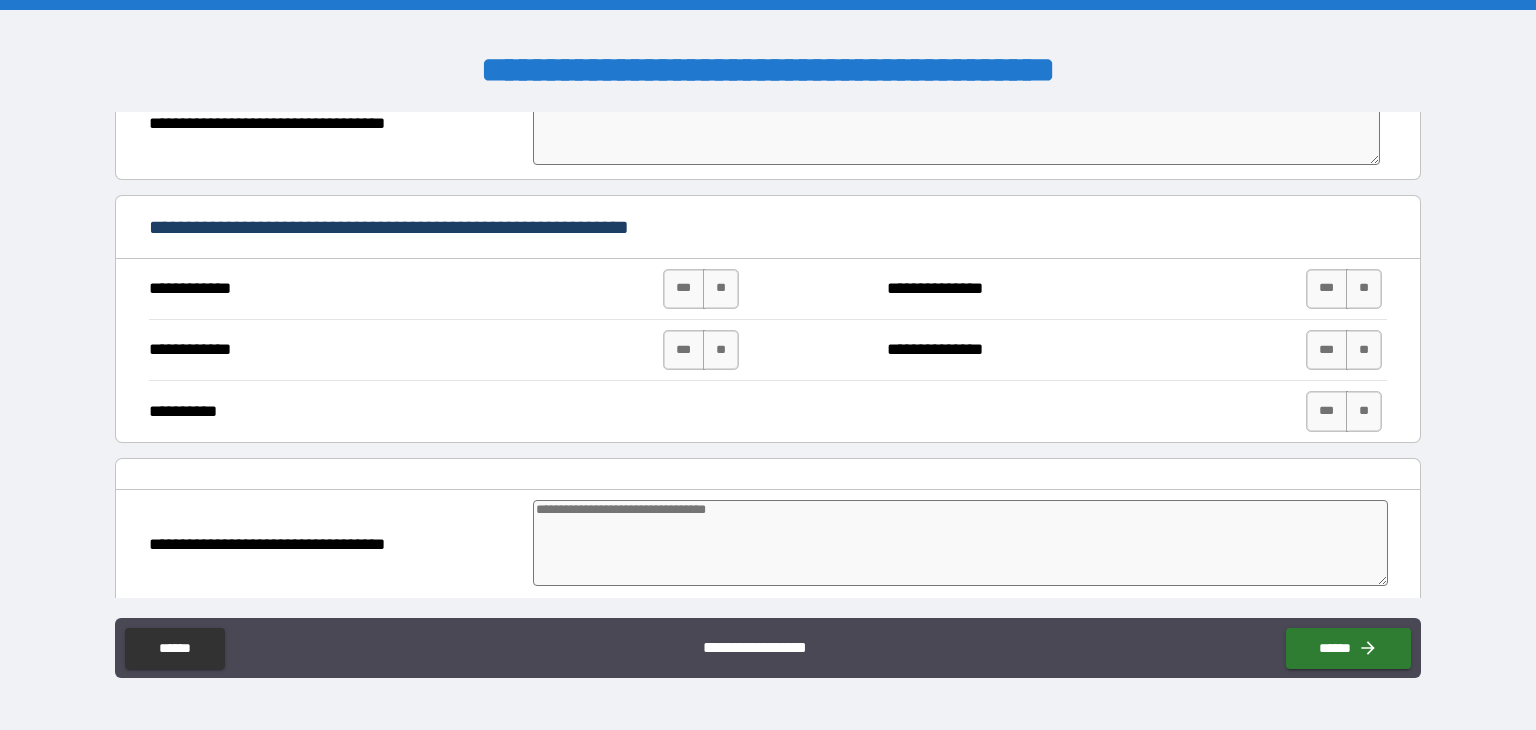scroll, scrollTop: 5382, scrollLeft: 0, axis: vertical 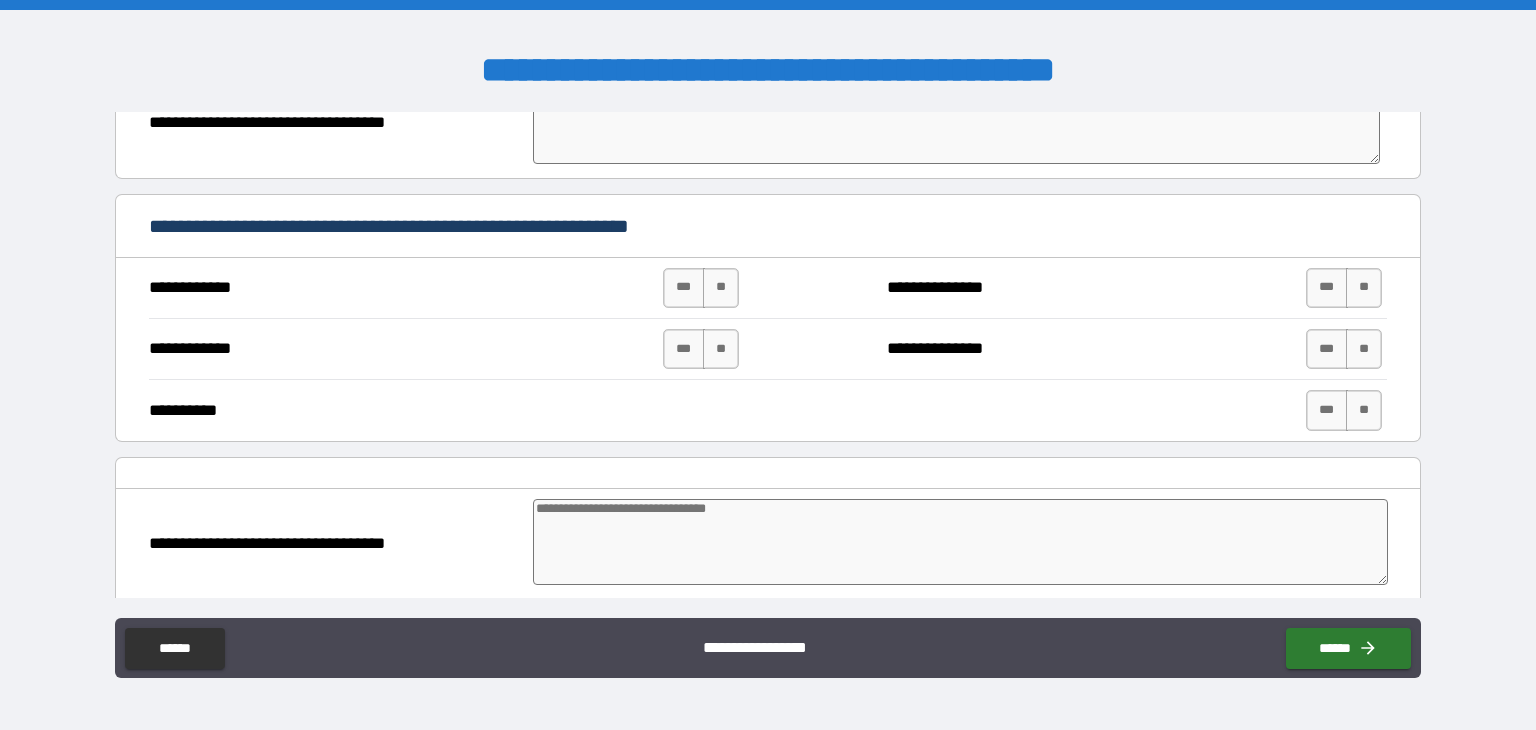 click on "**********" at bounding box center (768, 355) 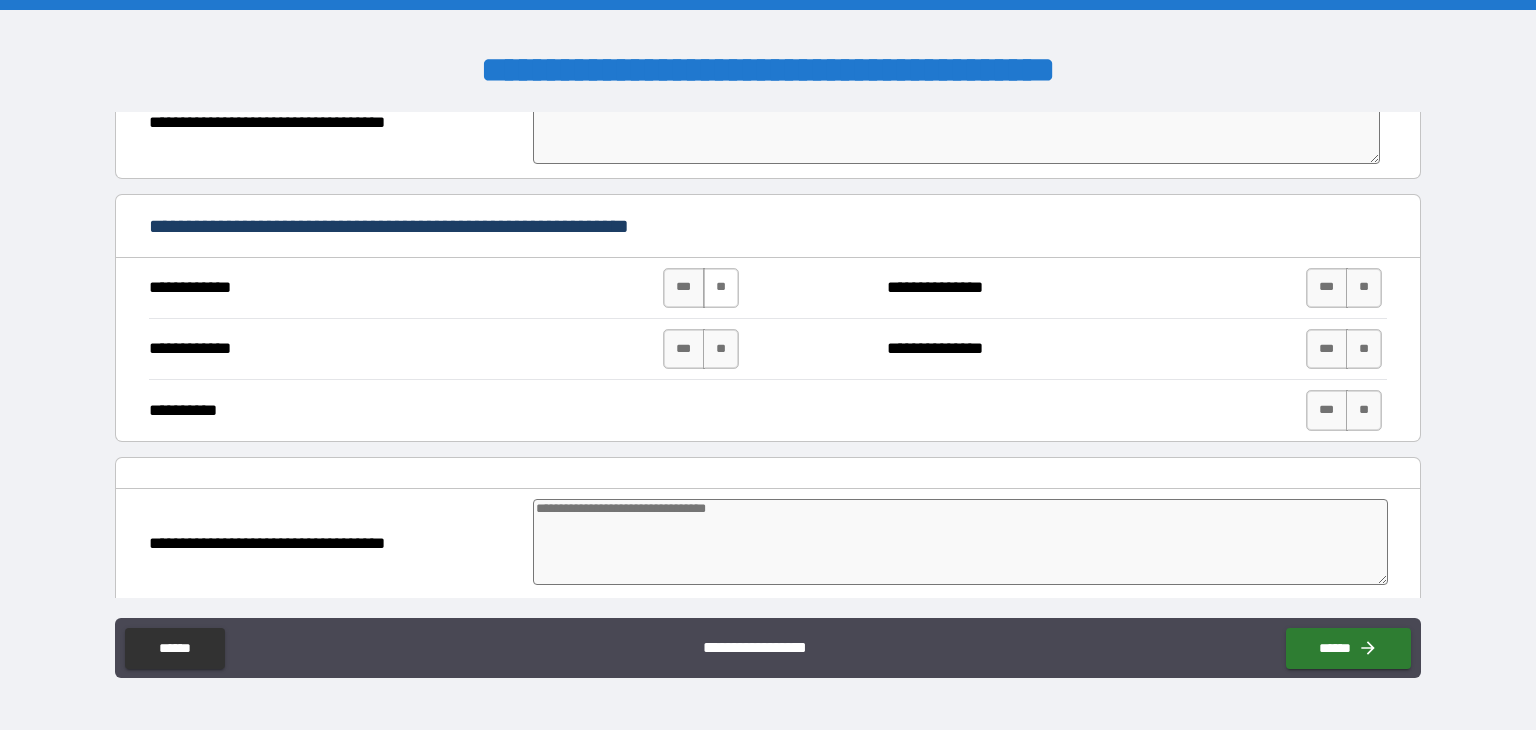 click on "**" at bounding box center (721, 288) 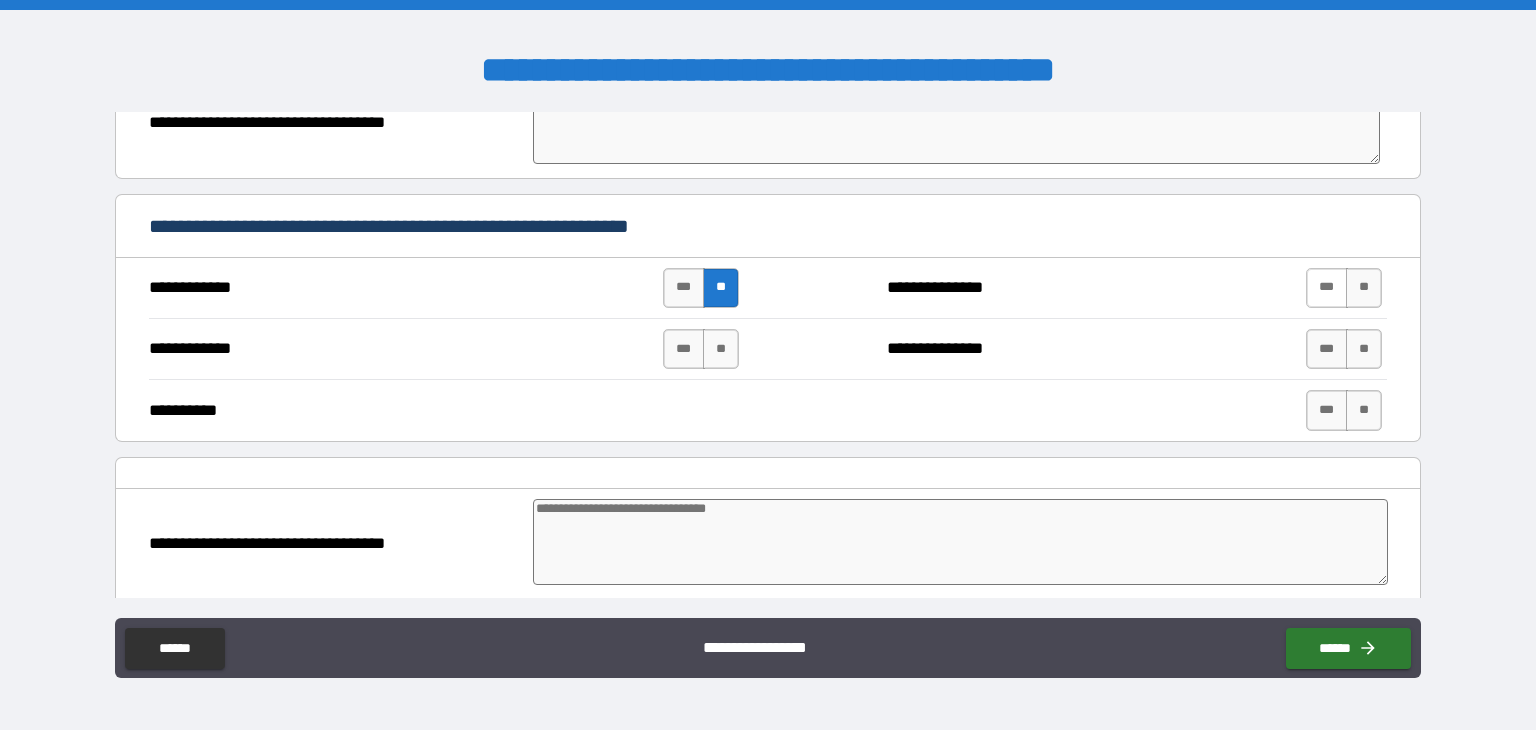 click on "***" at bounding box center (1327, 288) 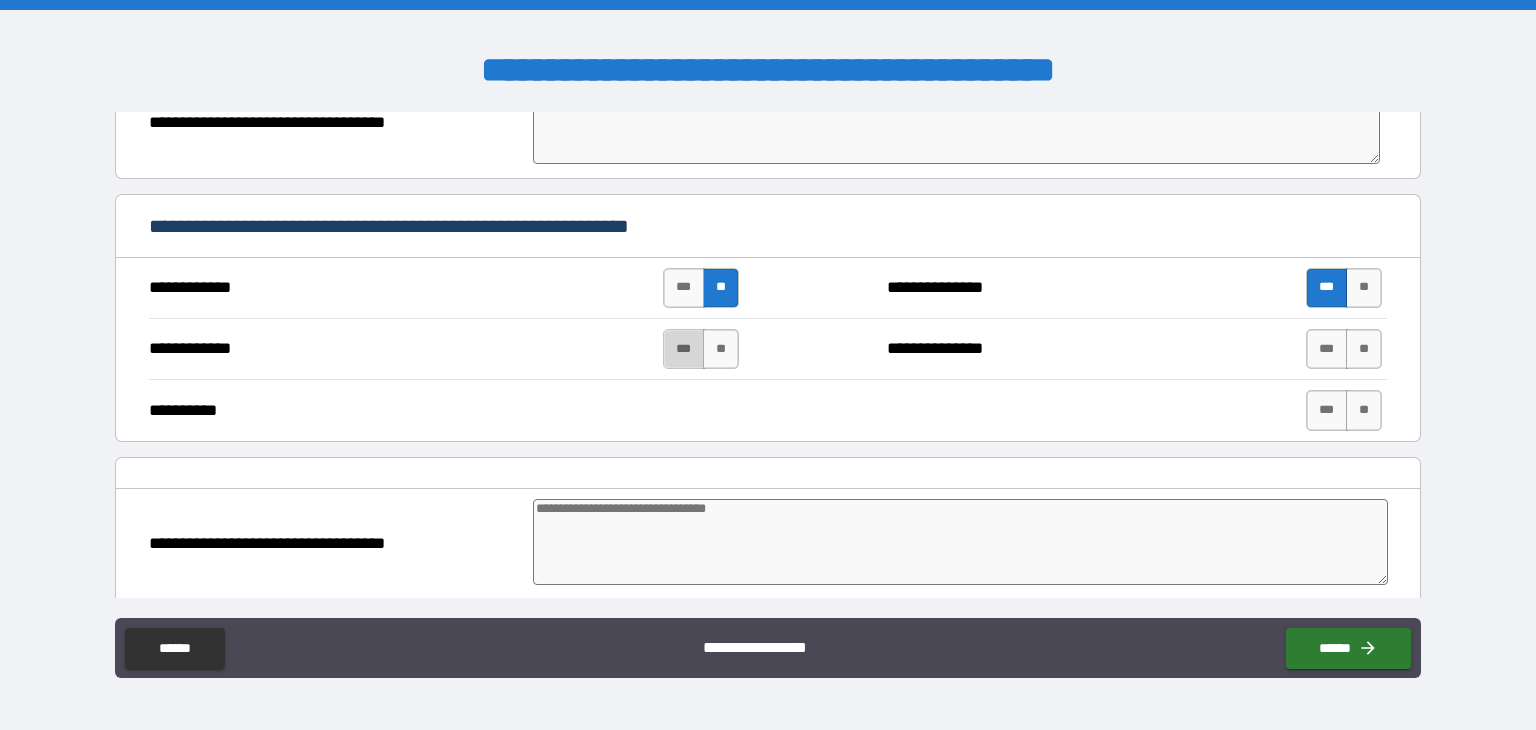 click on "***" at bounding box center (684, 349) 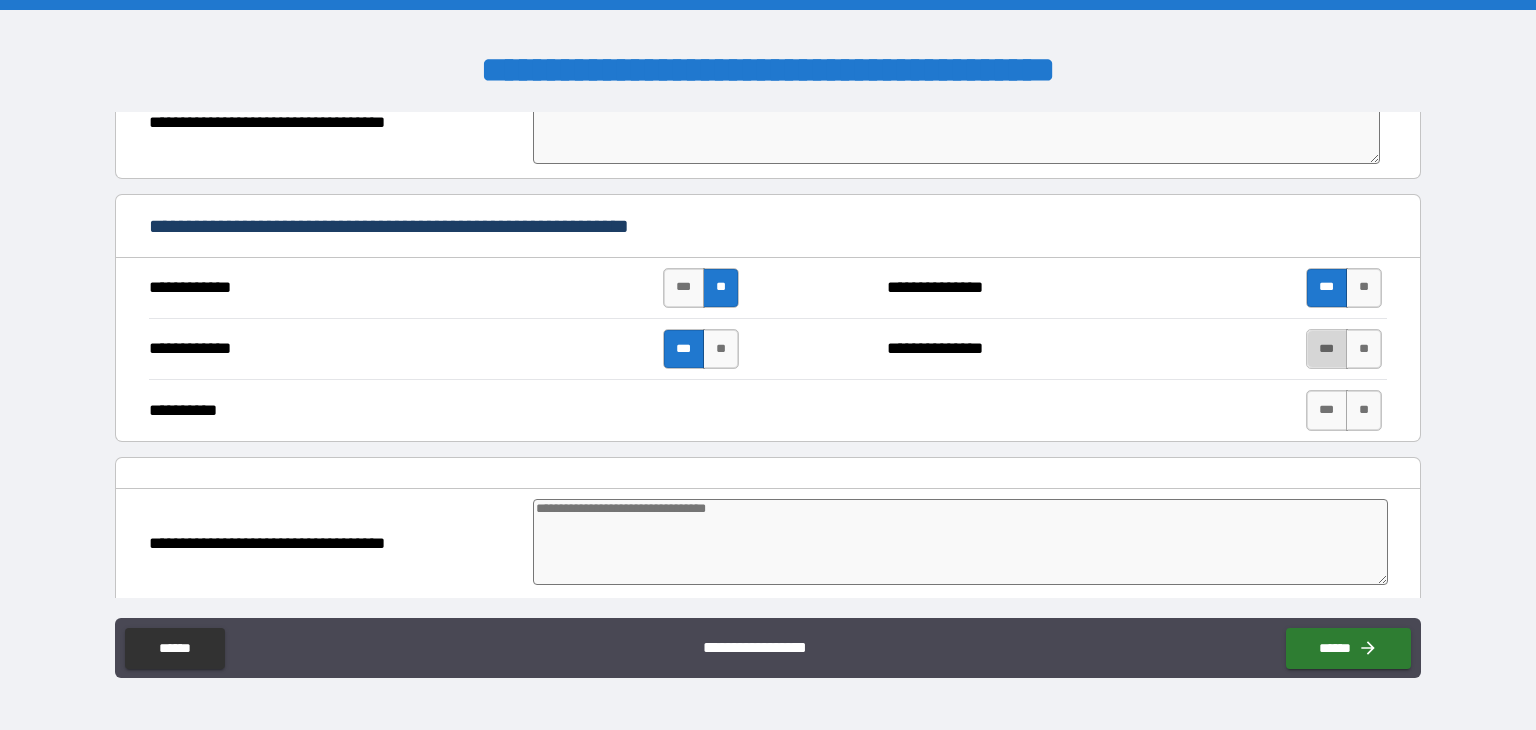 click on "***" at bounding box center [1327, 349] 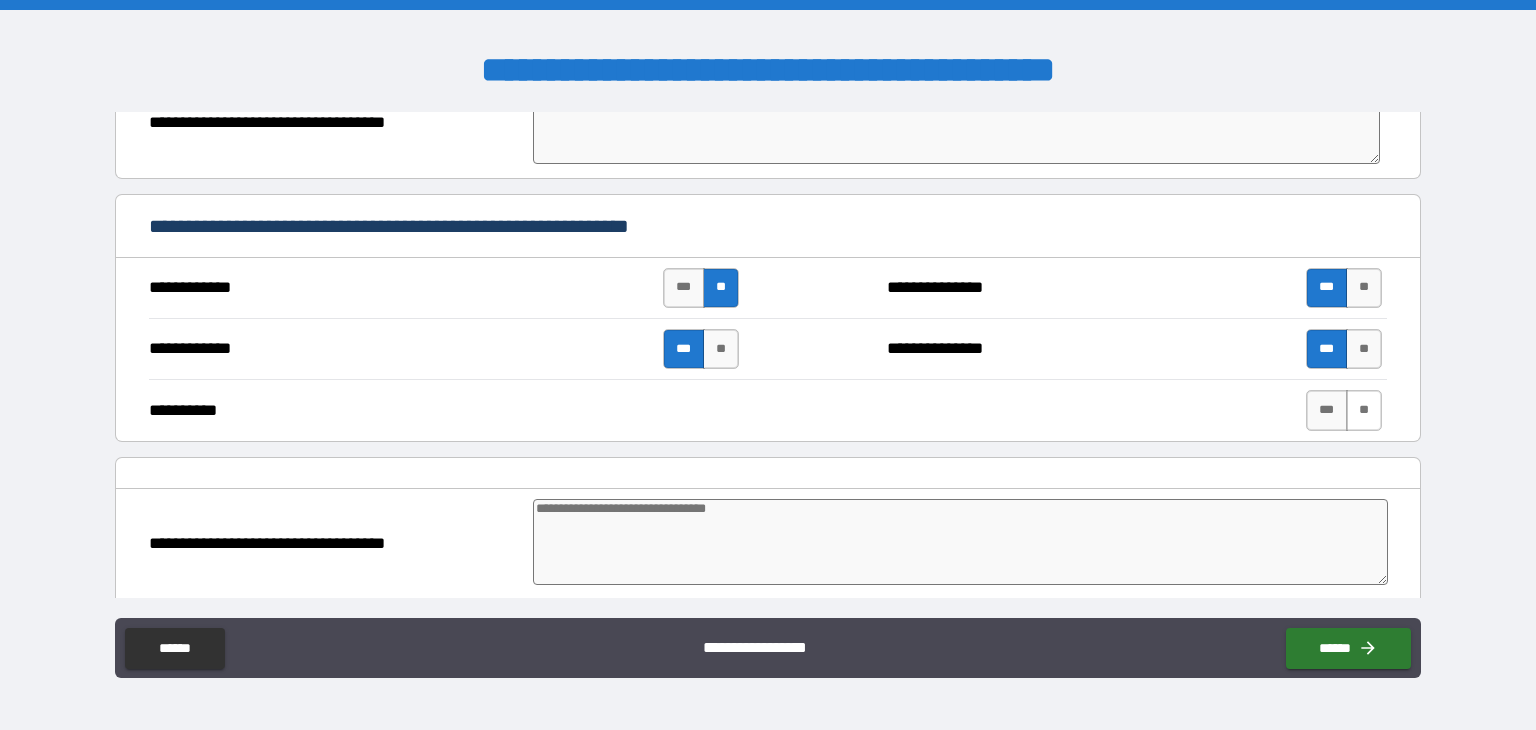 click on "**" at bounding box center [1364, 410] 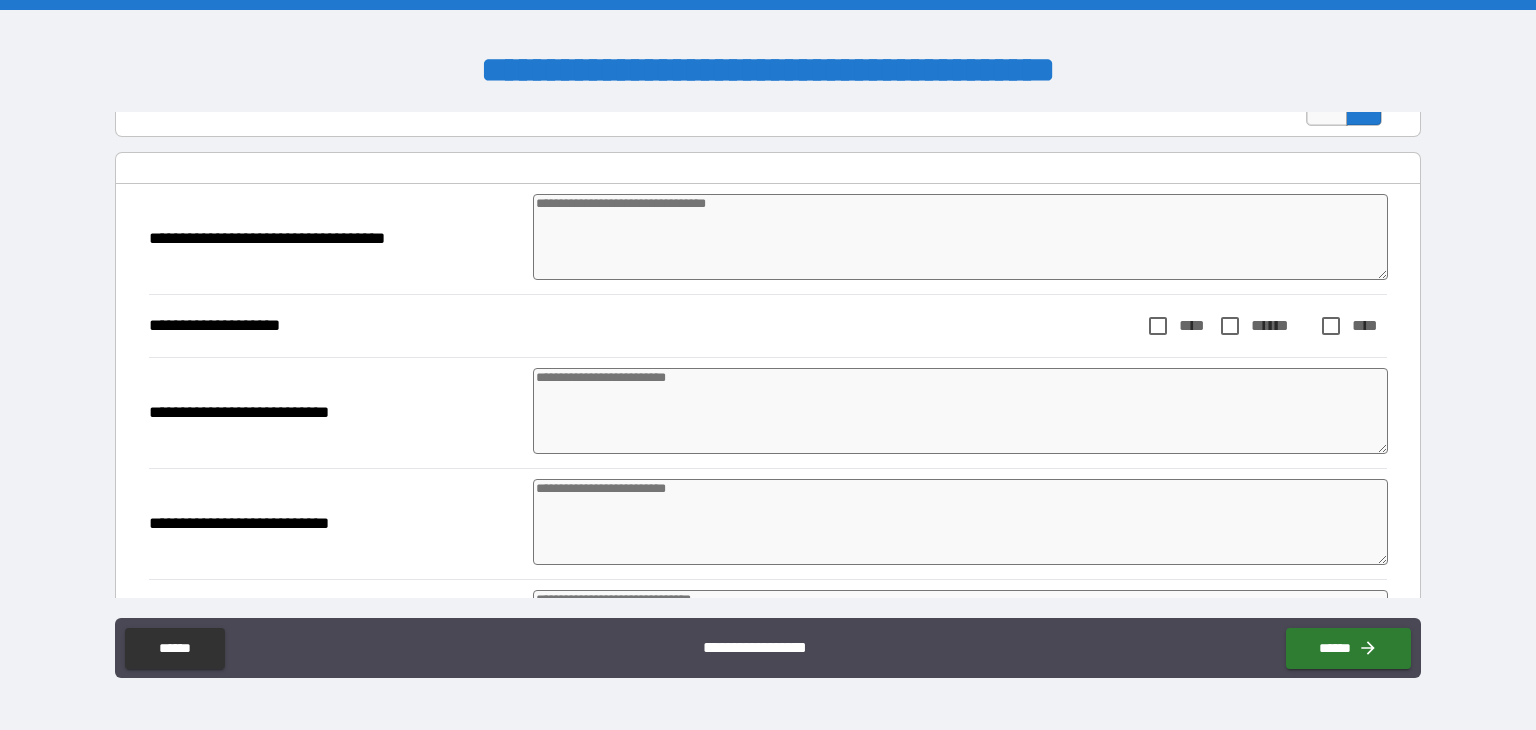 scroll, scrollTop: 5688, scrollLeft: 0, axis: vertical 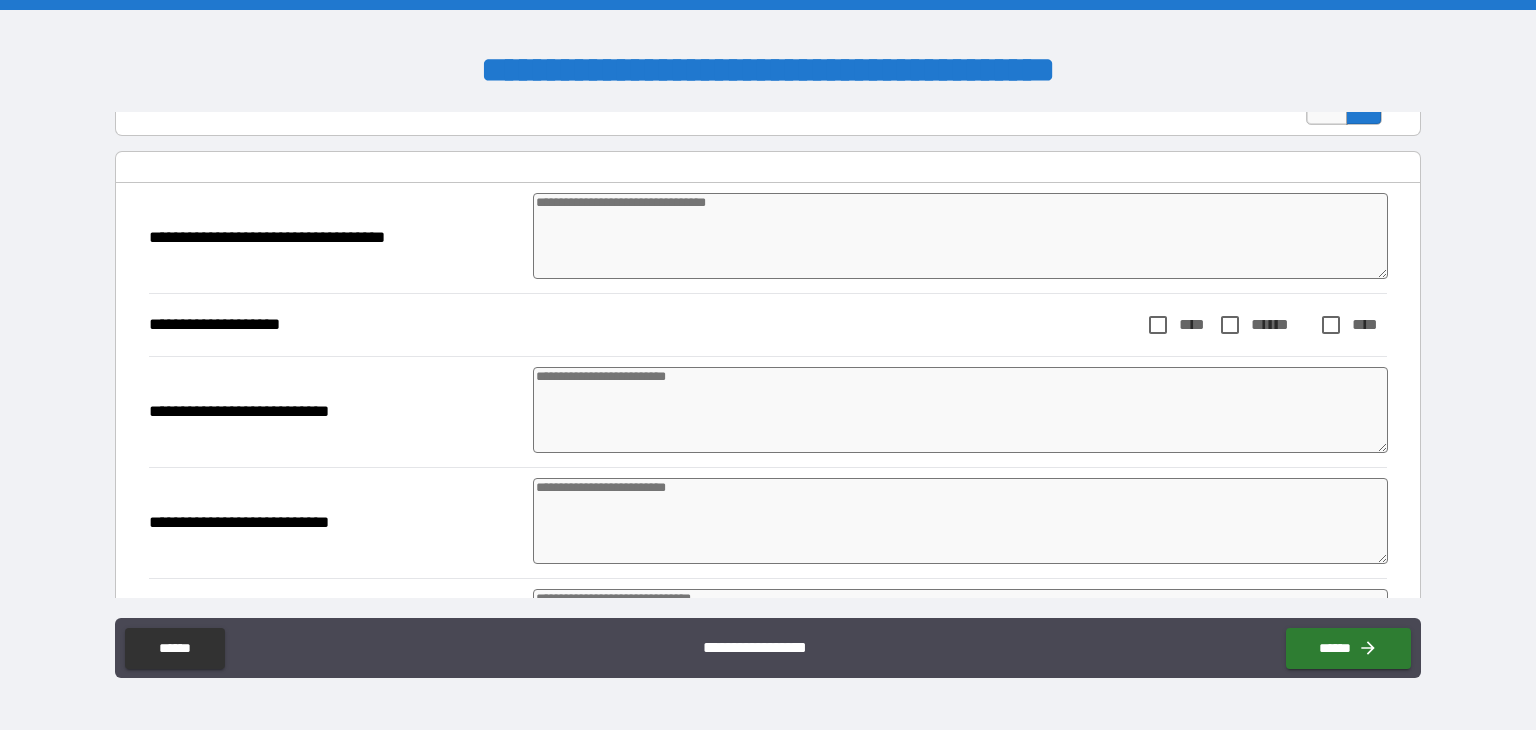 click at bounding box center [961, 236] 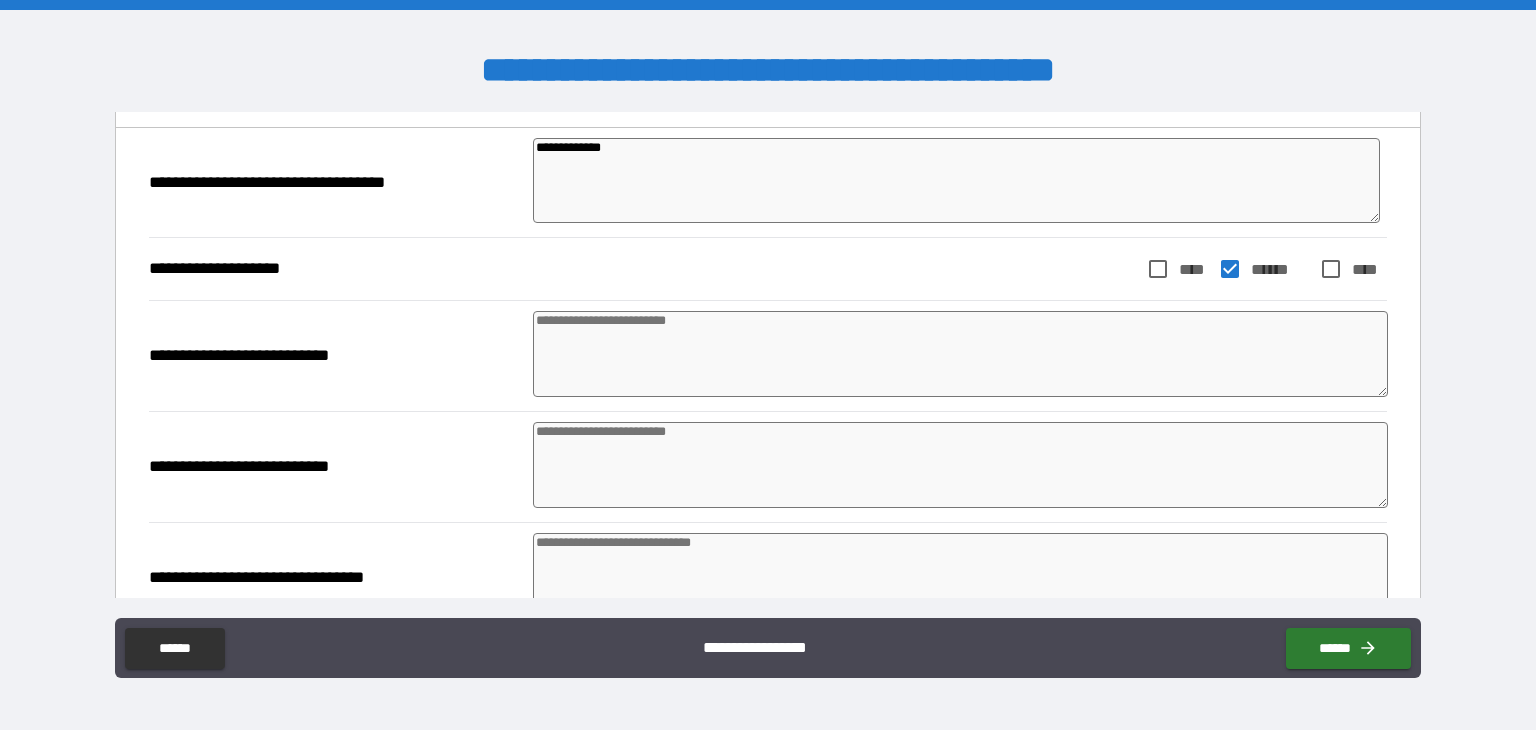 scroll, scrollTop: 5767, scrollLeft: 0, axis: vertical 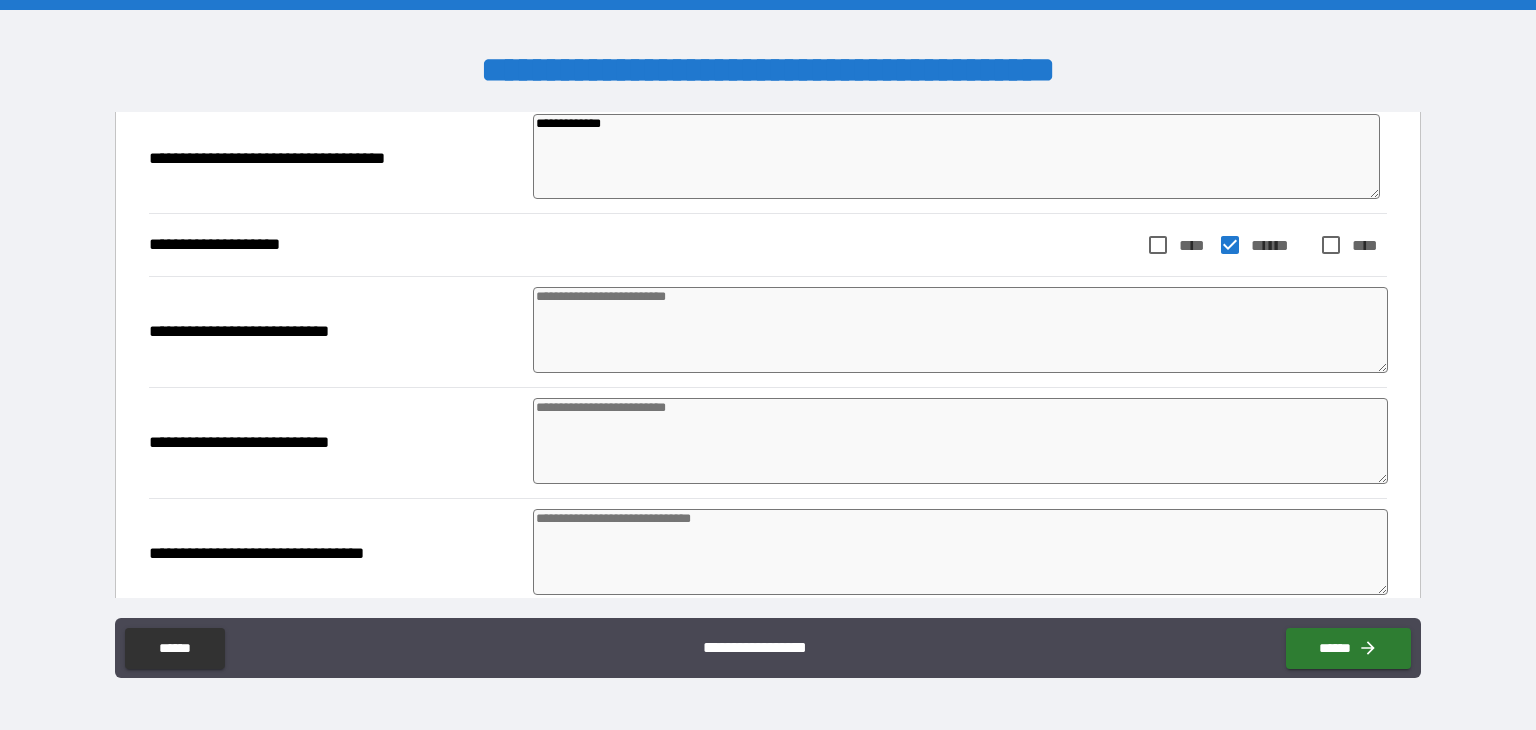click at bounding box center [961, 330] 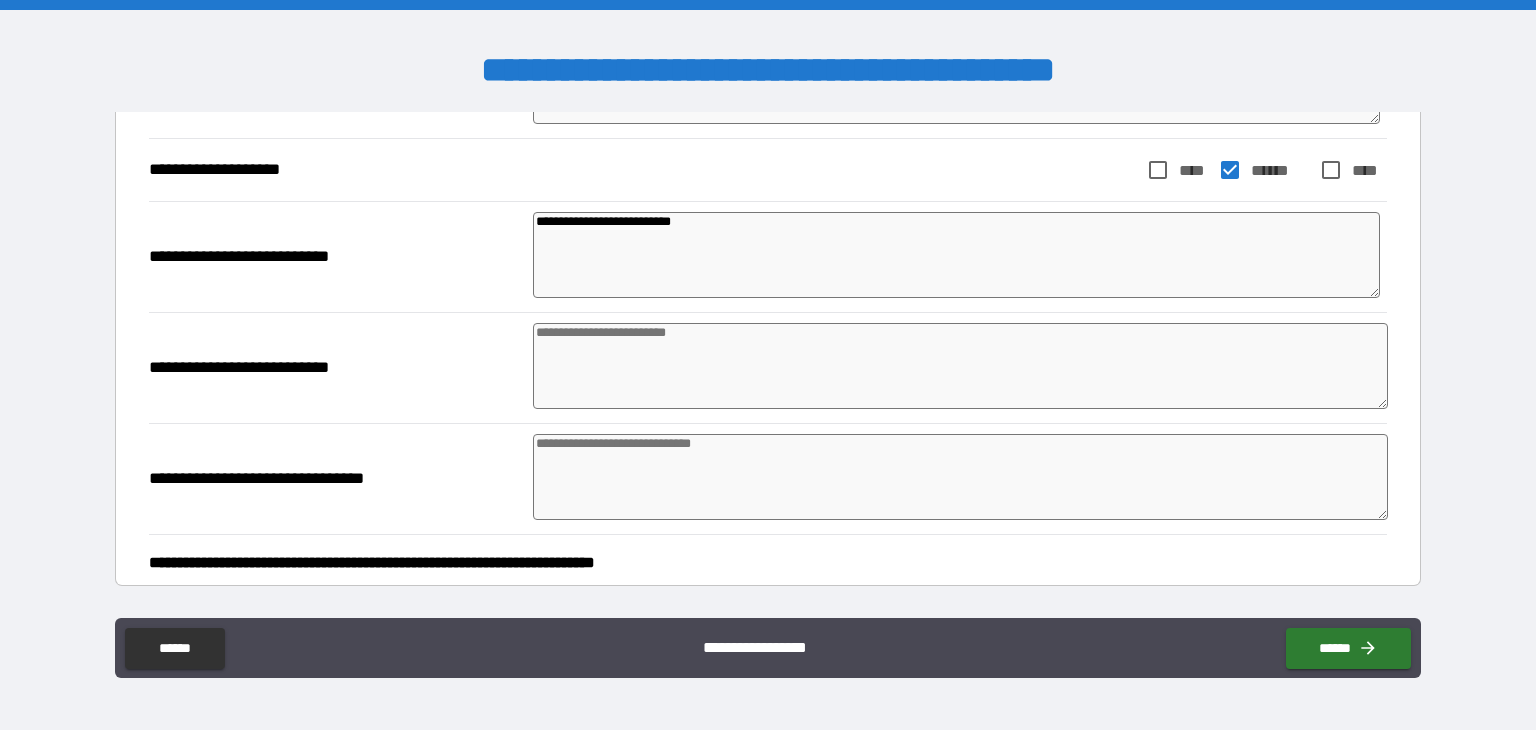 scroll, scrollTop: 5877, scrollLeft: 0, axis: vertical 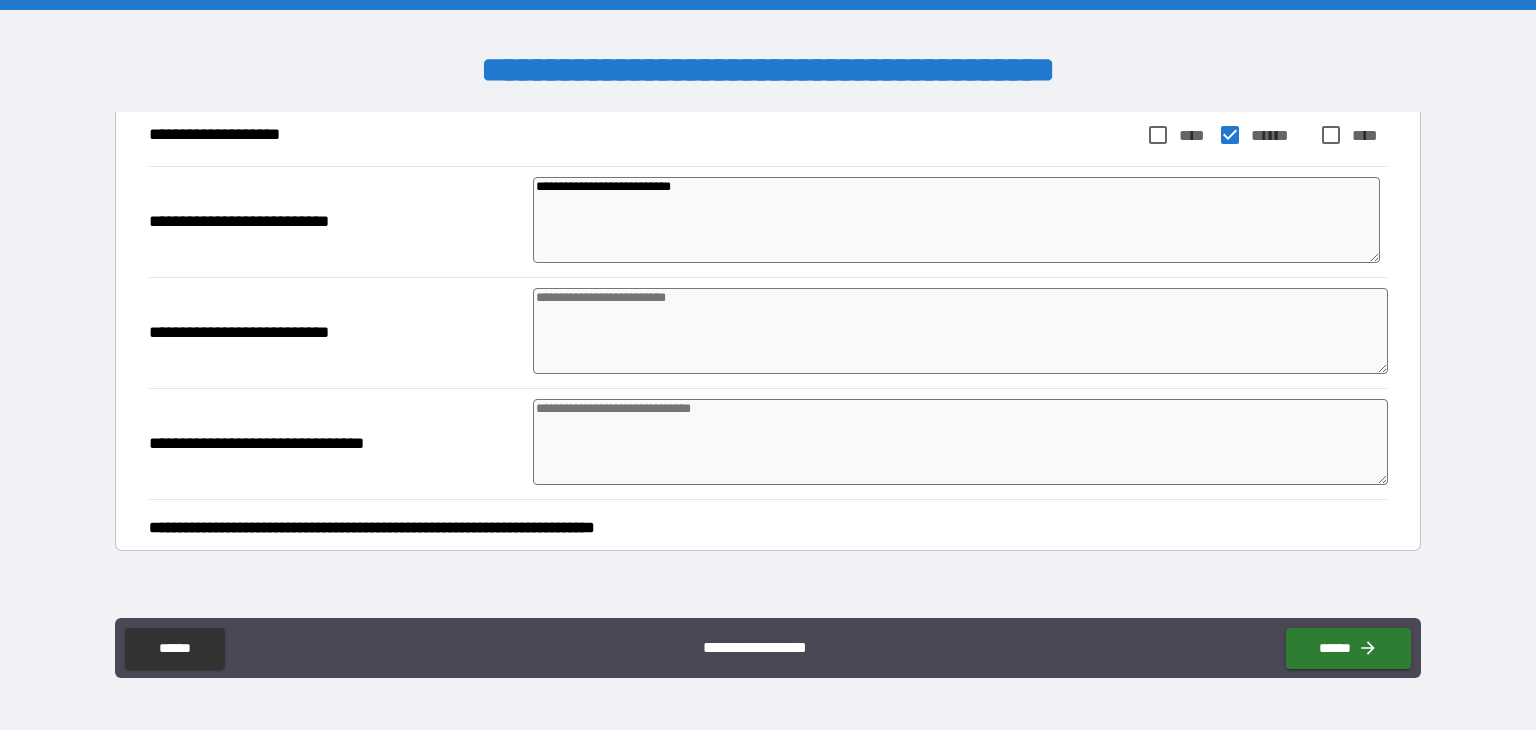 click at bounding box center (961, 331) 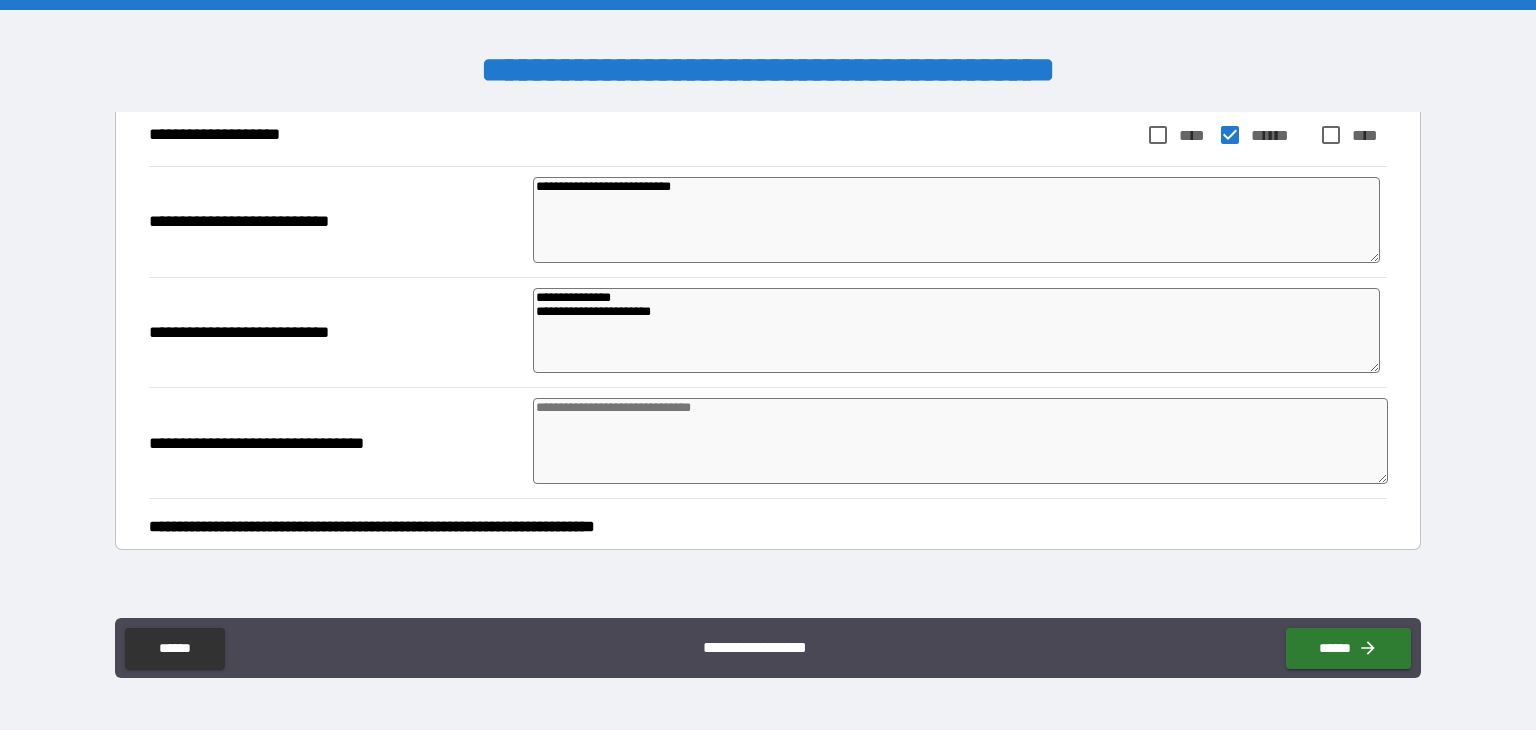 click at bounding box center [961, 441] 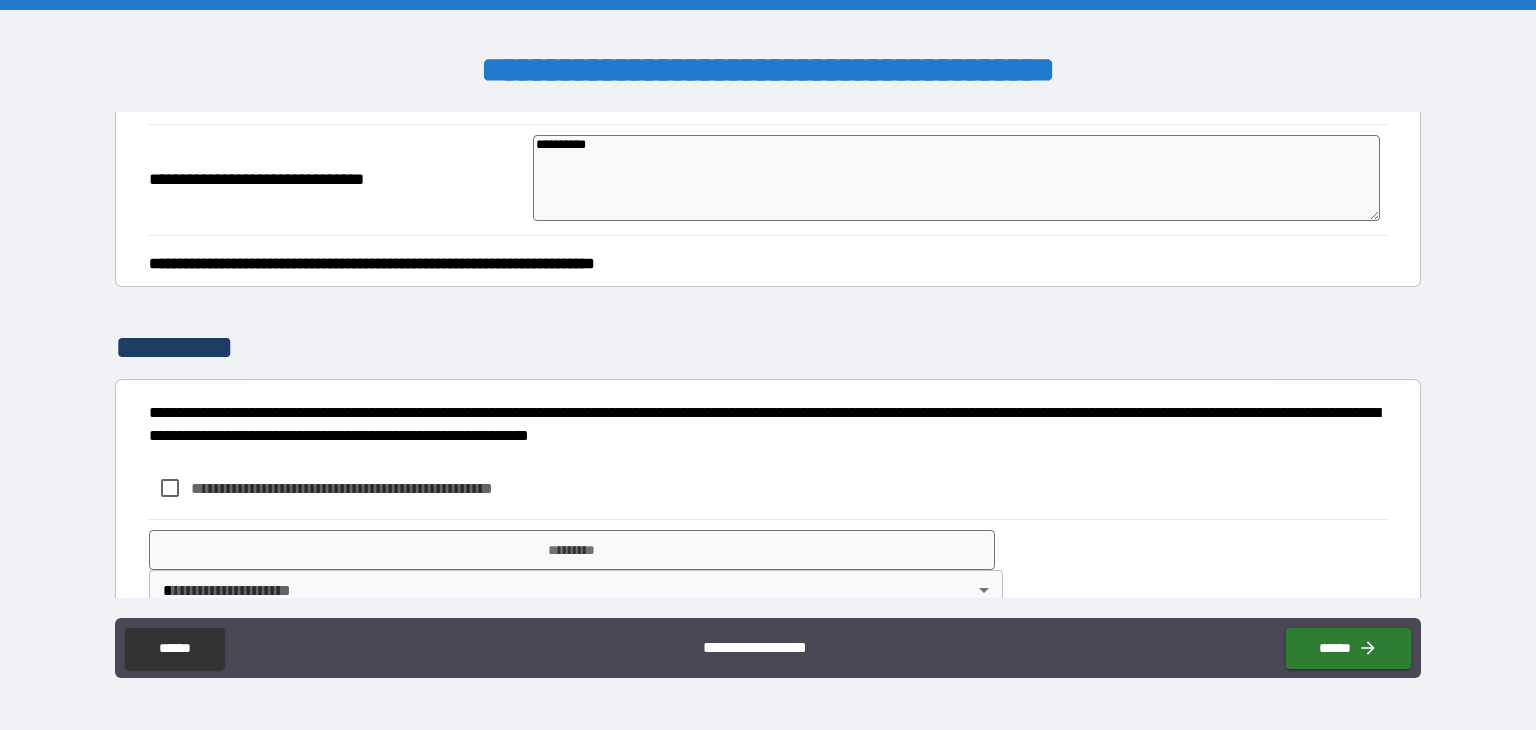 scroll, scrollTop: 6161, scrollLeft: 0, axis: vertical 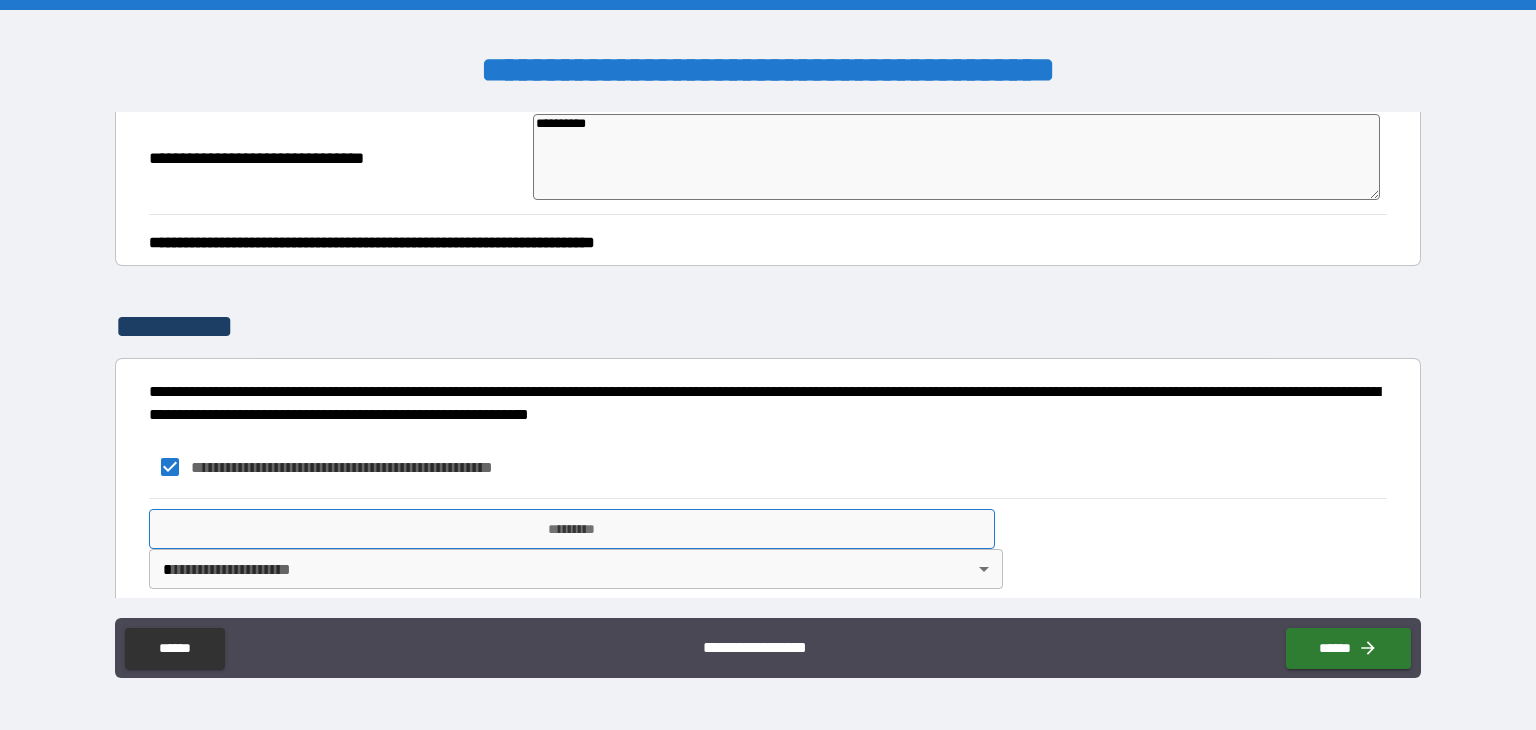 click on "*********" at bounding box center (572, 529) 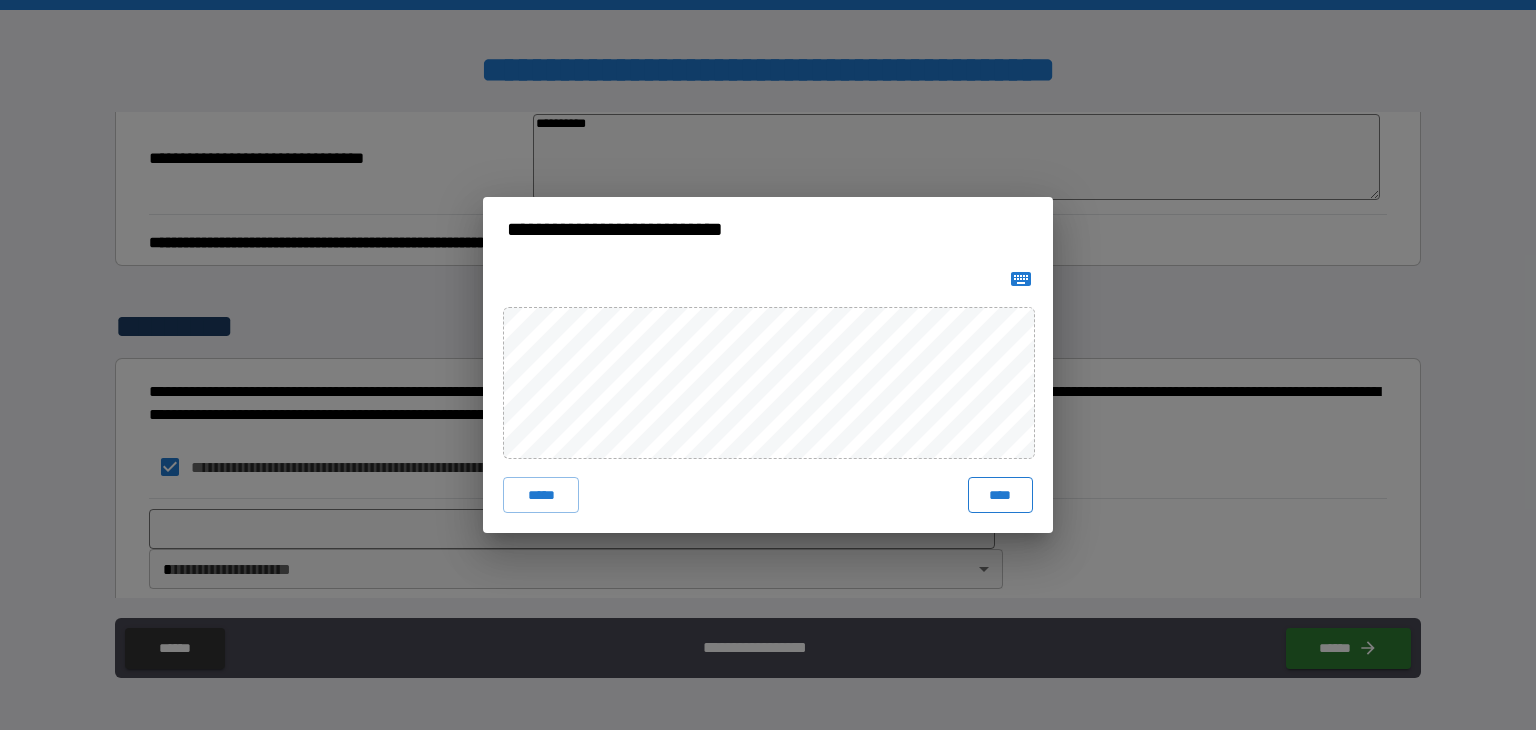 click on "****" at bounding box center [1000, 495] 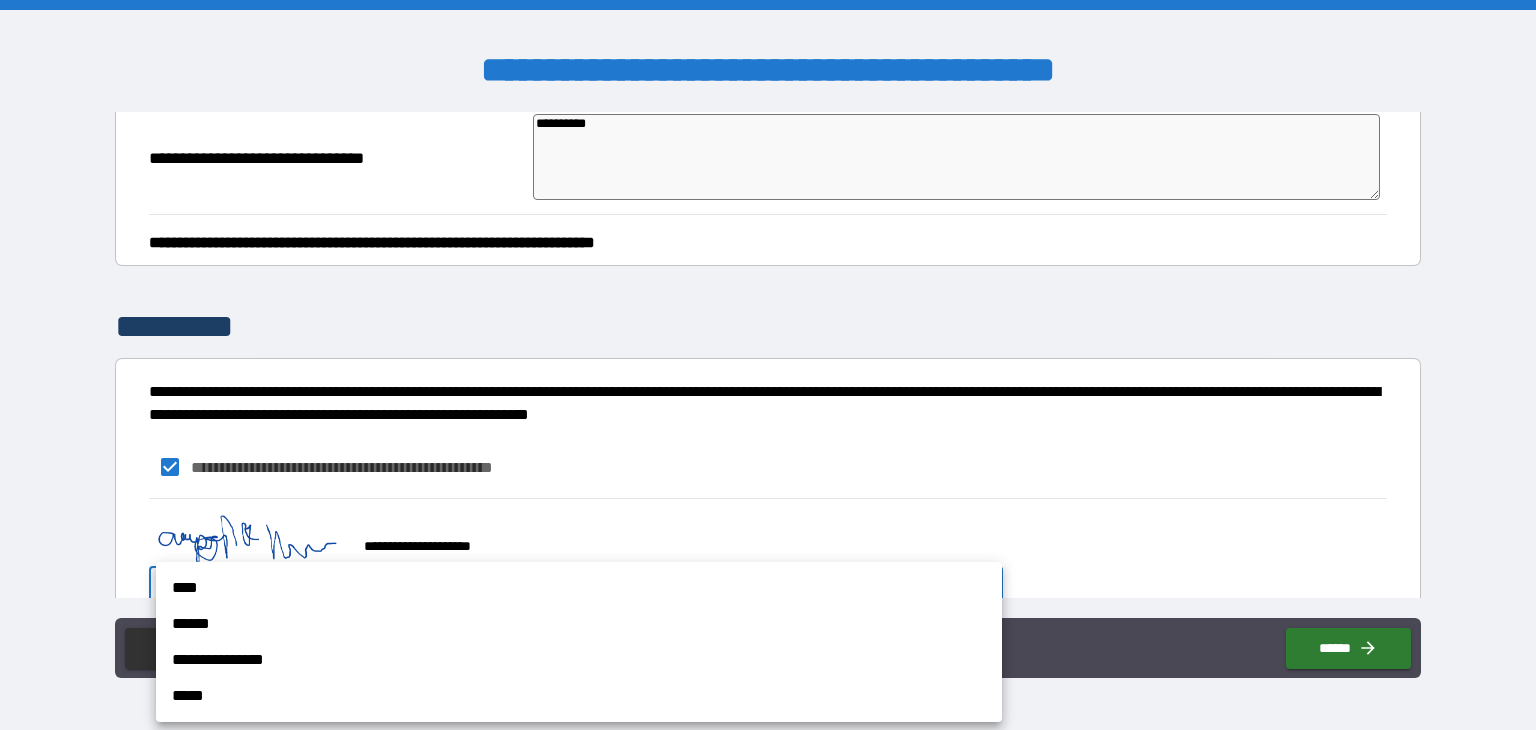 click on "**********" at bounding box center [768, 365] 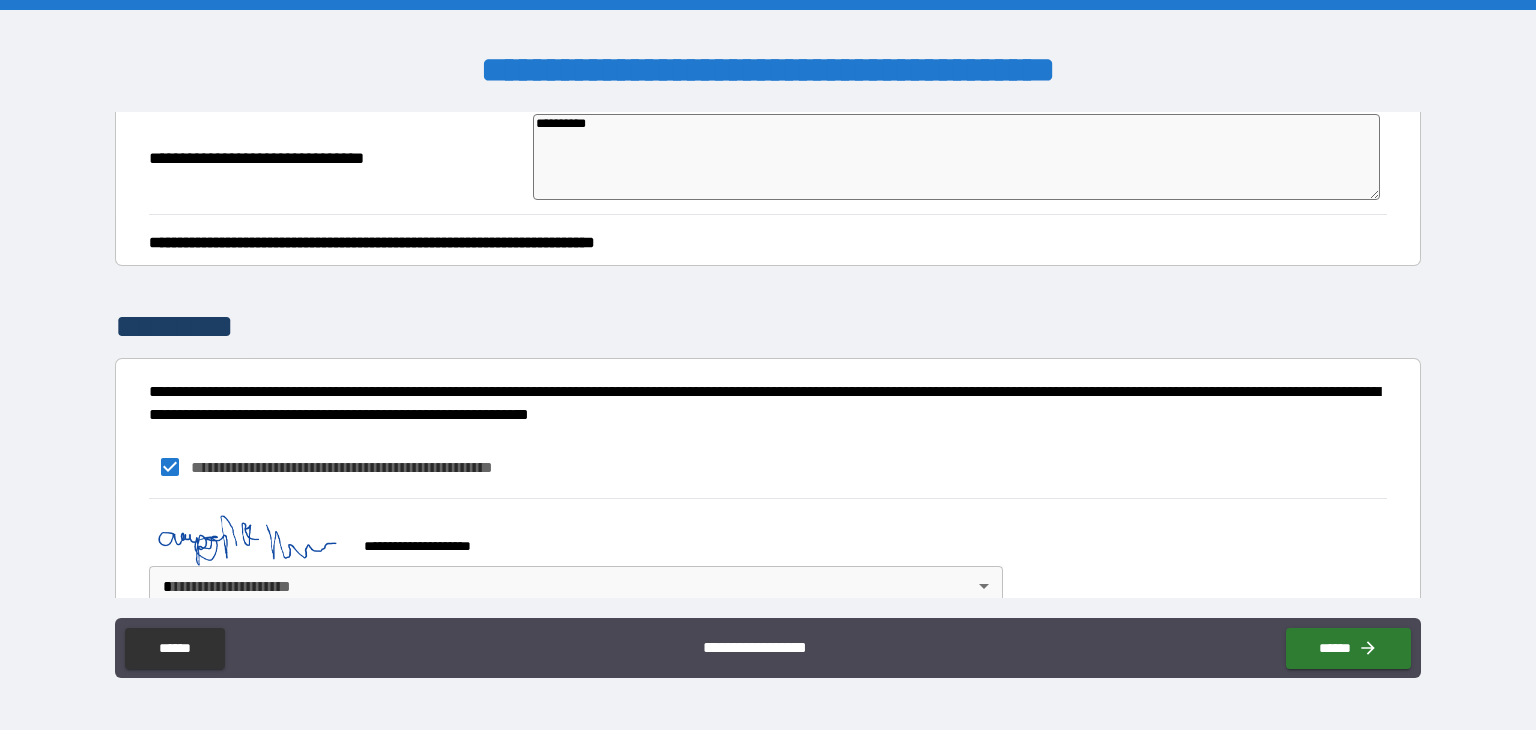 drag, startPoint x: 429, startPoint y: 546, endPoint x: 422, endPoint y: 576, distance: 30.805843 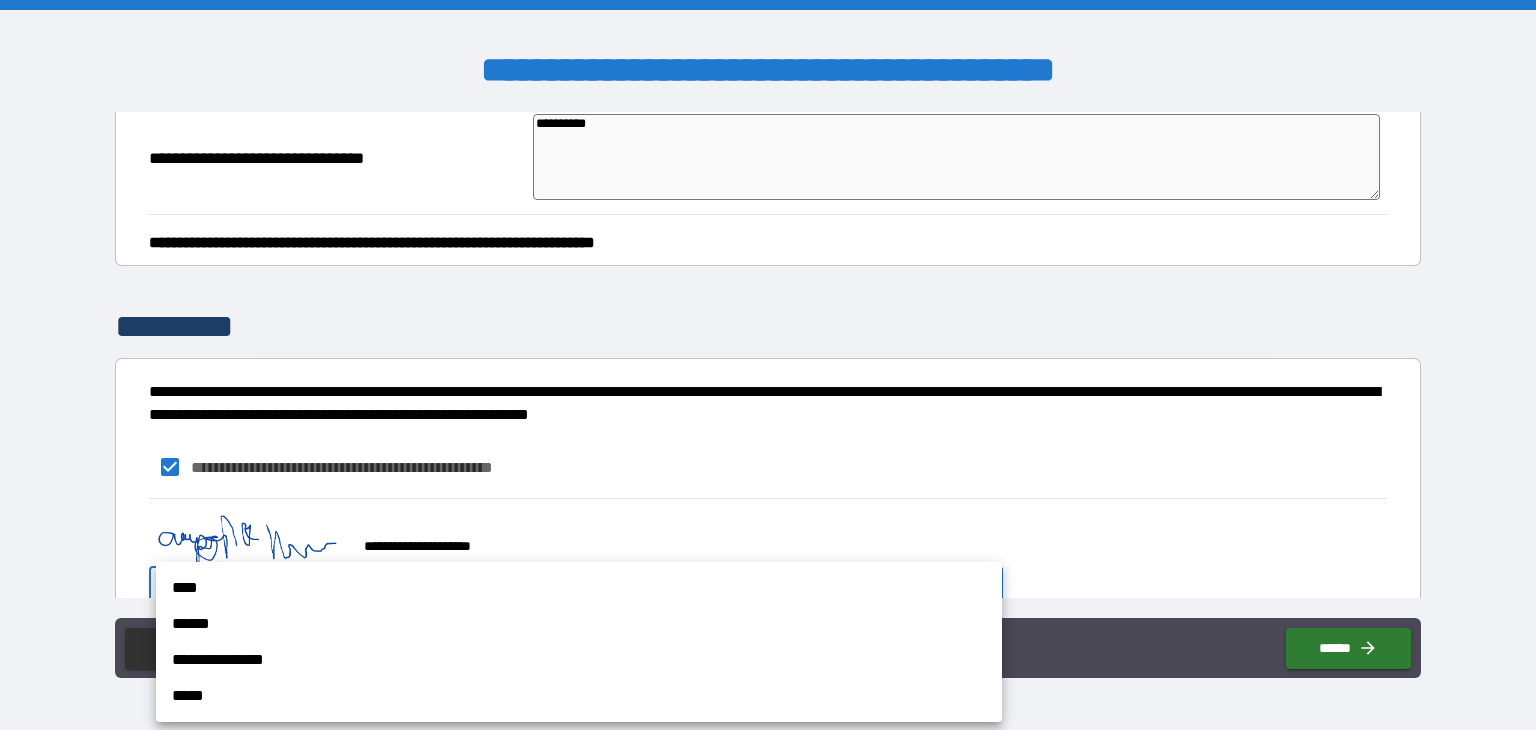 click on "**********" at bounding box center (768, 365) 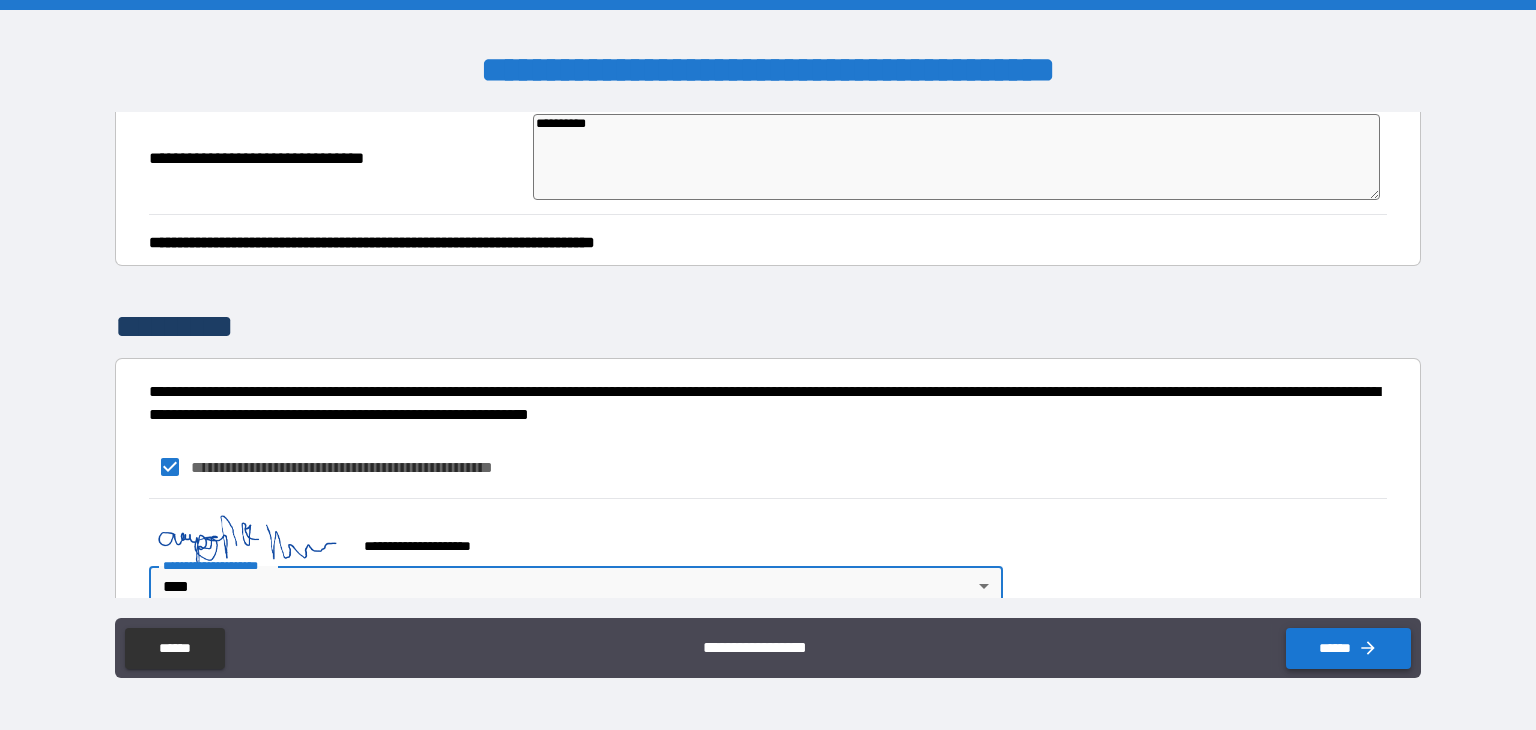 click on "******" at bounding box center (1348, 648) 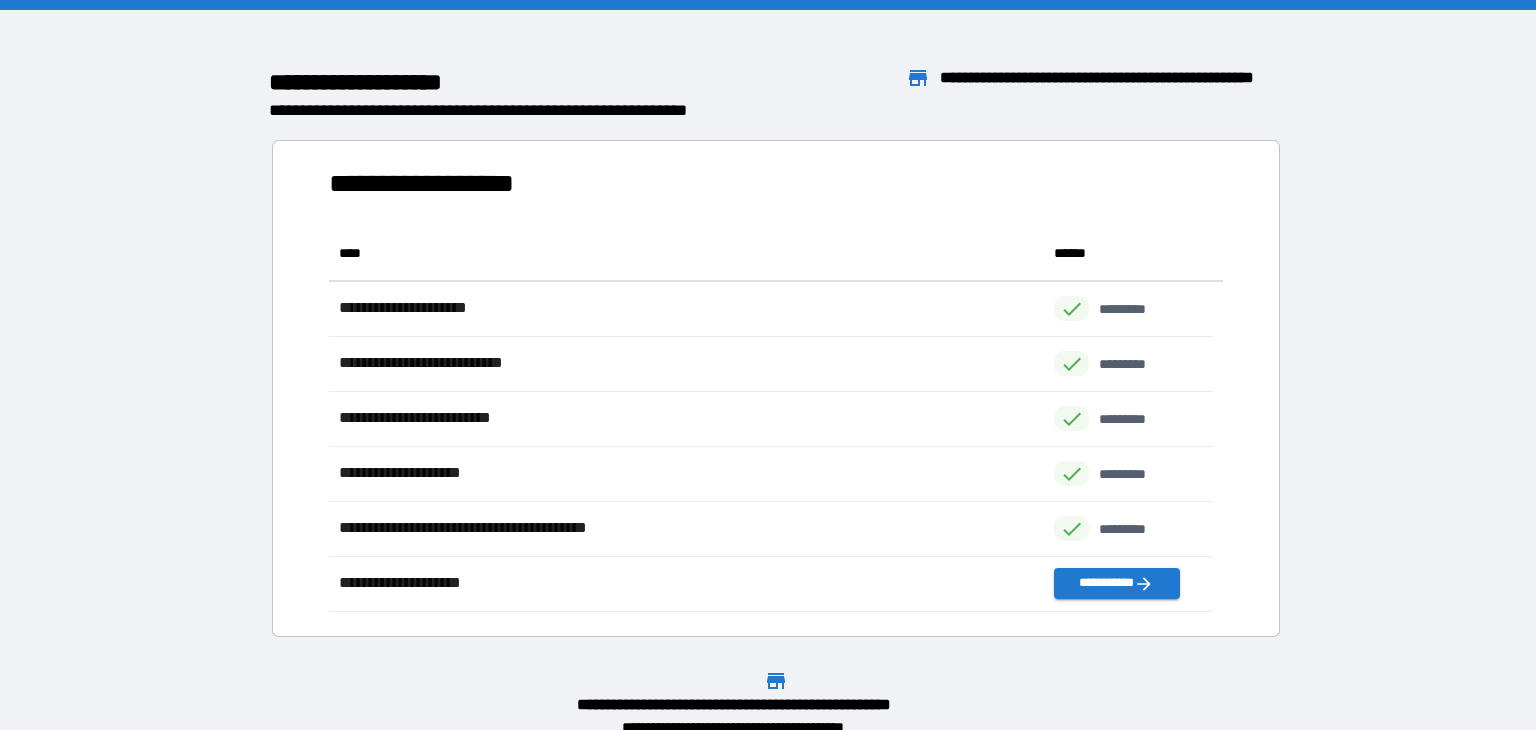 scroll, scrollTop: 16, scrollLeft: 16, axis: both 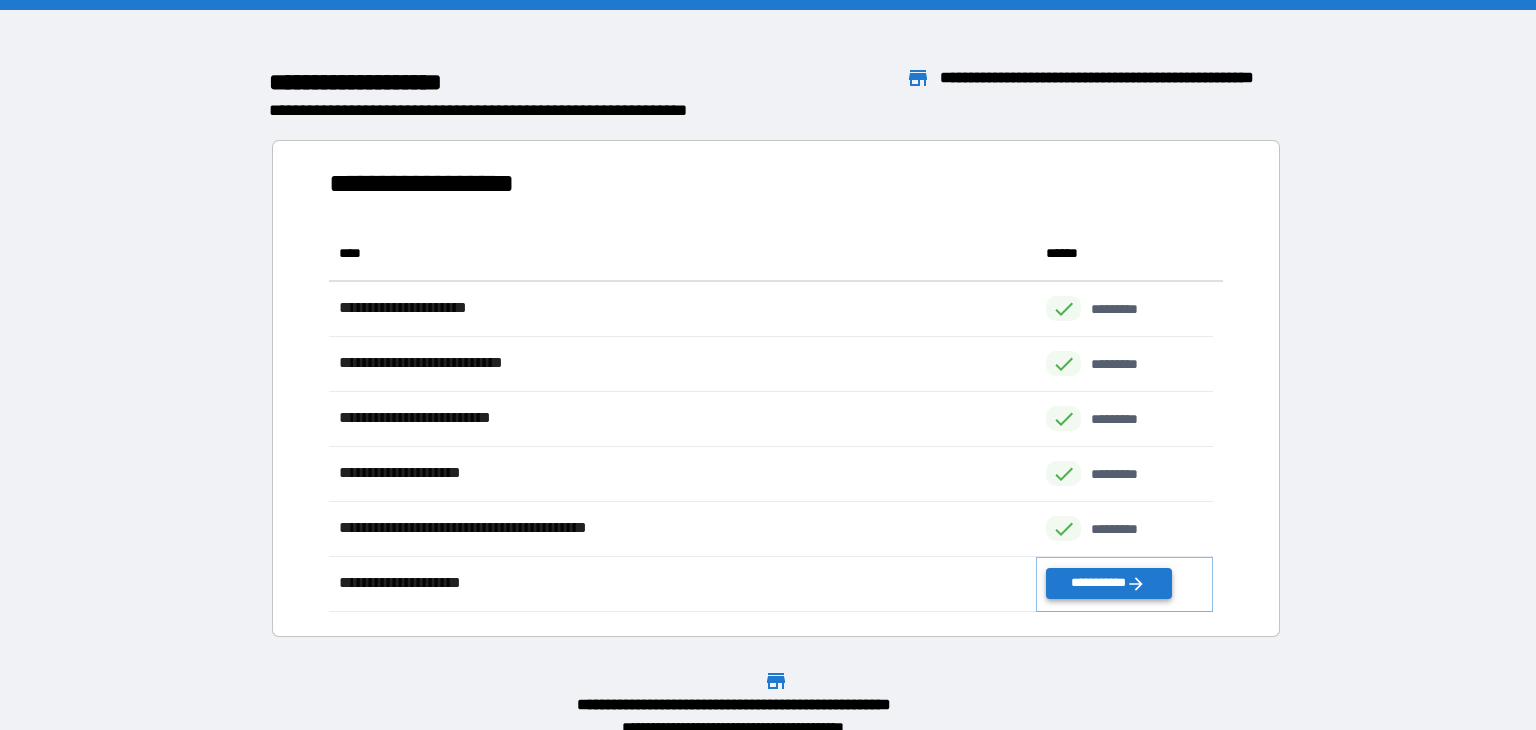 click on "**********" at bounding box center [1108, 583] 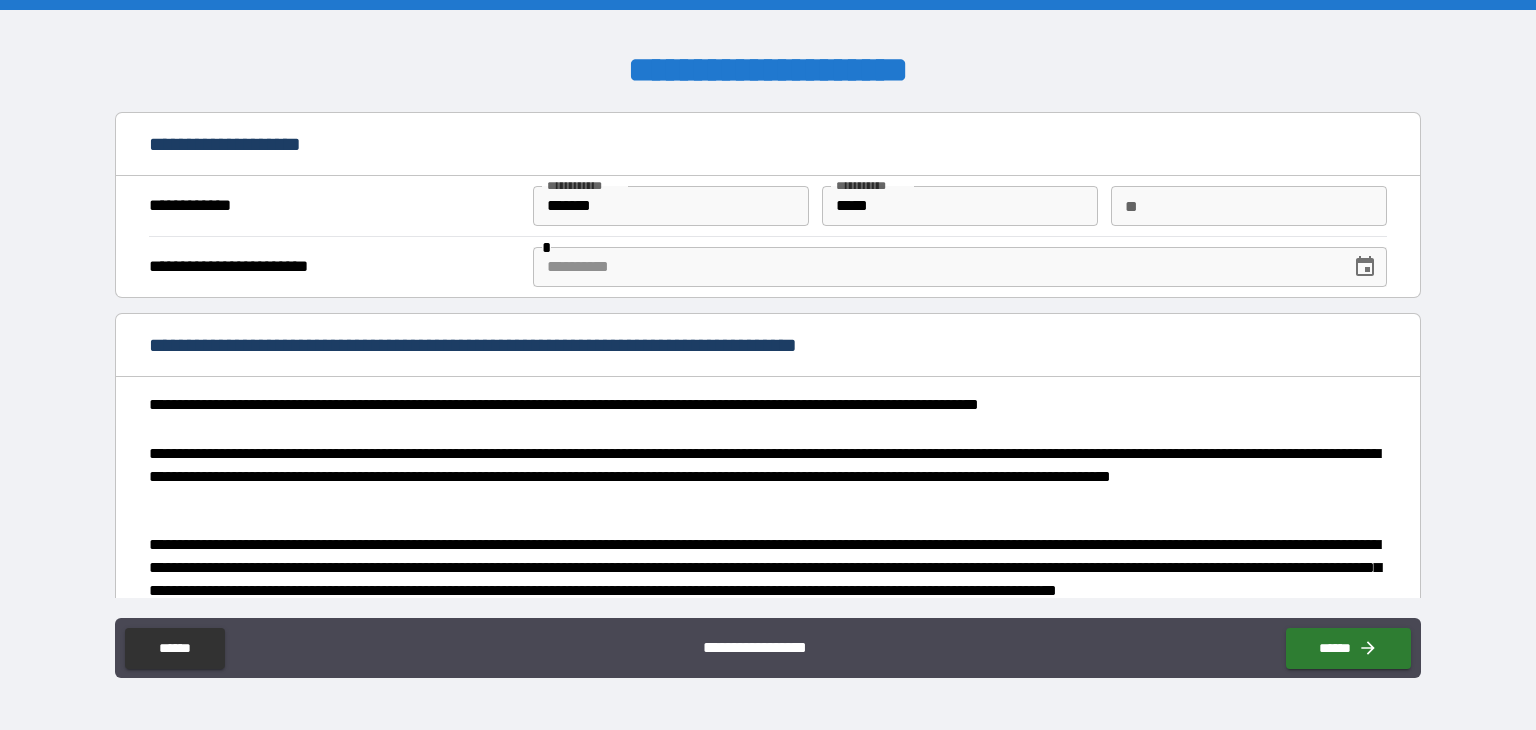 click on "**" at bounding box center (1249, 206) 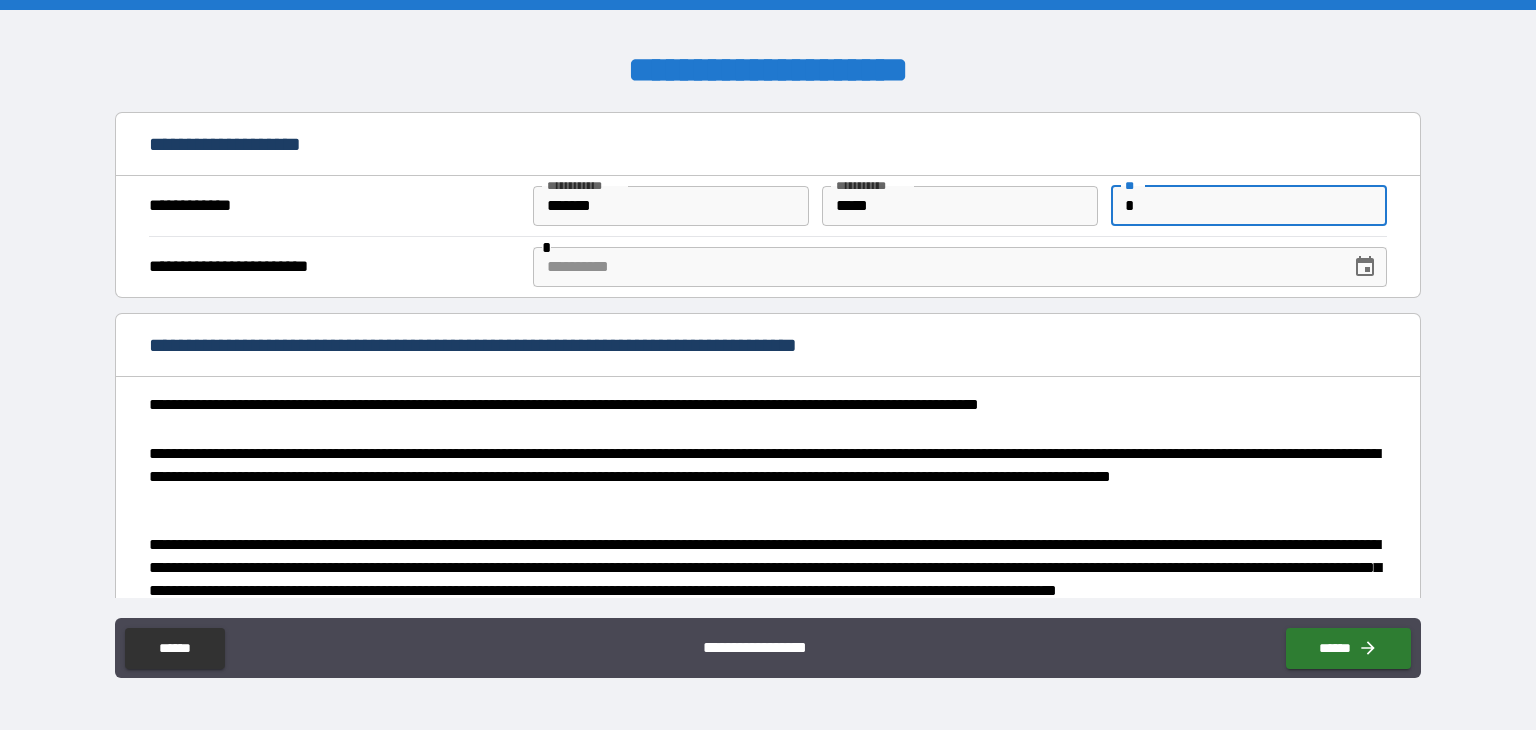 click at bounding box center (935, 267) 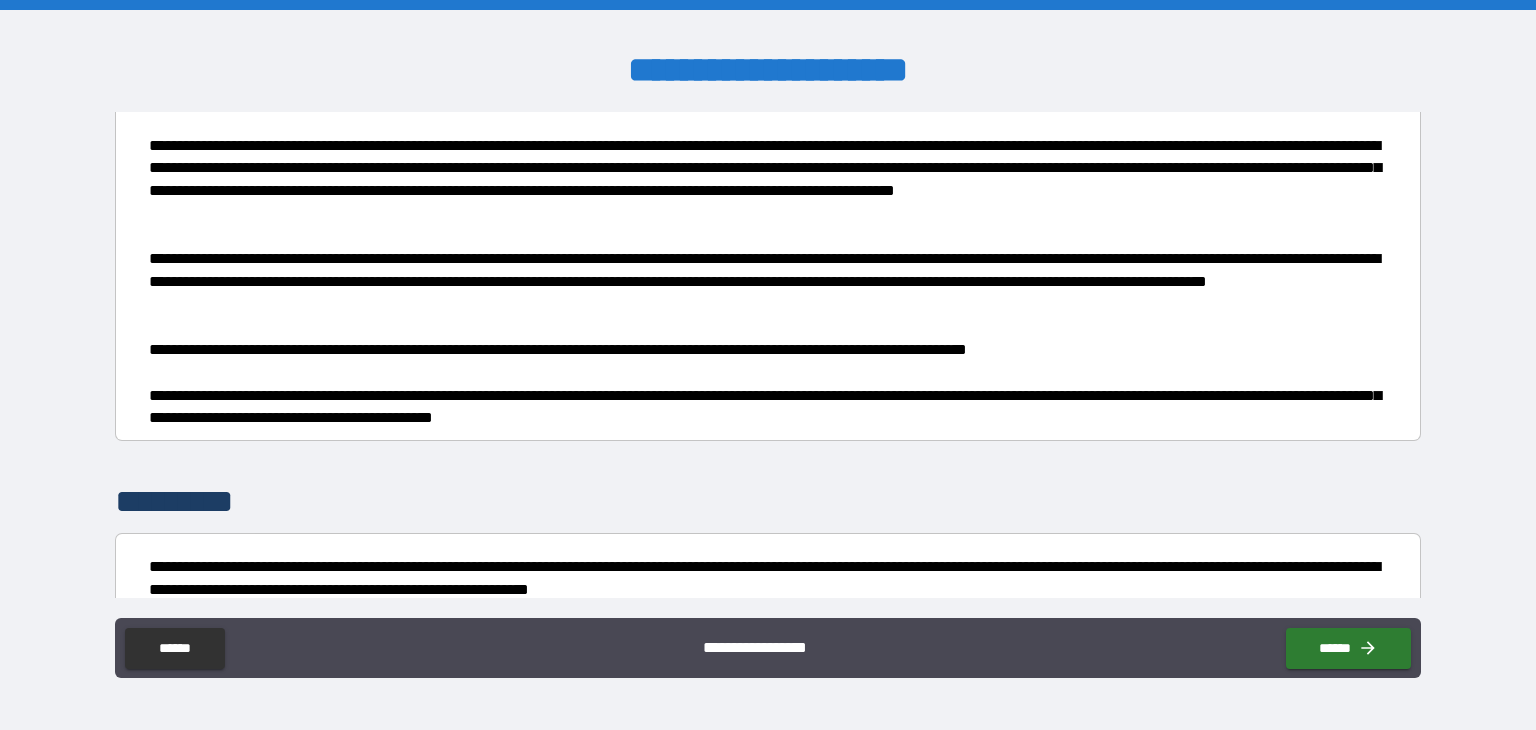 scroll, scrollTop: 708, scrollLeft: 0, axis: vertical 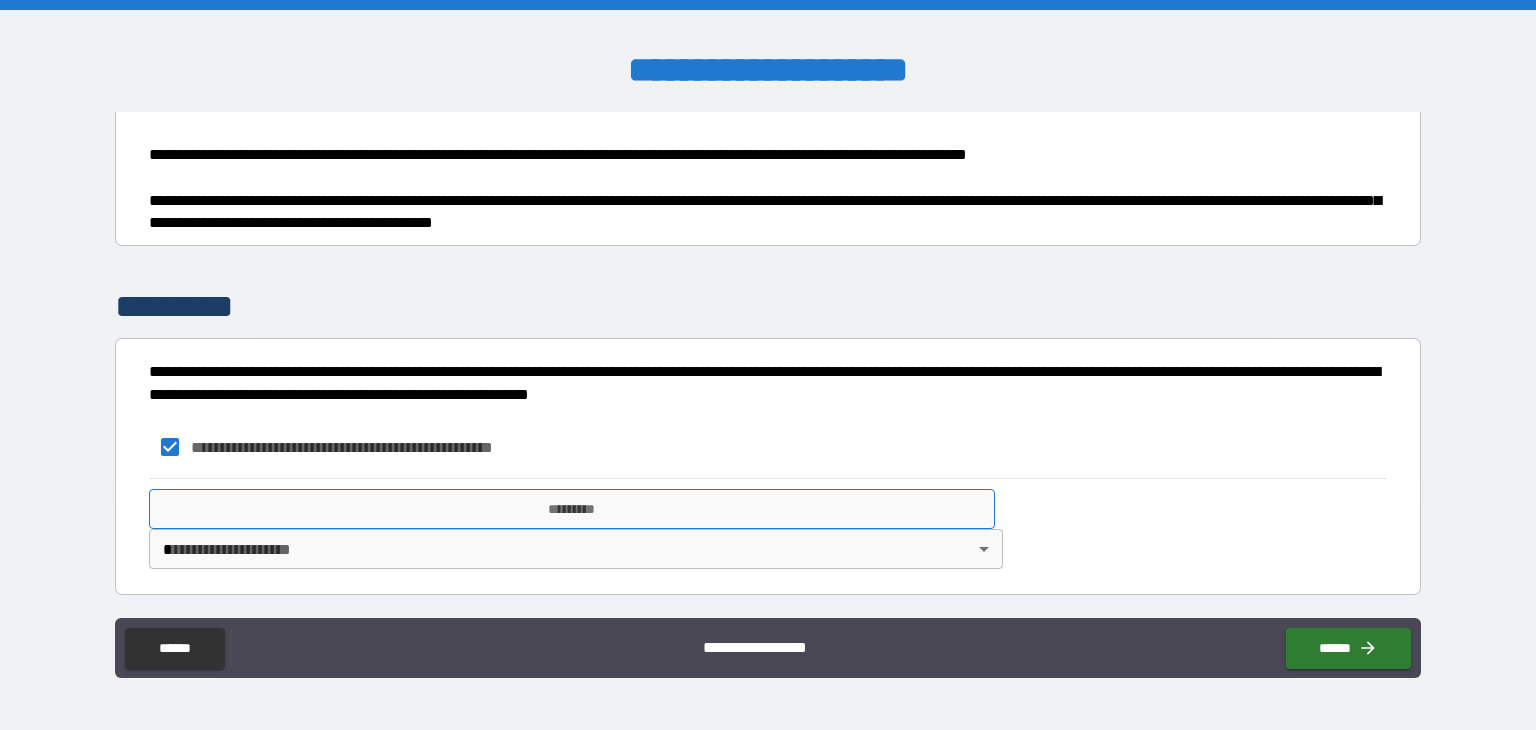 click on "*********" at bounding box center [572, 509] 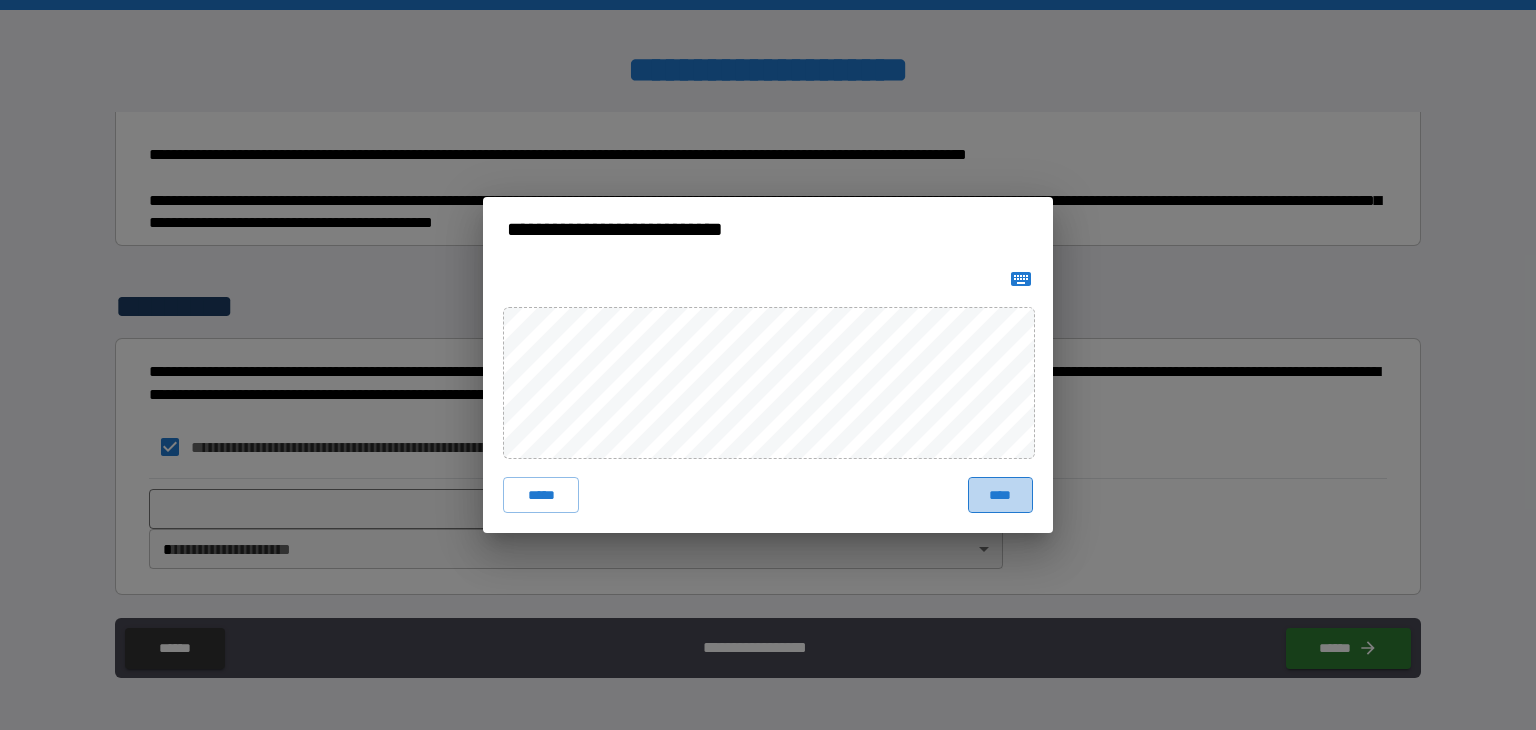click on "****" at bounding box center (1000, 495) 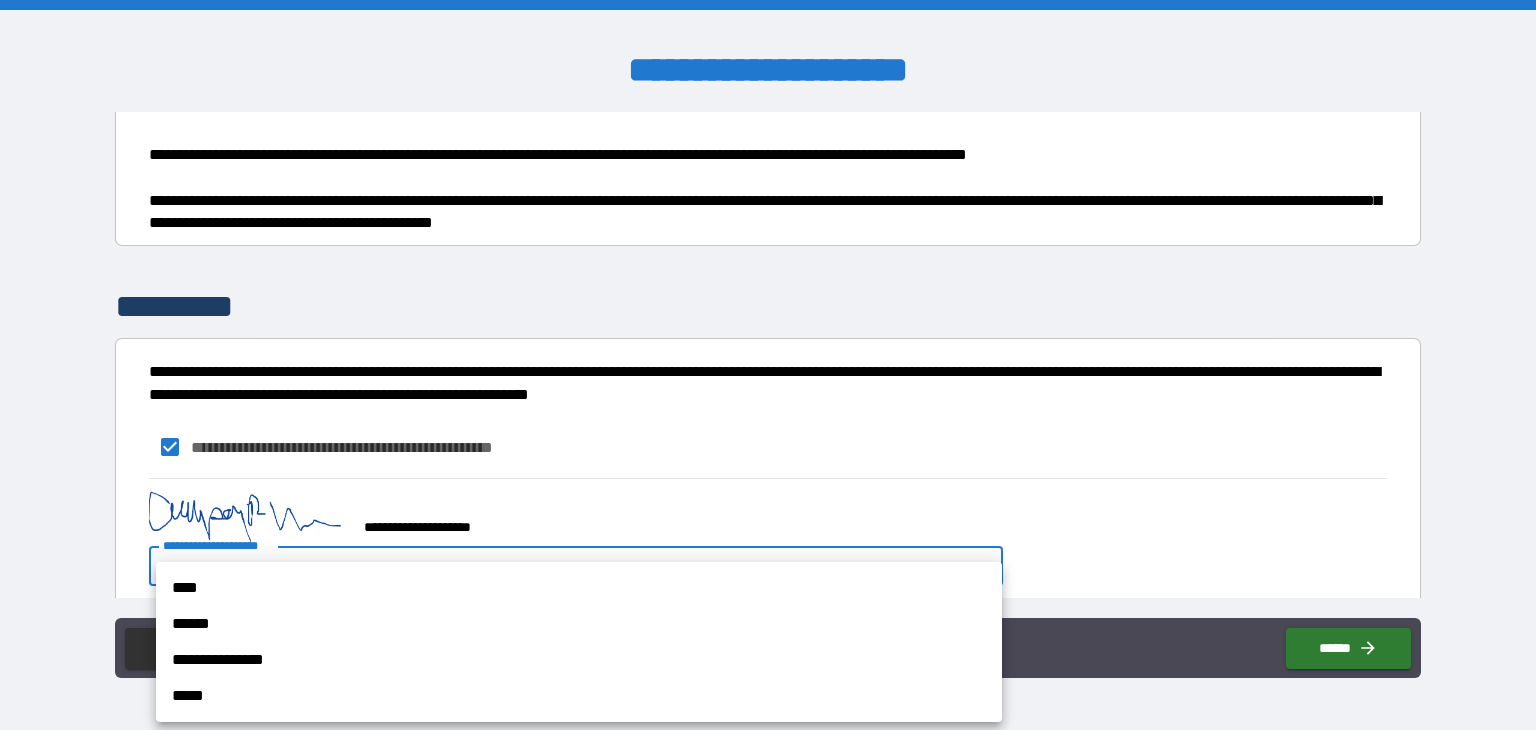 click on "**********" at bounding box center (768, 365) 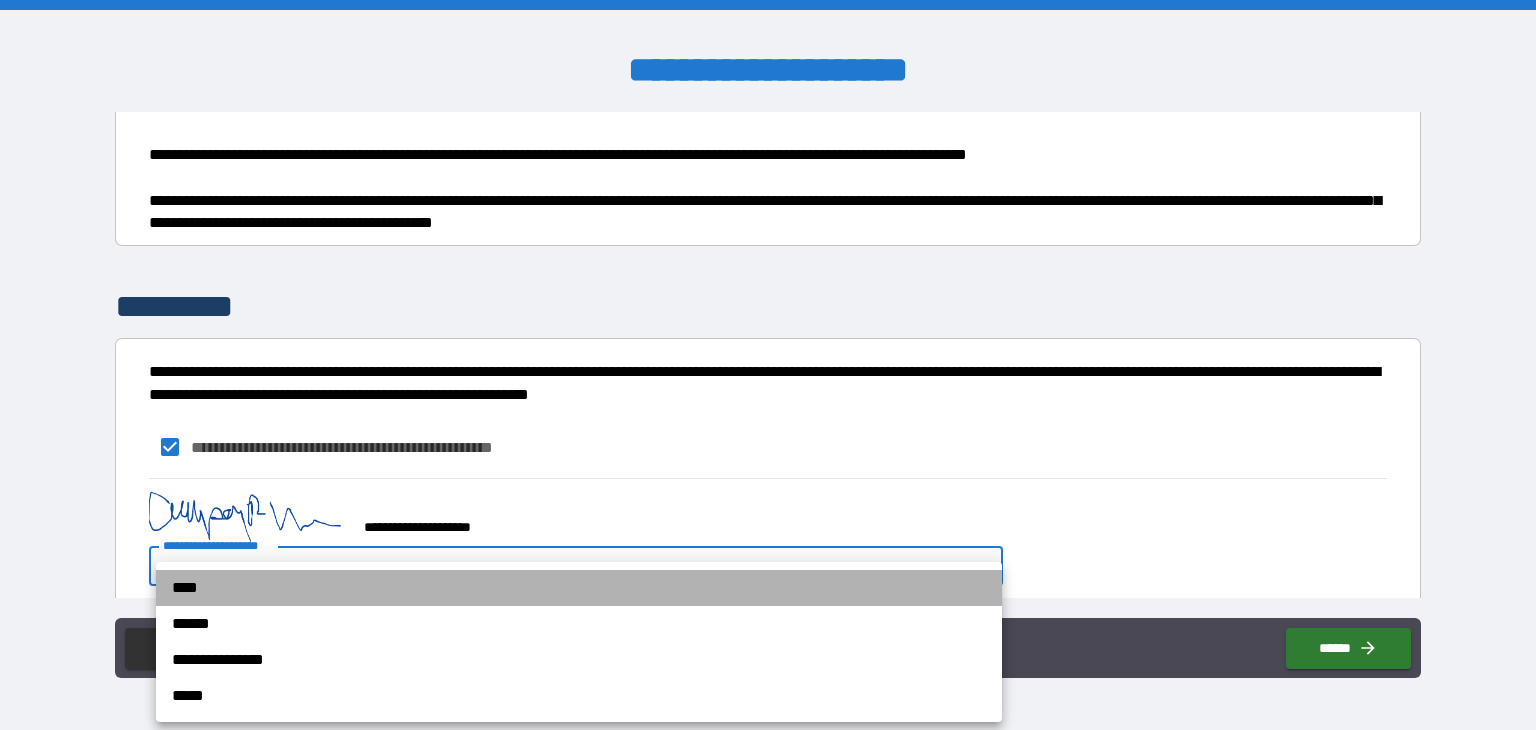 click on "****" at bounding box center (579, 588) 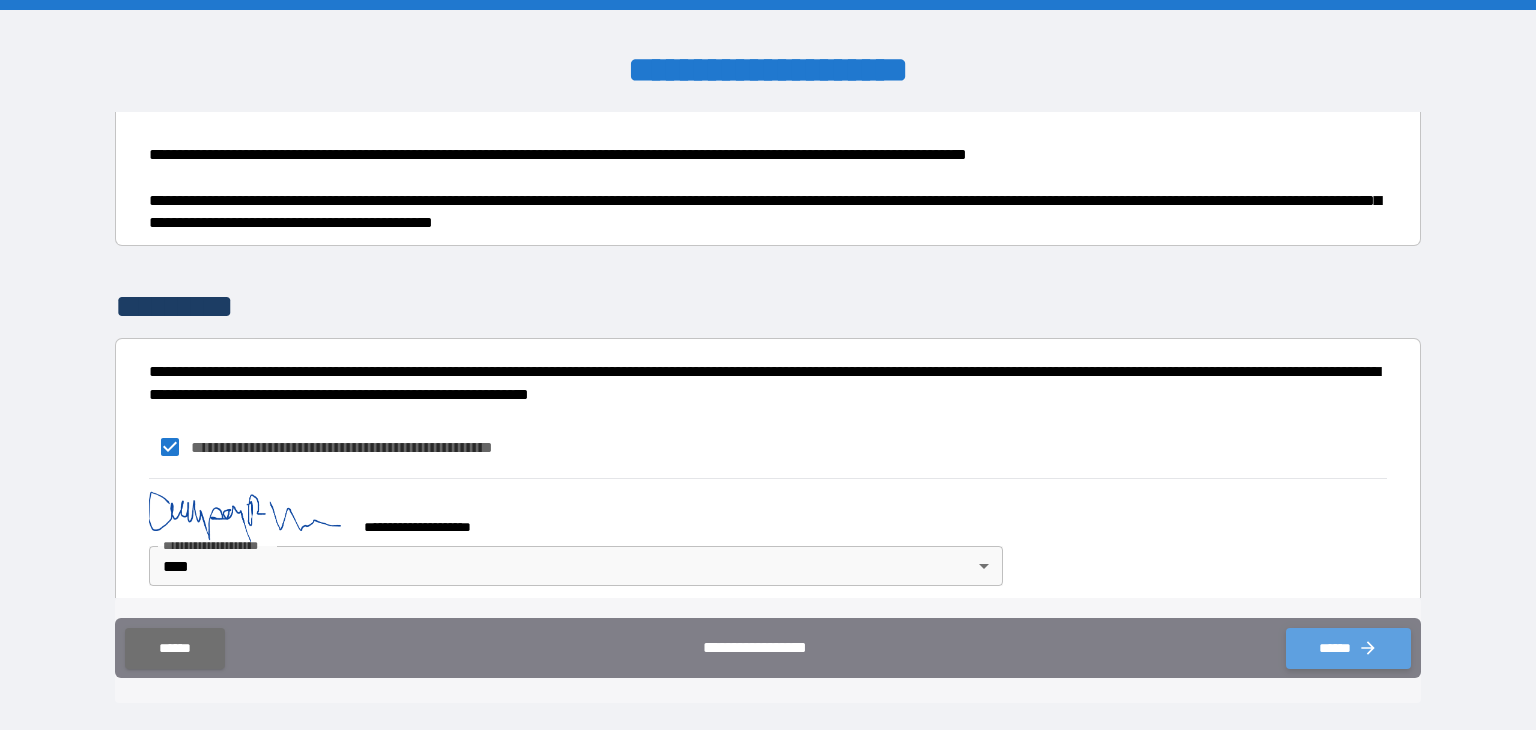 click on "******" at bounding box center (1348, 648) 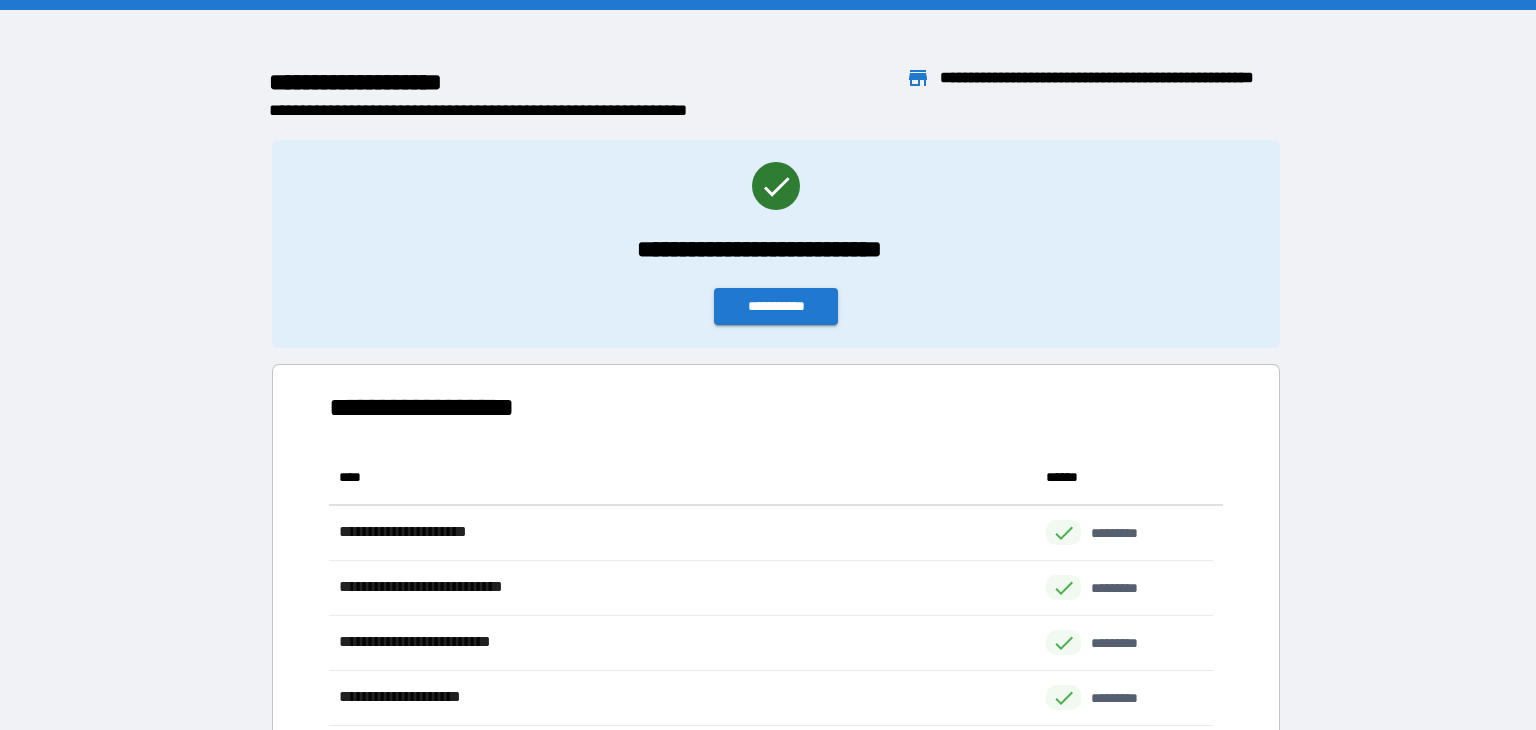 scroll, scrollTop: 16, scrollLeft: 16, axis: both 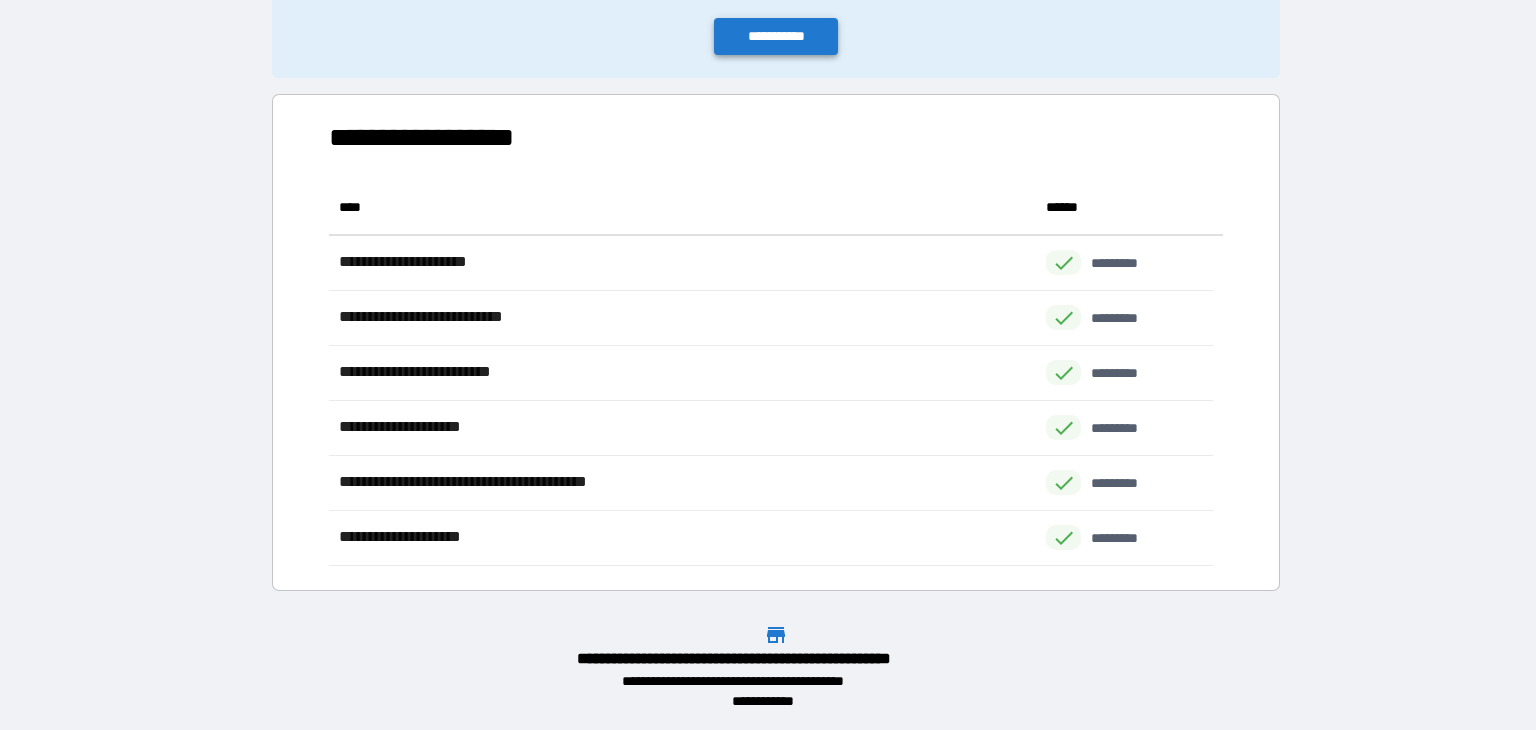 click on "**********" at bounding box center [776, 36] 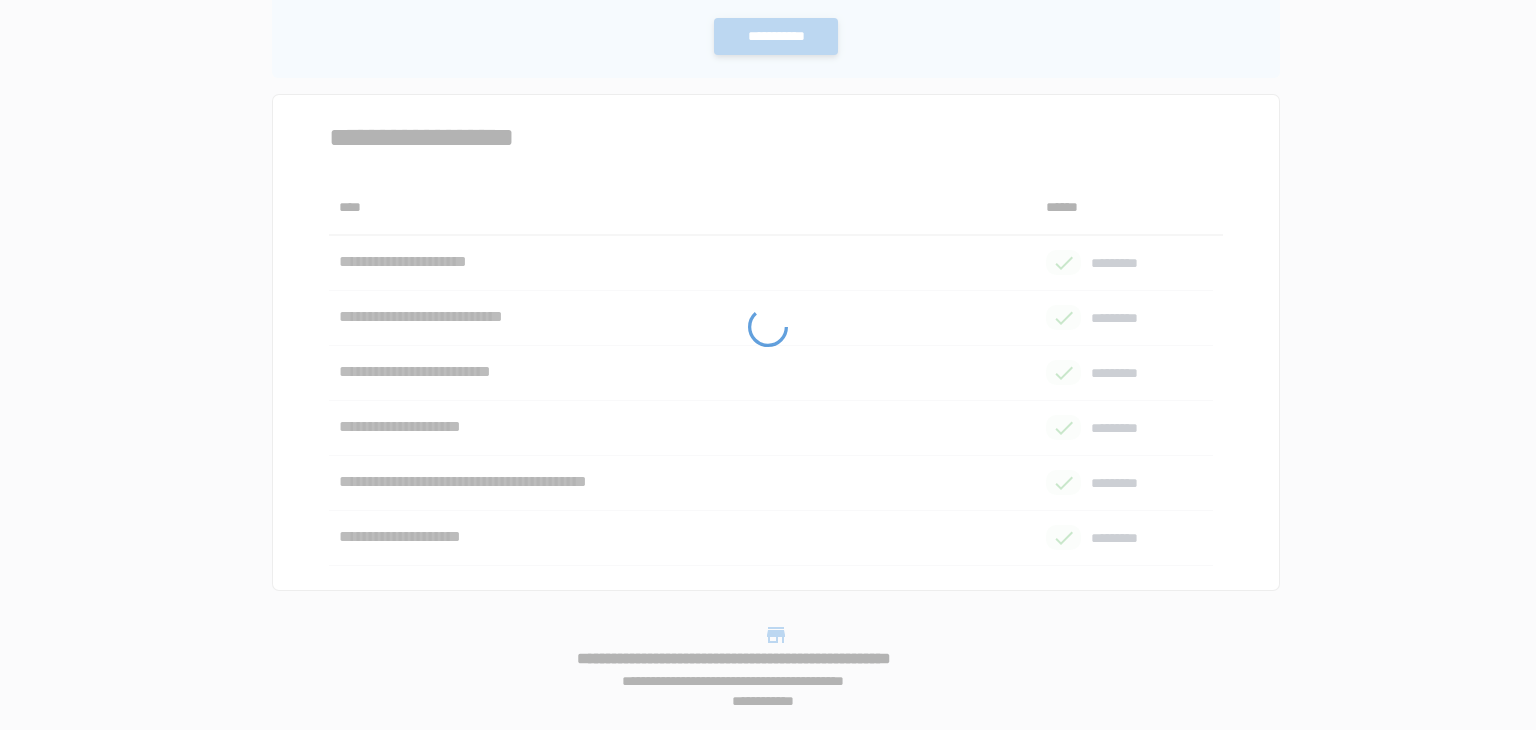 scroll, scrollTop: 0, scrollLeft: 0, axis: both 